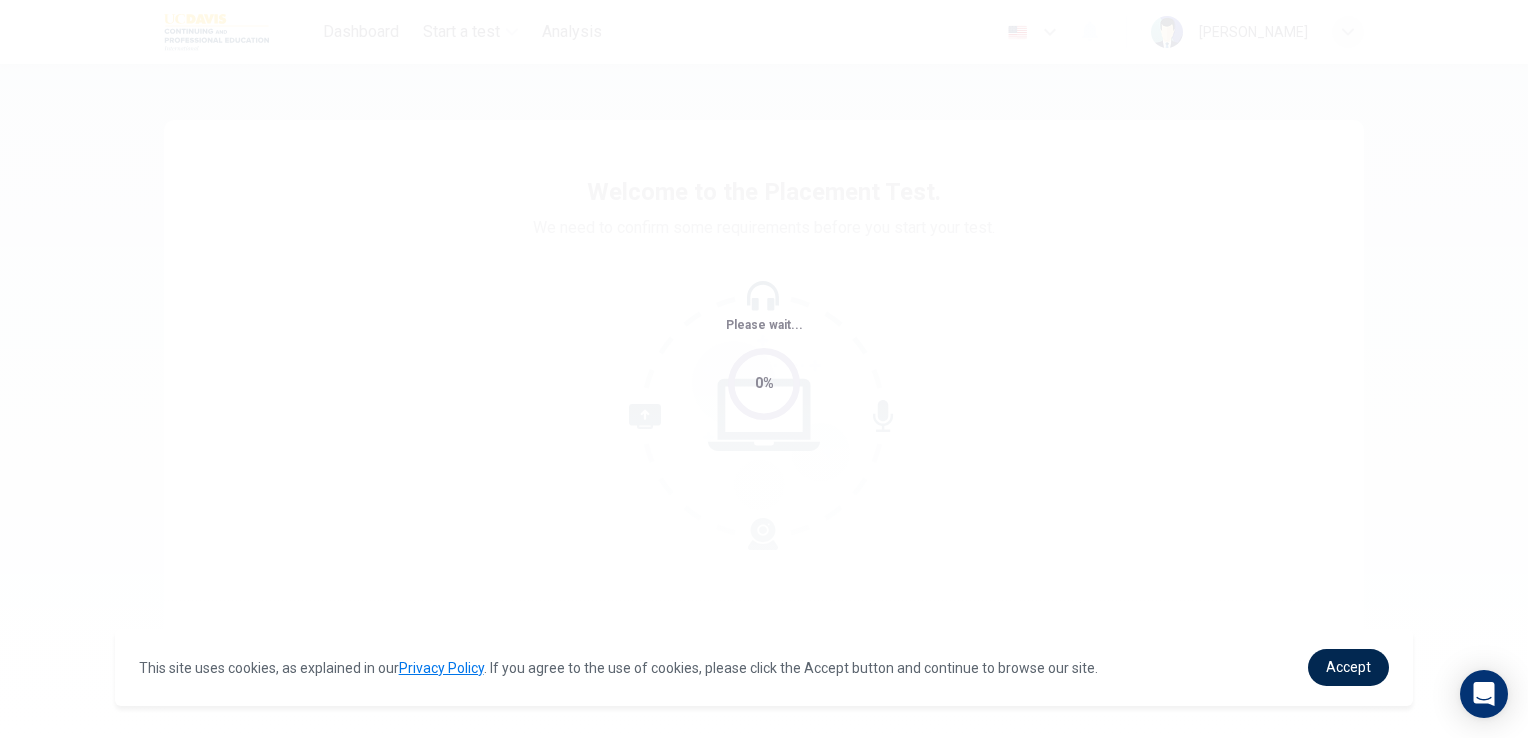 scroll, scrollTop: 0, scrollLeft: 0, axis: both 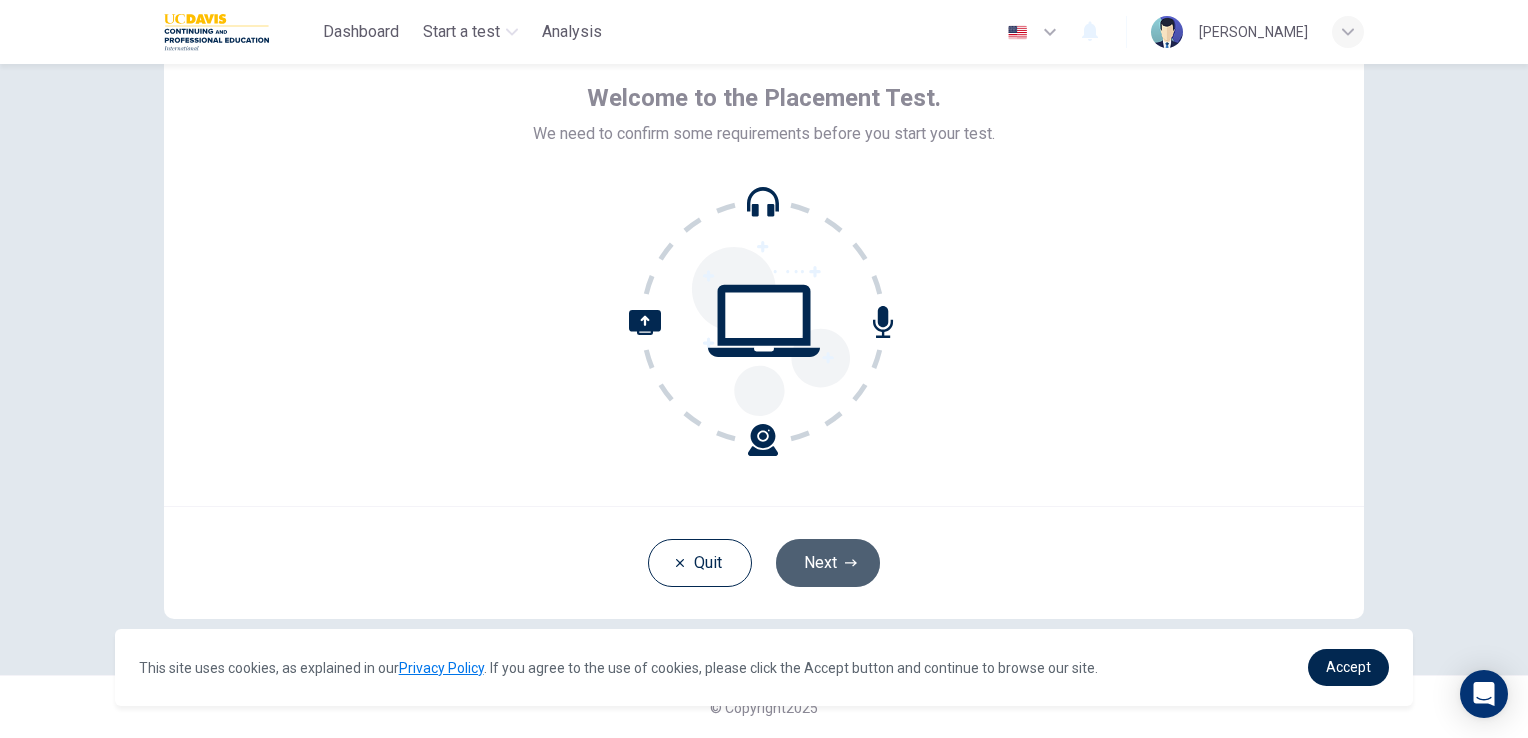 click on "Next" at bounding box center [828, 563] 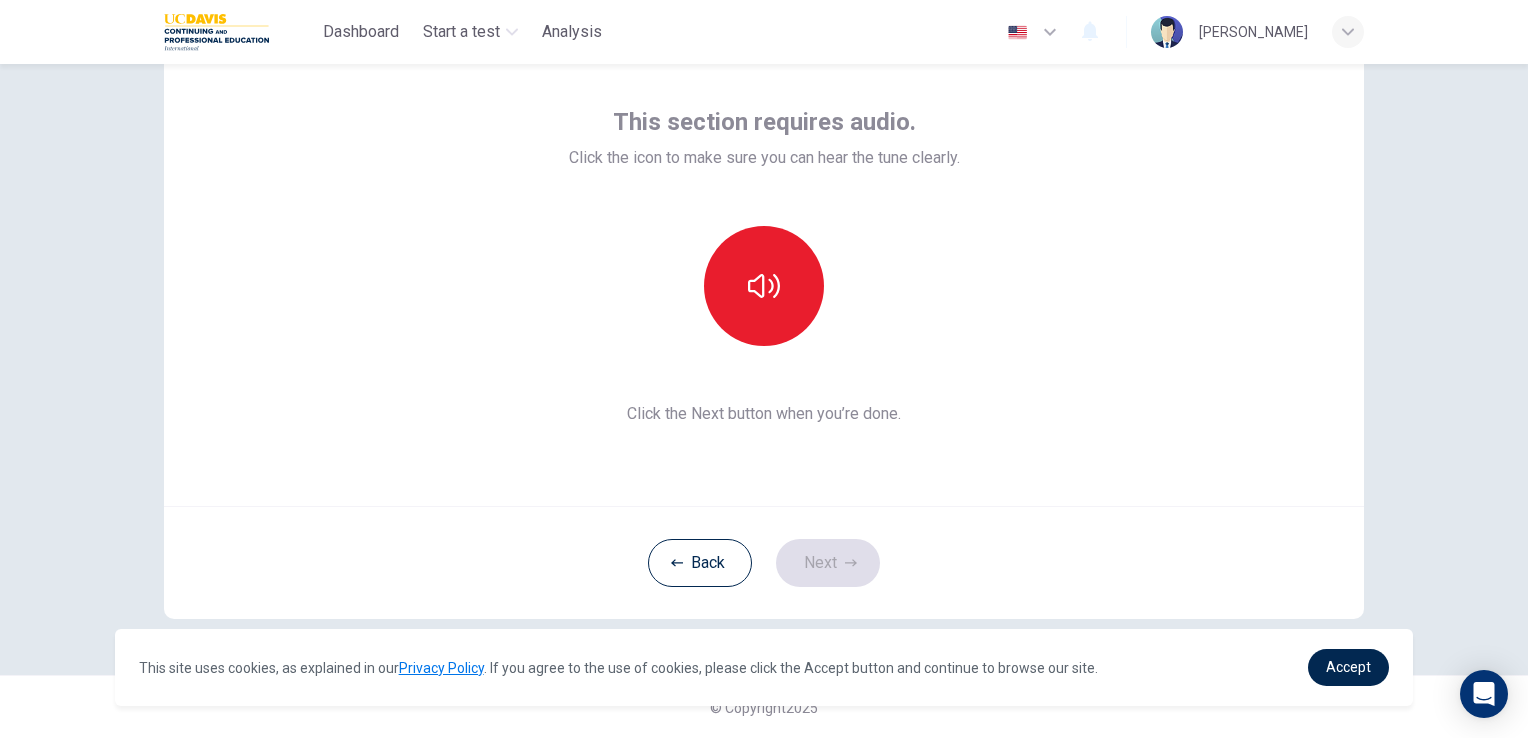 scroll, scrollTop: 0, scrollLeft: 0, axis: both 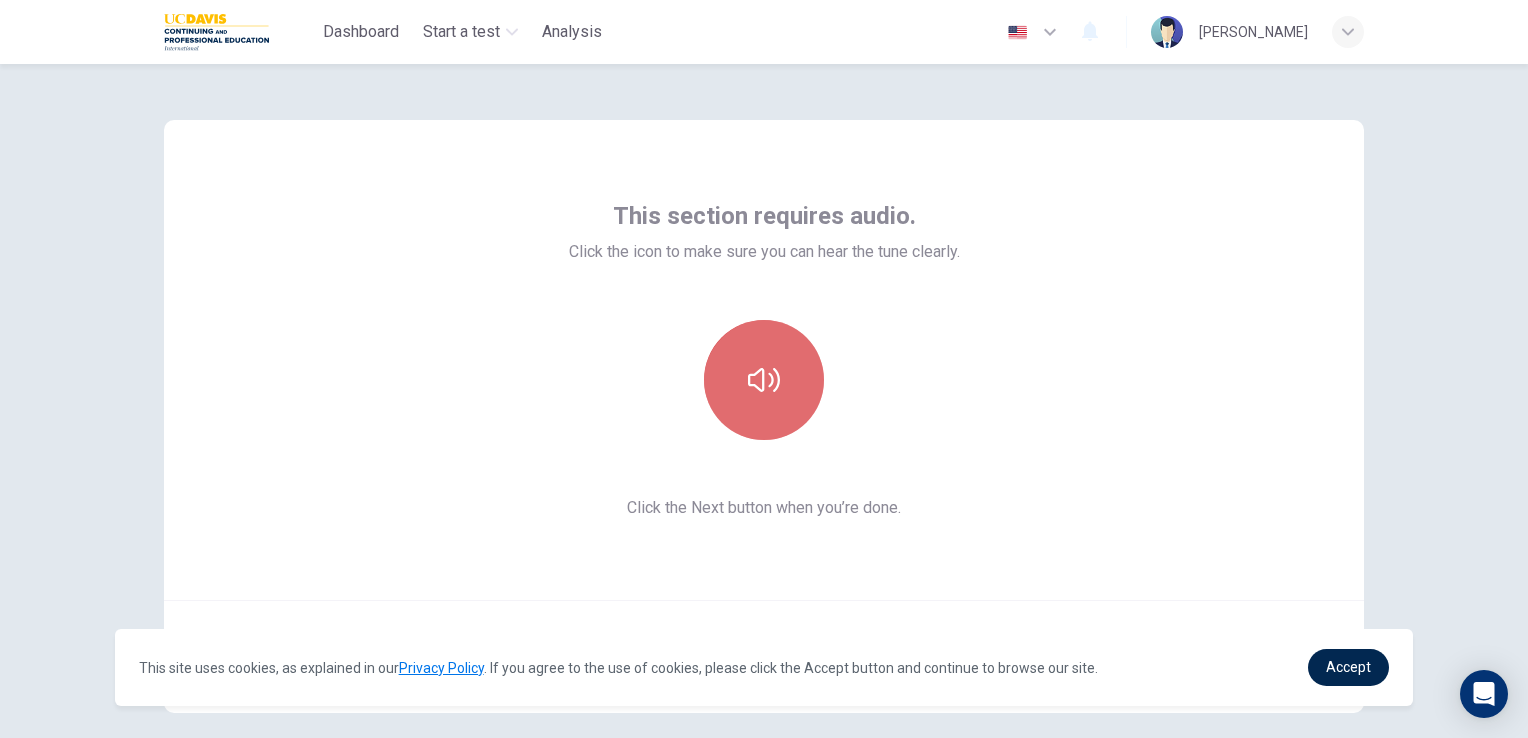 click 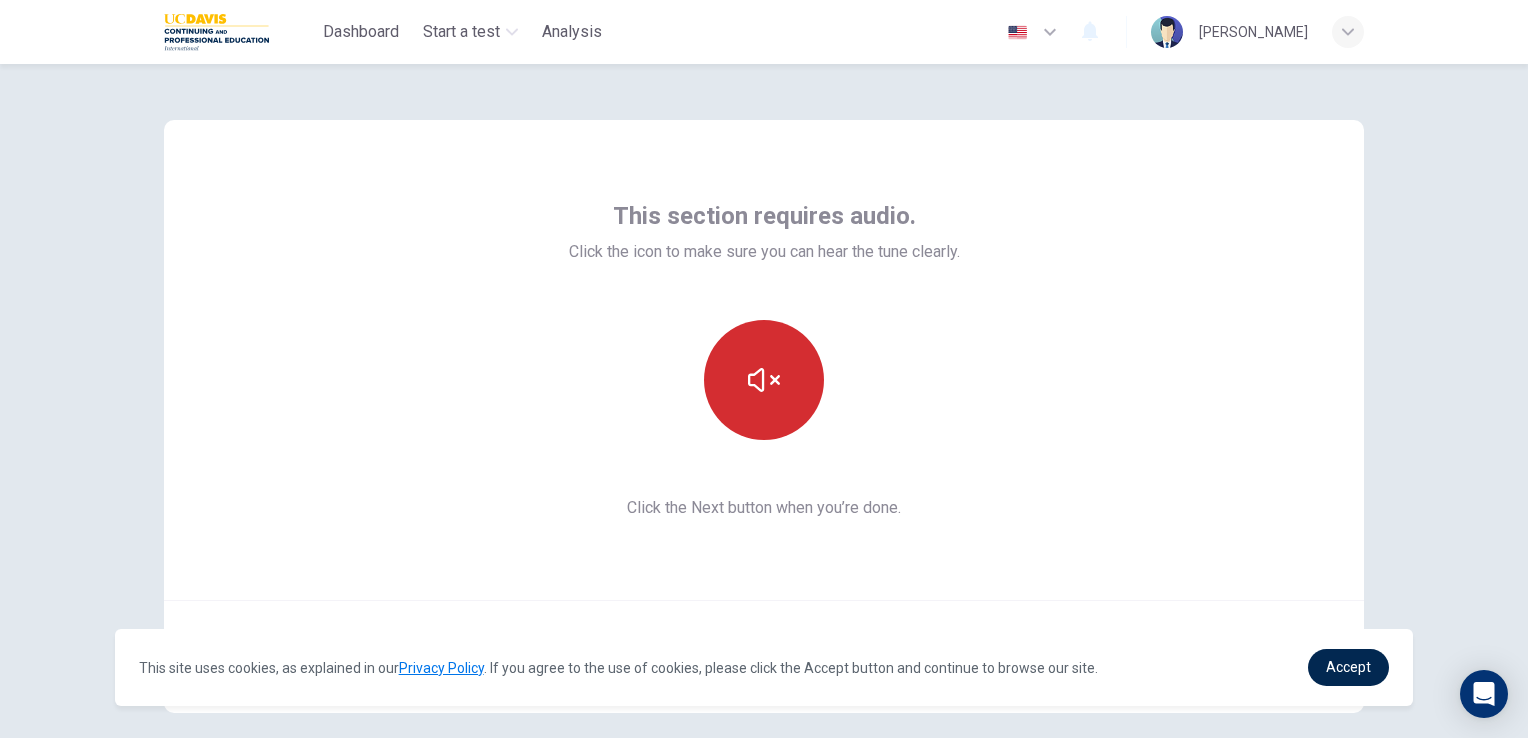 scroll, scrollTop: 94, scrollLeft: 0, axis: vertical 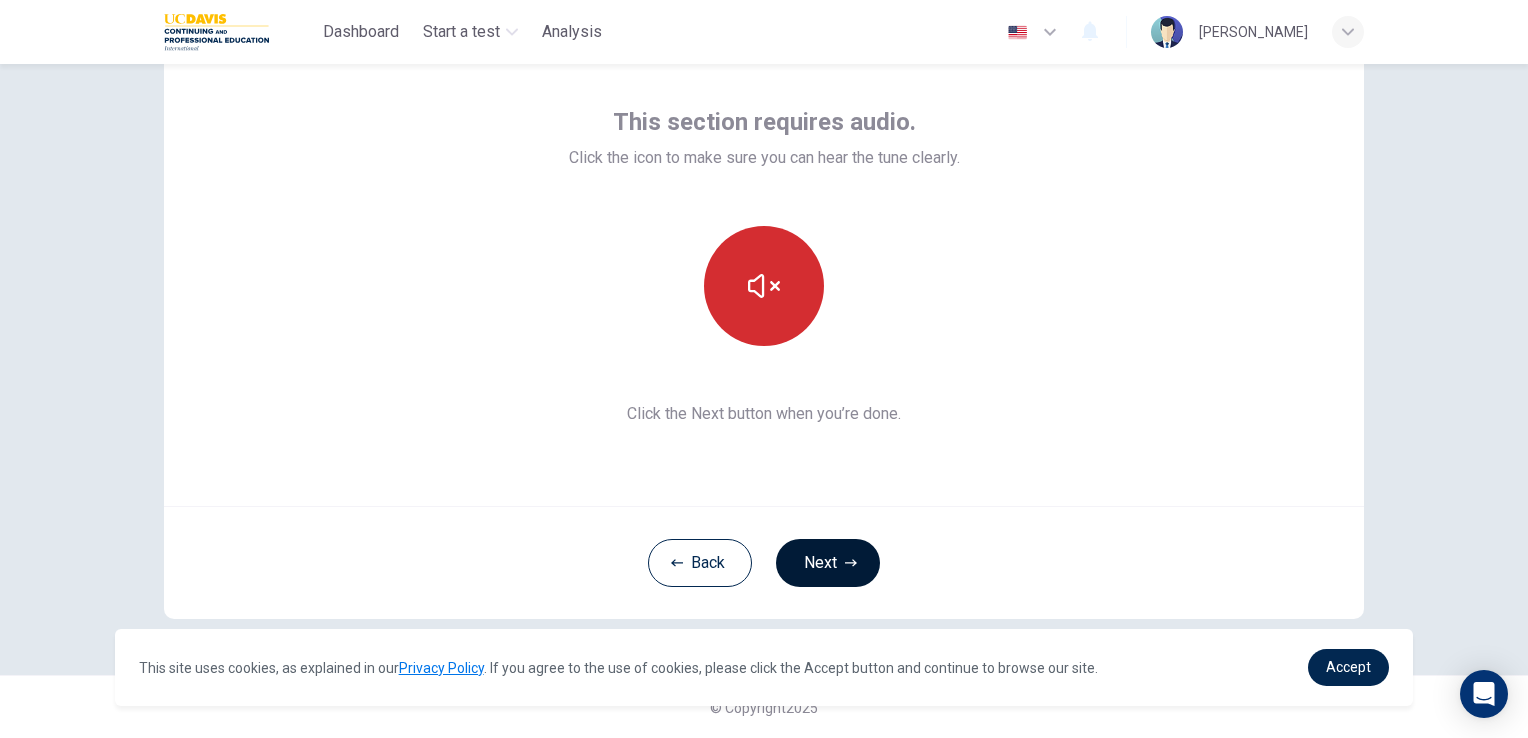 click on "Next" at bounding box center (828, 563) 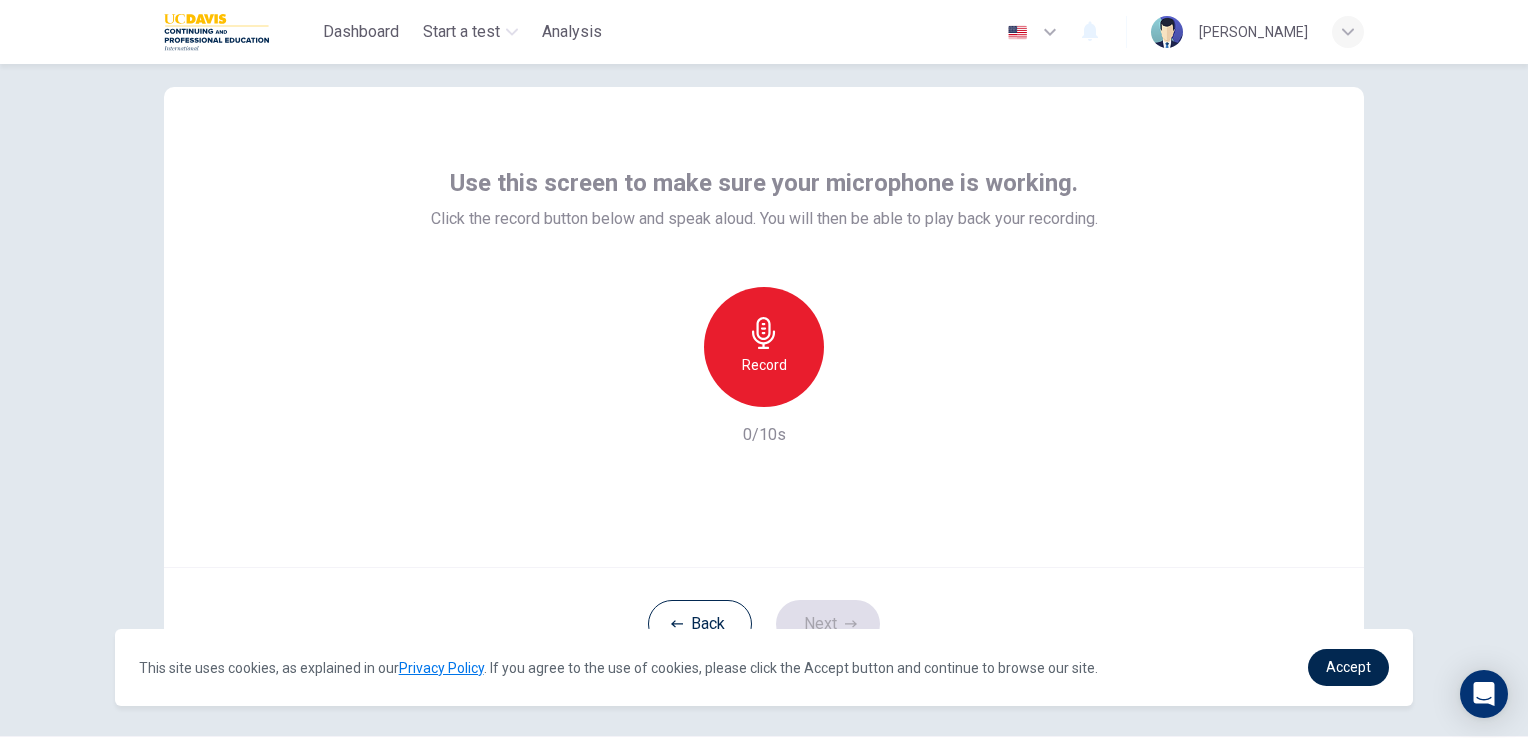 scroll, scrollTop: 0, scrollLeft: 0, axis: both 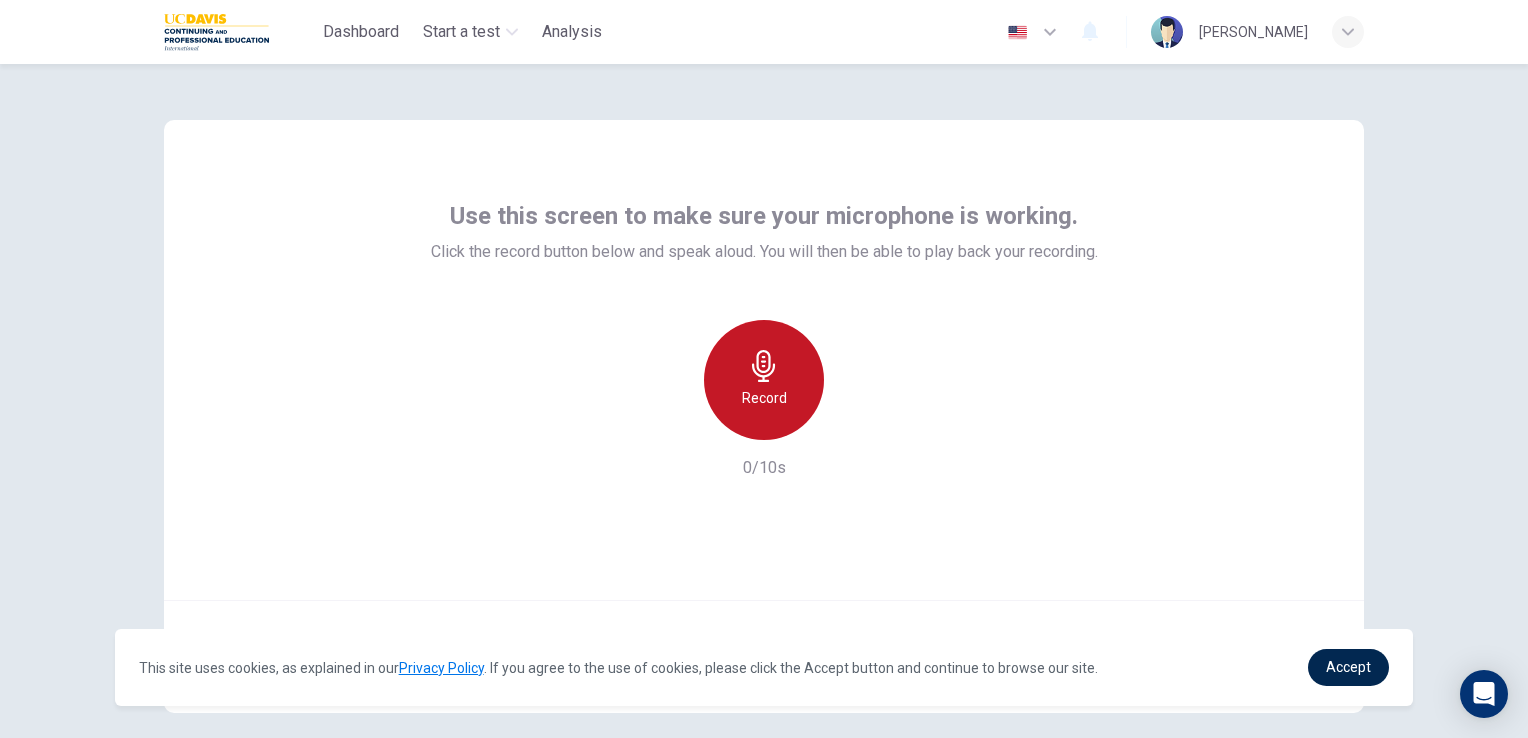 click on "Record" at bounding box center [764, 380] 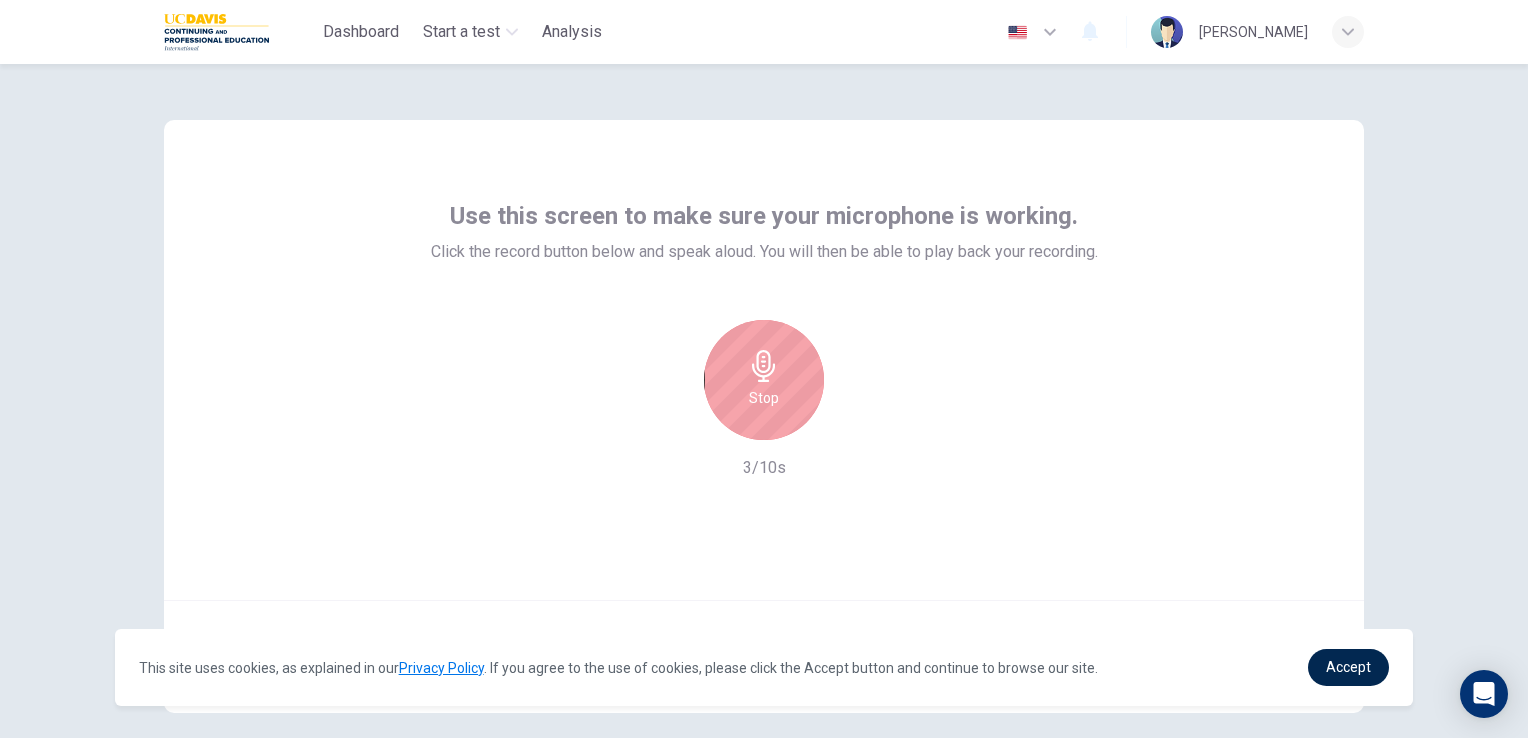 click on "Stop" at bounding box center [764, 398] 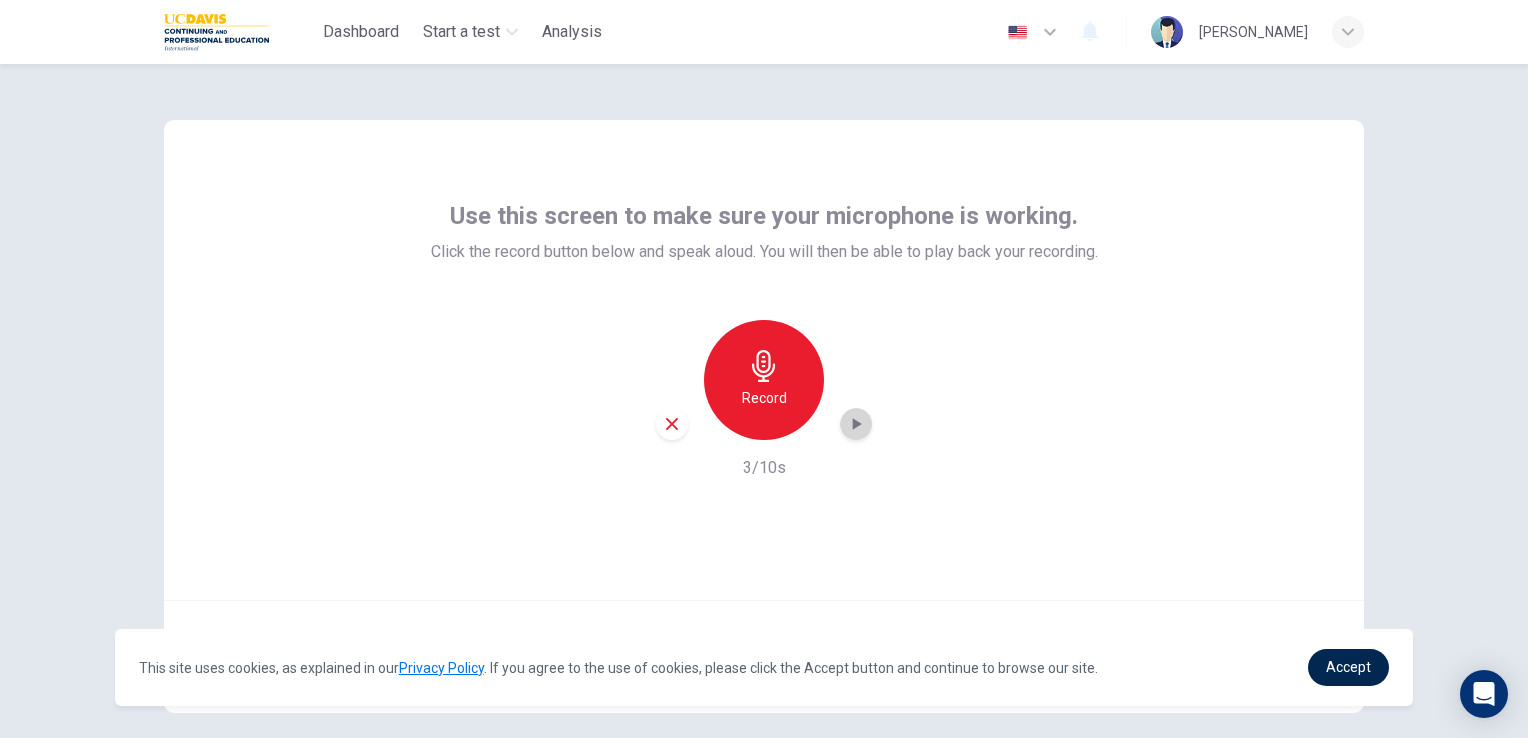 click 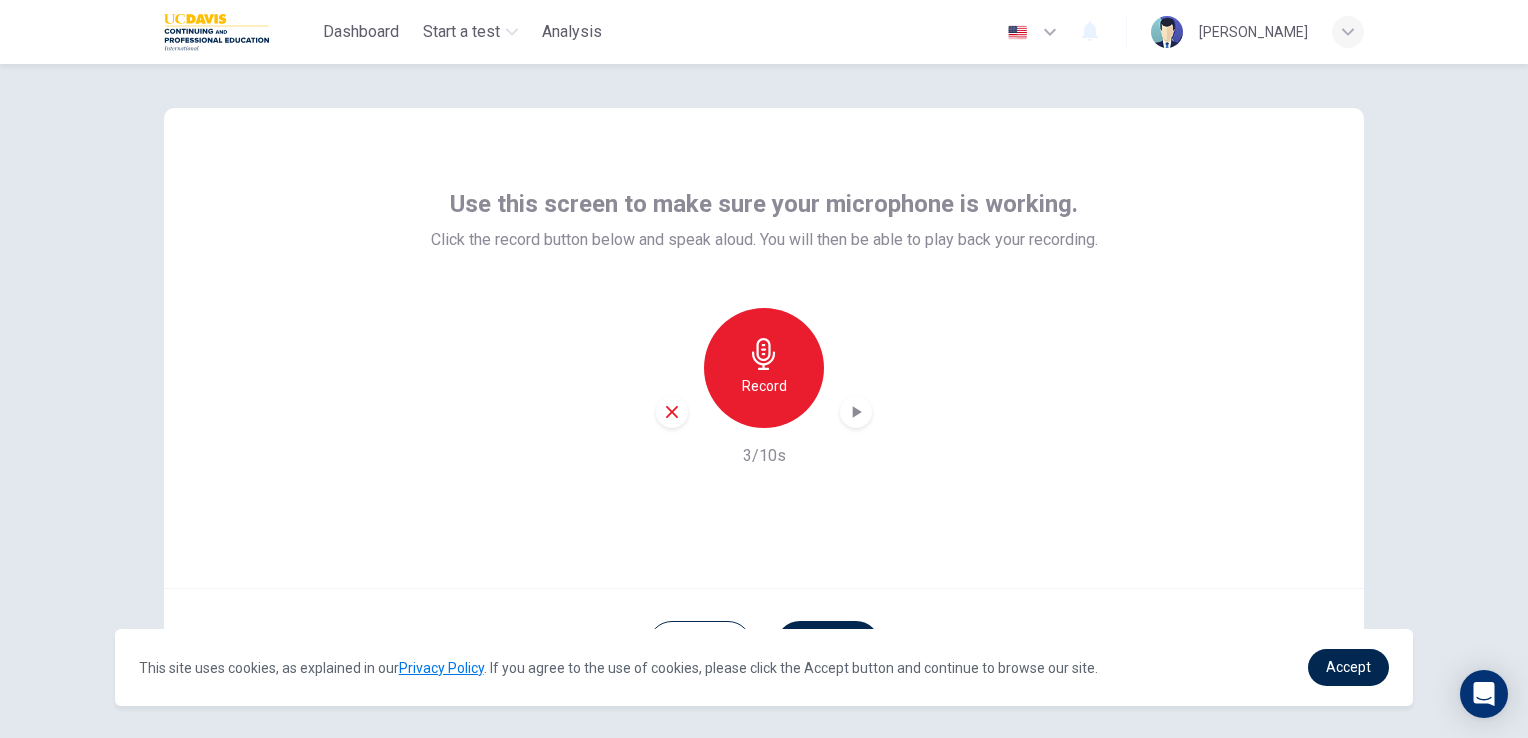 scroll, scrollTop: 94, scrollLeft: 0, axis: vertical 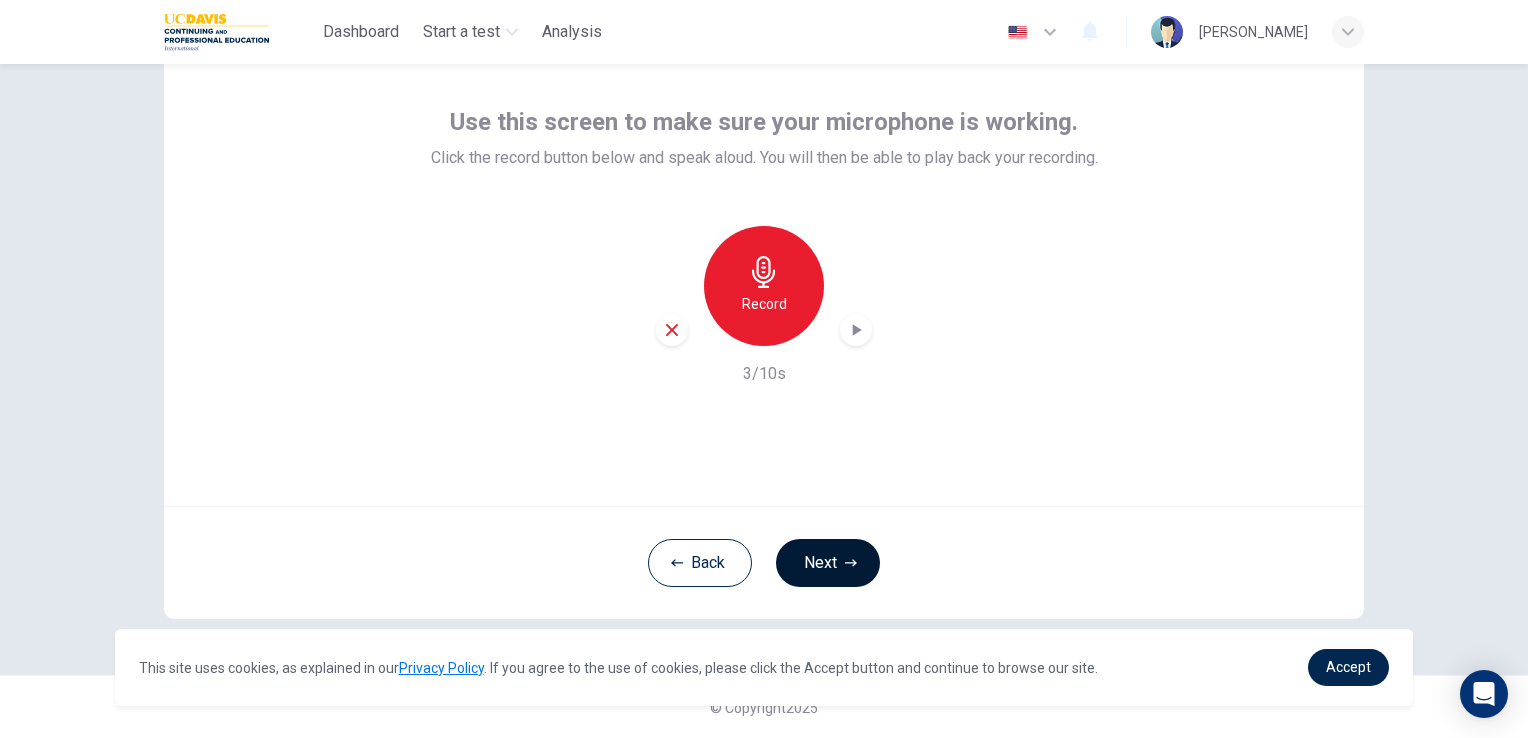 click on "Next" at bounding box center [828, 563] 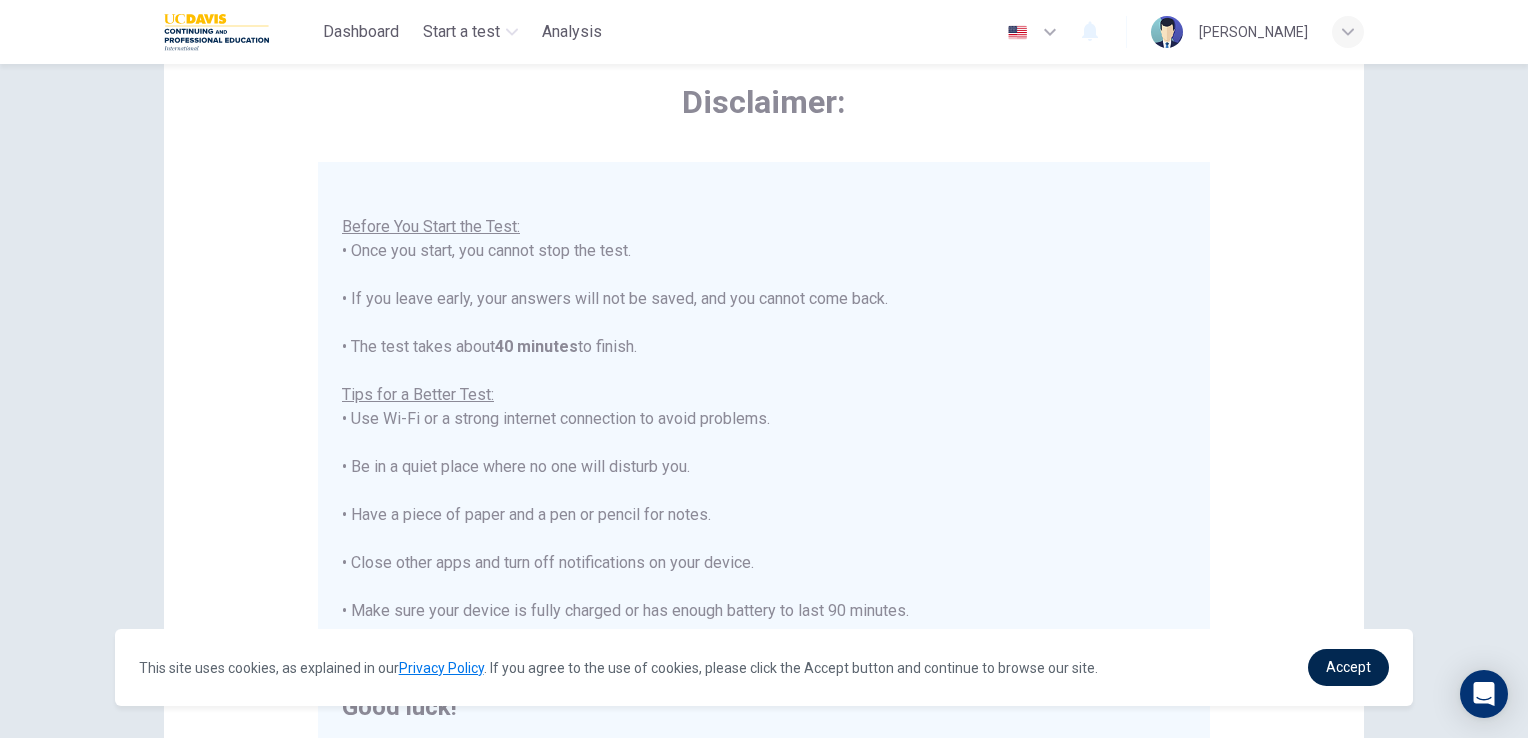 scroll, scrollTop: 23, scrollLeft: 0, axis: vertical 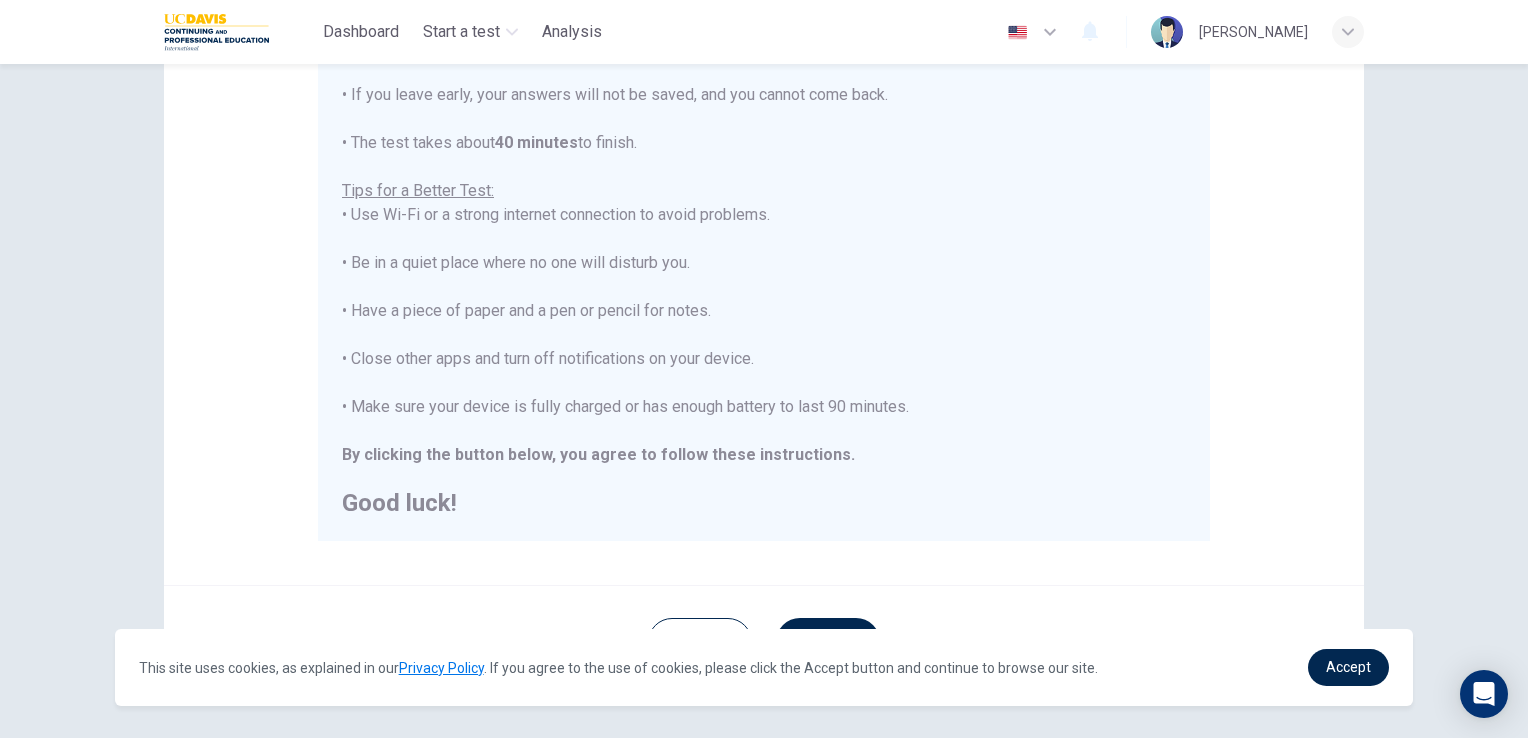 click on "You are about to start a  Placement Test .
Before You Start the Test:
• Once you start, you cannot stop the test.
• If you leave early, your answers will not be saved, and you cannot come back.
• The test takes about  40 minutes  to finish.
Tips for a Better Test:
• Use Wi-Fi or a strong internet connection to avoid problems.
• Be in a quiet place where no one will disturb you.
• Have a piece of paper and a pen or pencil for notes.
• Close other apps and turn off notifications on your device.
• Make sure your device is fully charged or has enough battery to last 90 minutes.
By clicking the button below, you agree to follow these instructions.
Good luck!" at bounding box center (764, 239) 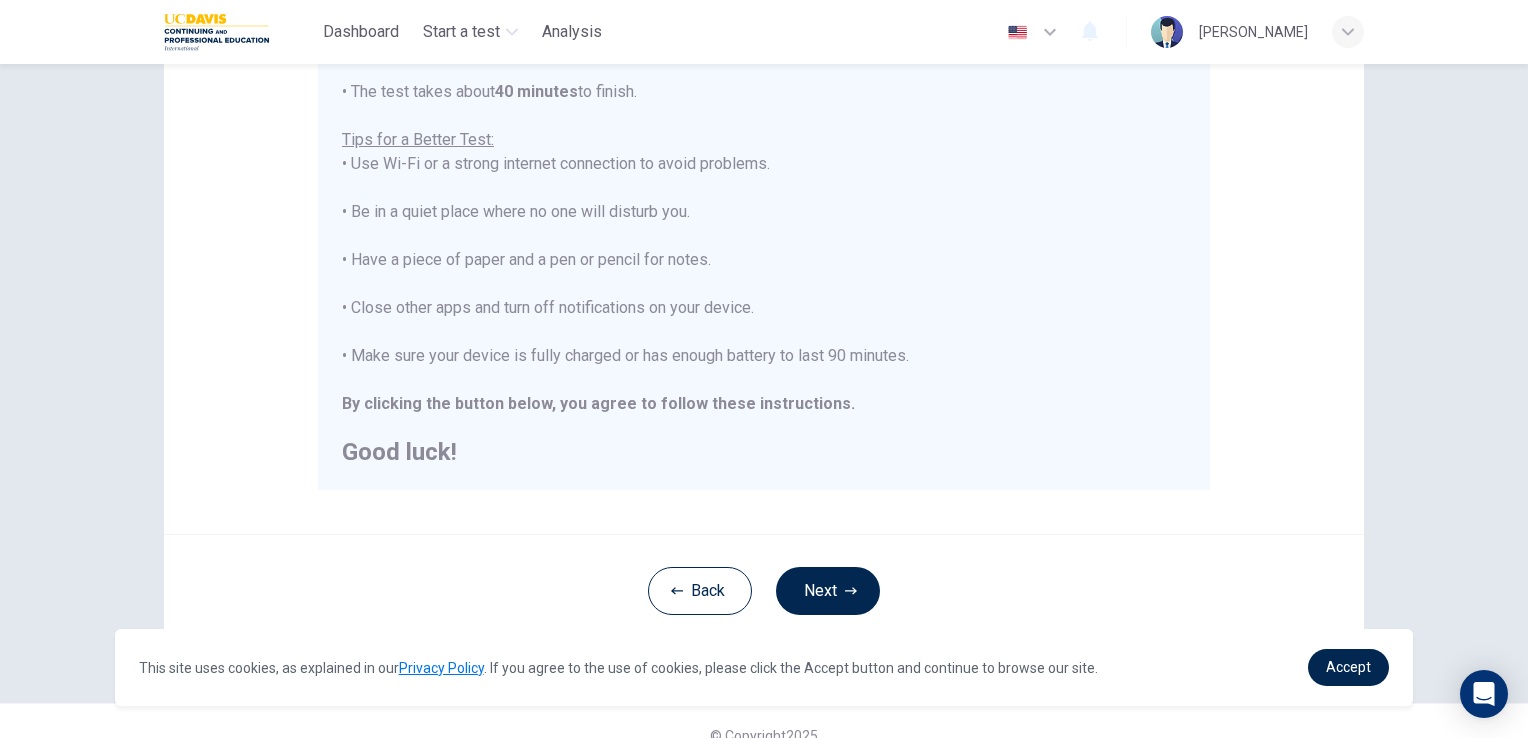 scroll, scrollTop: 373, scrollLeft: 0, axis: vertical 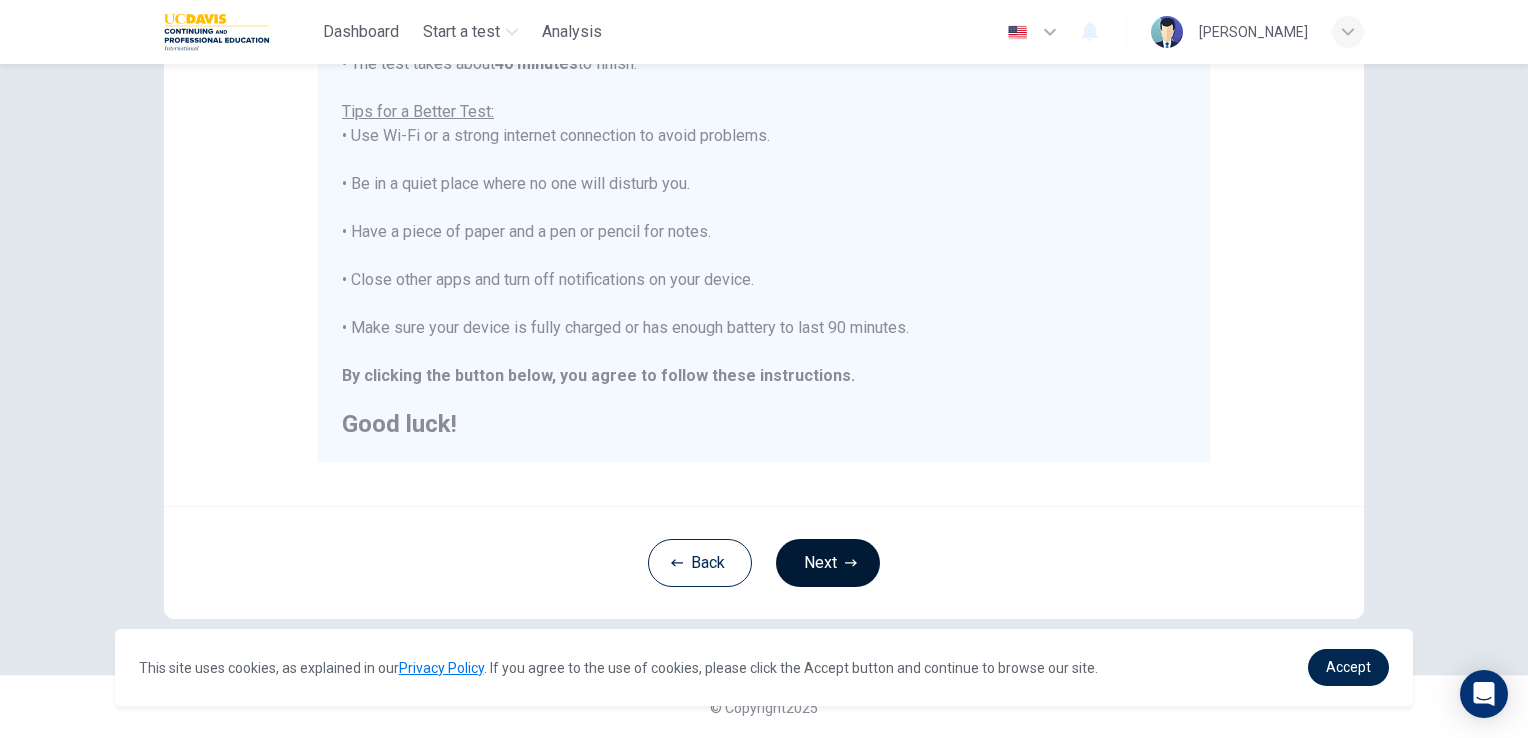 click on "Next" at bounding box center [828, 563] 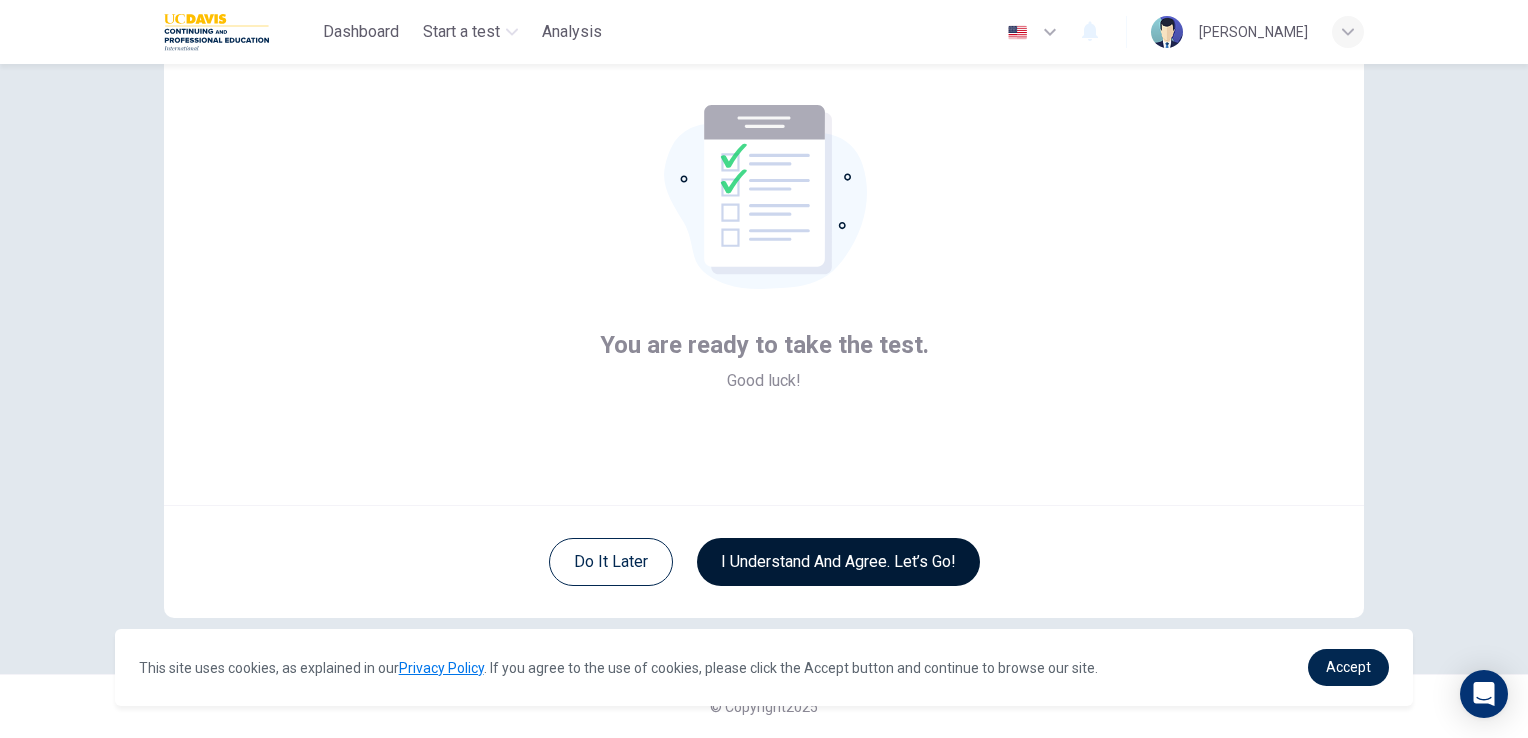 scroll, scrollTop: 94, scrollLeft: 0, axis: vertical 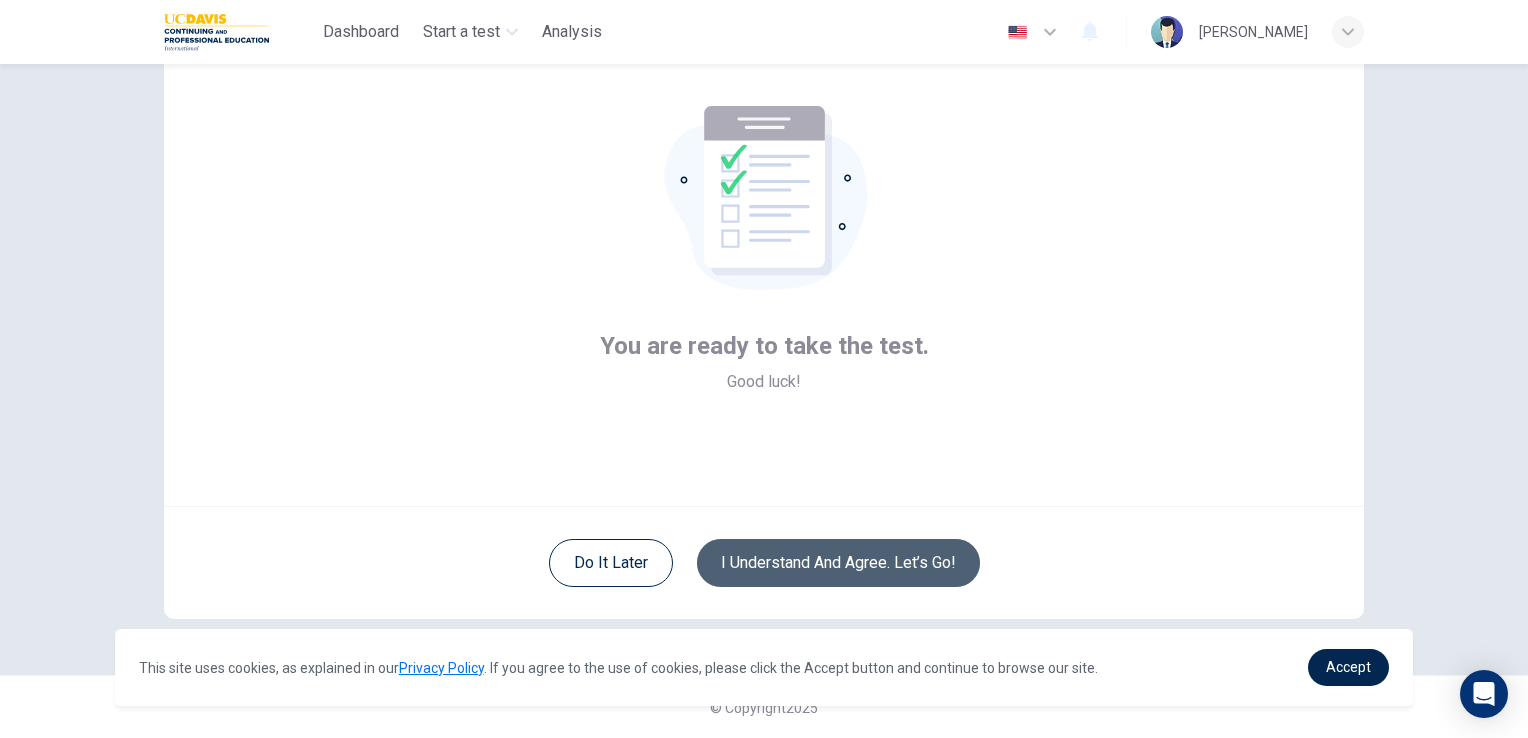 click on "I understand and agree. Let’s go!" at bounding box center (838, 563) 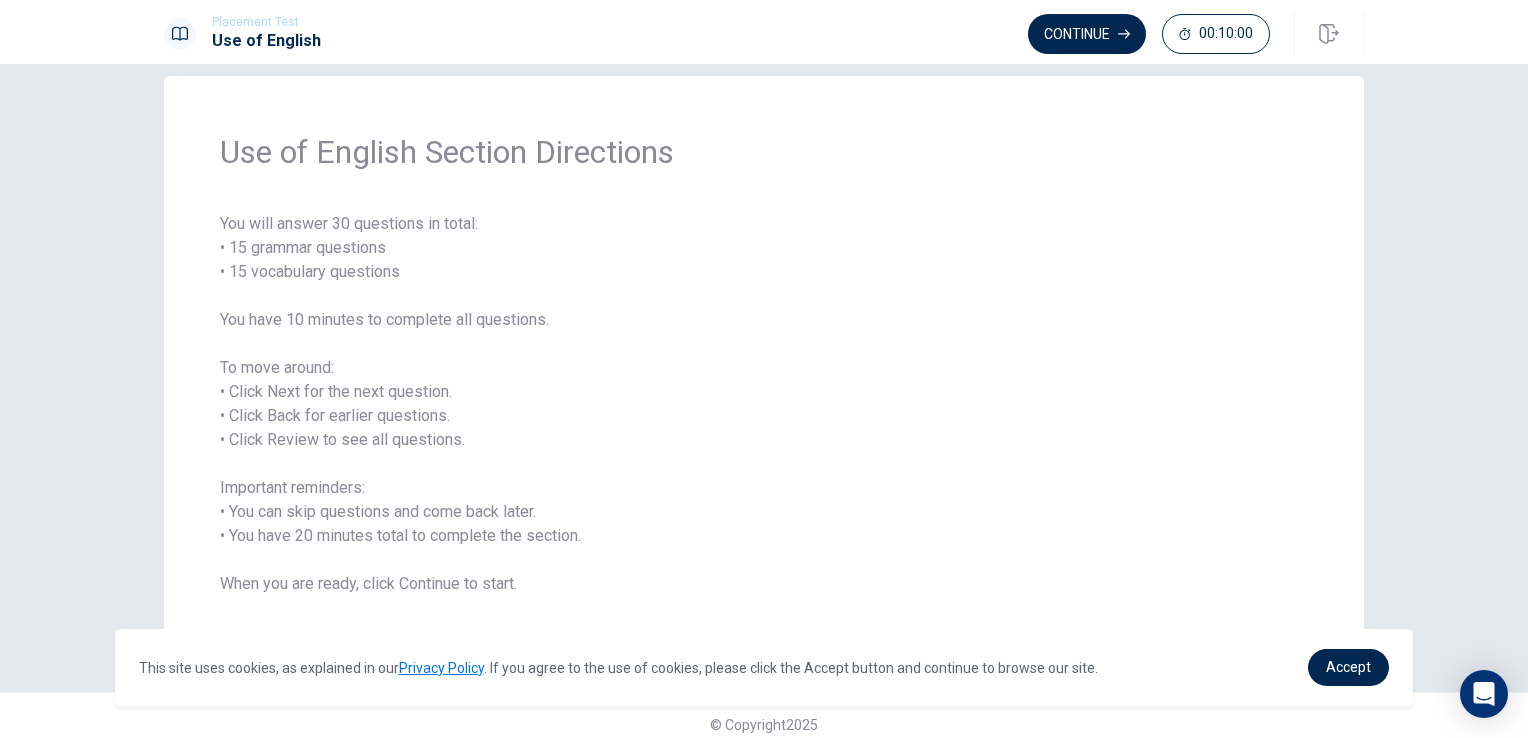 scroll, scrollTop: 45, scrollLeft: 0, axis: vertical 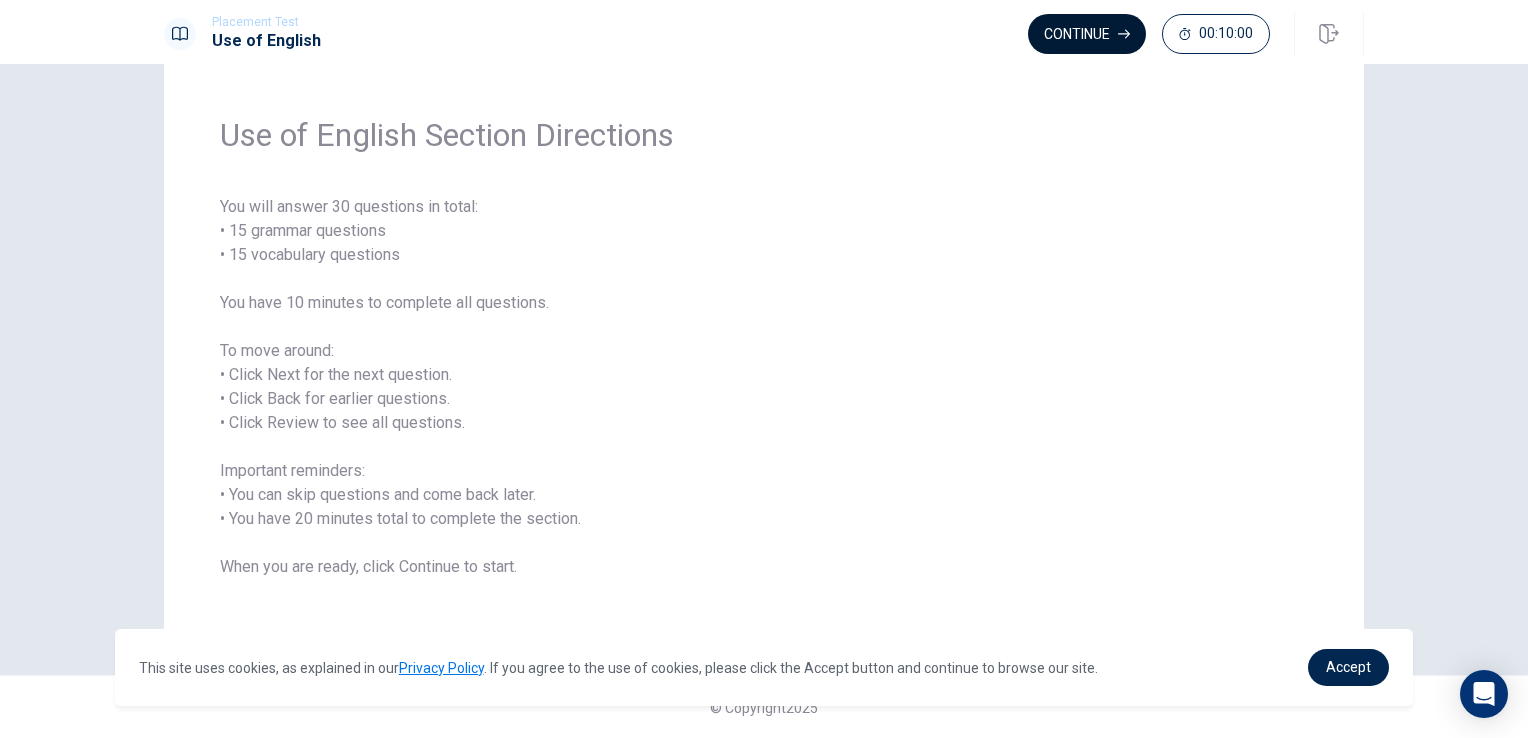click on "Continue" at bounding box center [1087, 34] 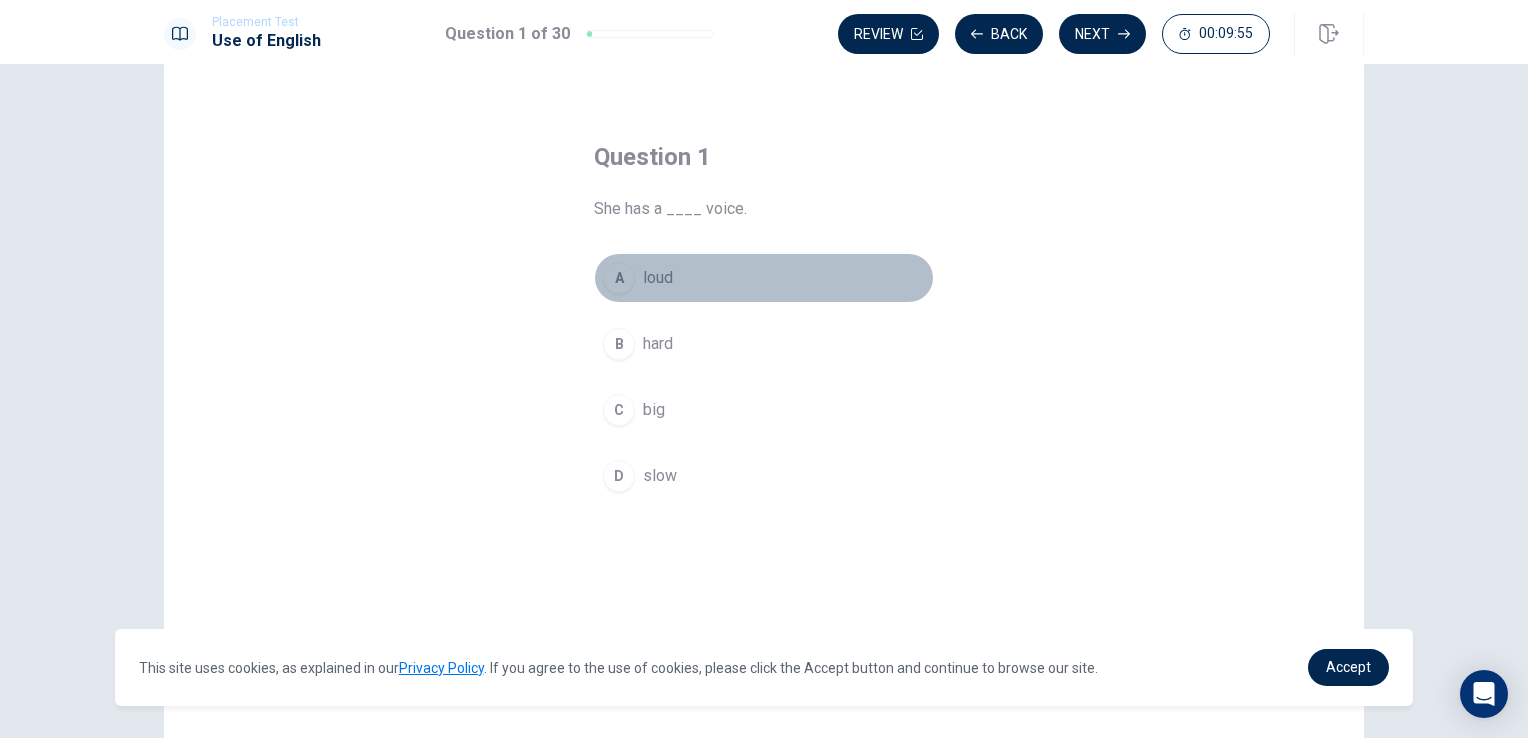click on "A" at bounding box center [619, 278] 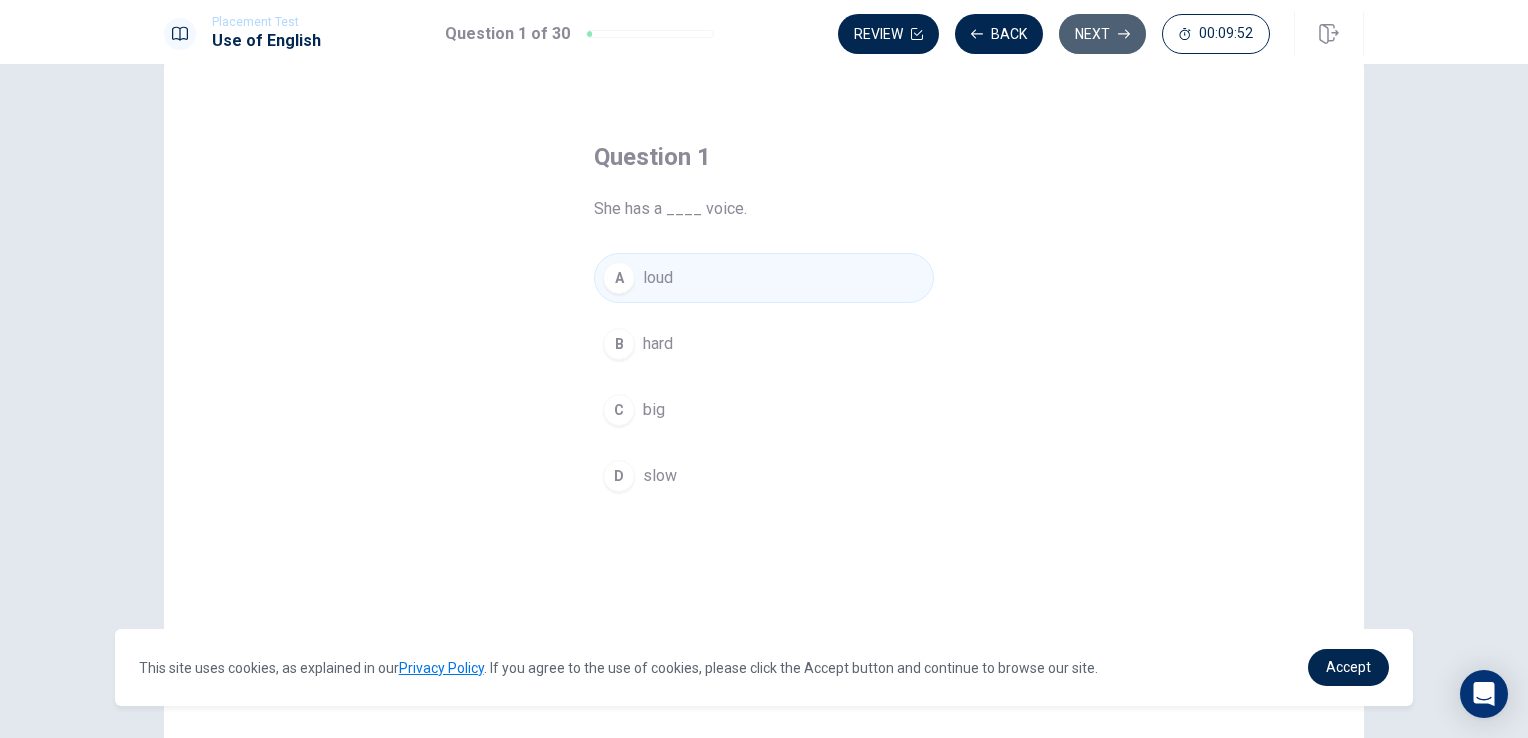 click on "Next" at bounding box center (1102, 34) 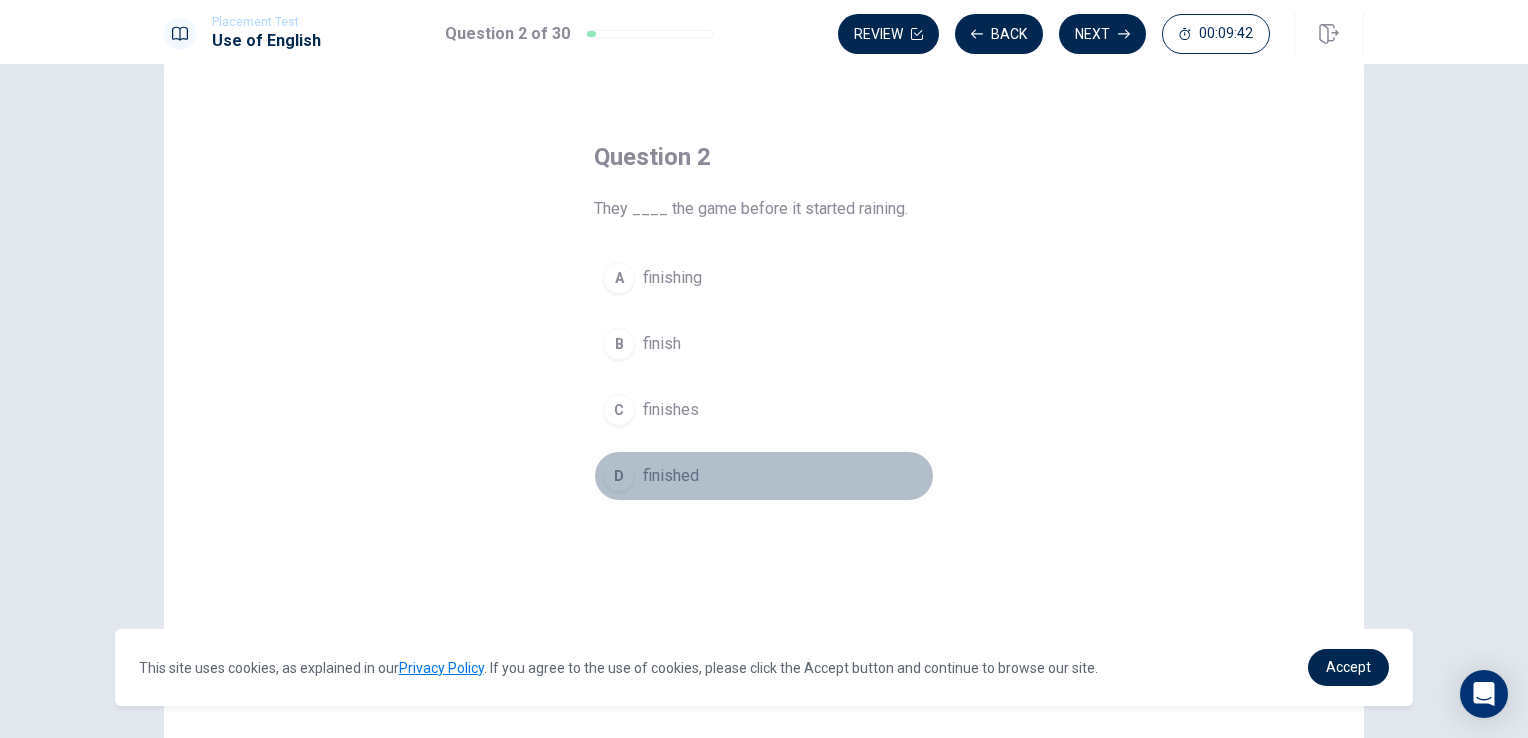 click on "D" at bounding box center [619, 476] 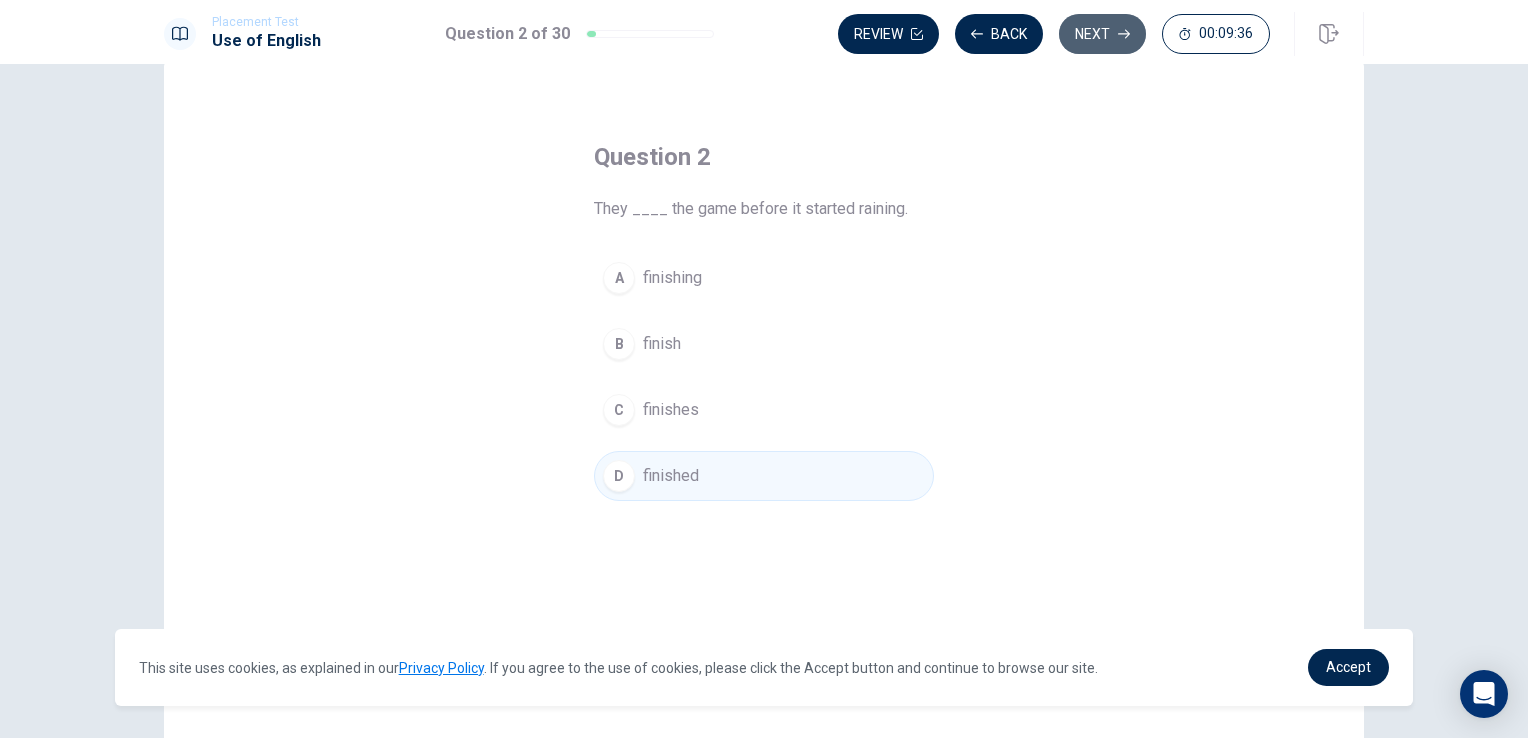 click on "Next" at bounding box center [1102, 34] 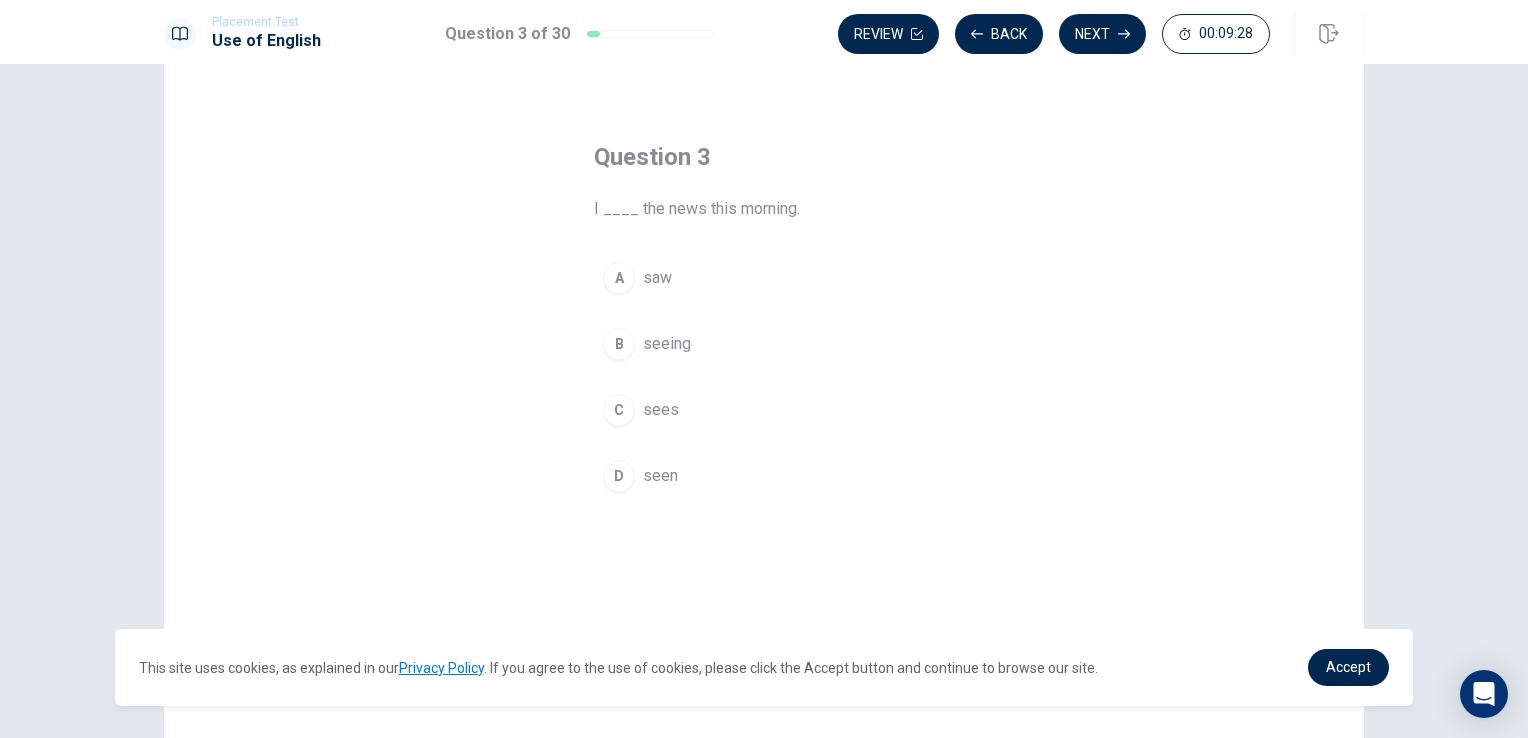 click on "A" at bounding box center (619, 278) 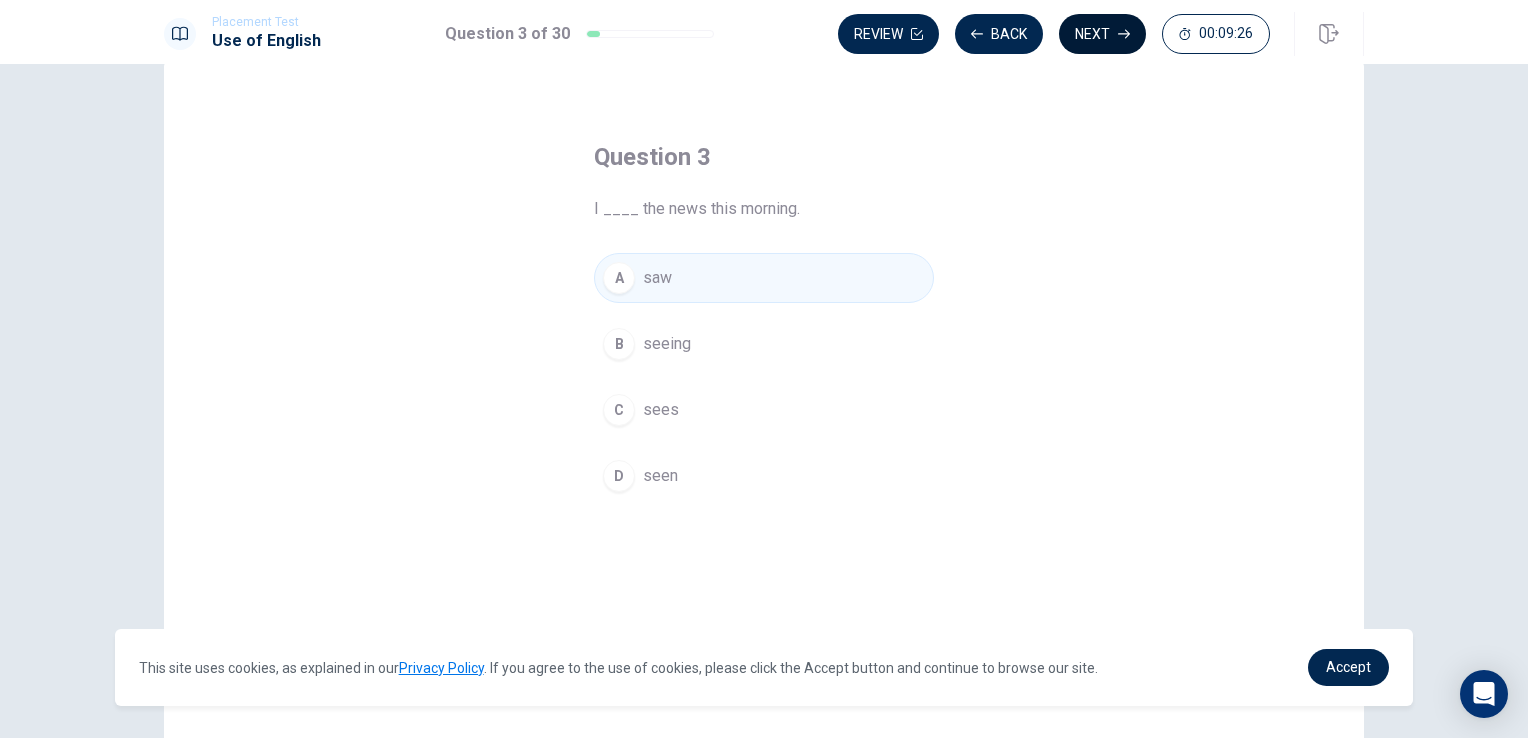 click on "Next" at bounding box center [1102, 34] 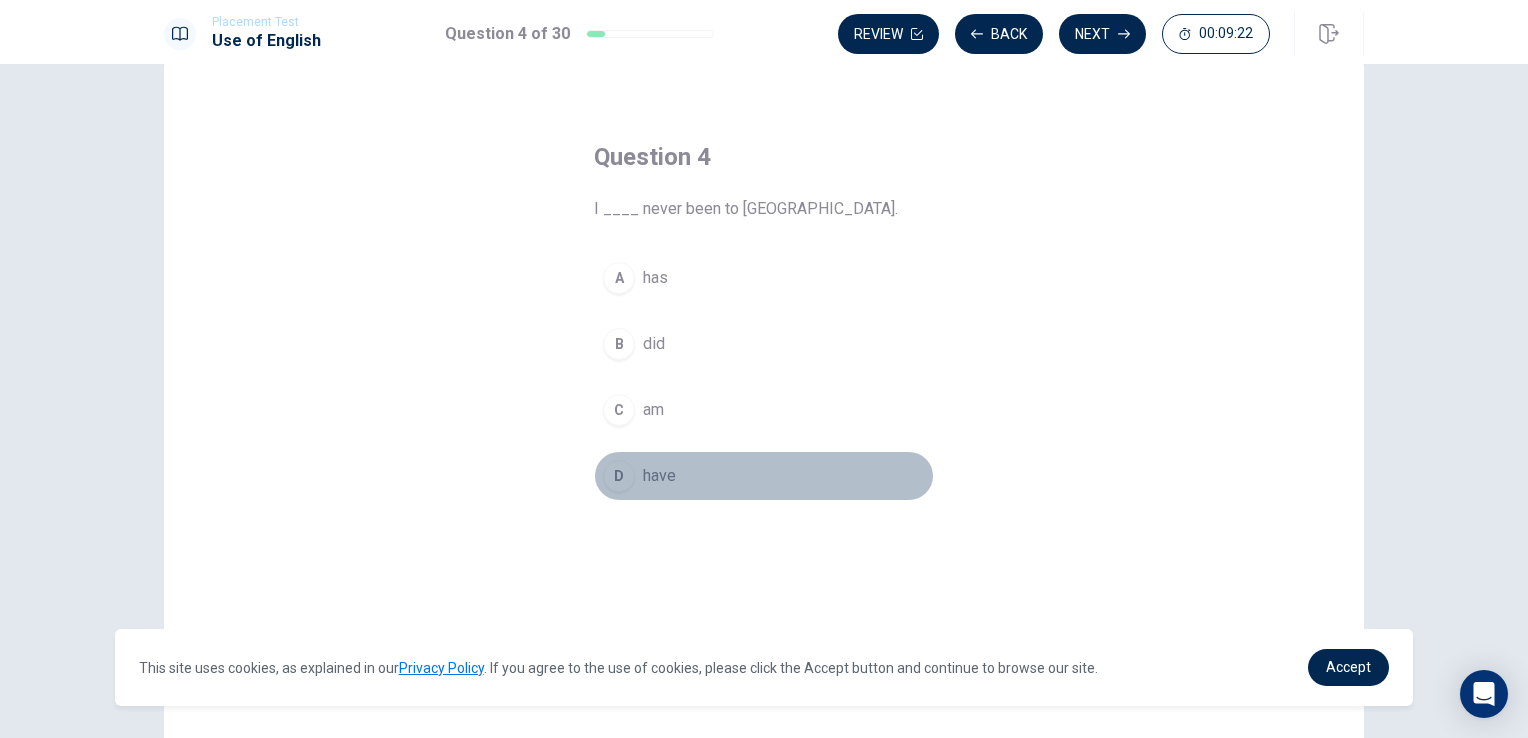 click on "D" at bounding box center (619, 476) 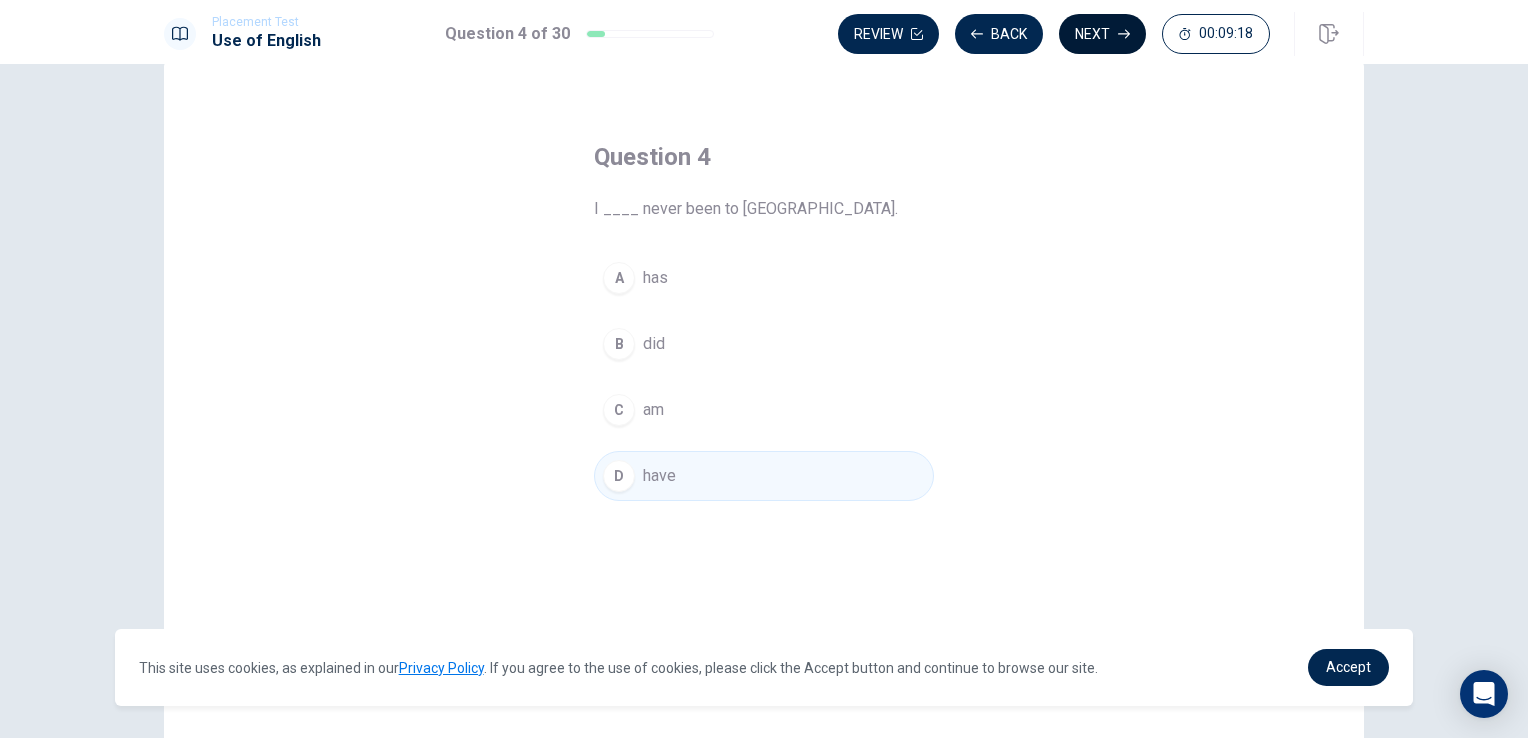 click on "Next" at bounding box center (1102, 34) 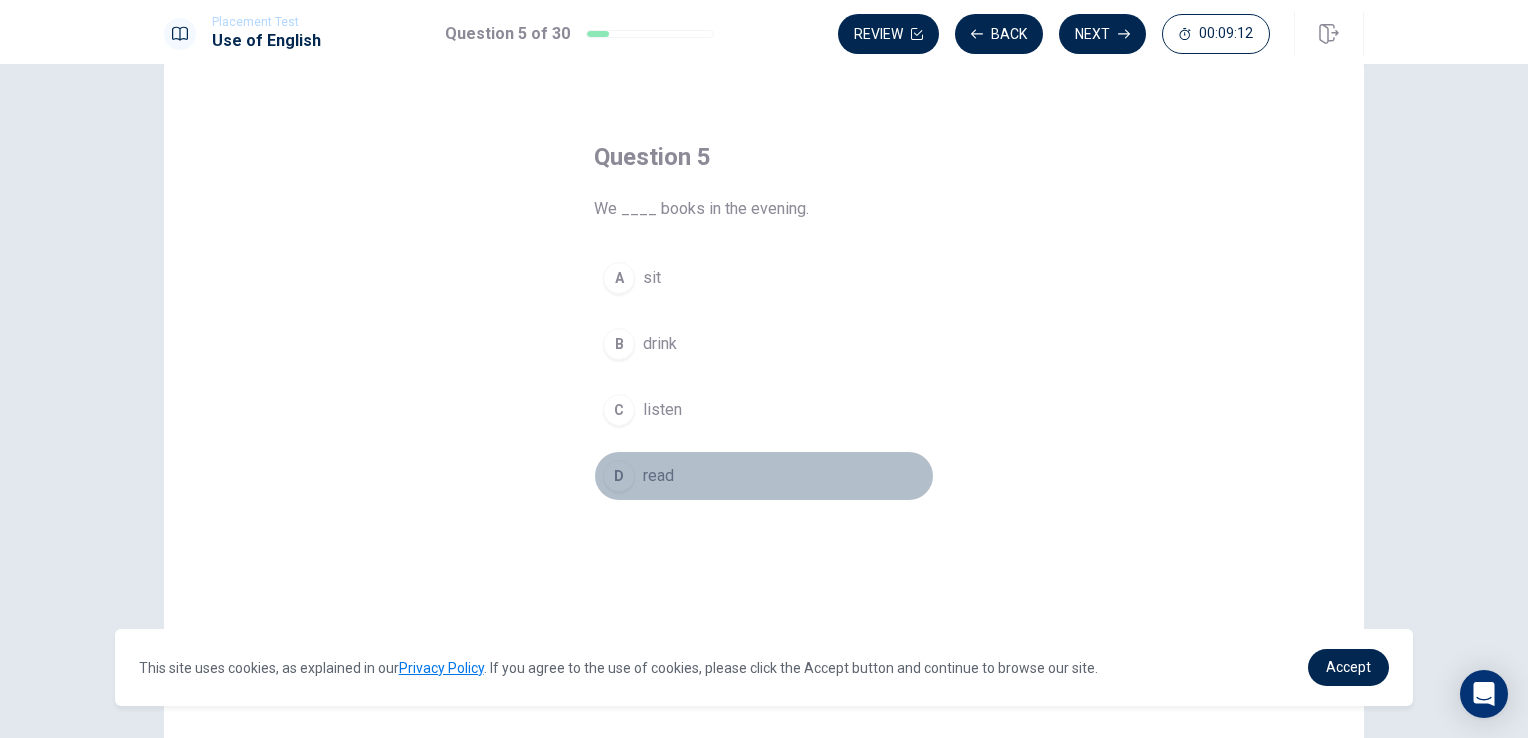 click on "D" at bounding box center (619, 476) 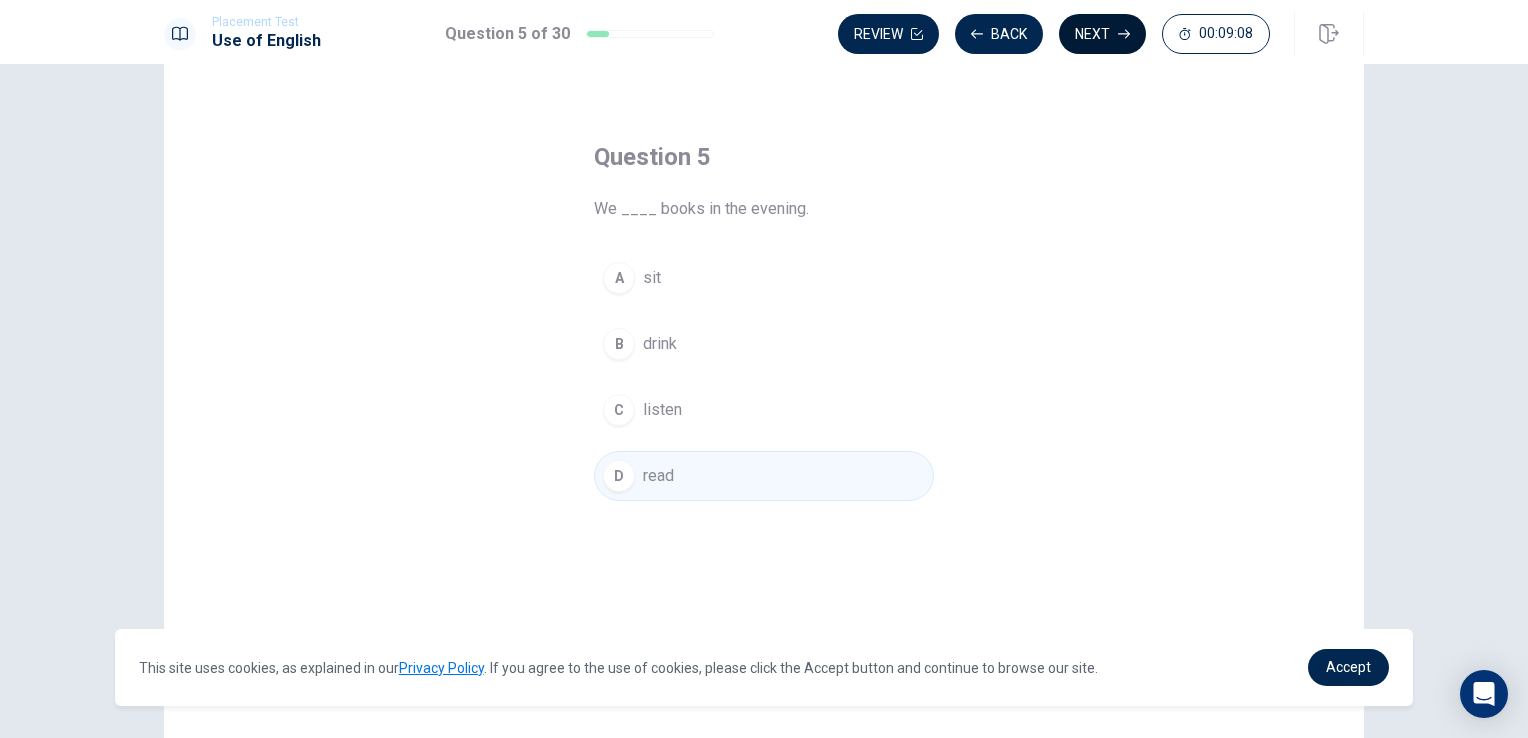 click on "Next" at bounding box center (1102, 34) 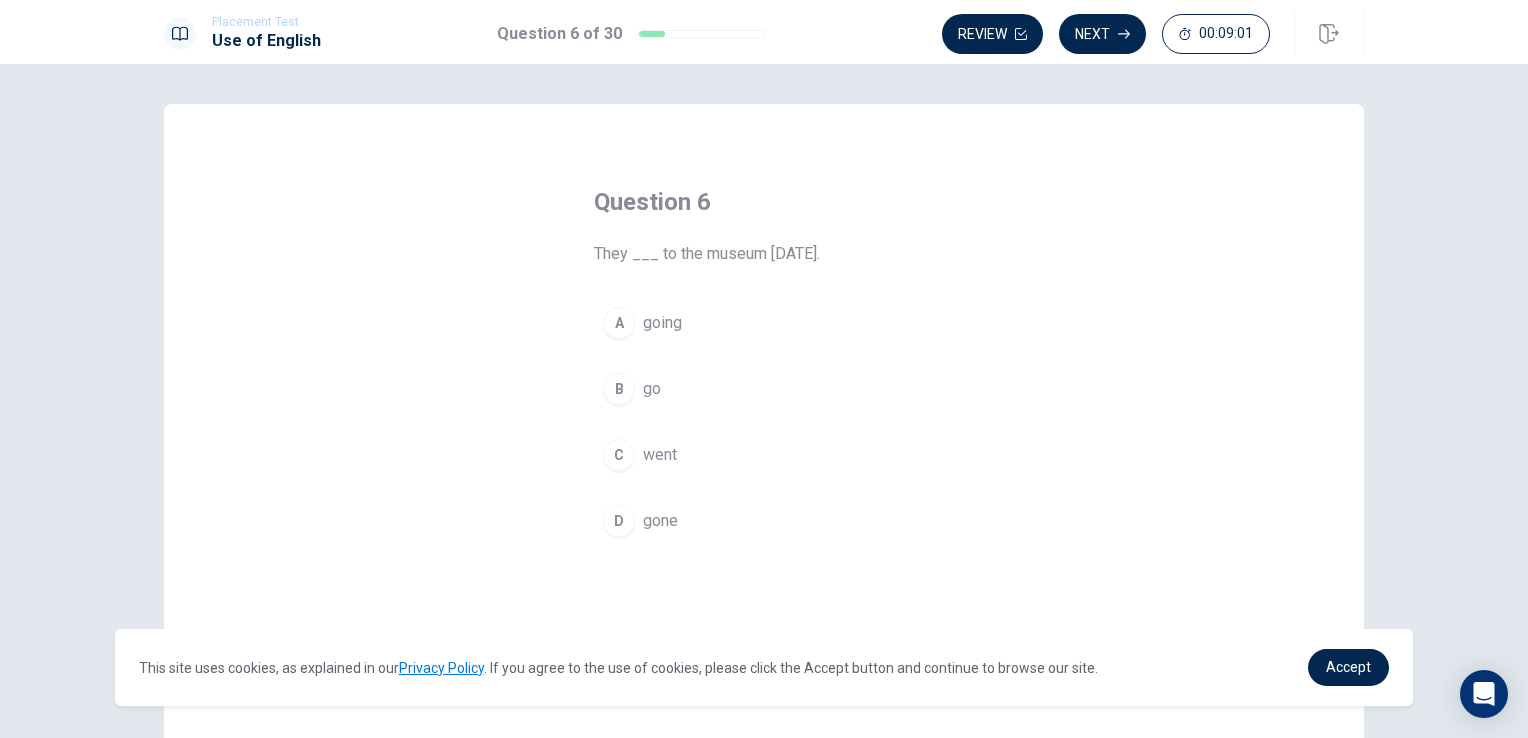 scroll, scrollTop: 100, scrollLeft: 0, axis: vertical 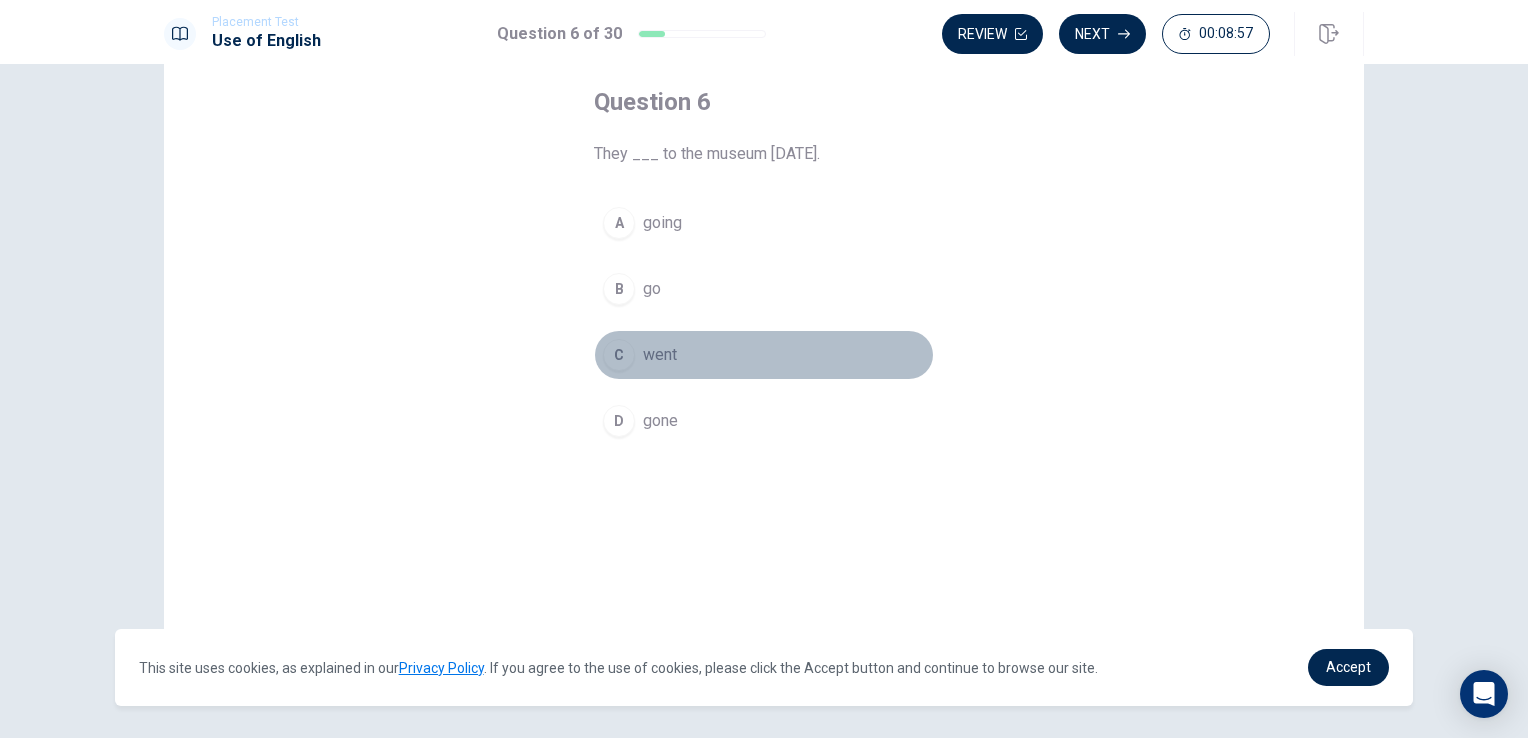 click on "C" at bounding box center [619, 355] 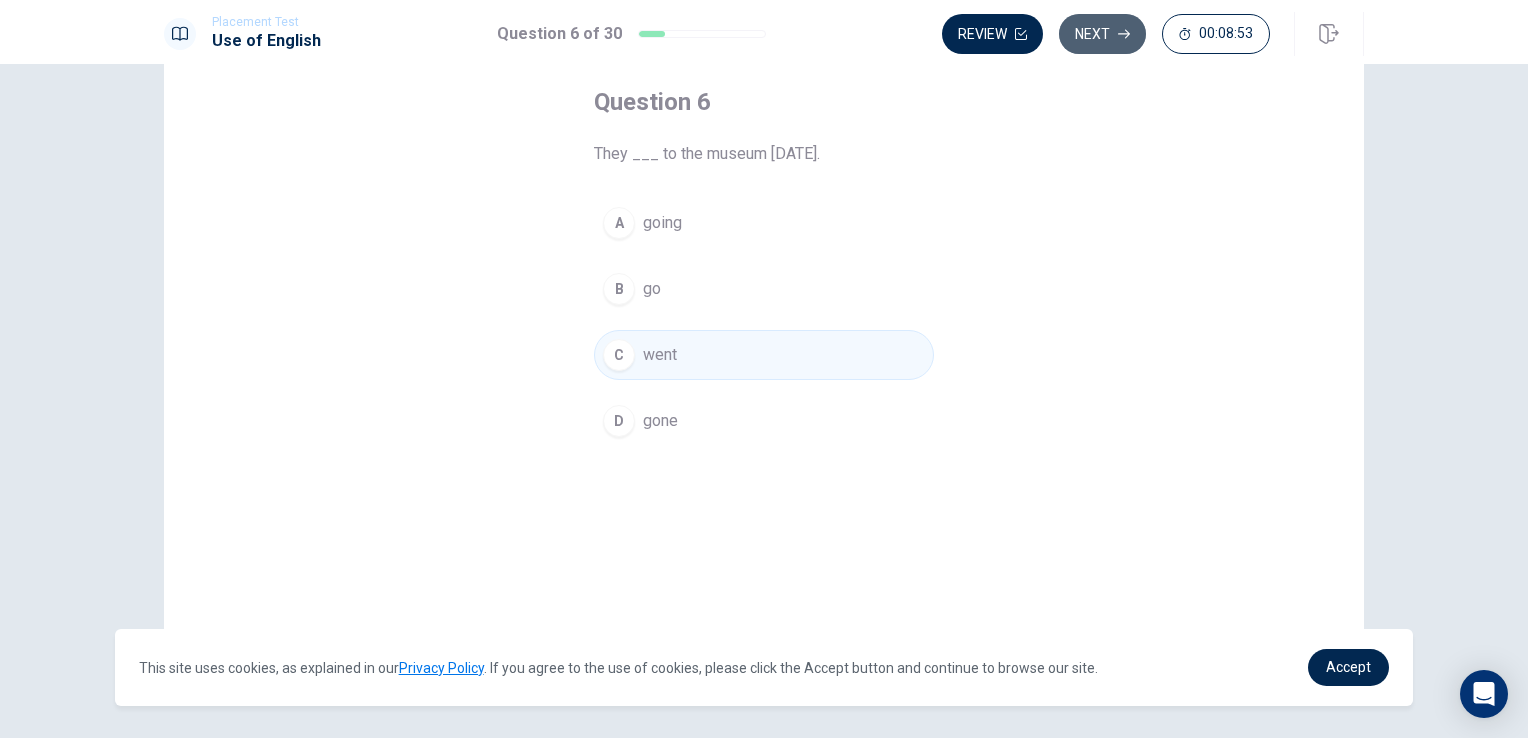 click on "Next" at bounding box center (1102, 34) 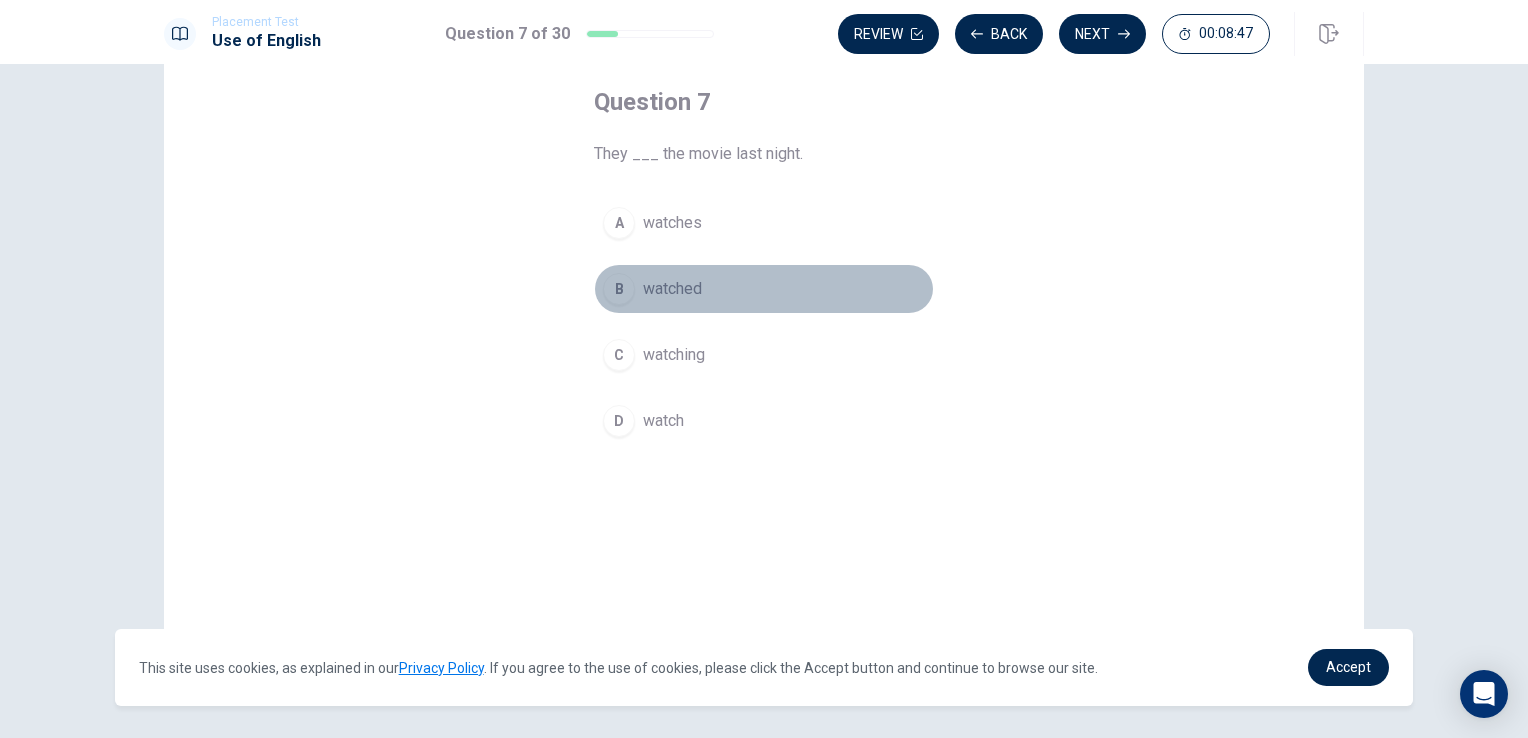 click on "B" at bounding box center (619, 289) 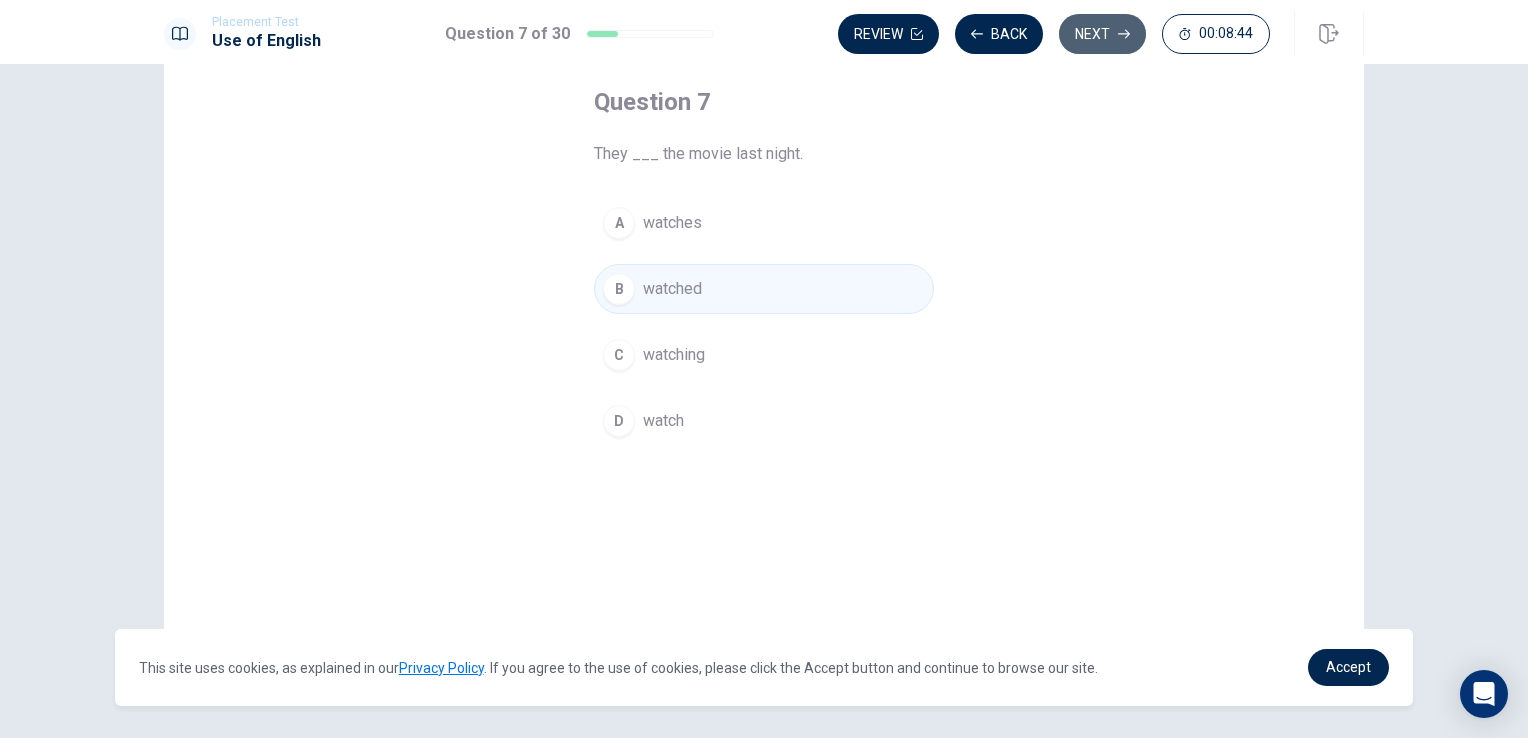 click on "Next" at bounding box center (1102, 34) 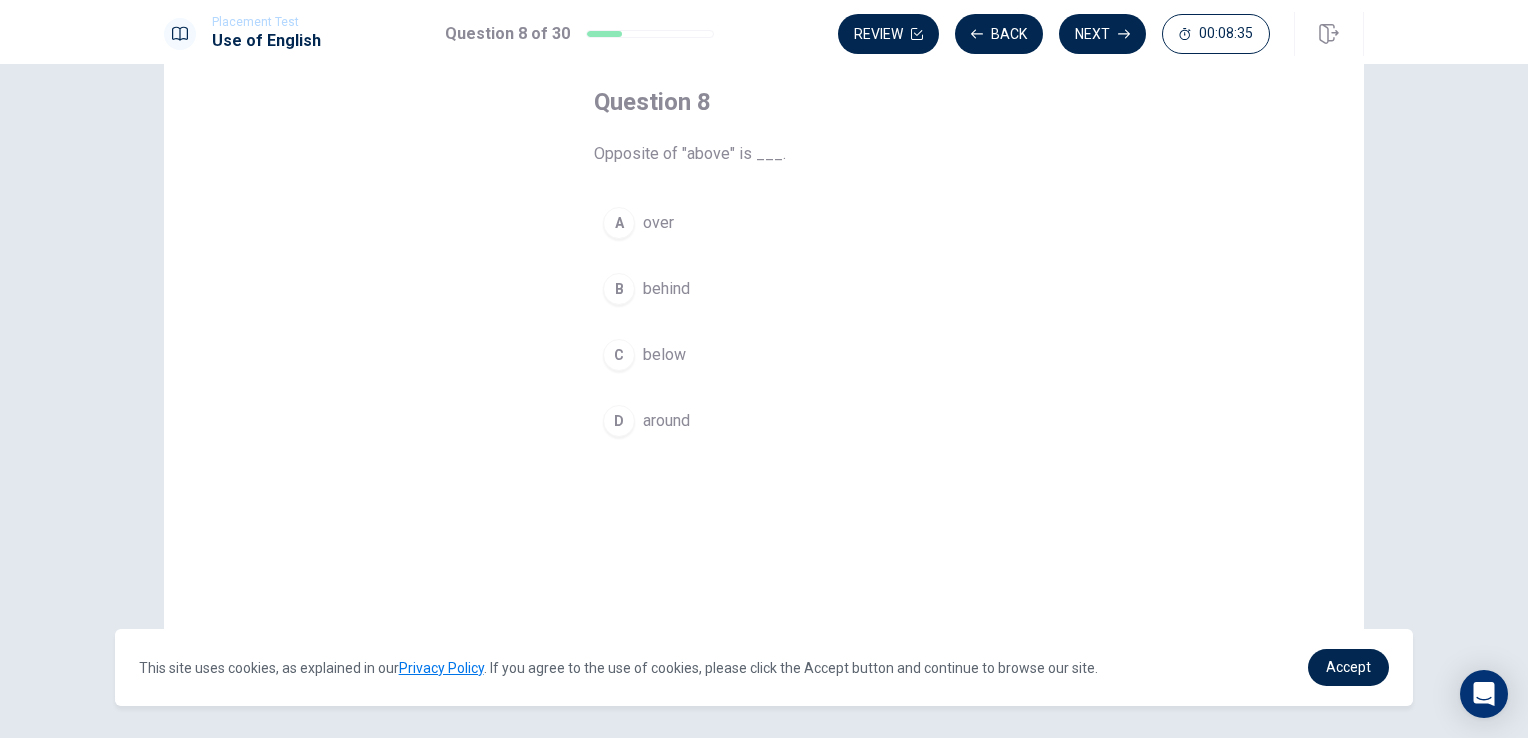 click on "C" at bounding box center [619, 355] 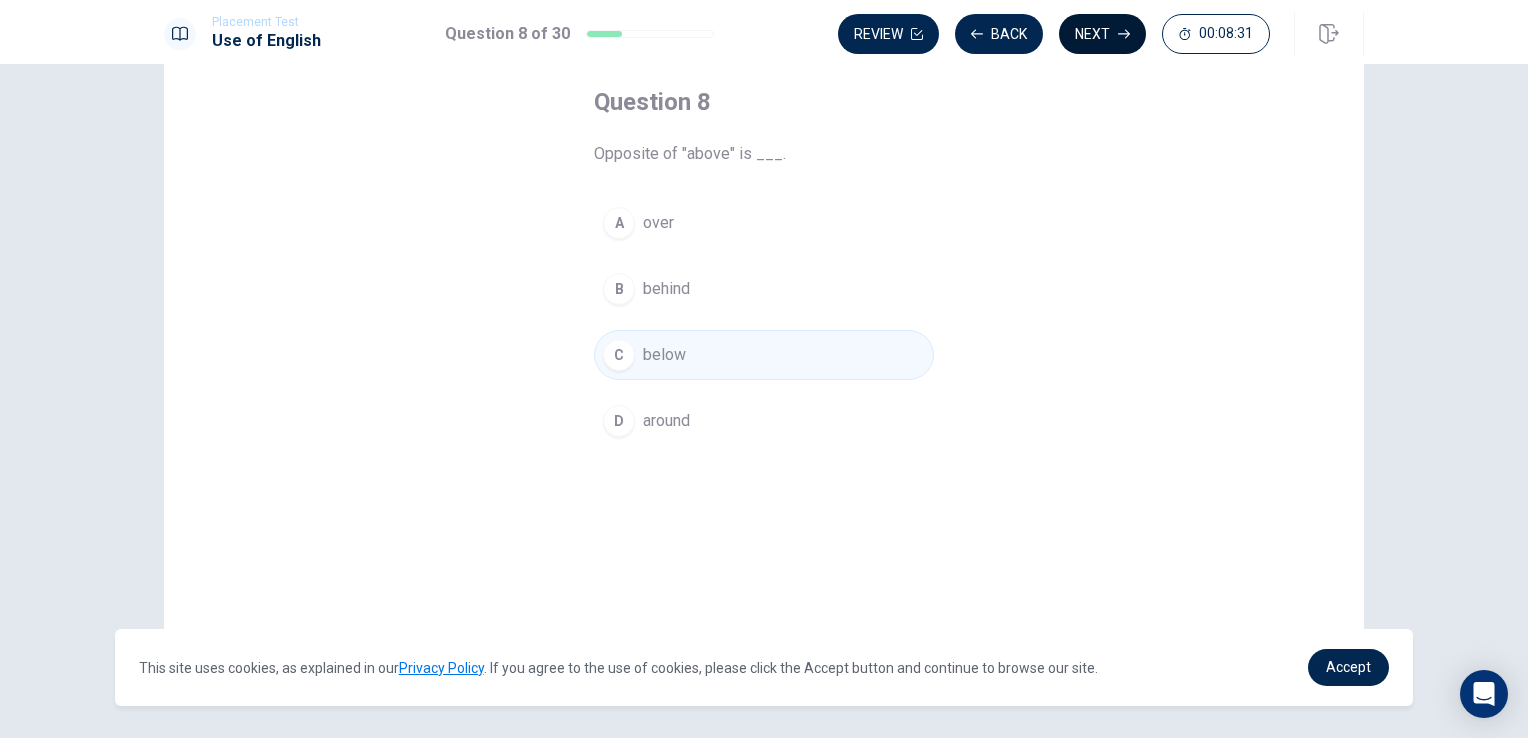 click on "Next" at bounding box center (1102, 34) 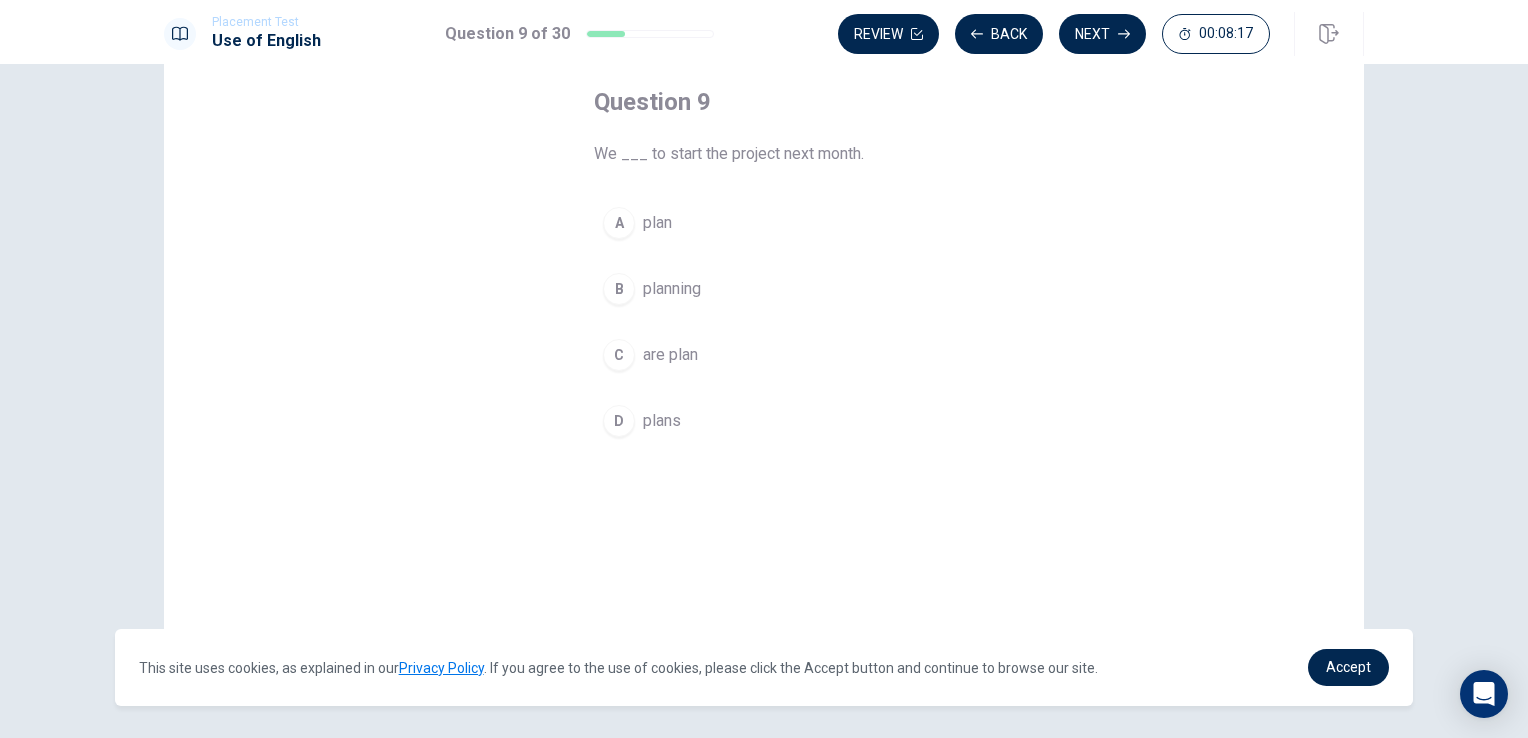 click on "A" at bounding box center (619, 223) 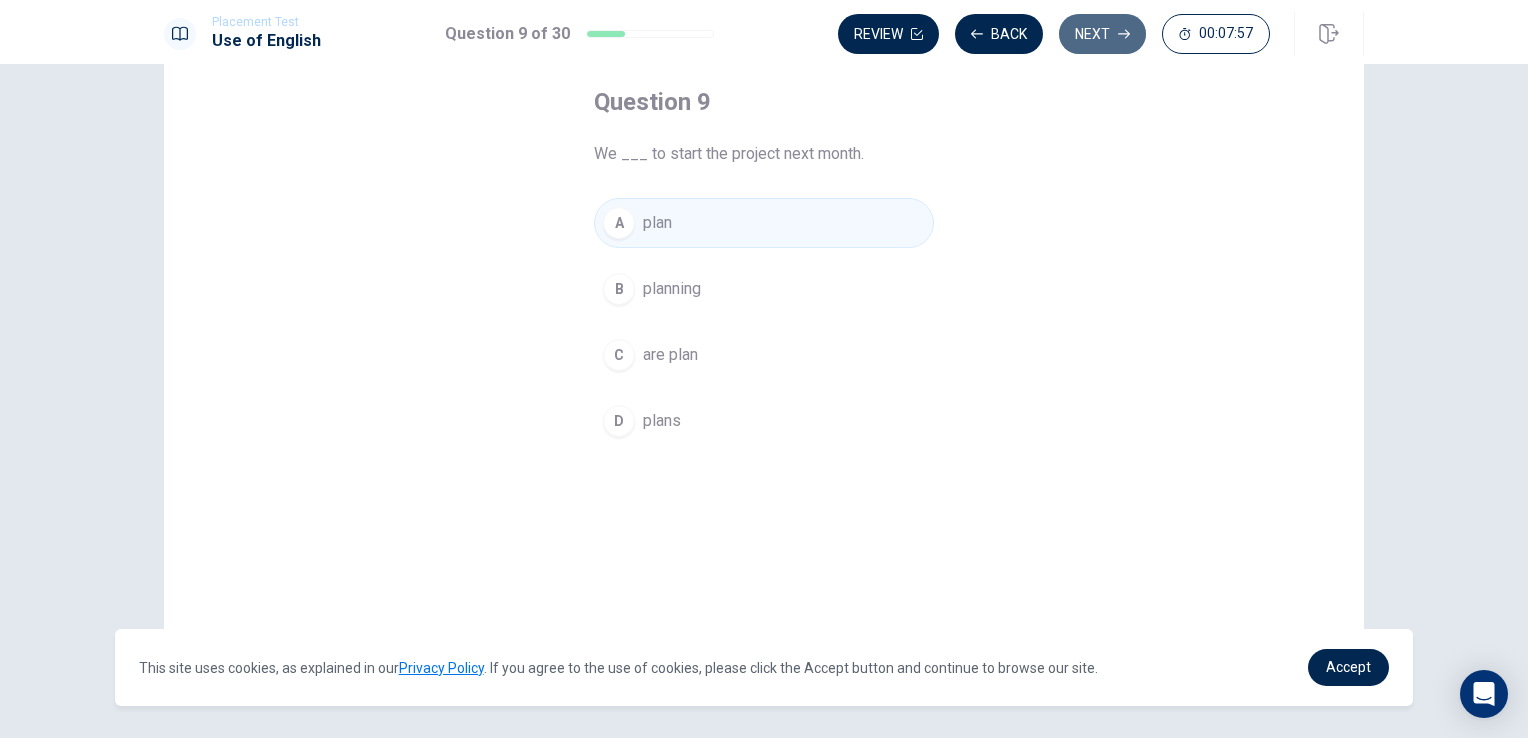 click on "Next" at bounding box center [1102, 34] 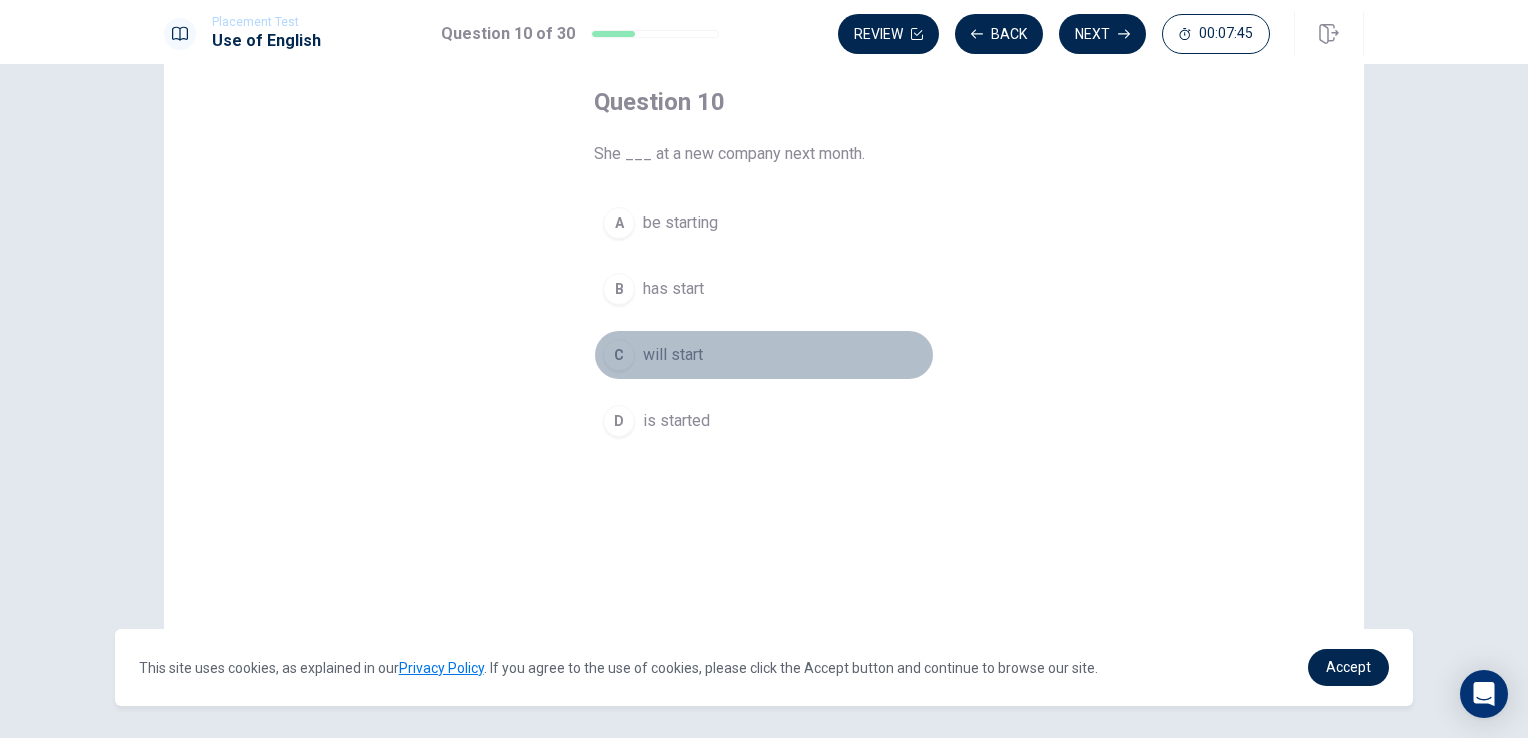 click on "C" at bounding box center (619, 355) 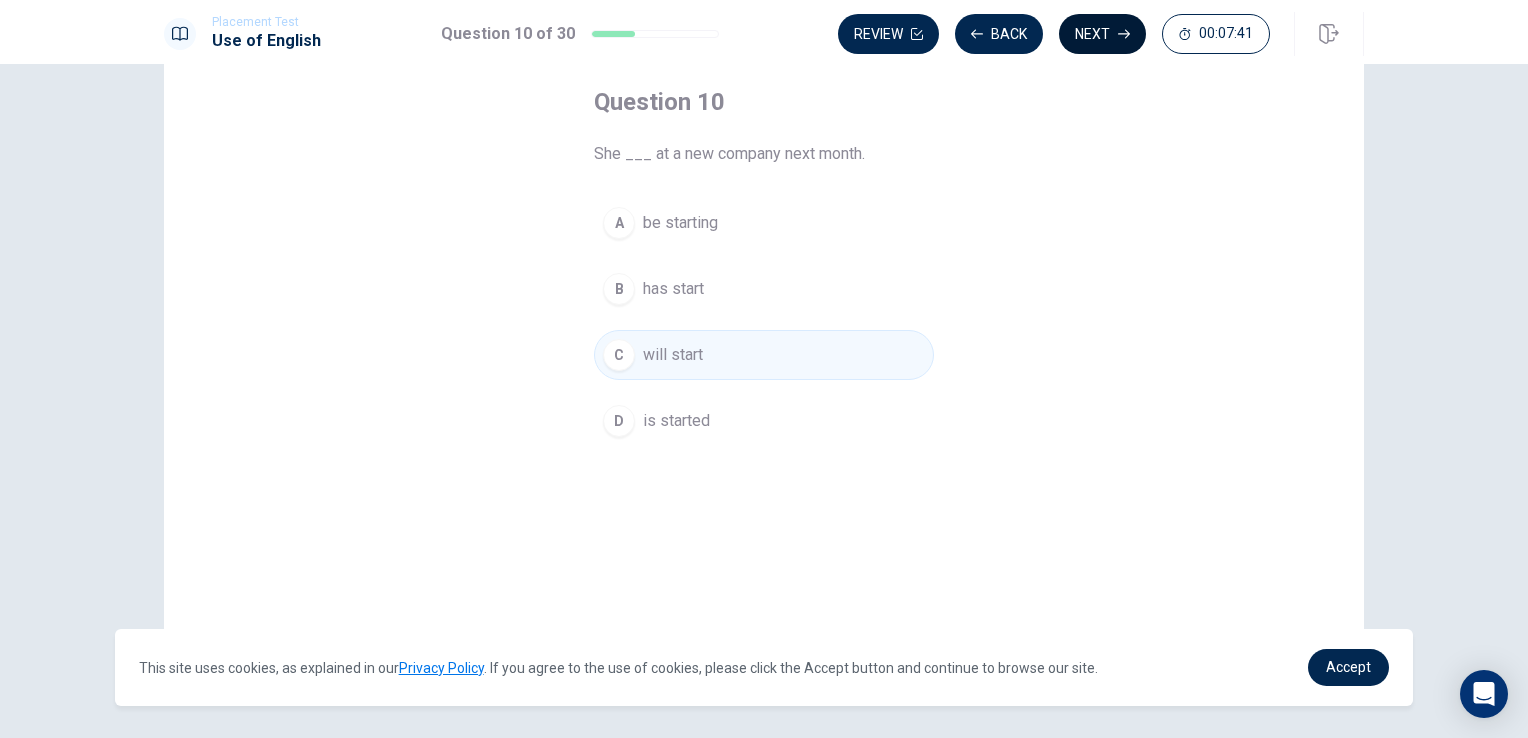 click on "Next" at bounding box center [1102, 34] 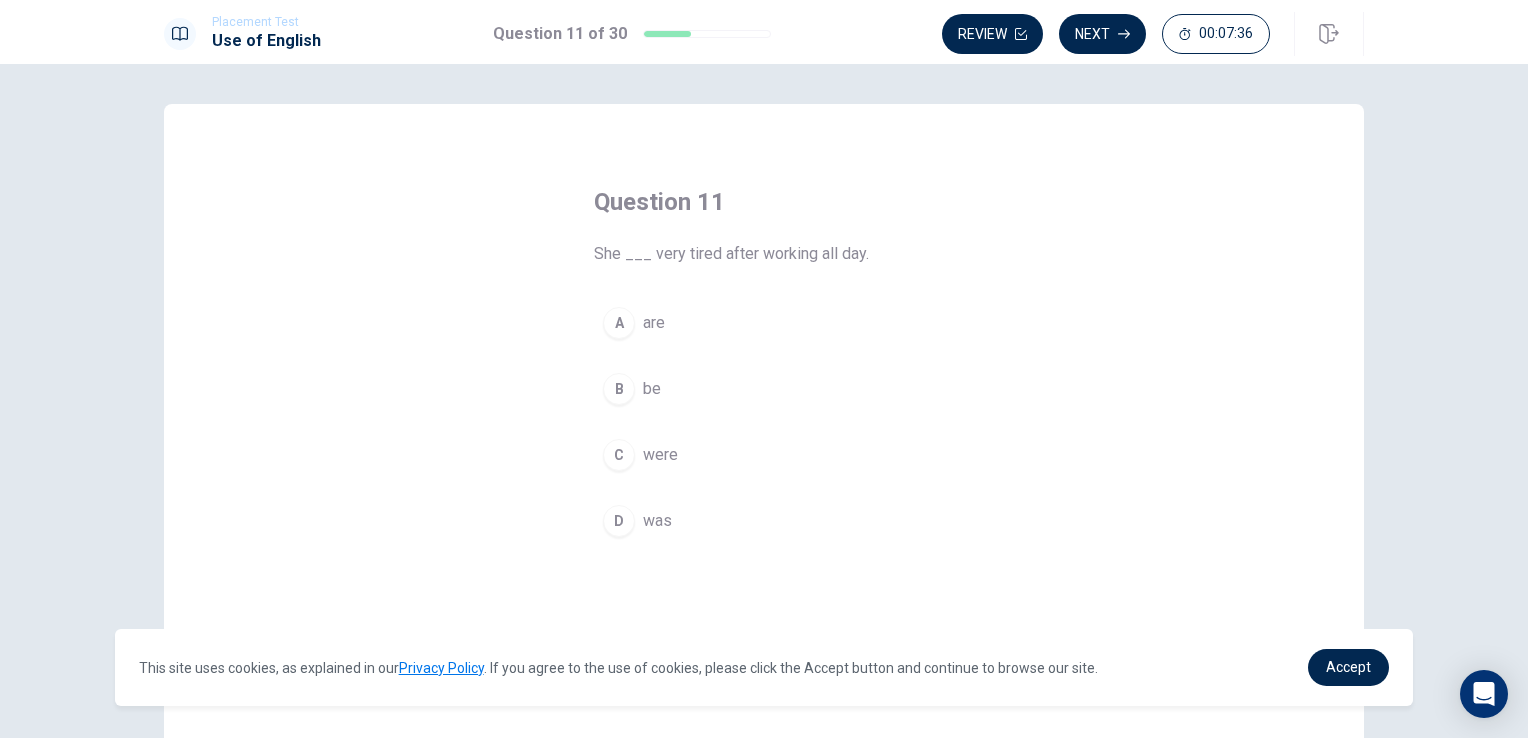 scroll, scrollTop: 100, scrollLeft: 0, axis: vertical 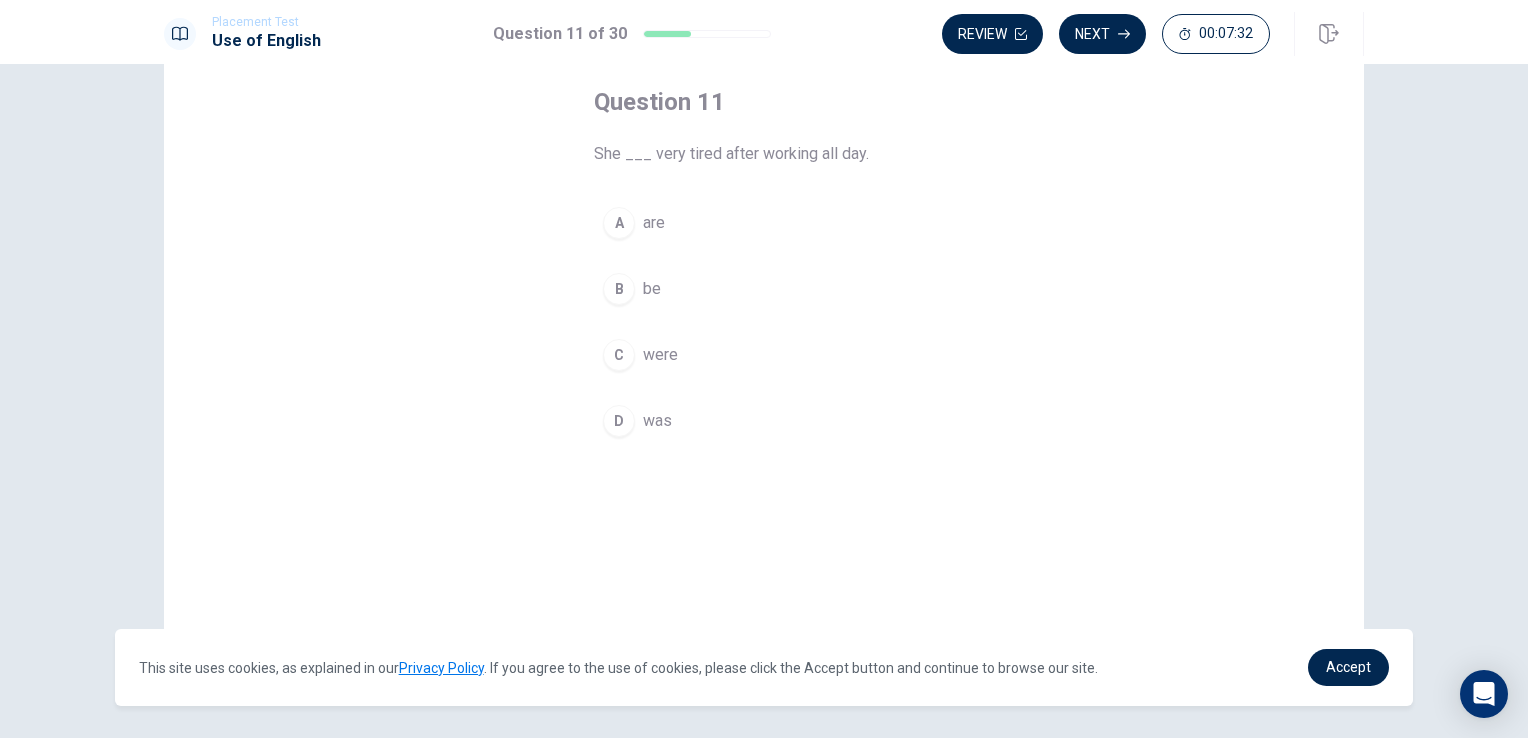click on "A" at bounding box center [619, 223] 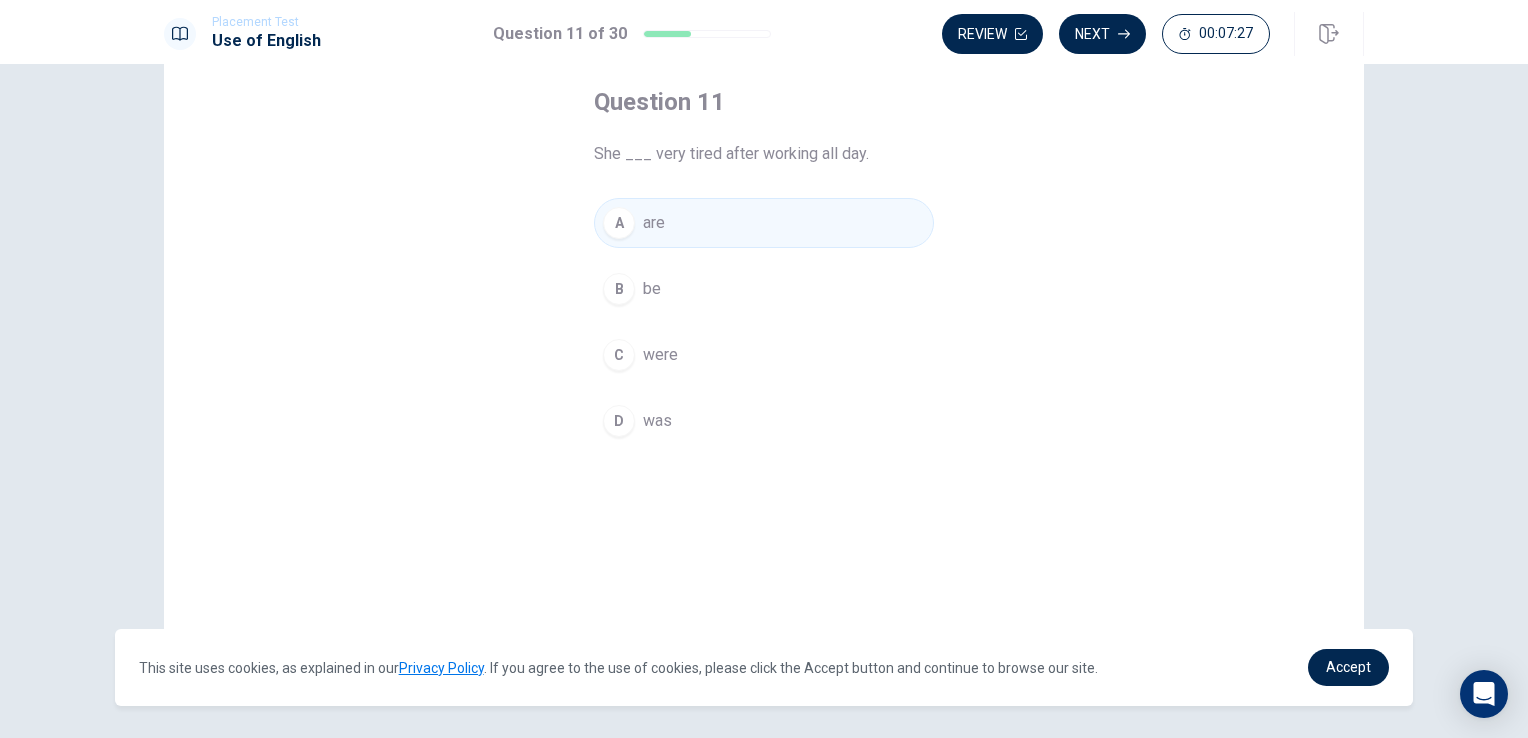 click on "D" at bounding box center [619, 421] 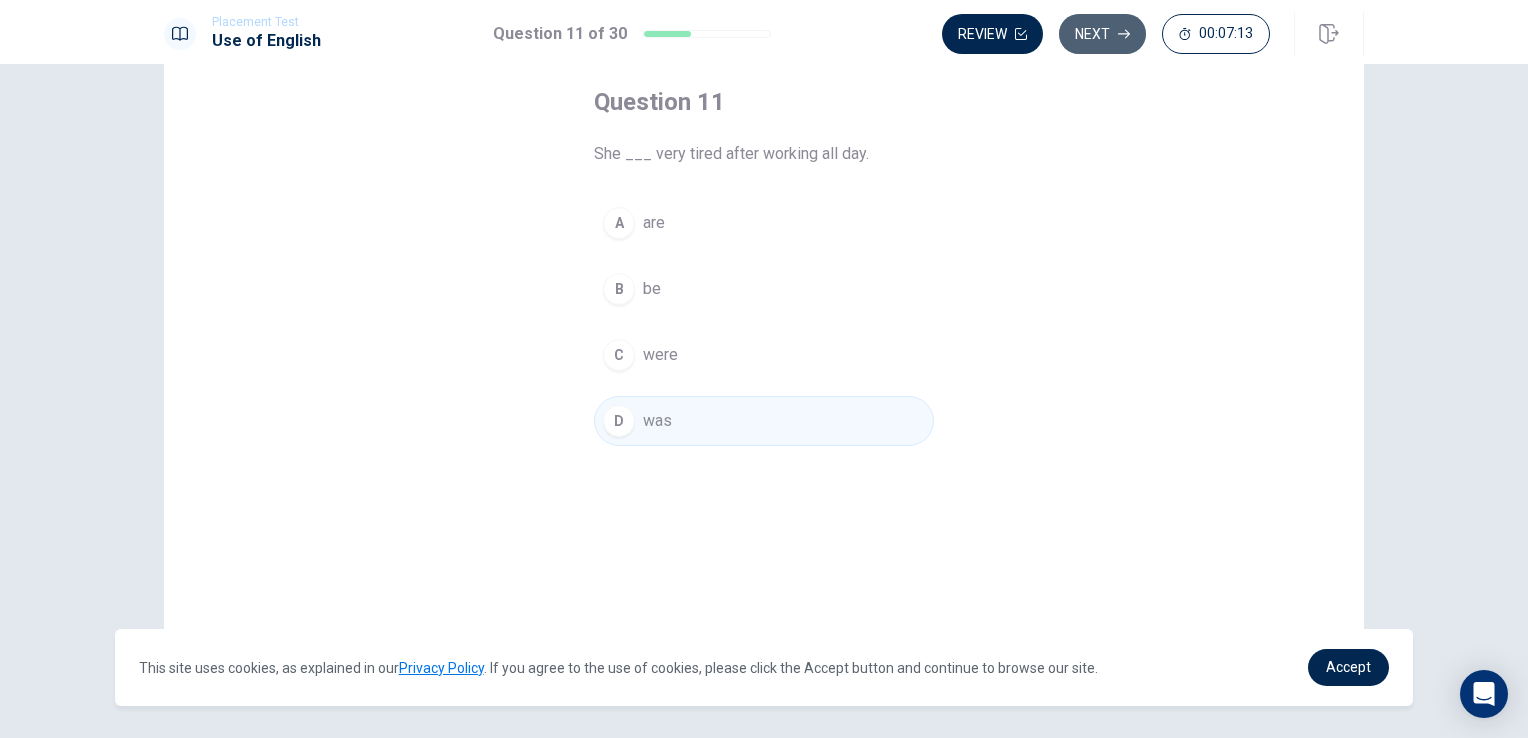 click on "Next" at bounding box center [1102, 34] 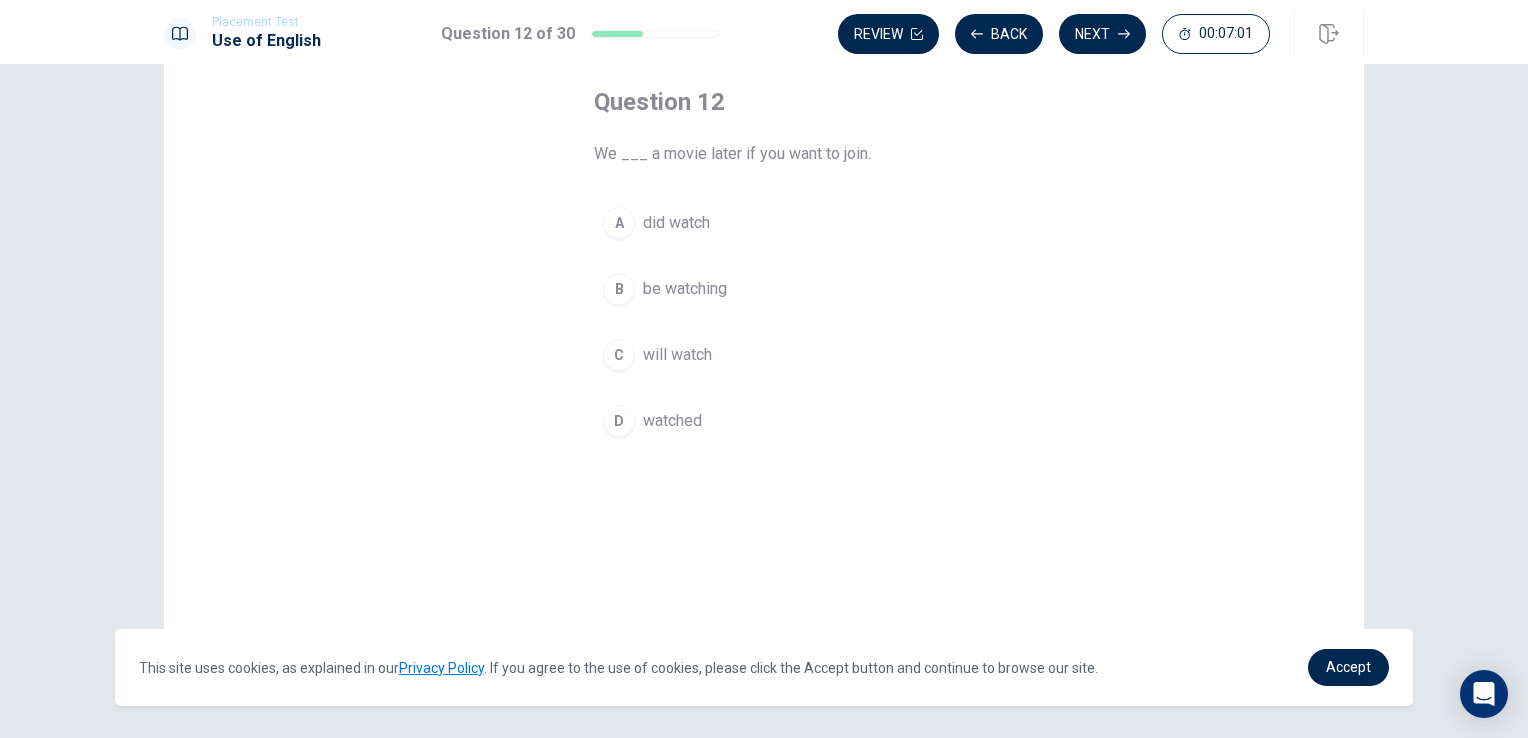 click on "C" at bounding box center (619, 355) 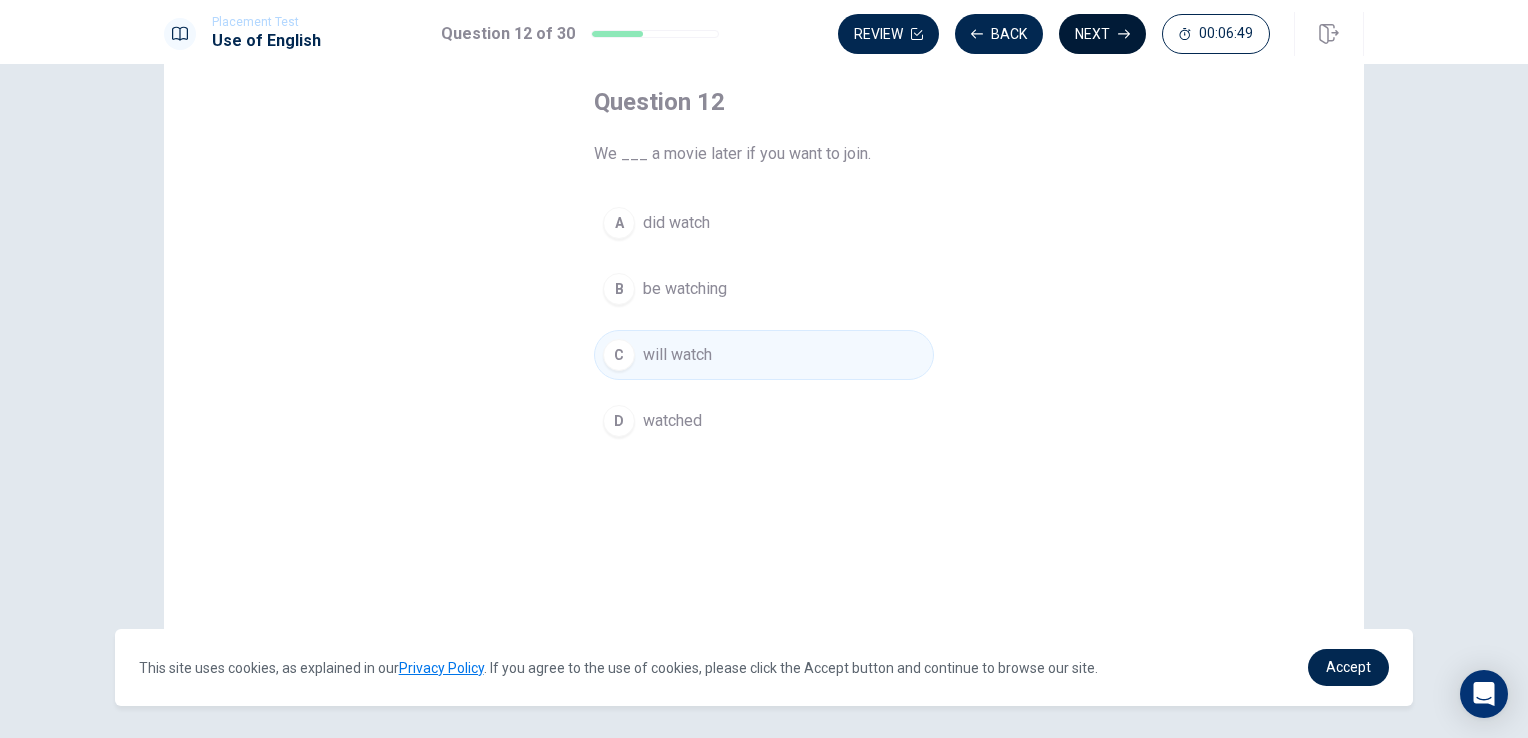 click on "Next" at bounding box center (1102, 34) 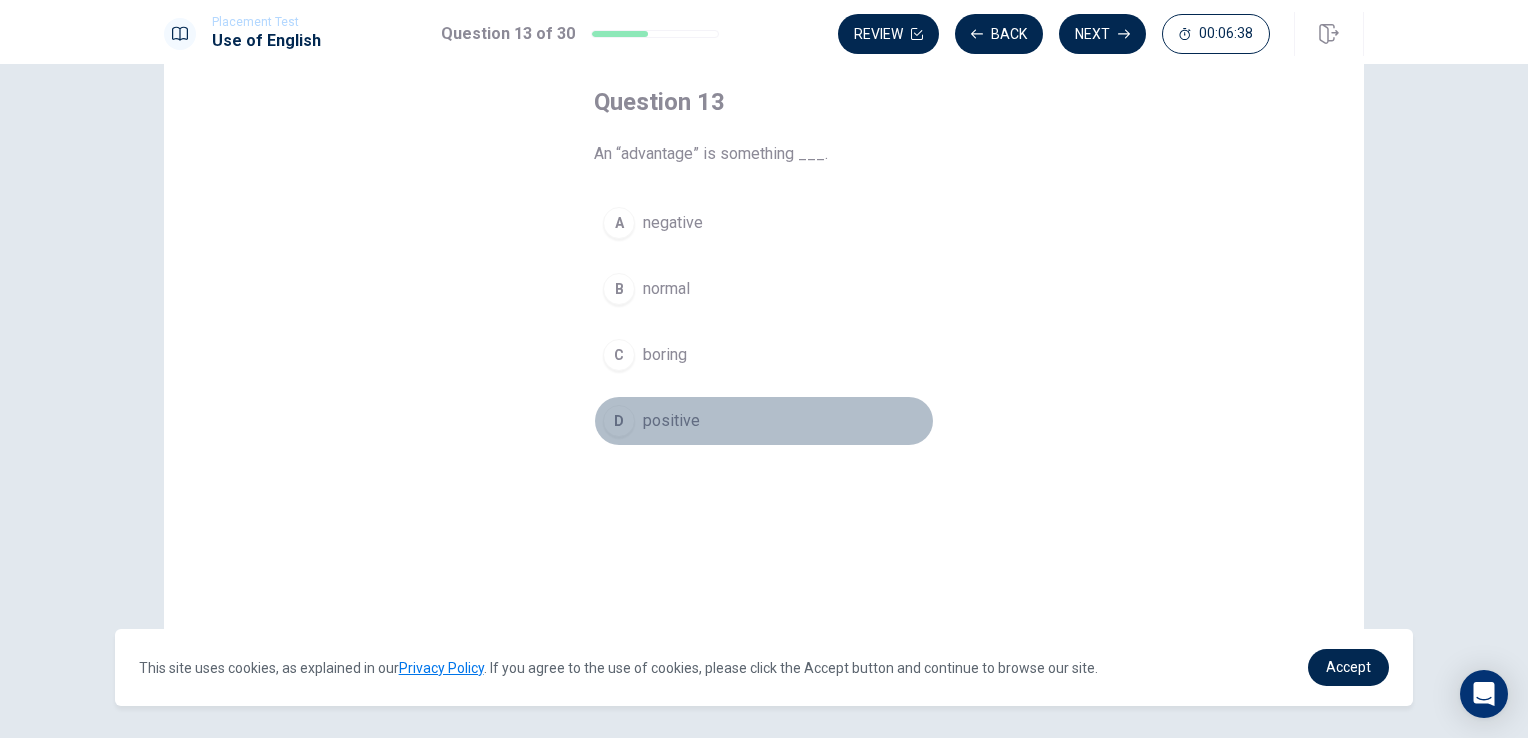 click on "D" at bounding box center (619, 421) 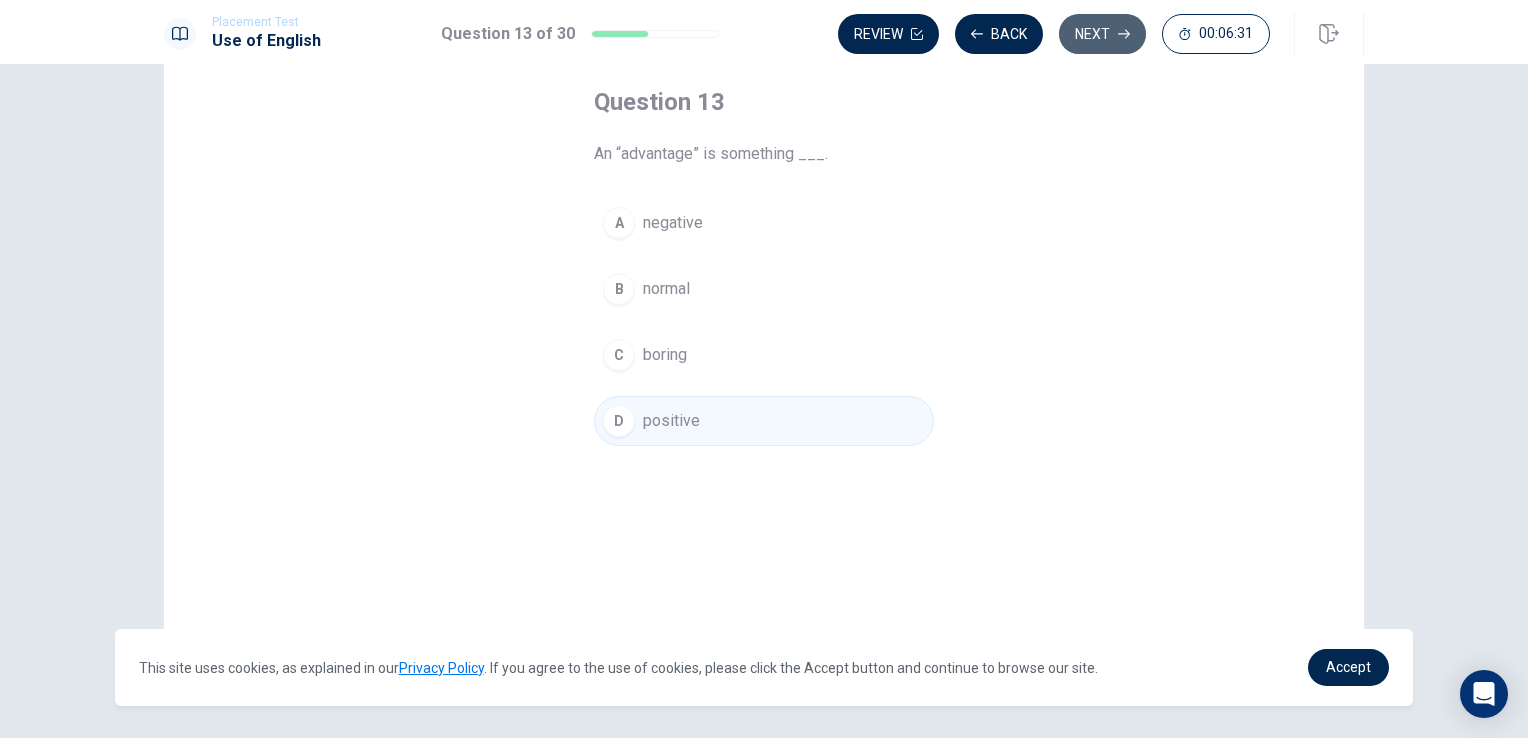 click on "Next" at bounding box center (1102, 34) 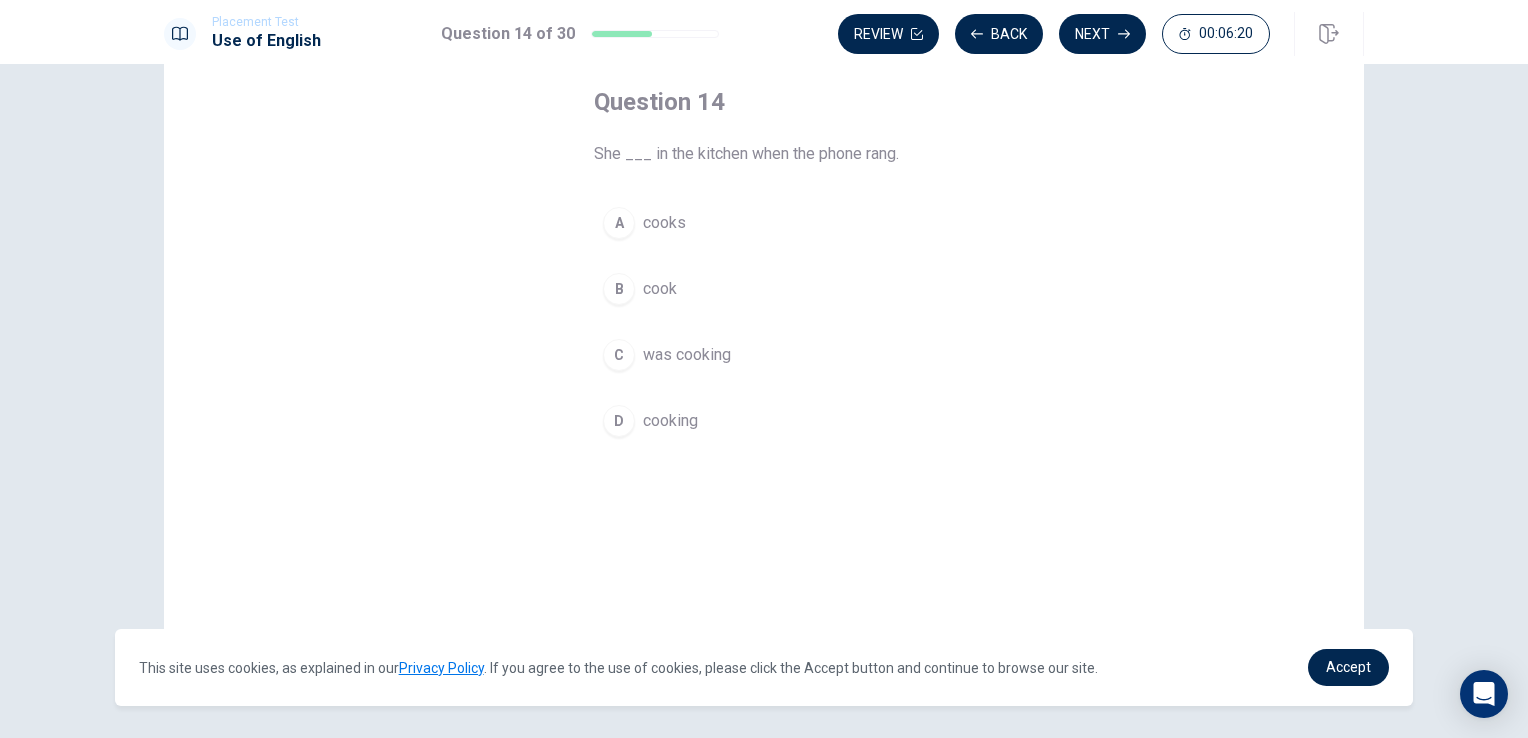 click on "C" at bounding box center (619, 355) 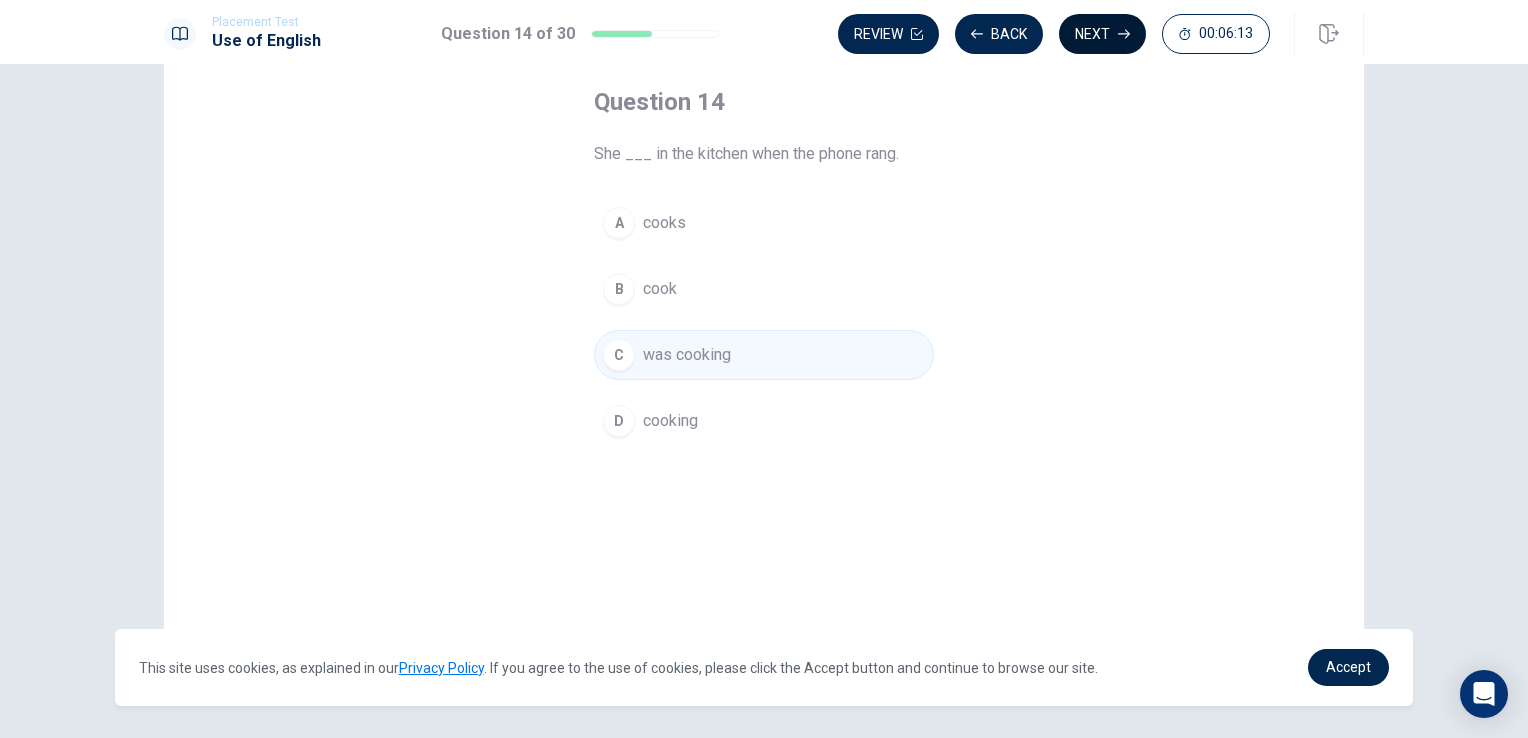 click on "Next" at bounding box center [1102, 34] 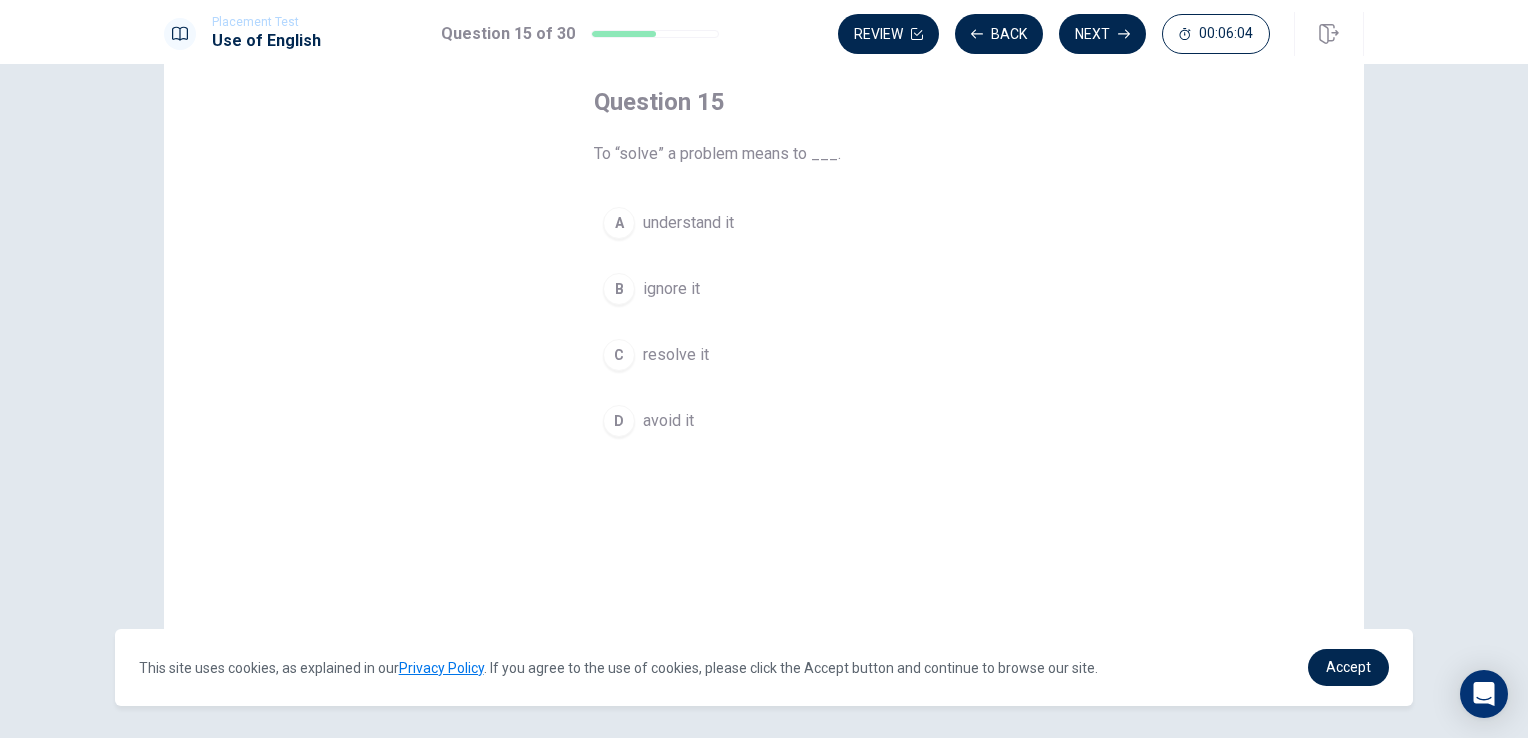 click on "C" at bounding box center [619, 355] 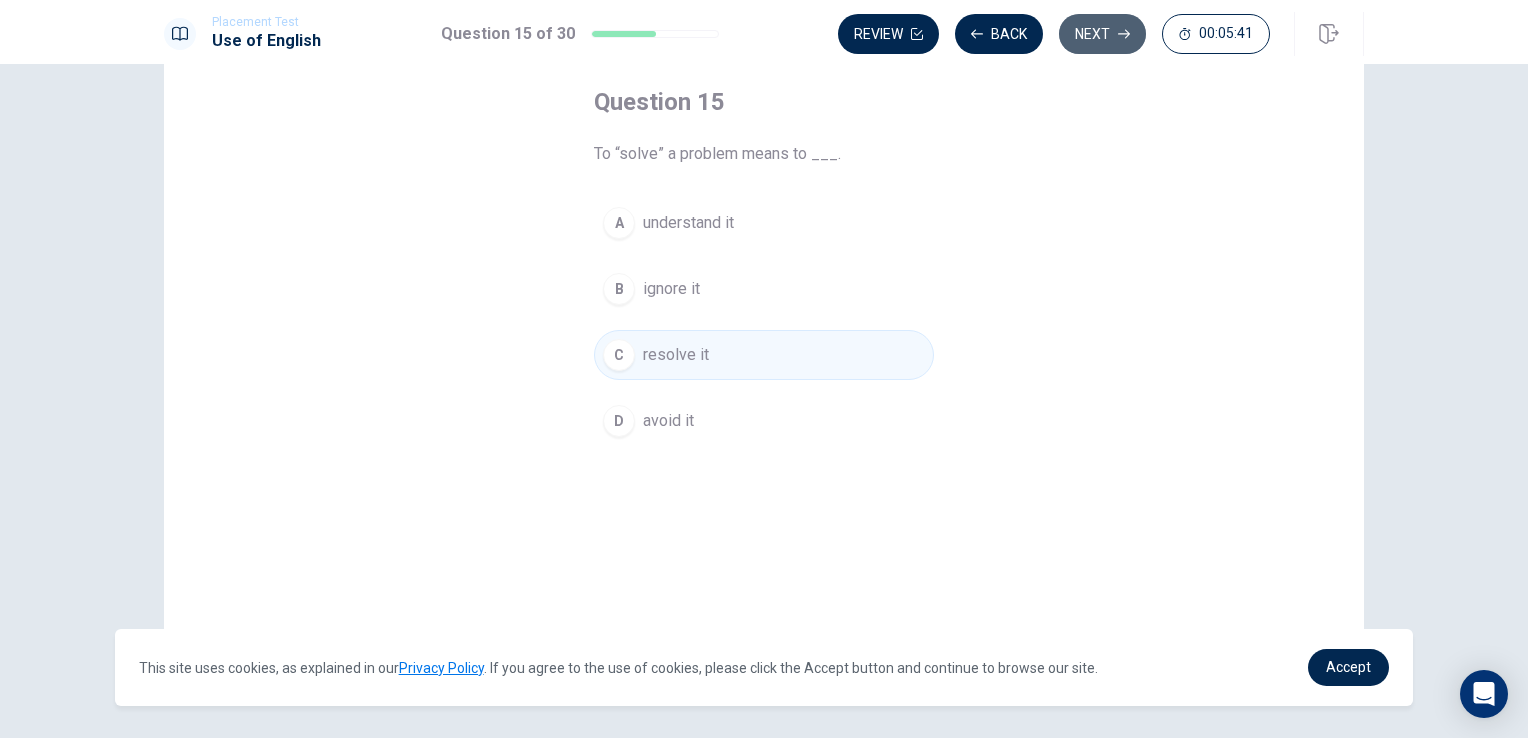 click on "Next" at bounding box center [1102, 34] 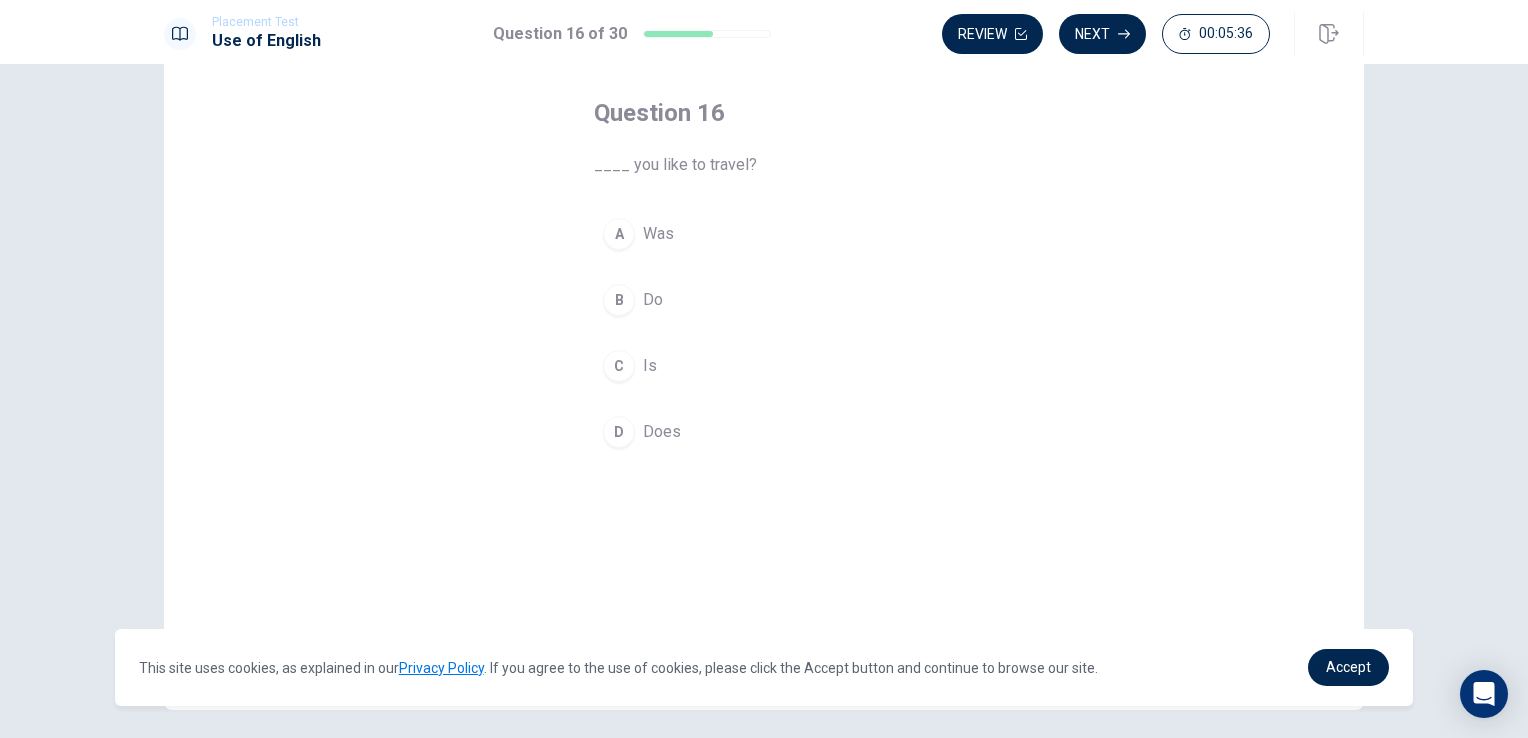 scroll, scrollTop: 64, scrollLeft: 0, axis: vertical 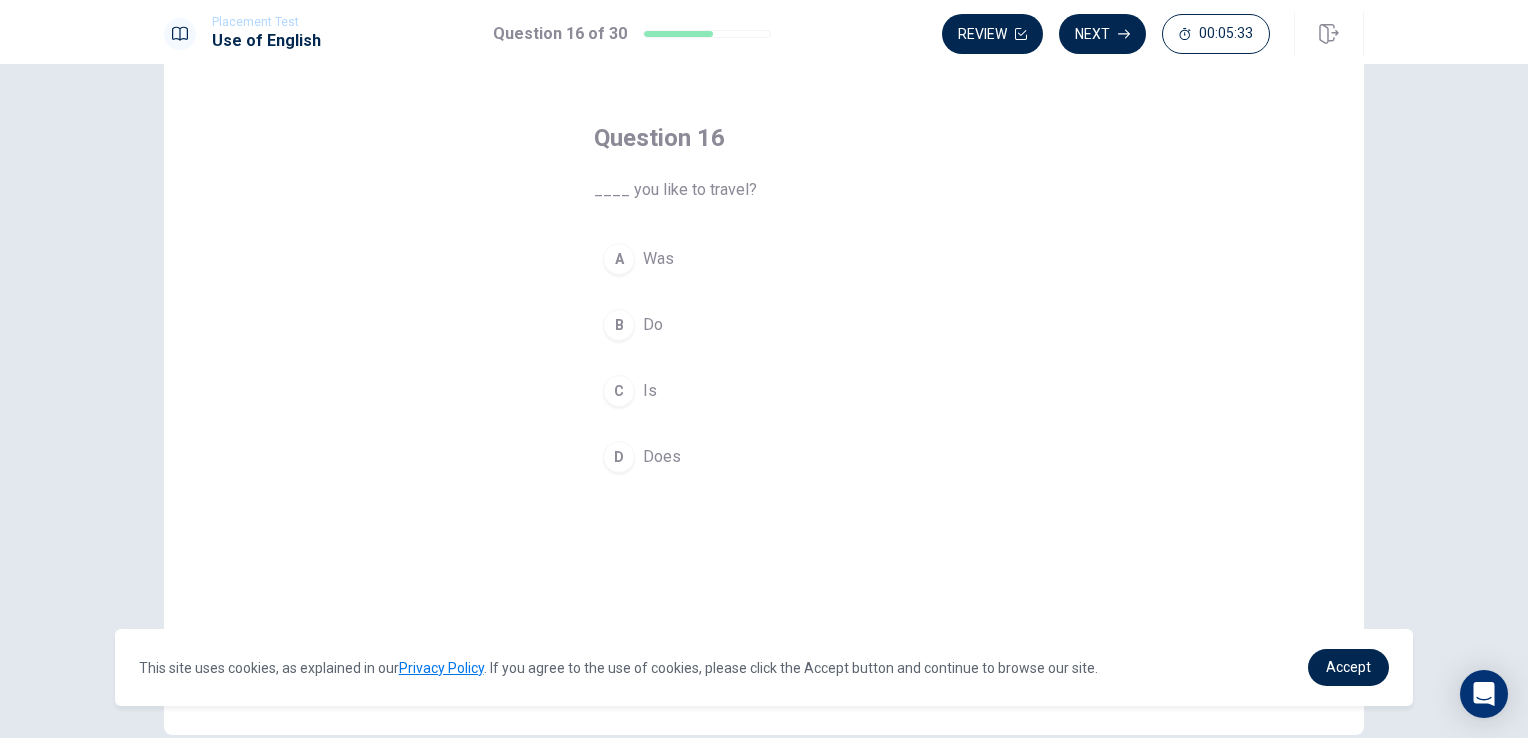 click on "B" at bounding box center (619, 325) 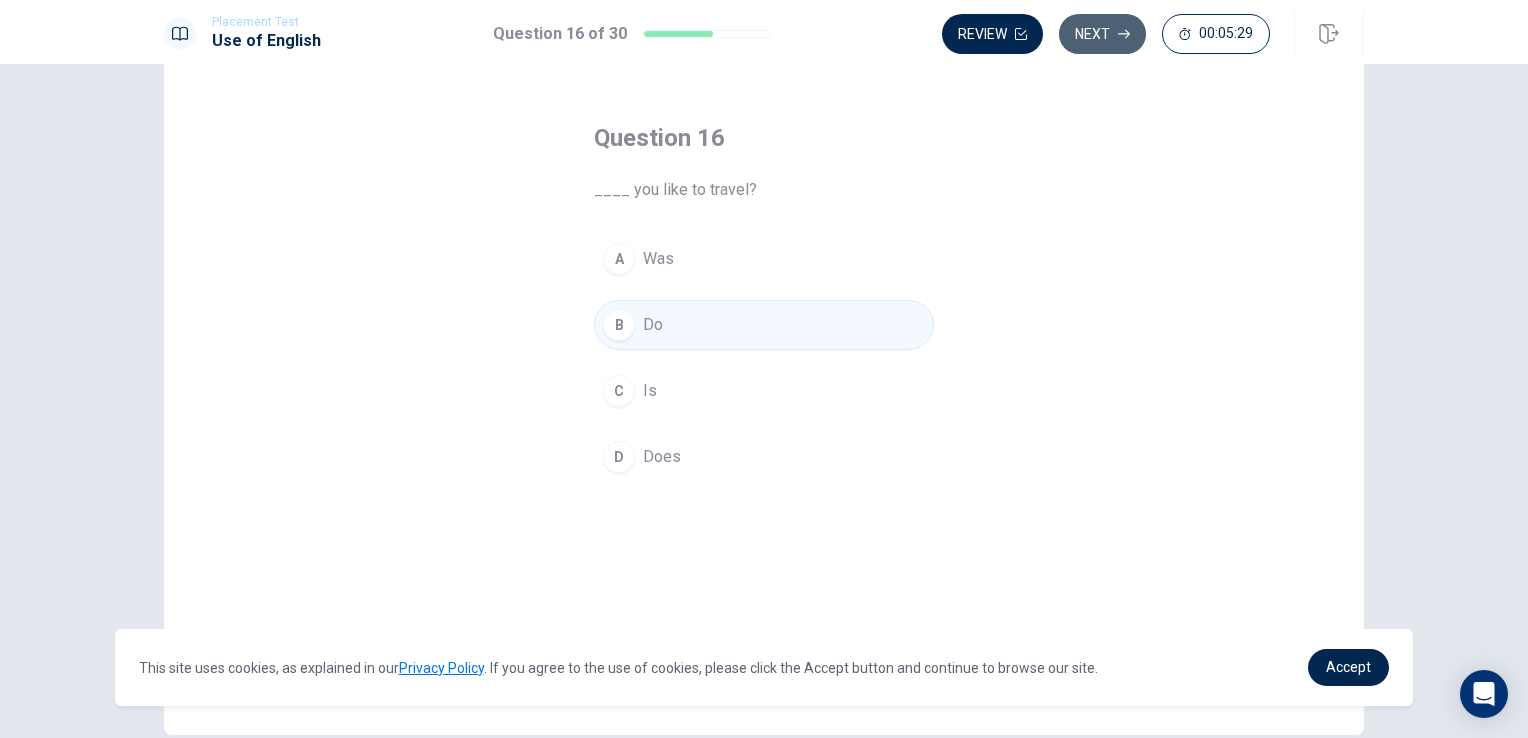 click on "Next" at bounding box center [1102, 34] 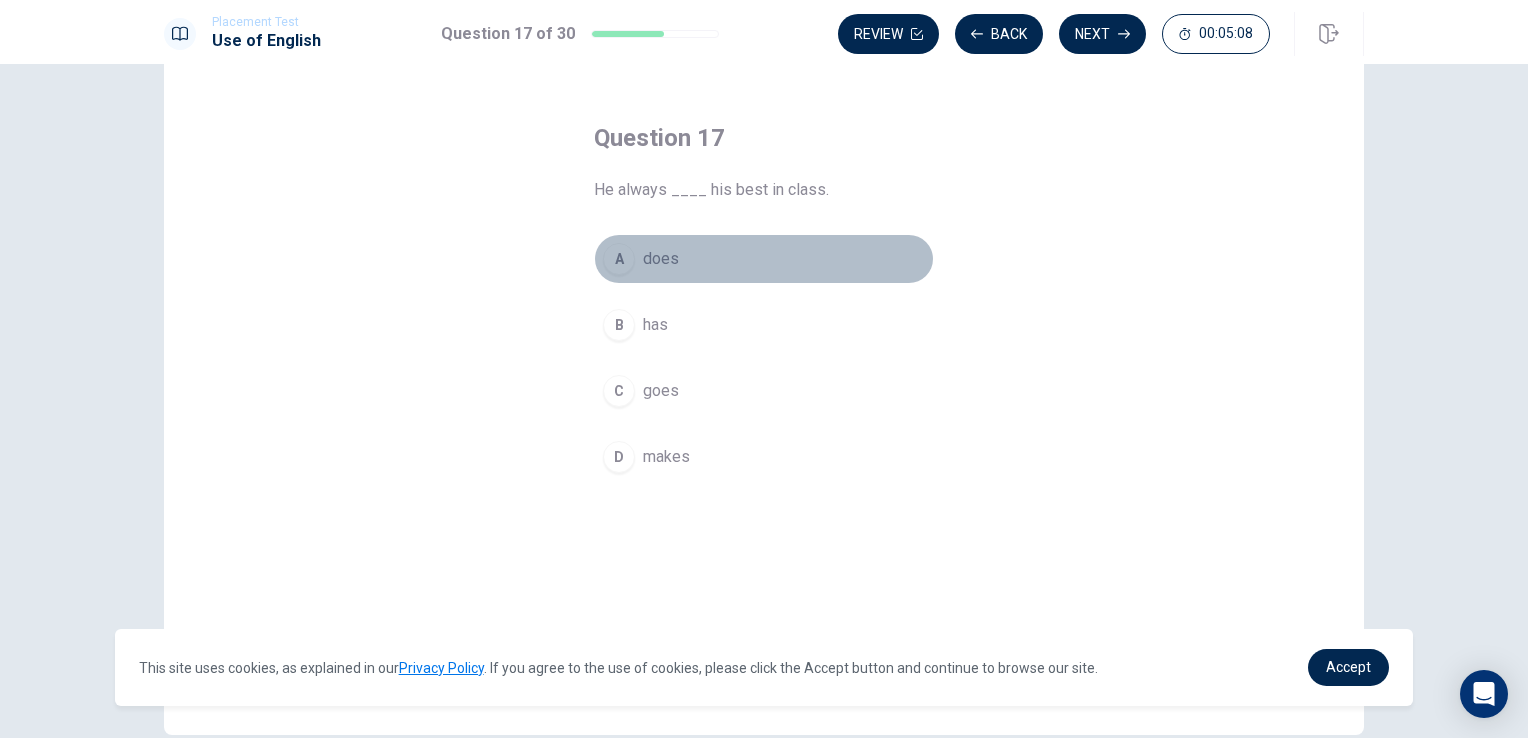 click on "A" at bounding box center [619, 259] 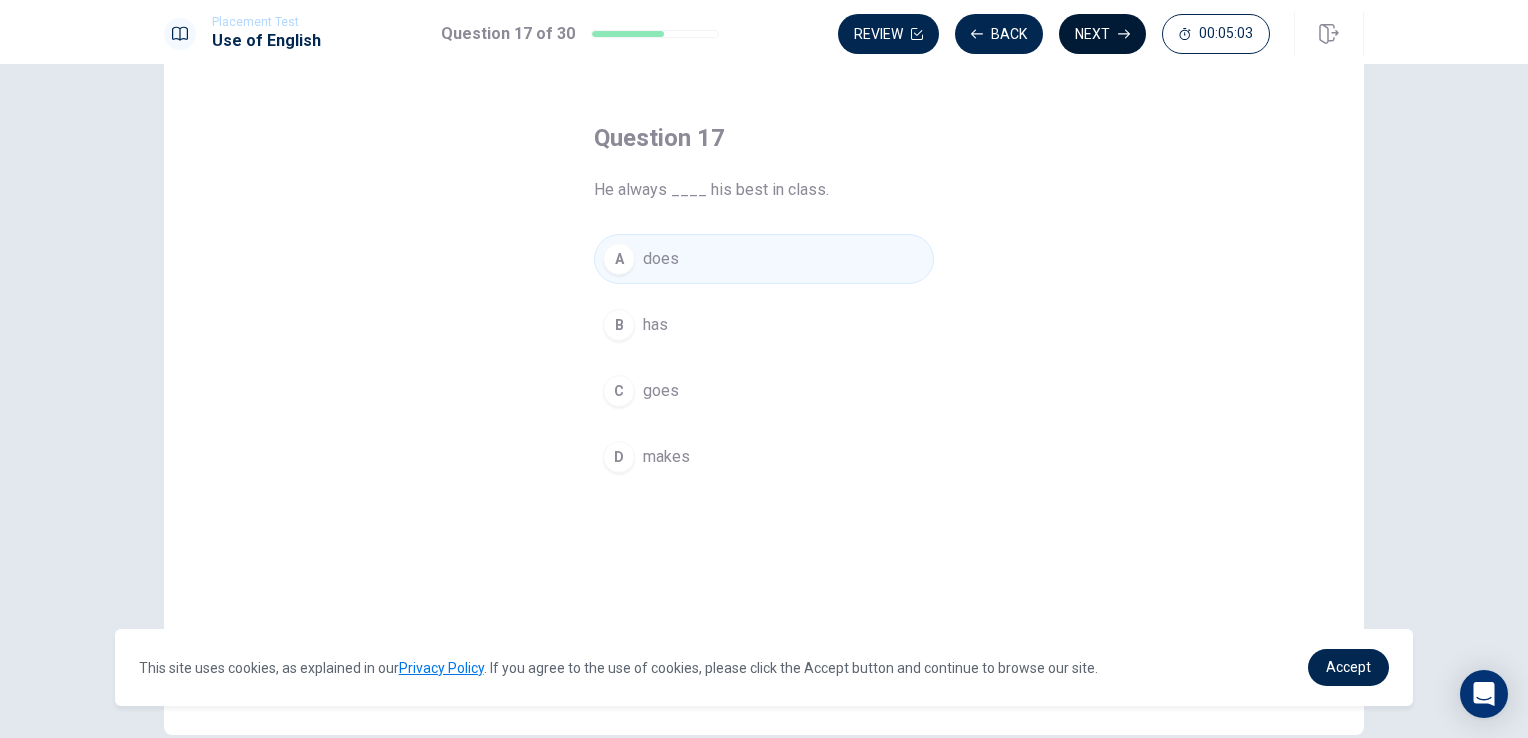 click on "Next" at bounding box center [1102, 34] 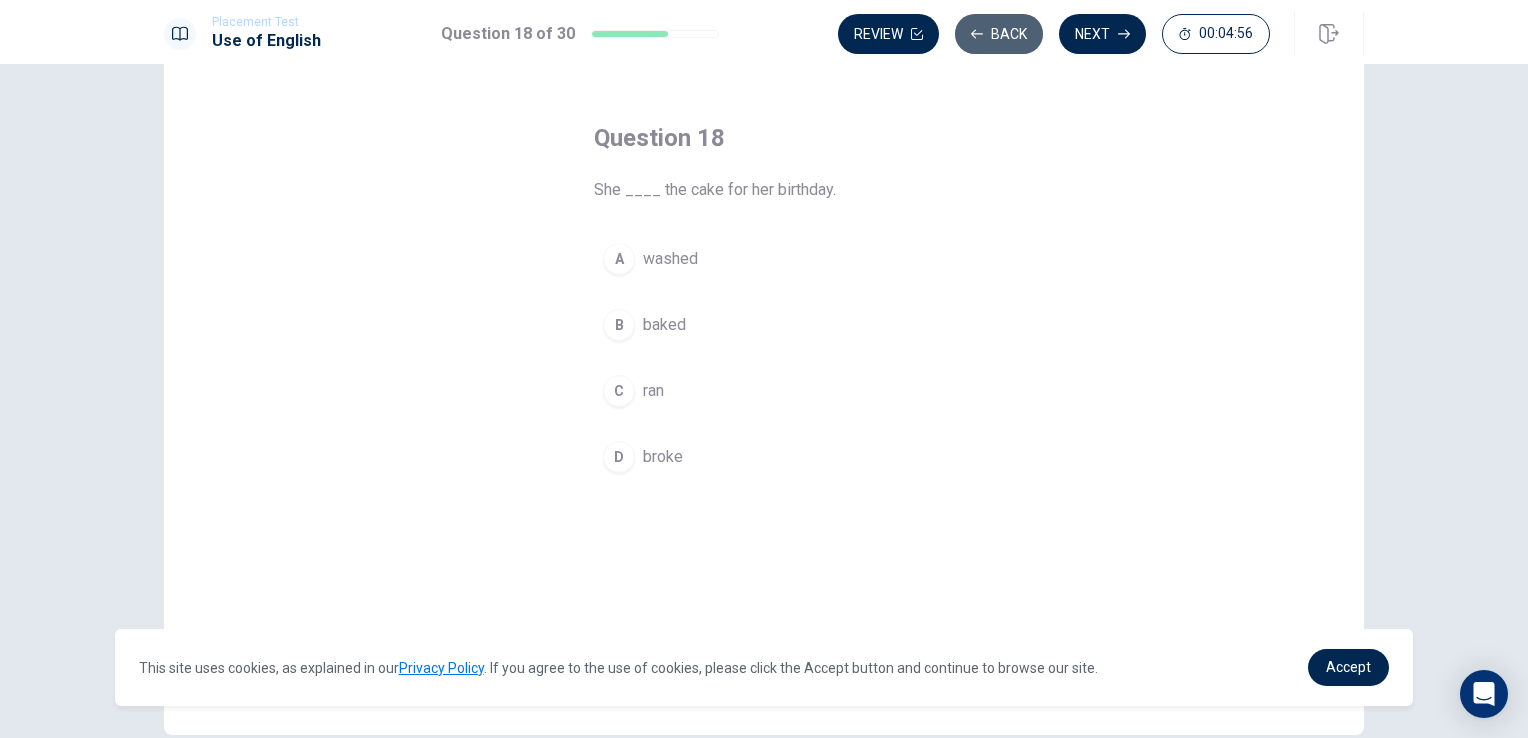 click on "Back" at bounding box center (999, 34) 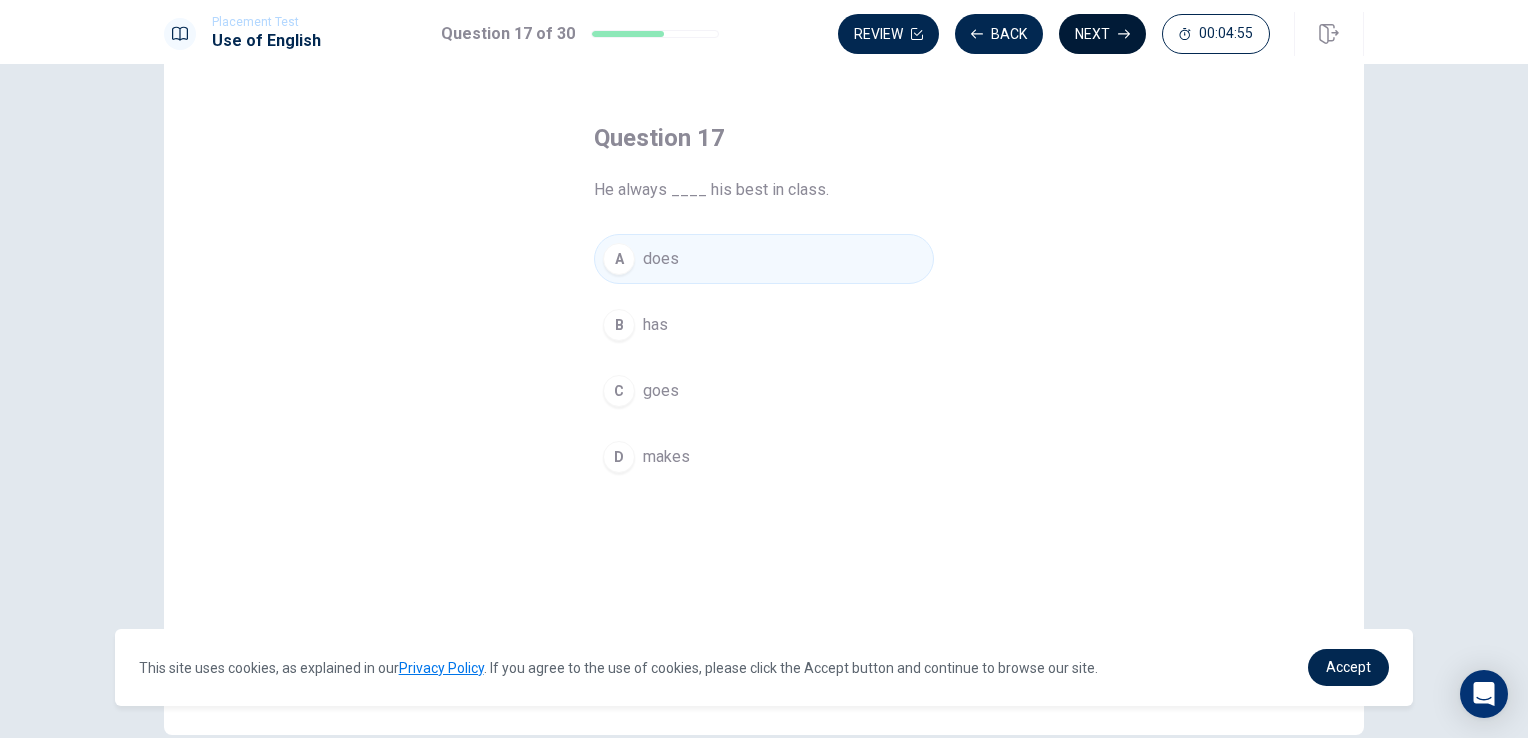 click on "Next" at bounding box center (1102, 34) 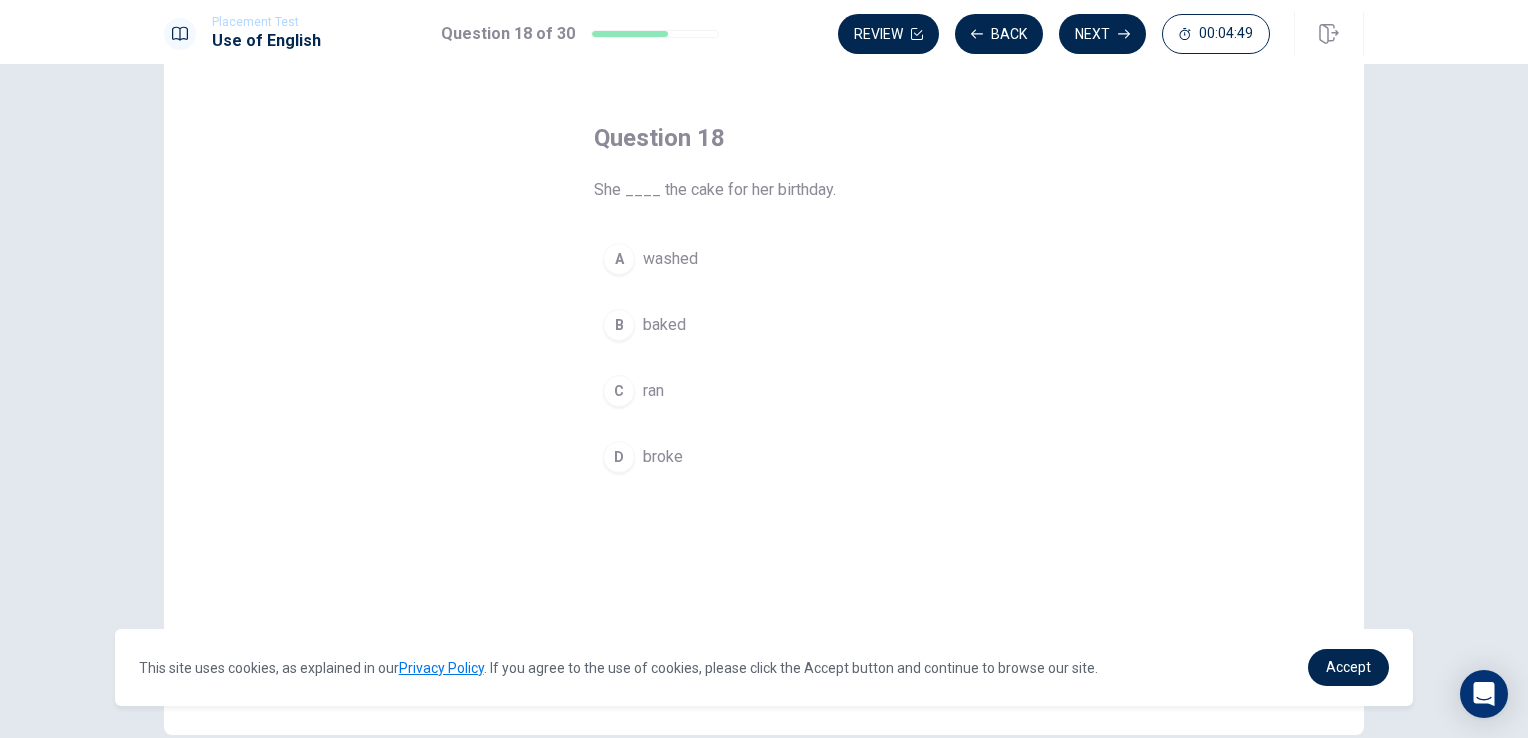 click on "B" at bounding box center (619, 325) 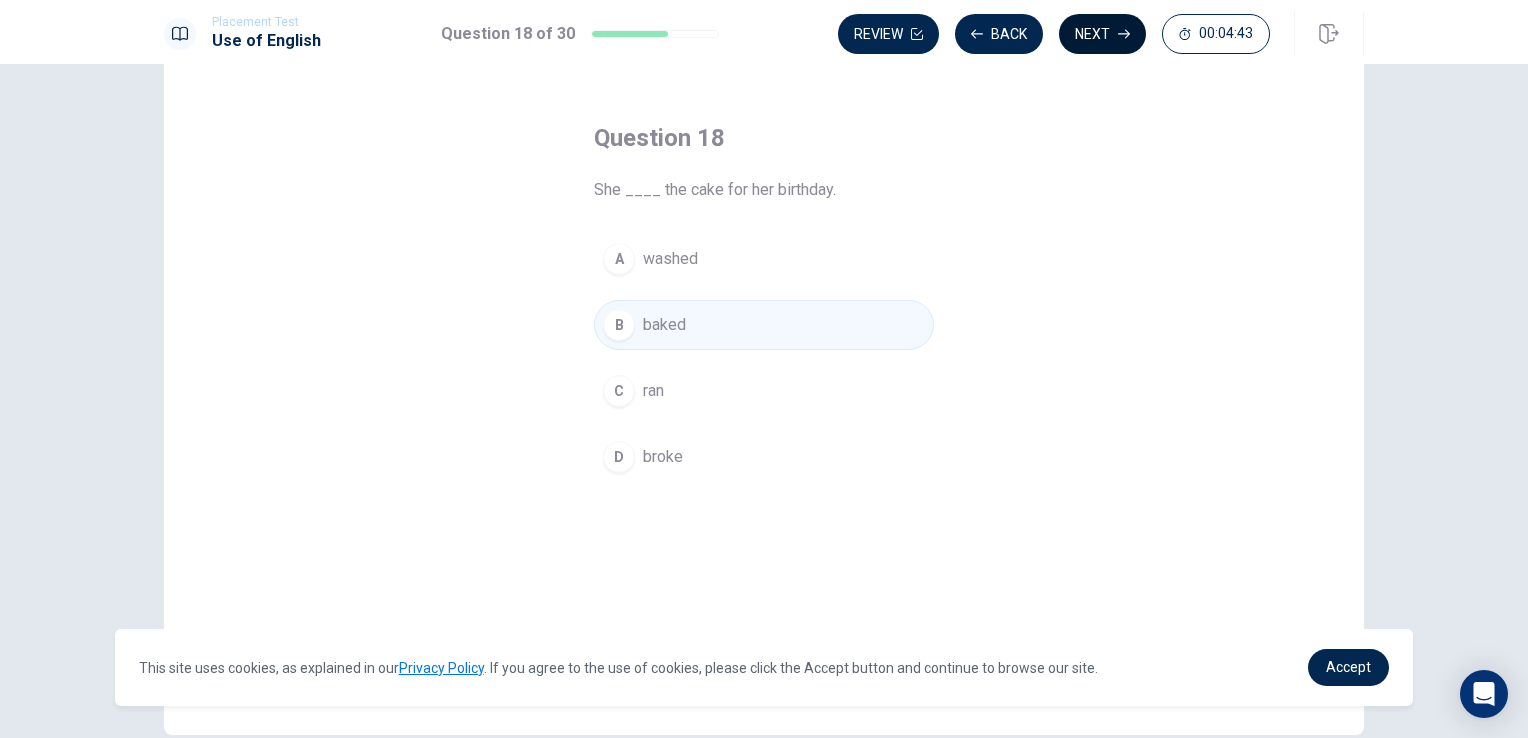 click on "Next" at bounding box center (1102, 34) 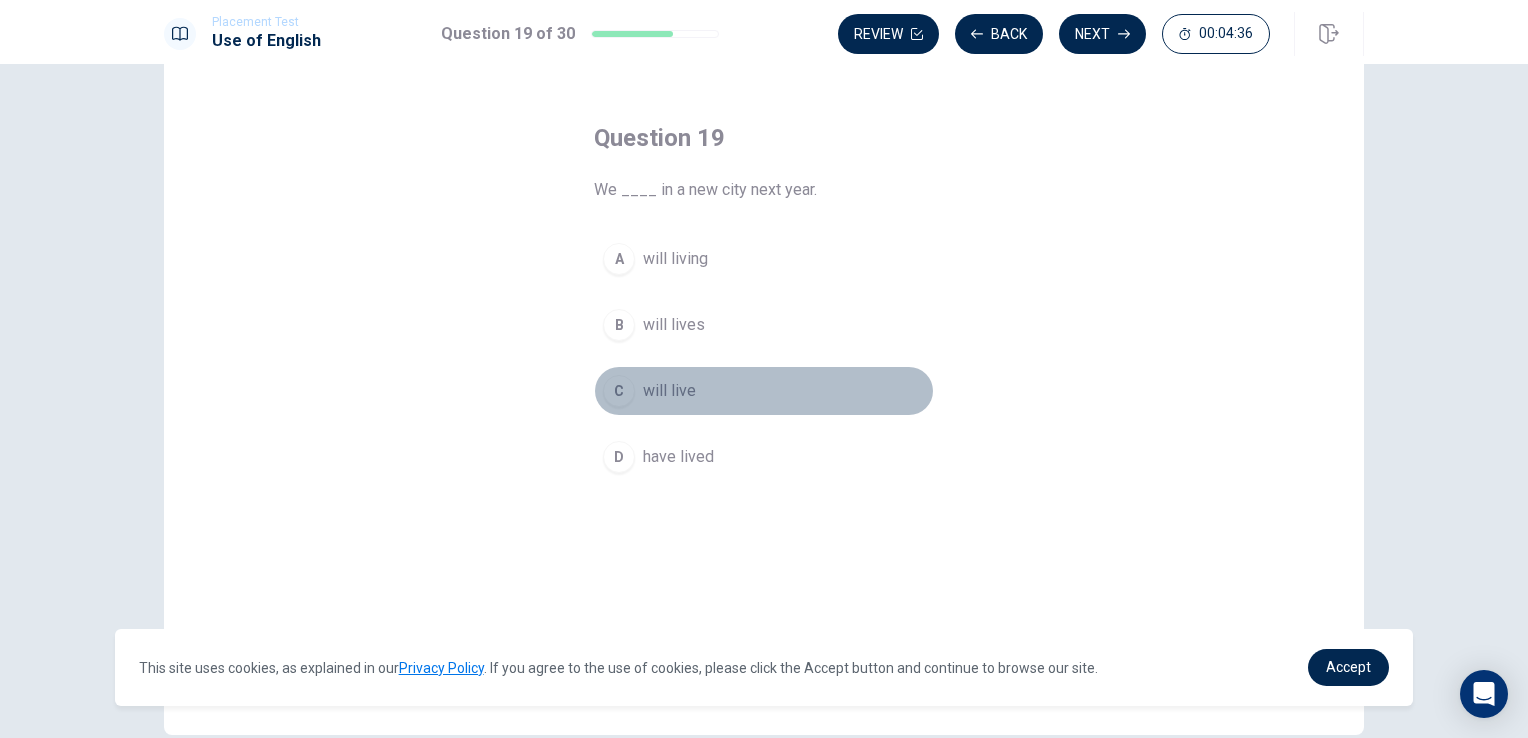 click on "C will live" at bounding box center [764, 391] 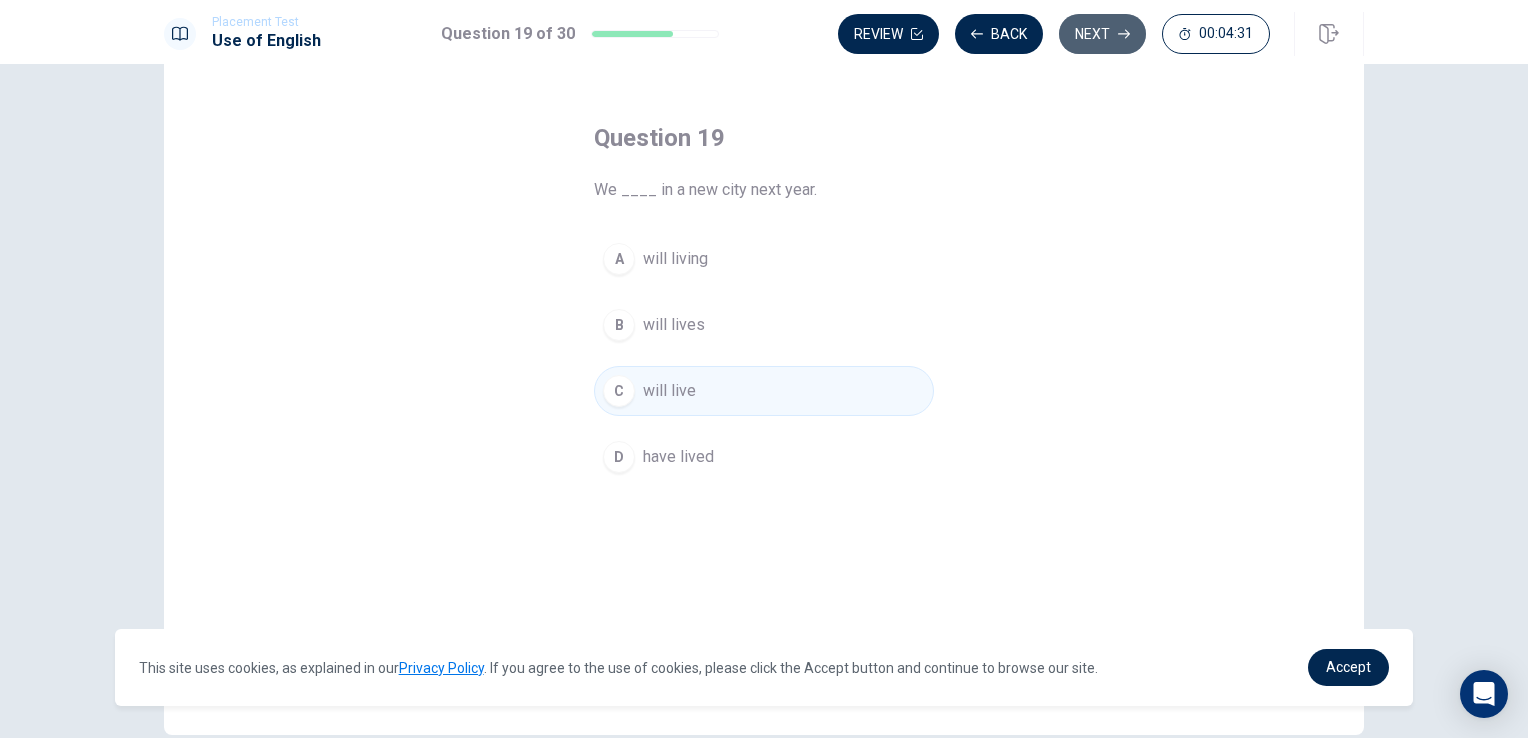 click on "Next" at bounding box center [1102, 34] 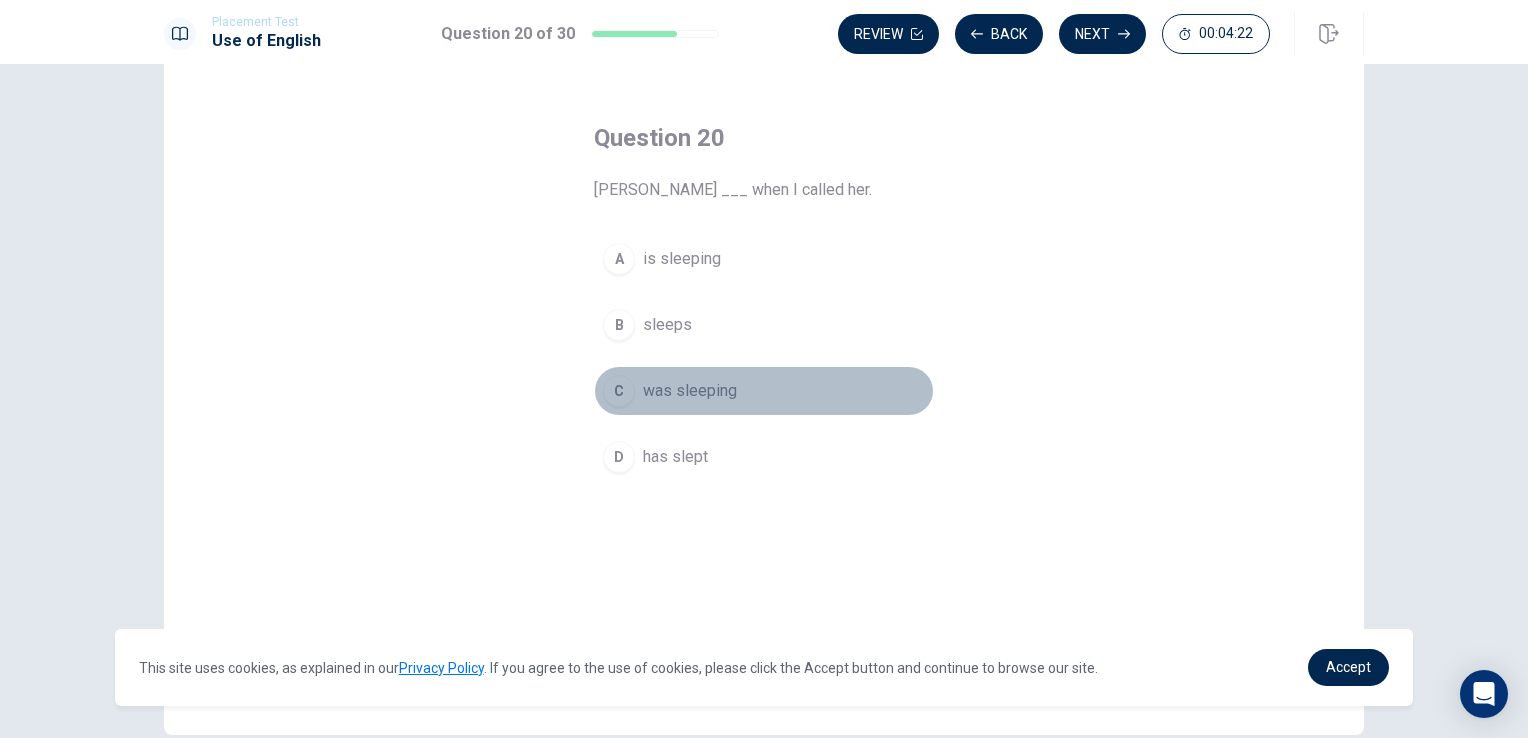click on "C" at bounding box center (619, 391) 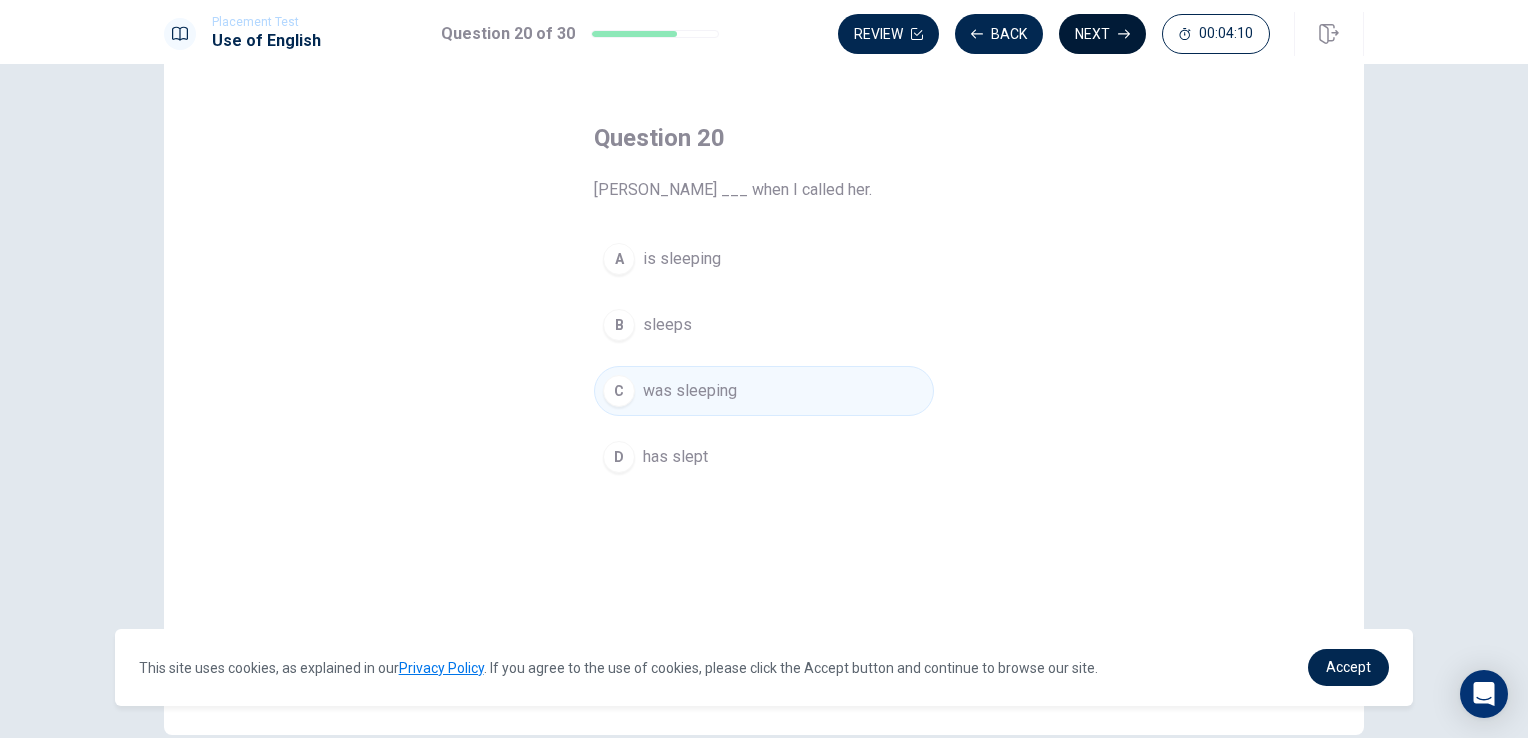 click on "Next" at bounding box center [1102, 34] 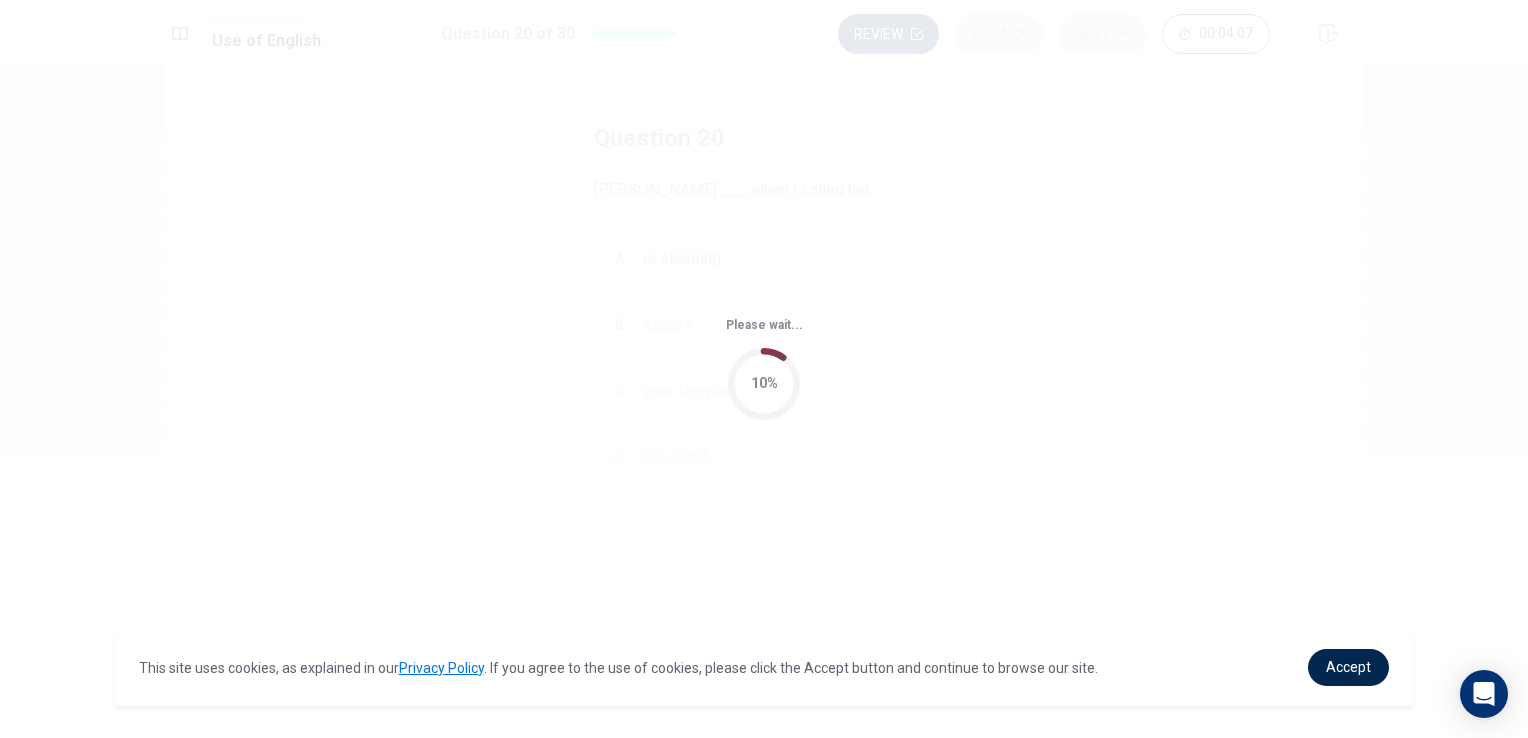 scroll, scrollTop: 0, scrollLeft: 0, axis: both 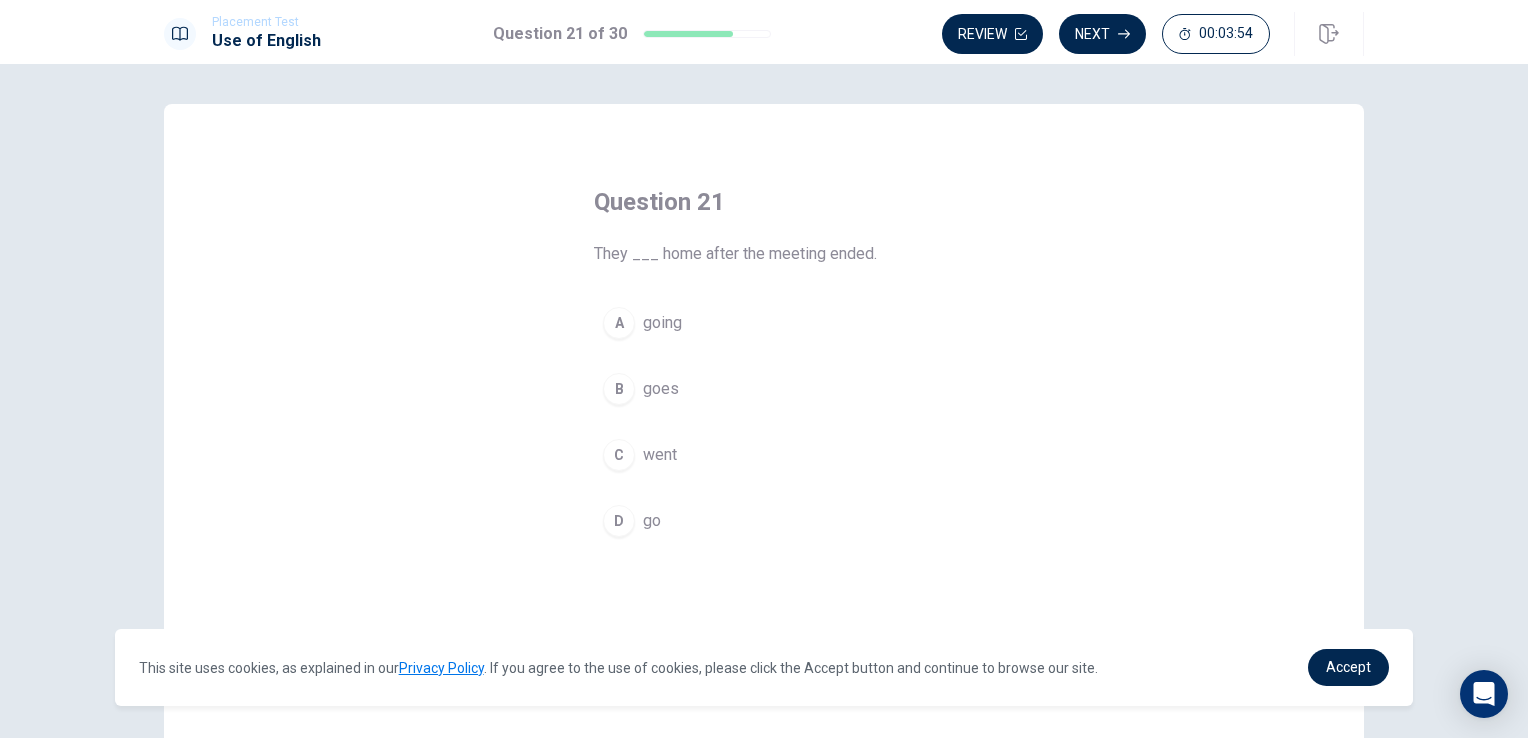 click on "C went" at bounding box center (764, 455) 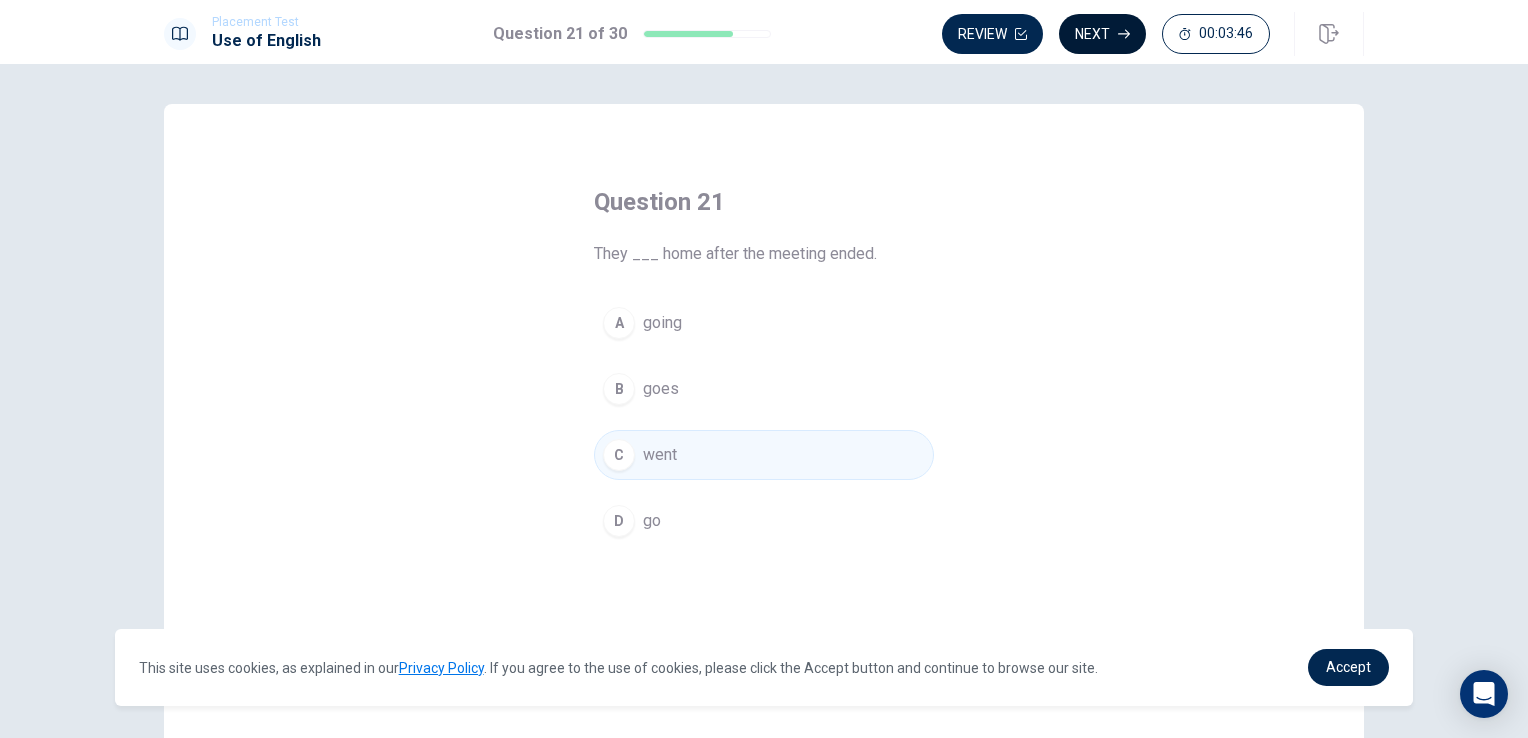 click on "Next" at bounding box center (1102, 34) 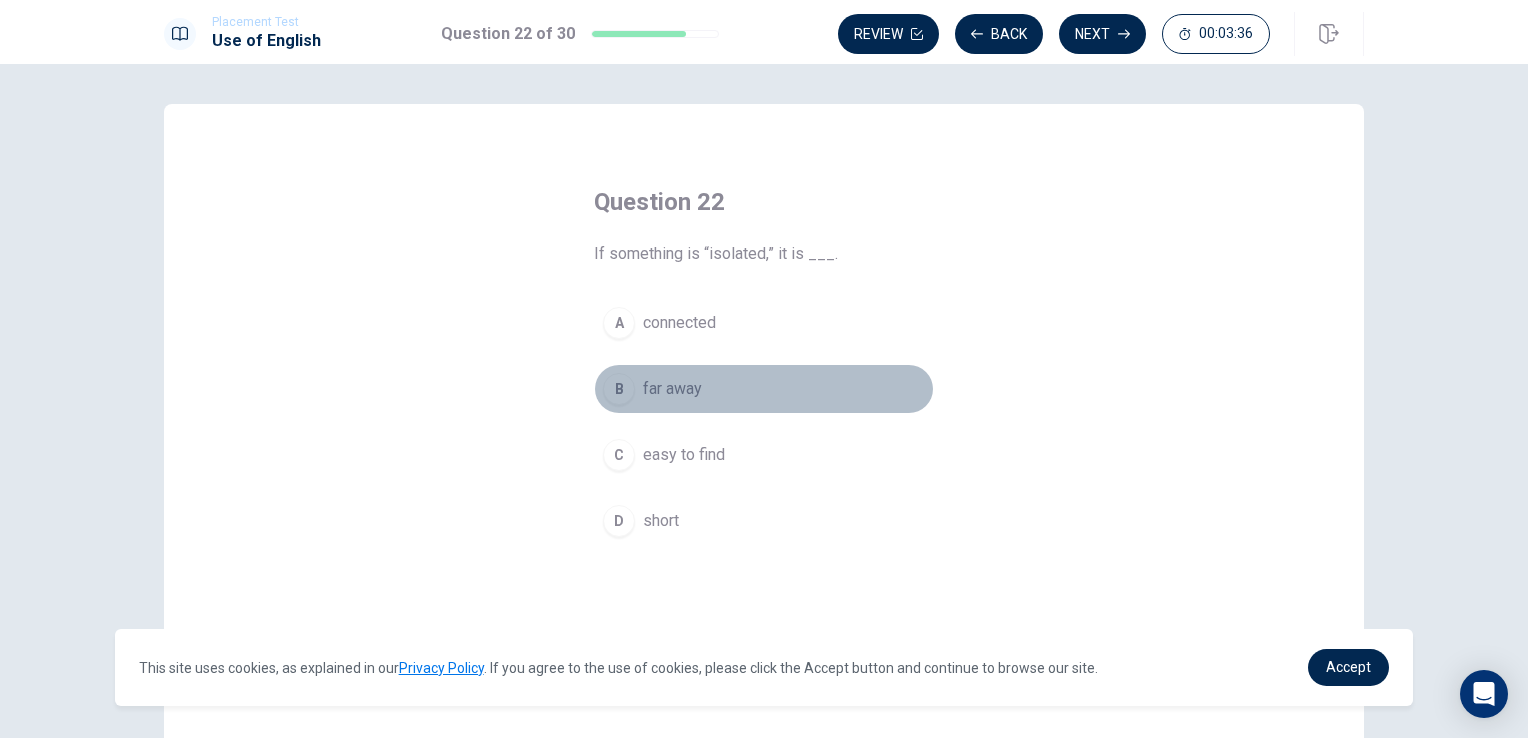 click on "far away" at bounding box center (672, 389) 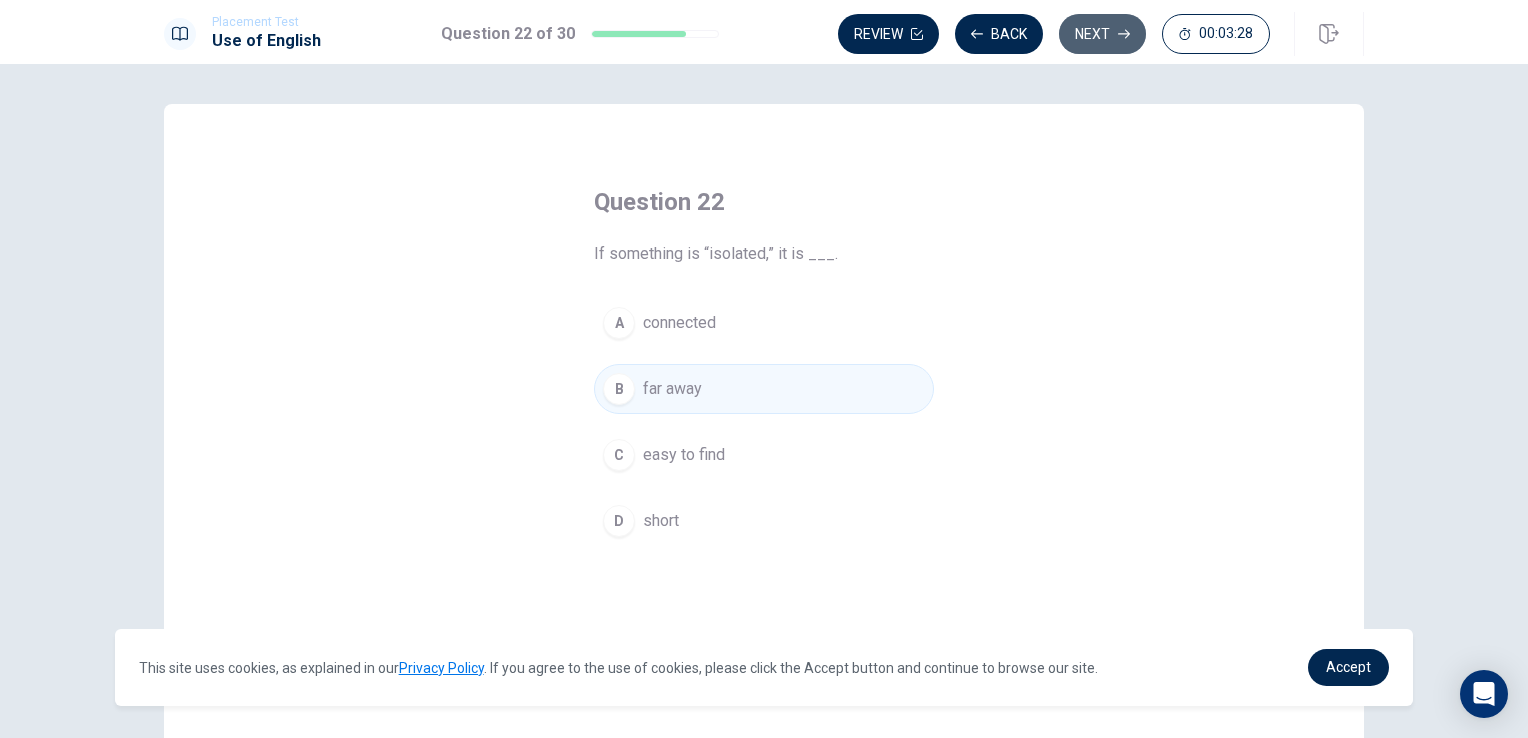 click on "Next" at bounding box center (1102, 34) 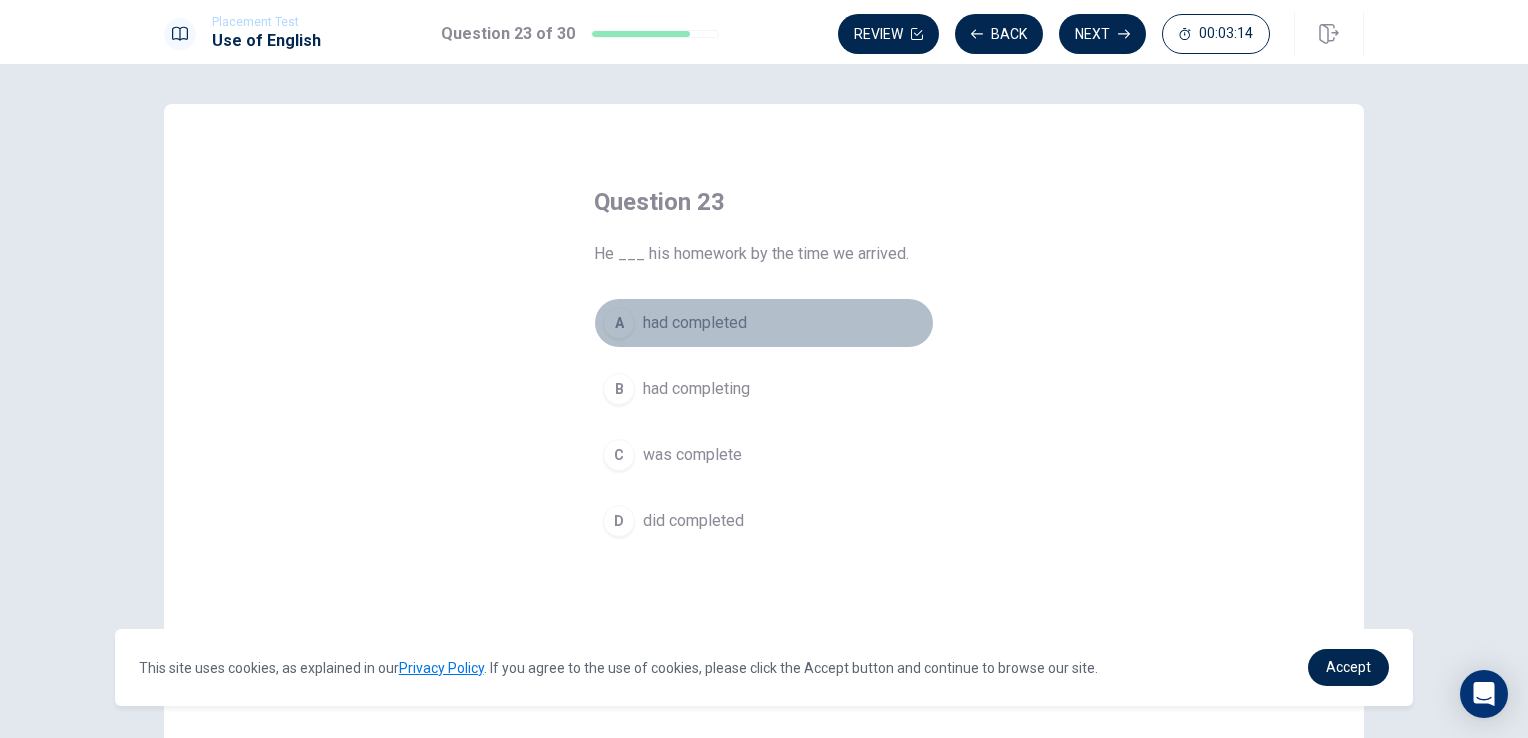 click on "had completed" at bounding box center (695, 323) 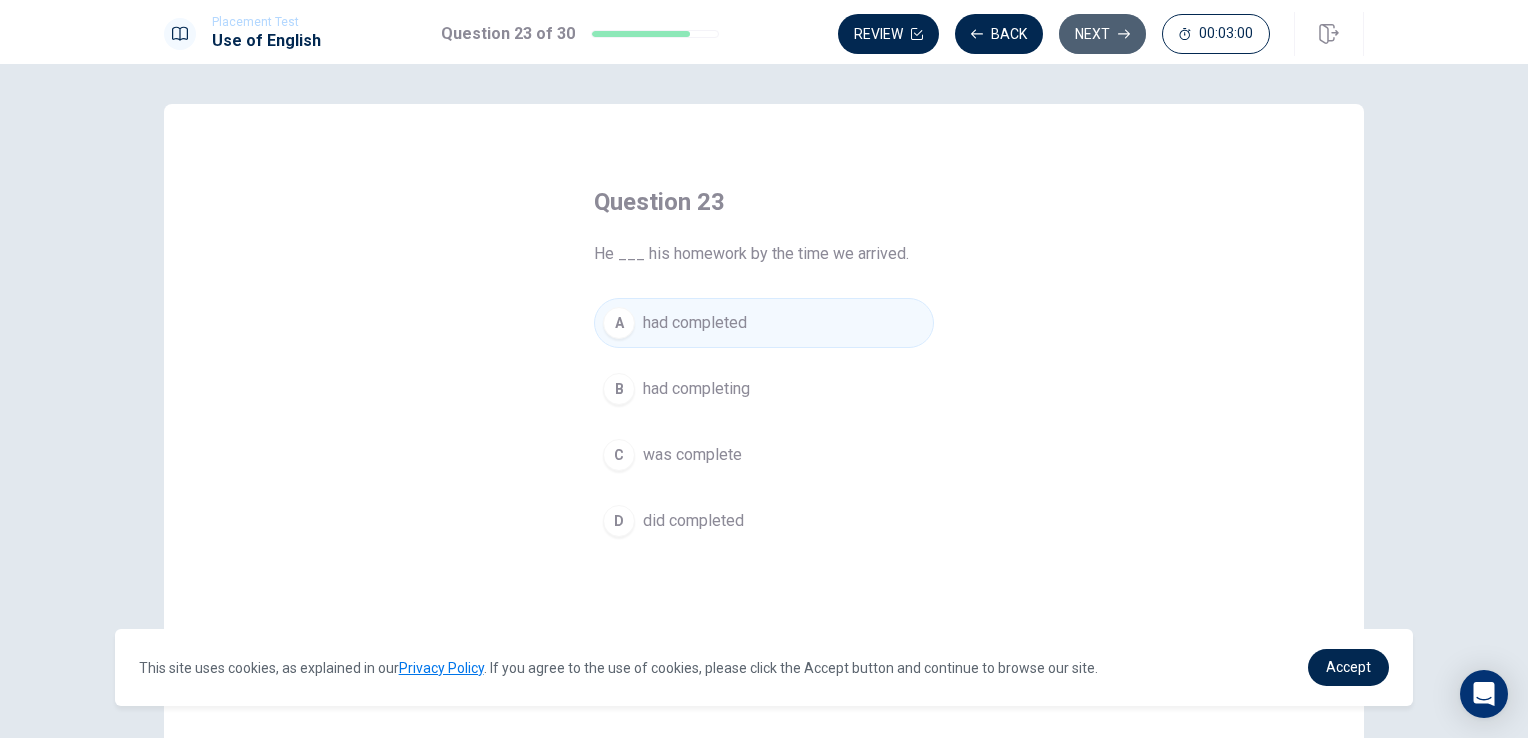 click on "Next" at bounding box center [1102, 34] 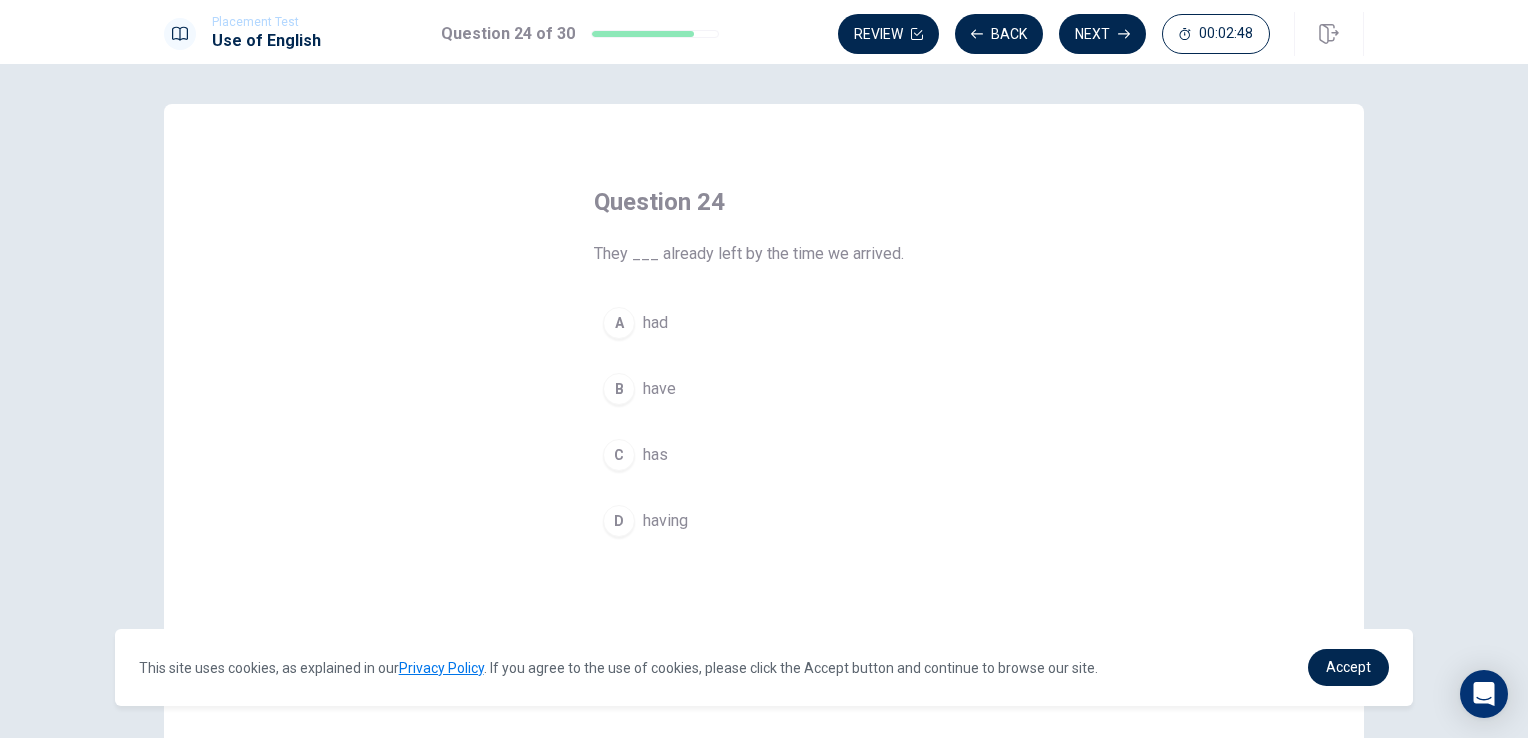 click on "had" at bounding box center (655, 323) 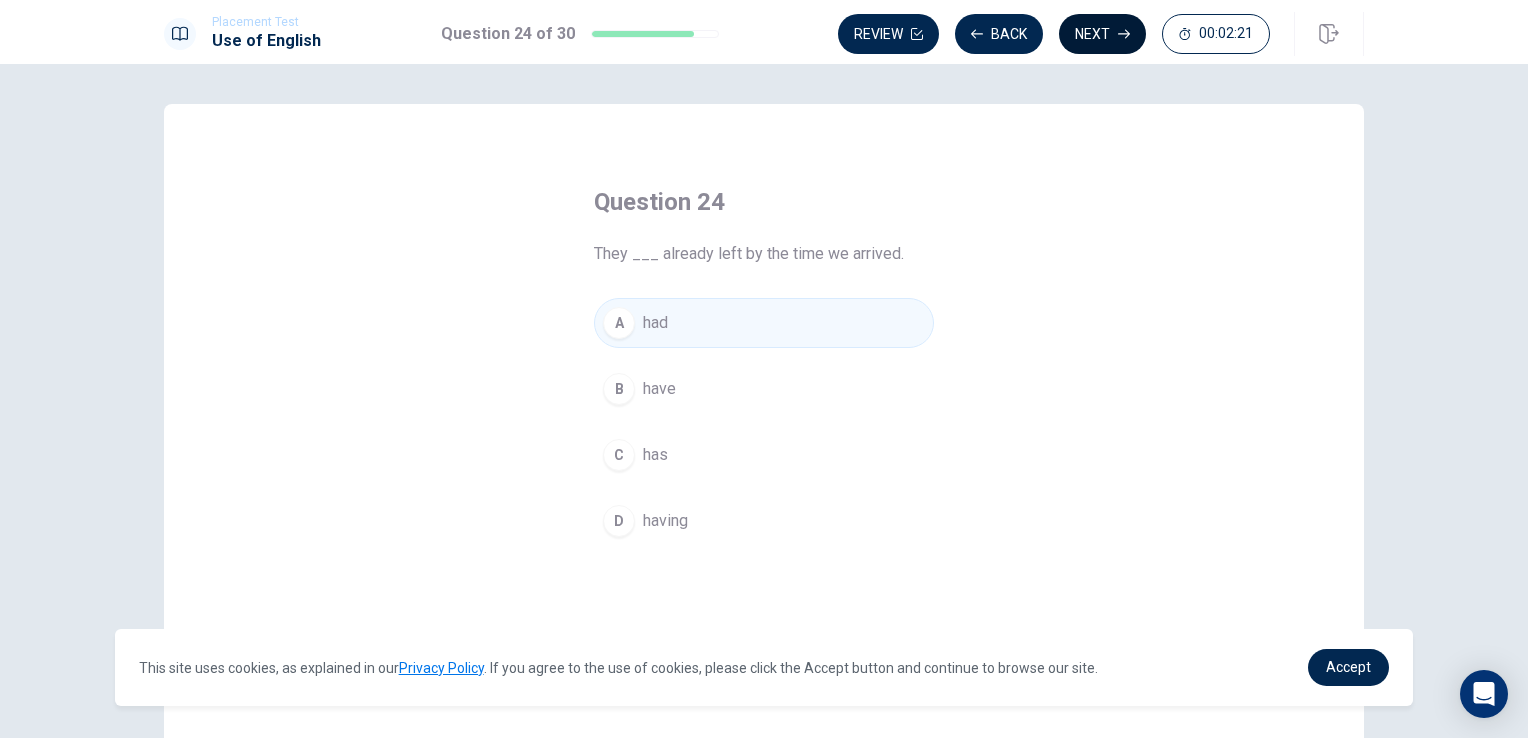 click on "Next" at bounding box center (1102, 34) 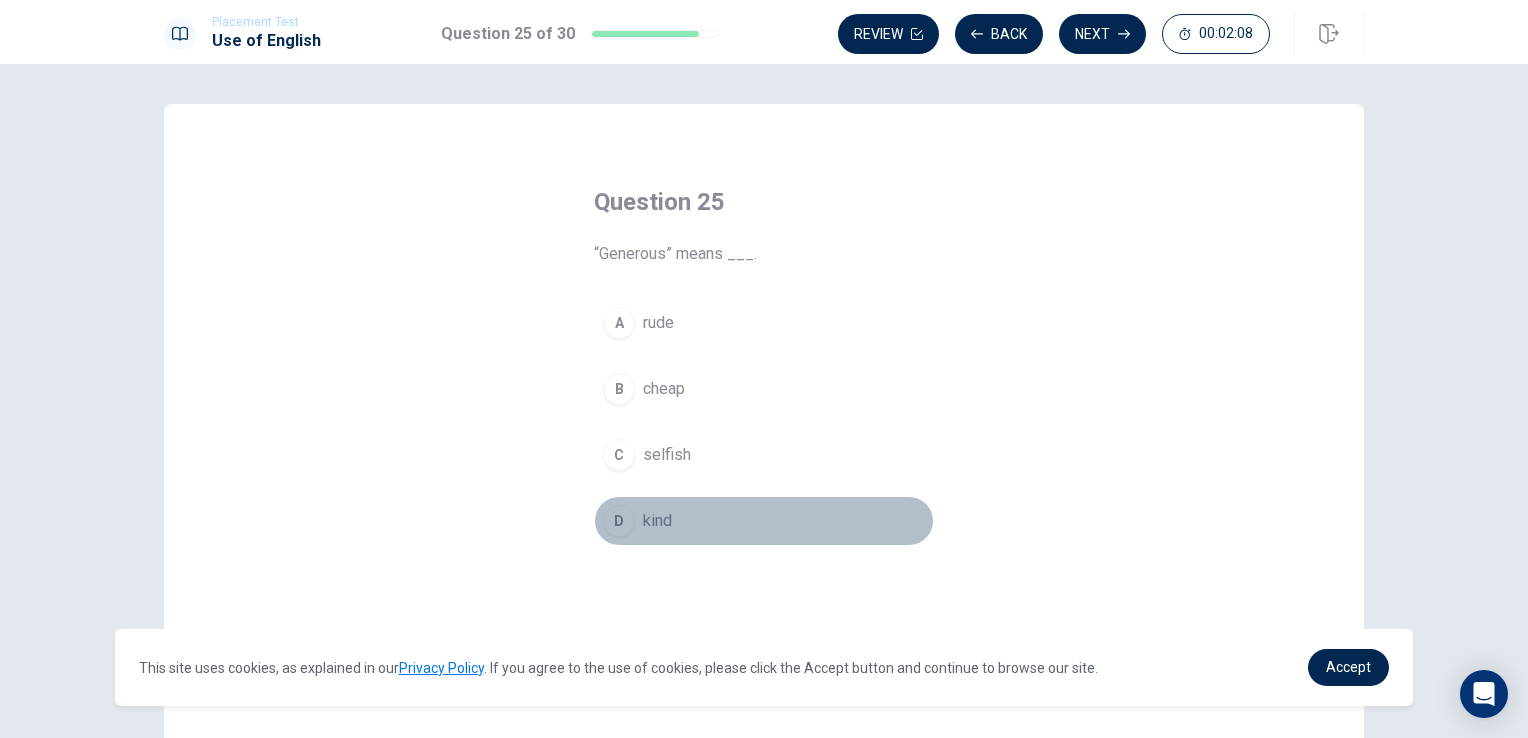 click on "D kind" at bounding box center (764, 521) 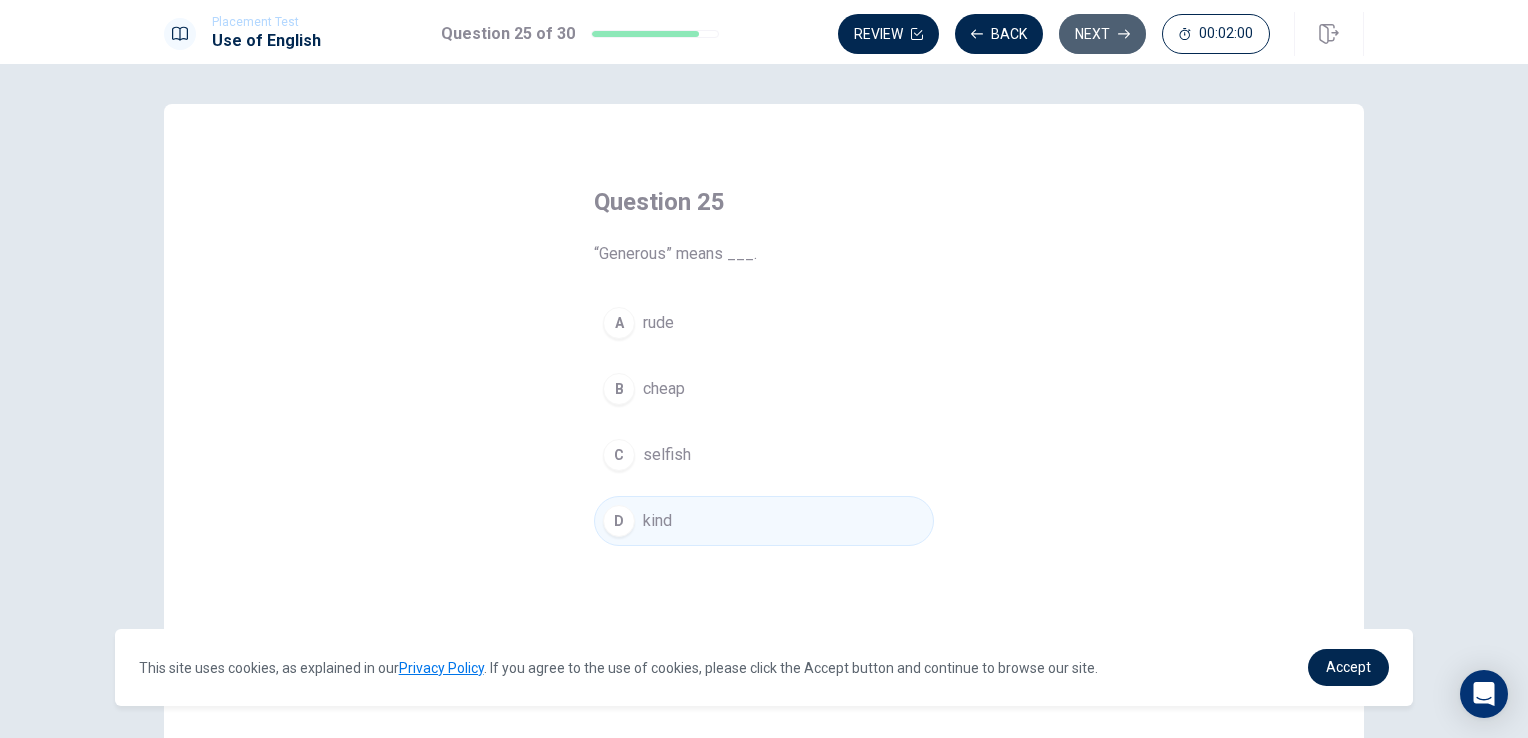 click on "Next" at bounding box center [1102, 34] 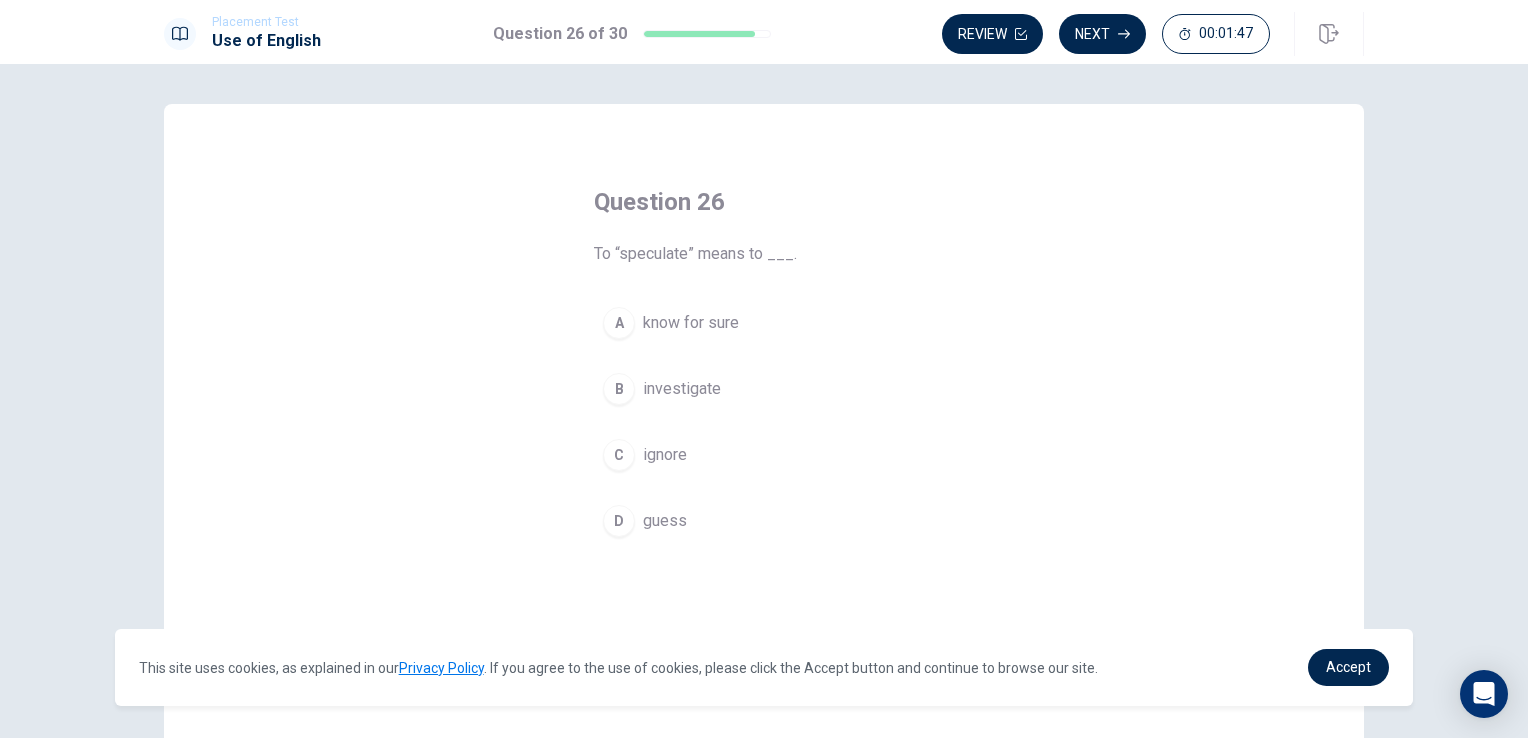click on "B" at bounding box center (619, 389) 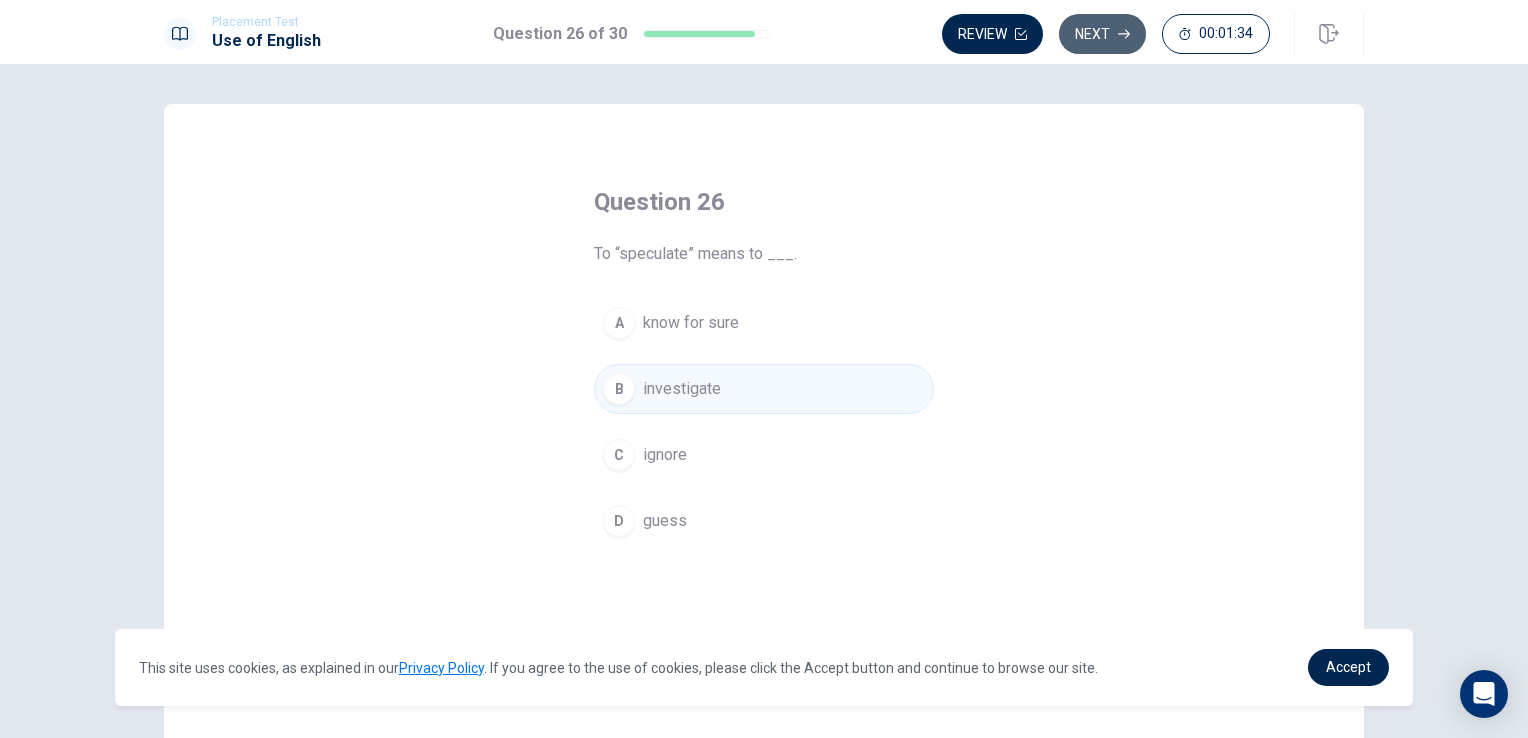 click on "Next" at bounding box center [1102, 34] 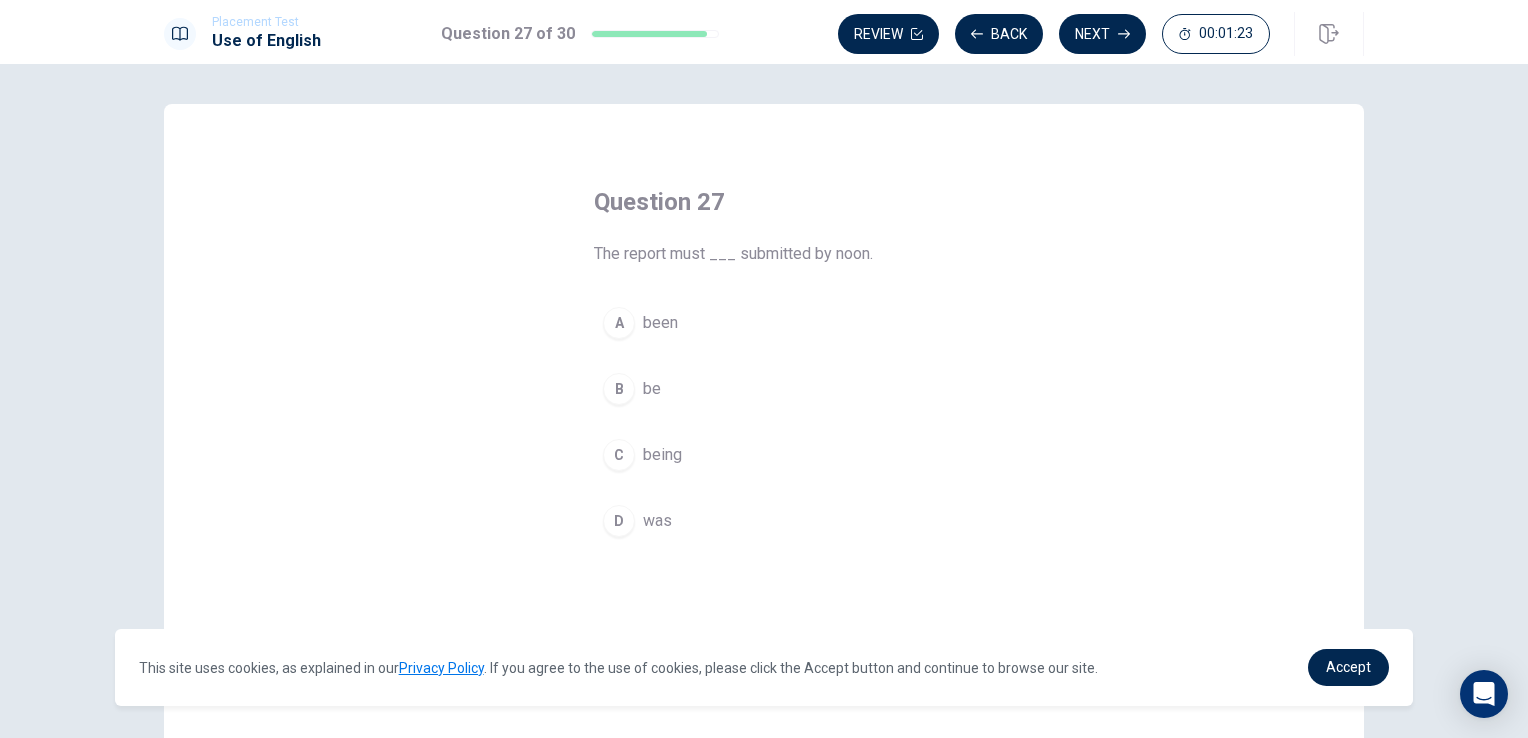 click on "be" at bounding box center (652, 389) 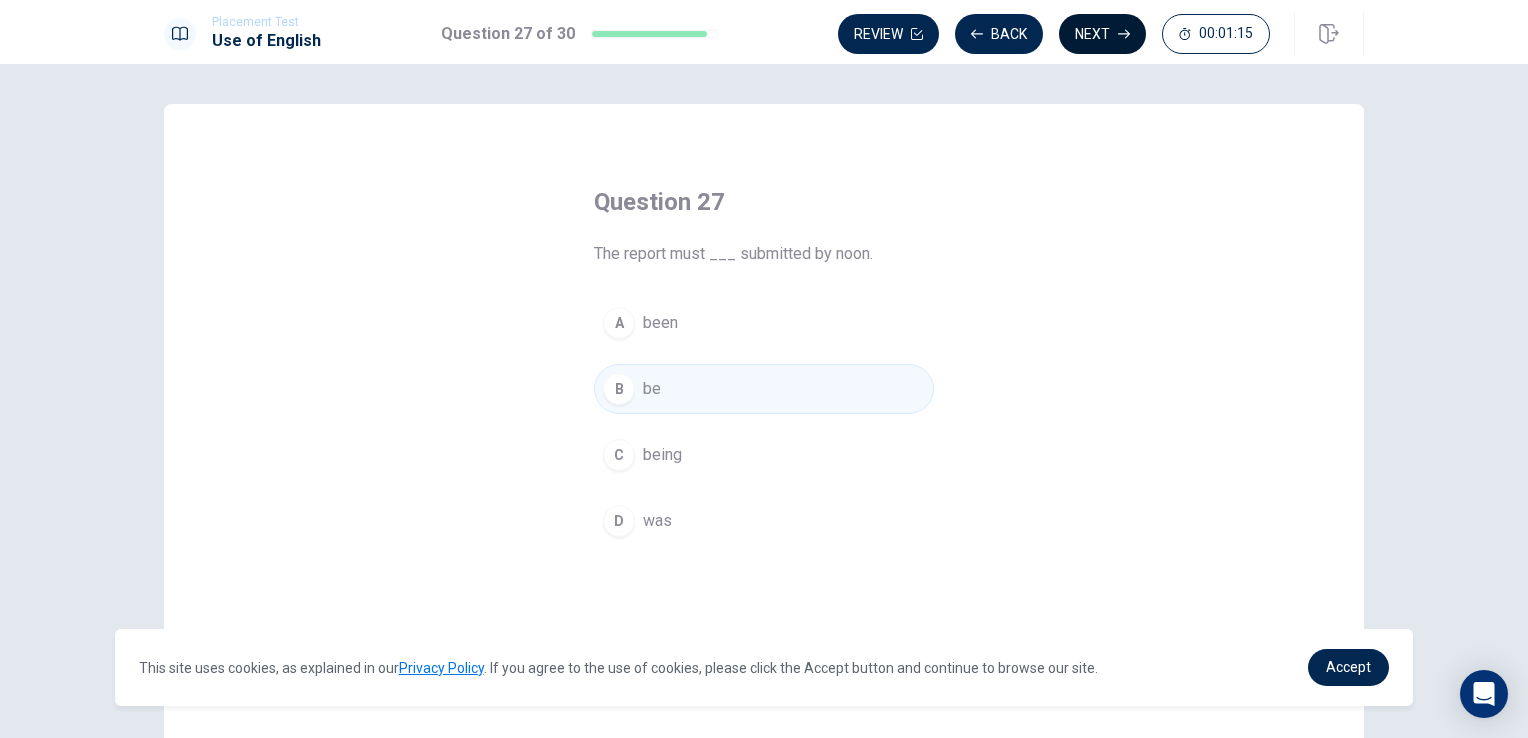 click on "Next" at bounding box center [1102, 34] 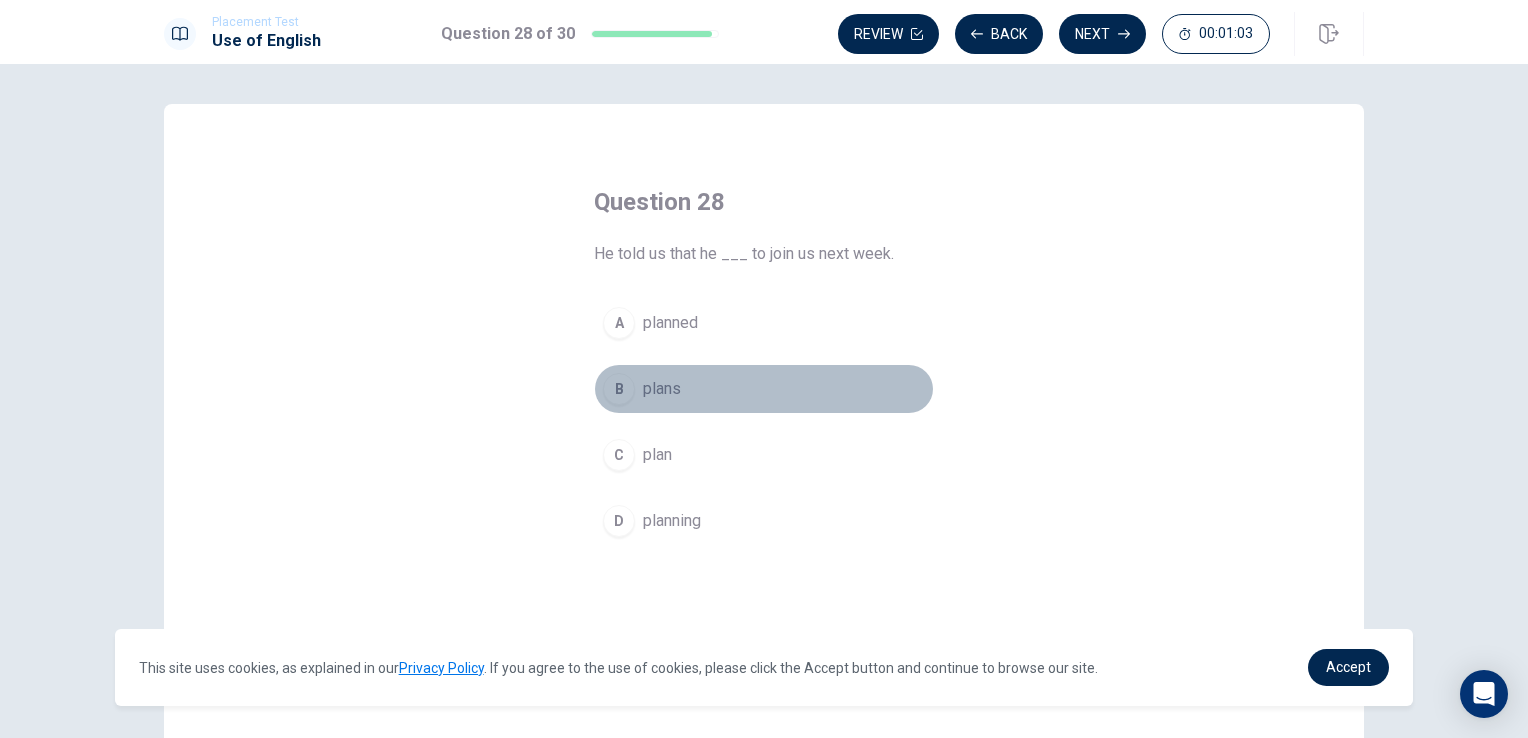 click on "plans" at bounding box center [662, 389] 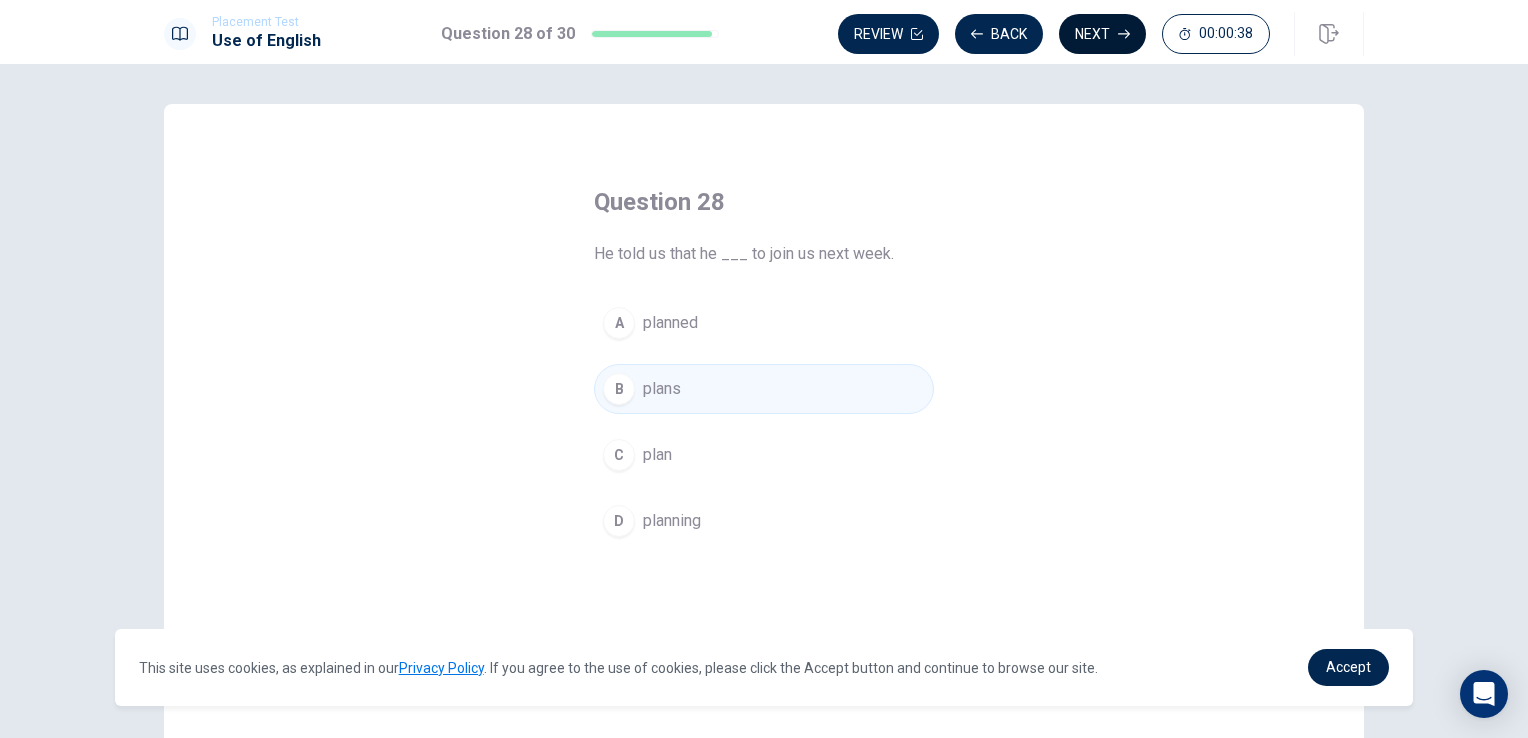 click on "Next" at bounding box center (1102, 34) 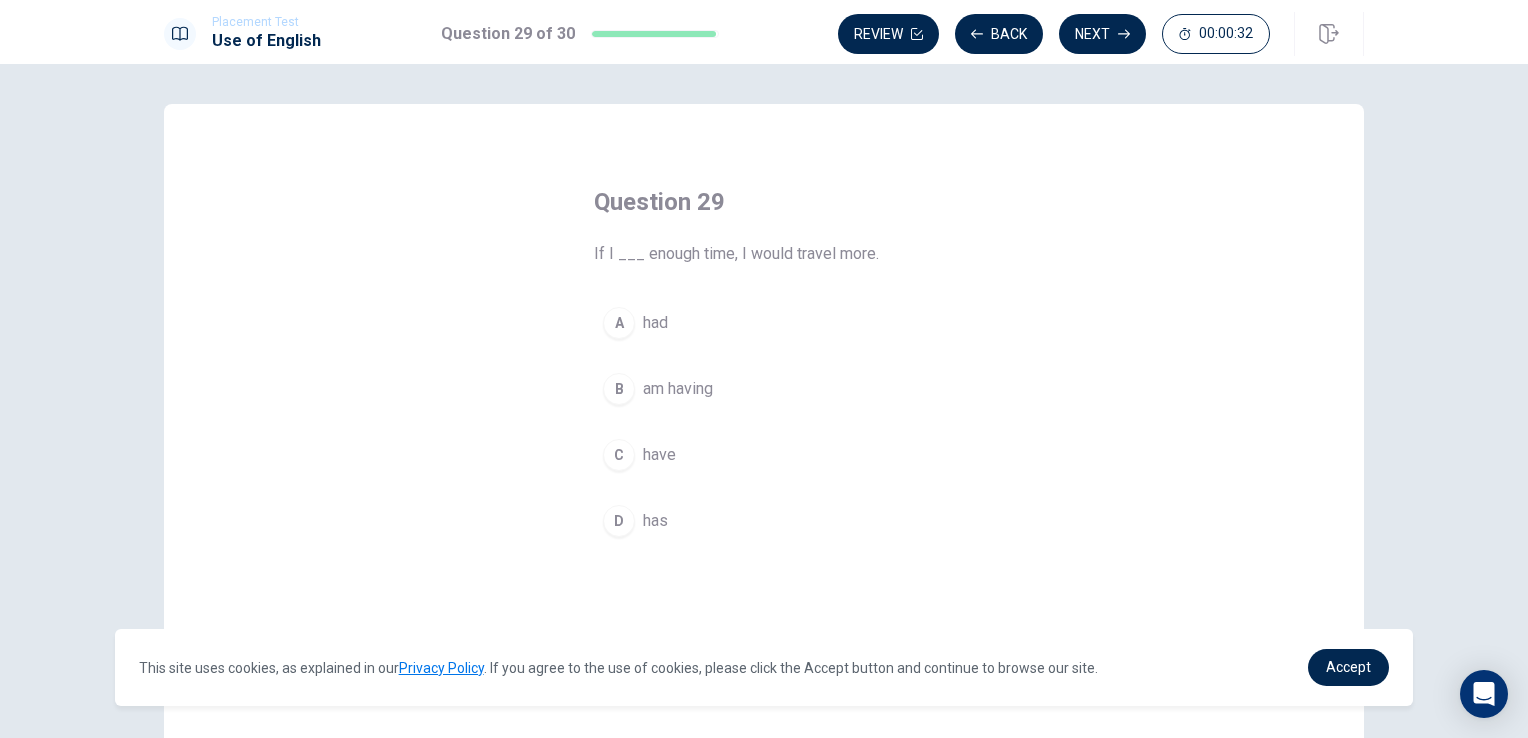 click on "have" at bounding box center [659, 455] 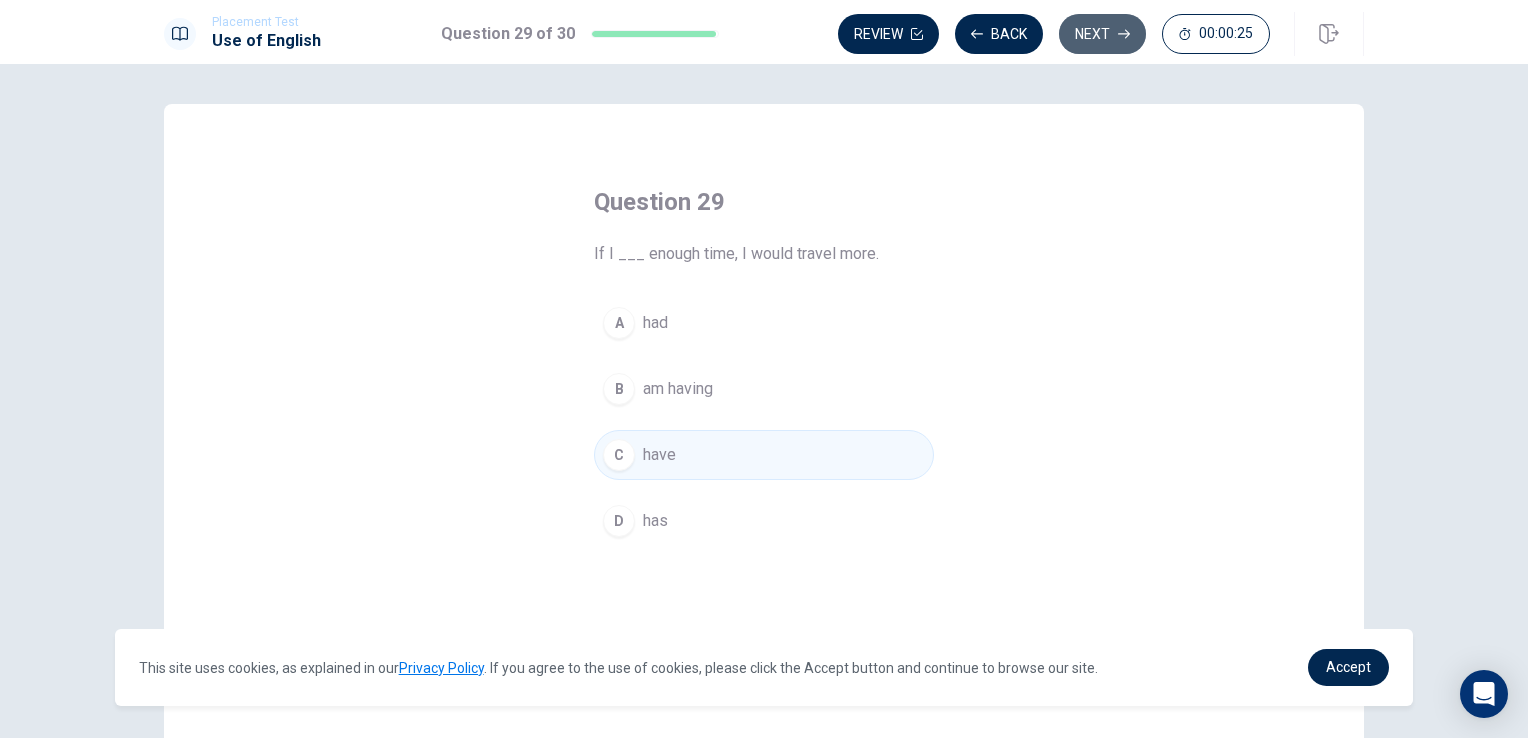 click on "Next" at bounding box center (1102, 34) 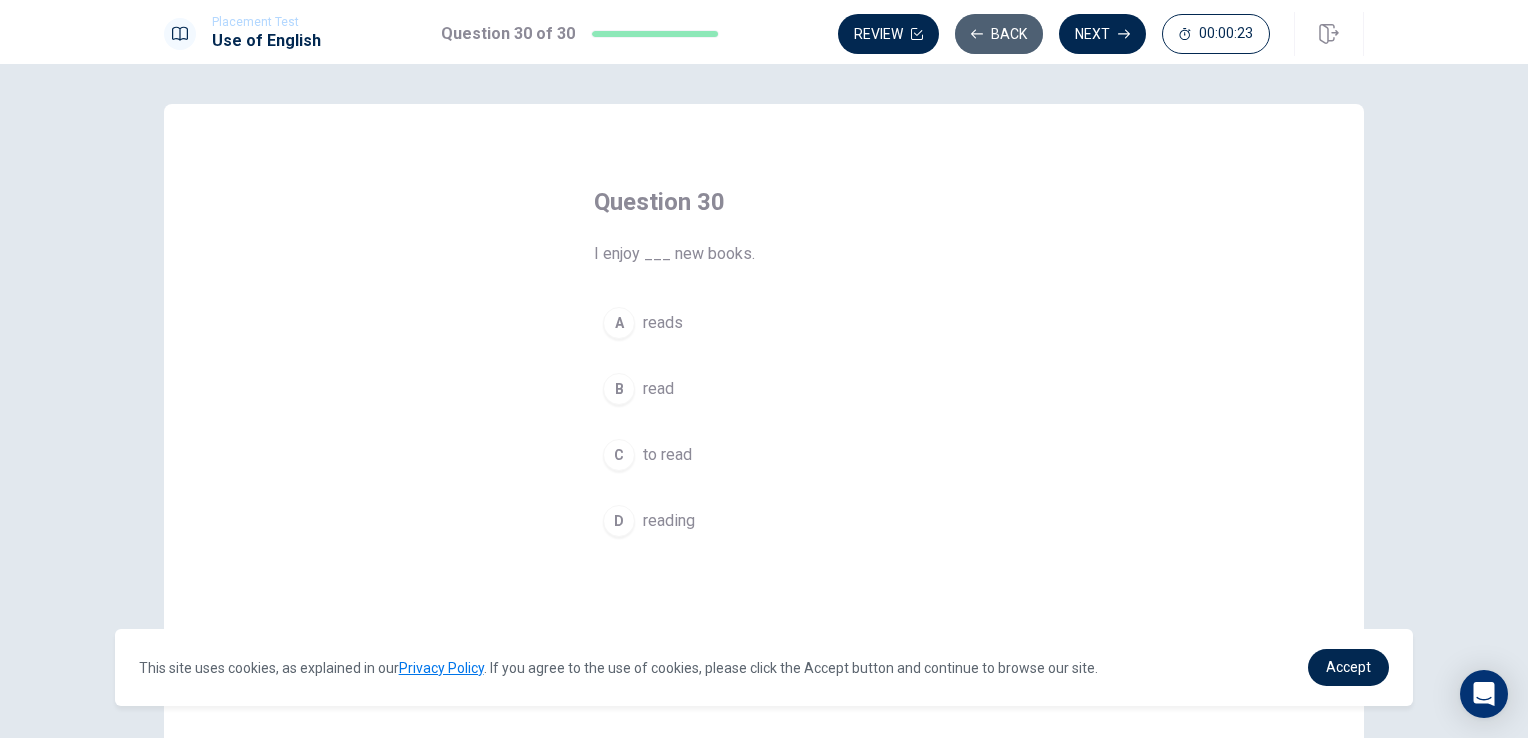 click on "Back" at bounding box center (999, 34) 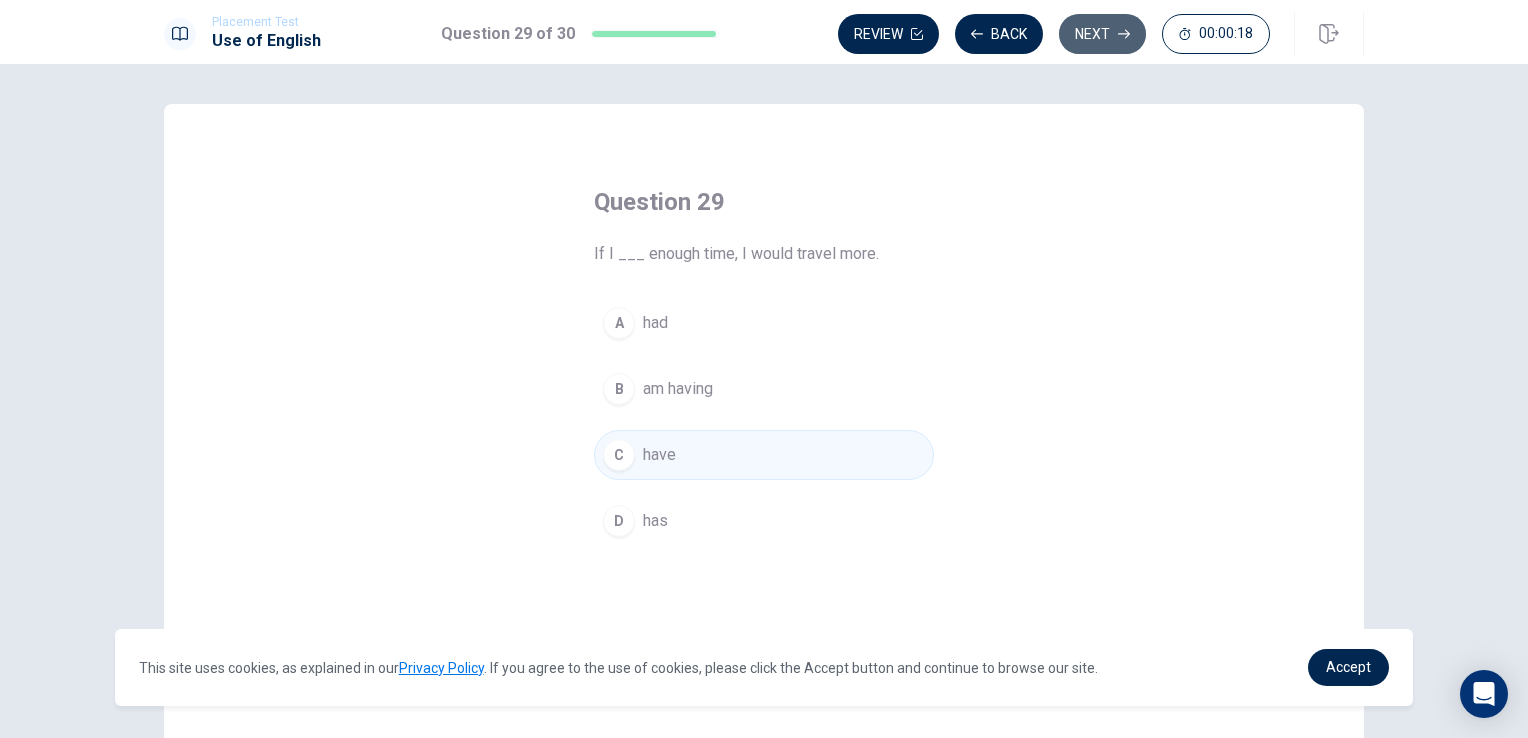 click on "Next" at bounding box center (1102, 34) 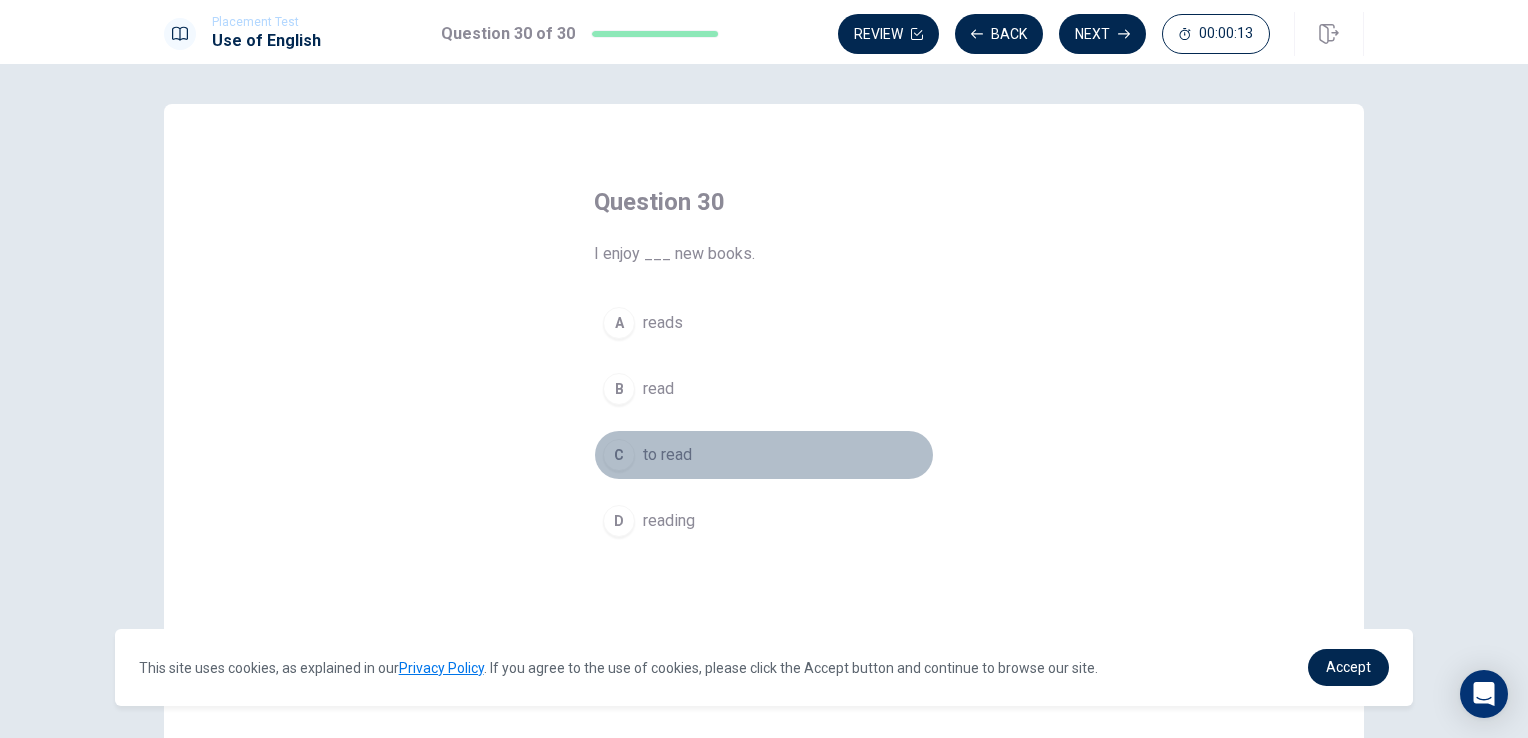 click on "to read" at bounding box center (667, 455) 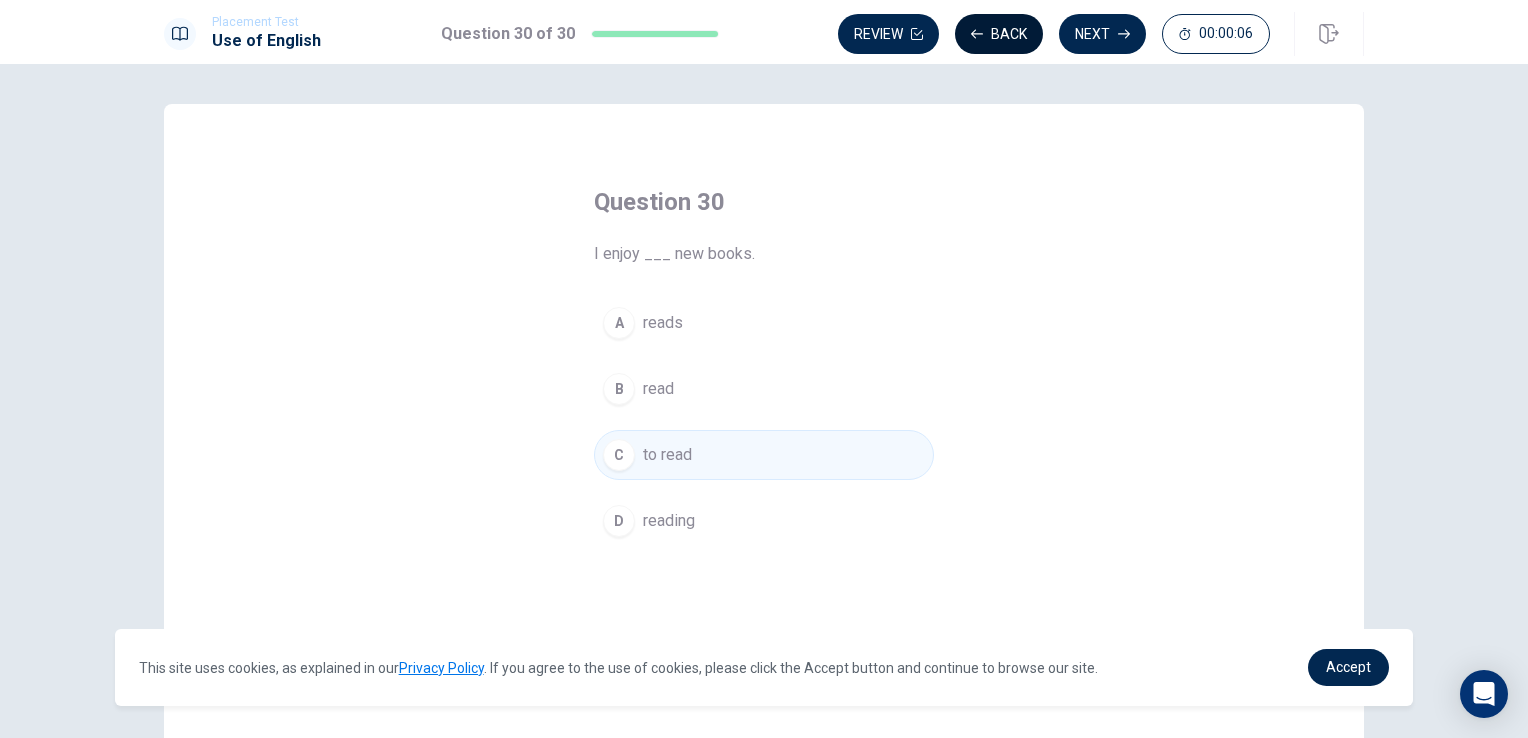 click on "Back" at bounding box center (999, 34) 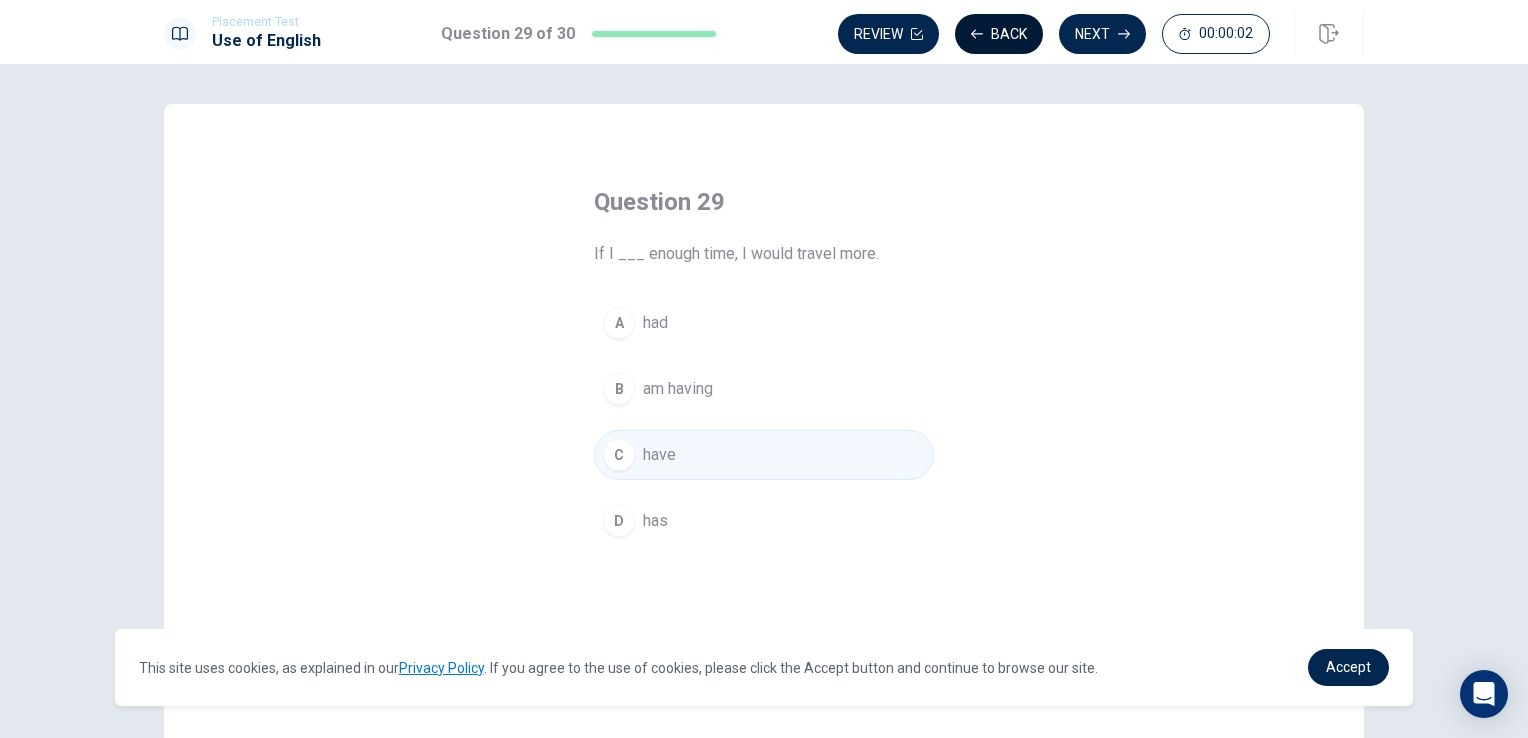 click on "Back" at bounding box center [999, 34] 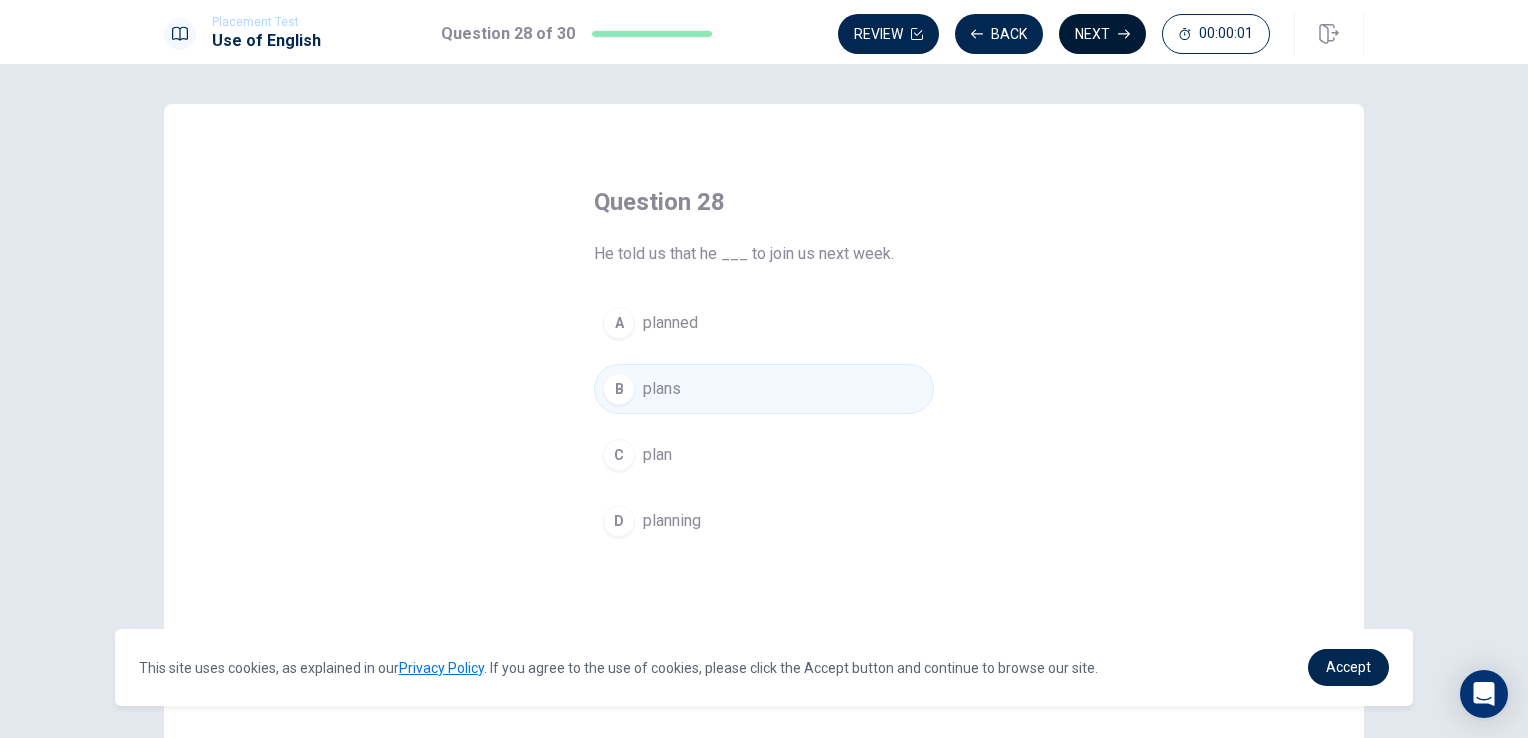 click 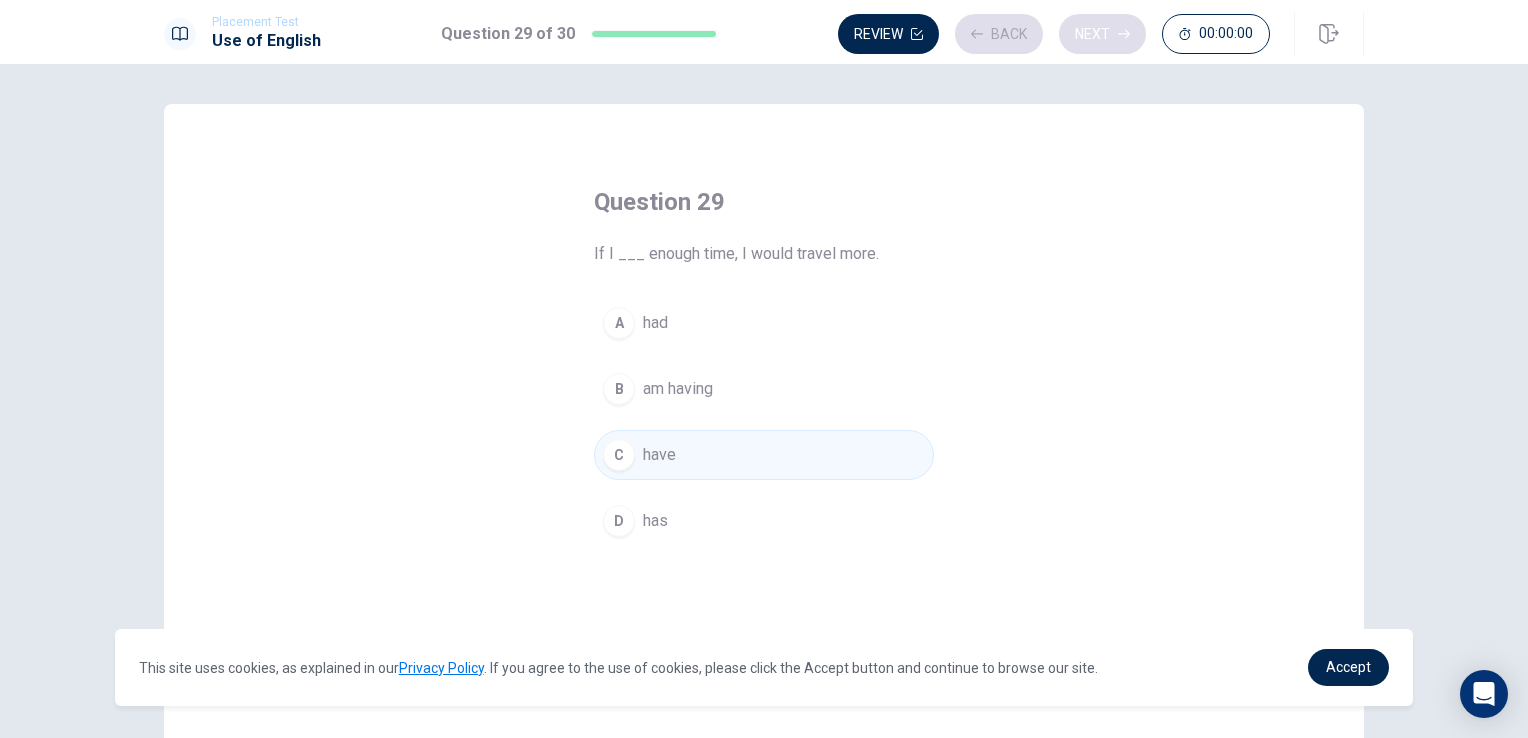 click on "Review Back Next 00:00:00" at bounding box center (1054, 34) 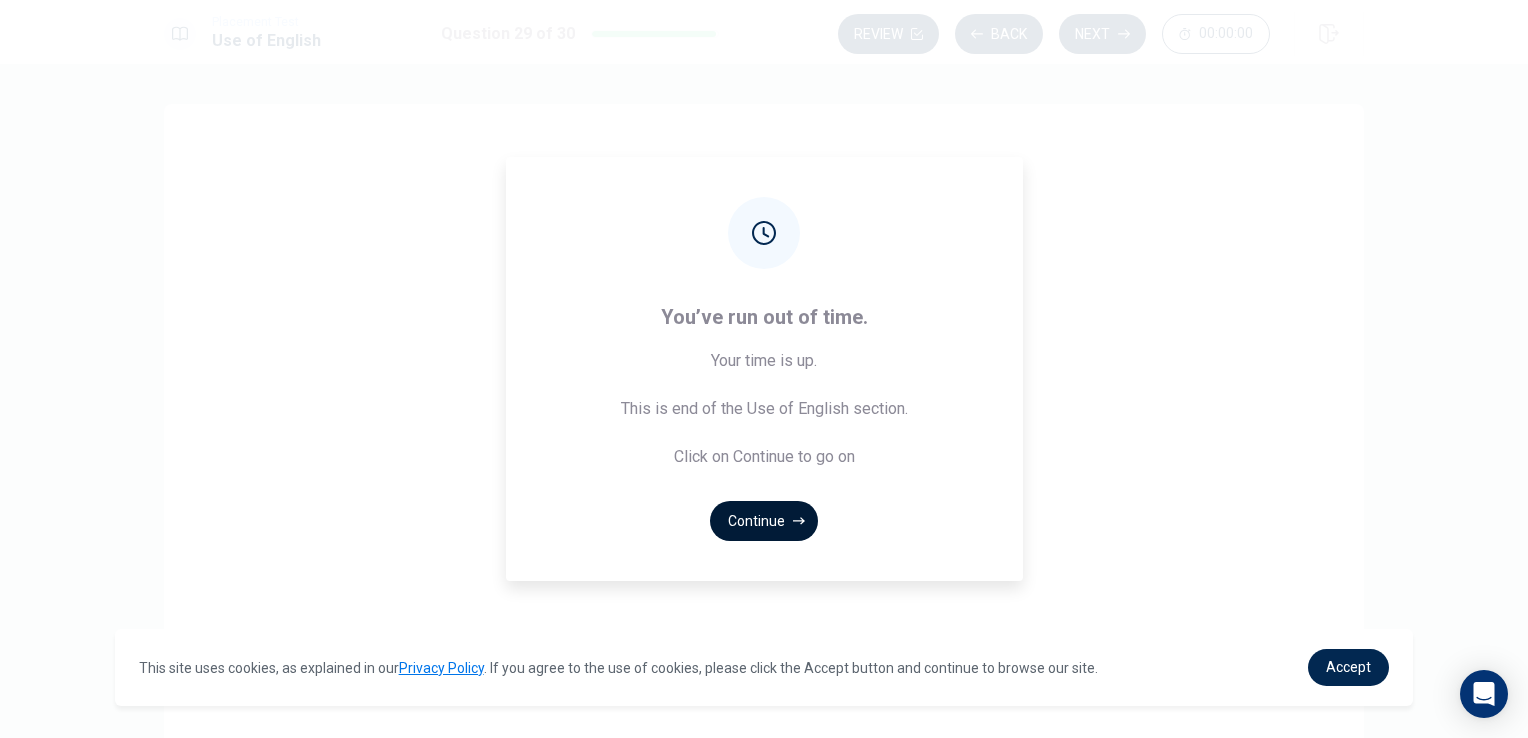 click on "Continue" at bounding box center [764, 521] 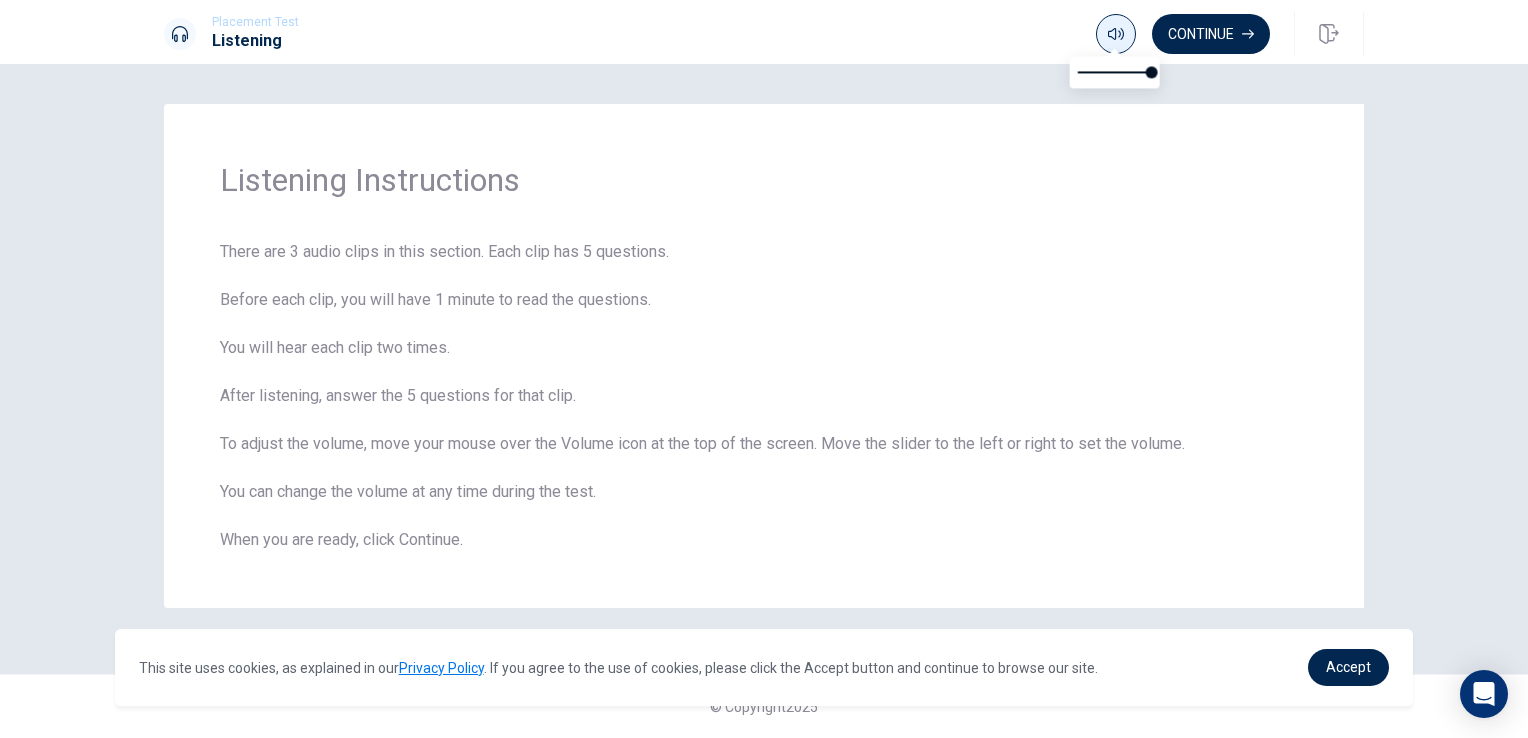 click 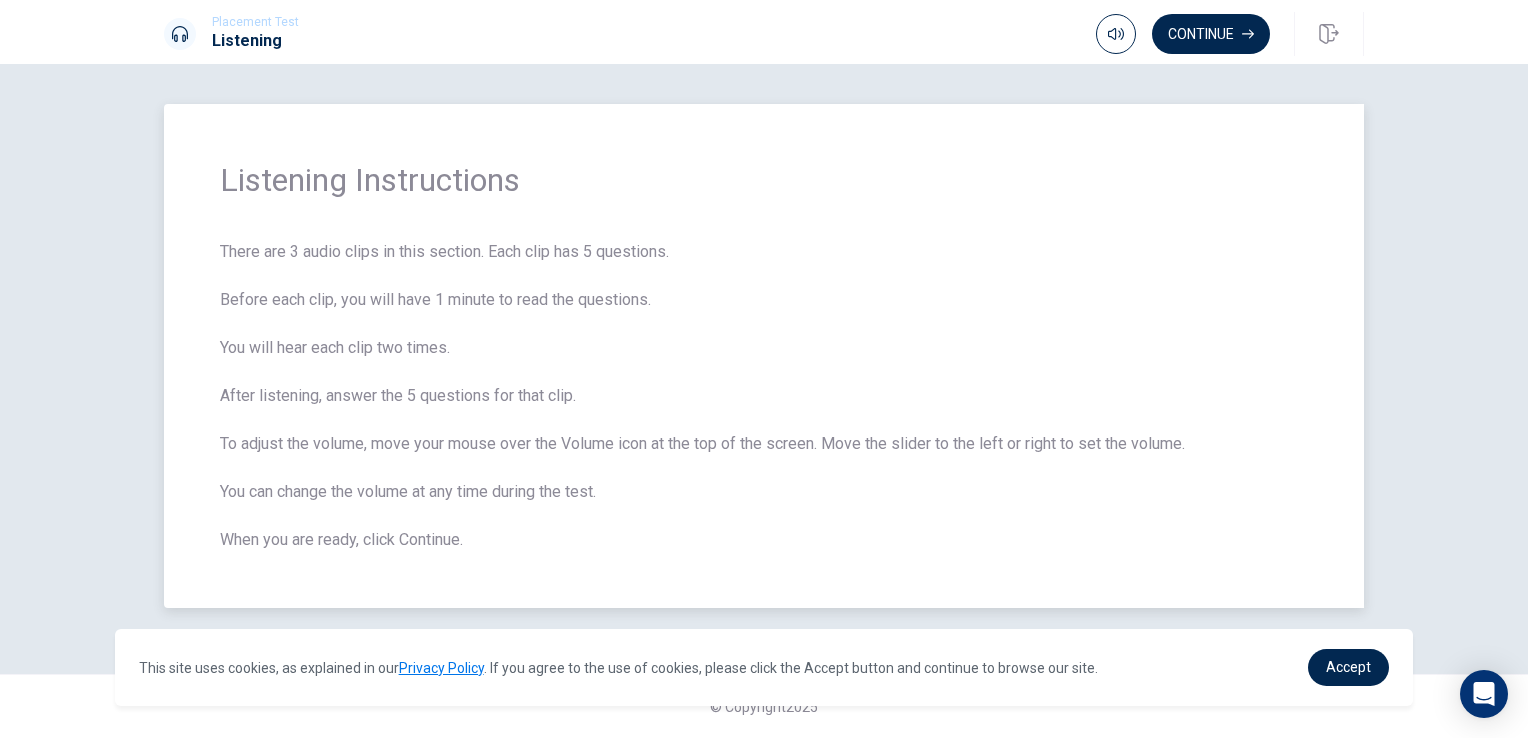 click on "There are 3 audio clips in this section. Each clip has 5 questions.
Before each clip, you will have 1 minute to read the questions.
You will hear each clip two times.
After listening, answer the 5 questions for that clip.
To adjust the volume, move your mouse over the Volume icon at the top of the screen. Move the slider to the left or right to set the volume.
You can change the volume at any time during the test.
When you are ready, click Continue." at bounding box center (764, 396) 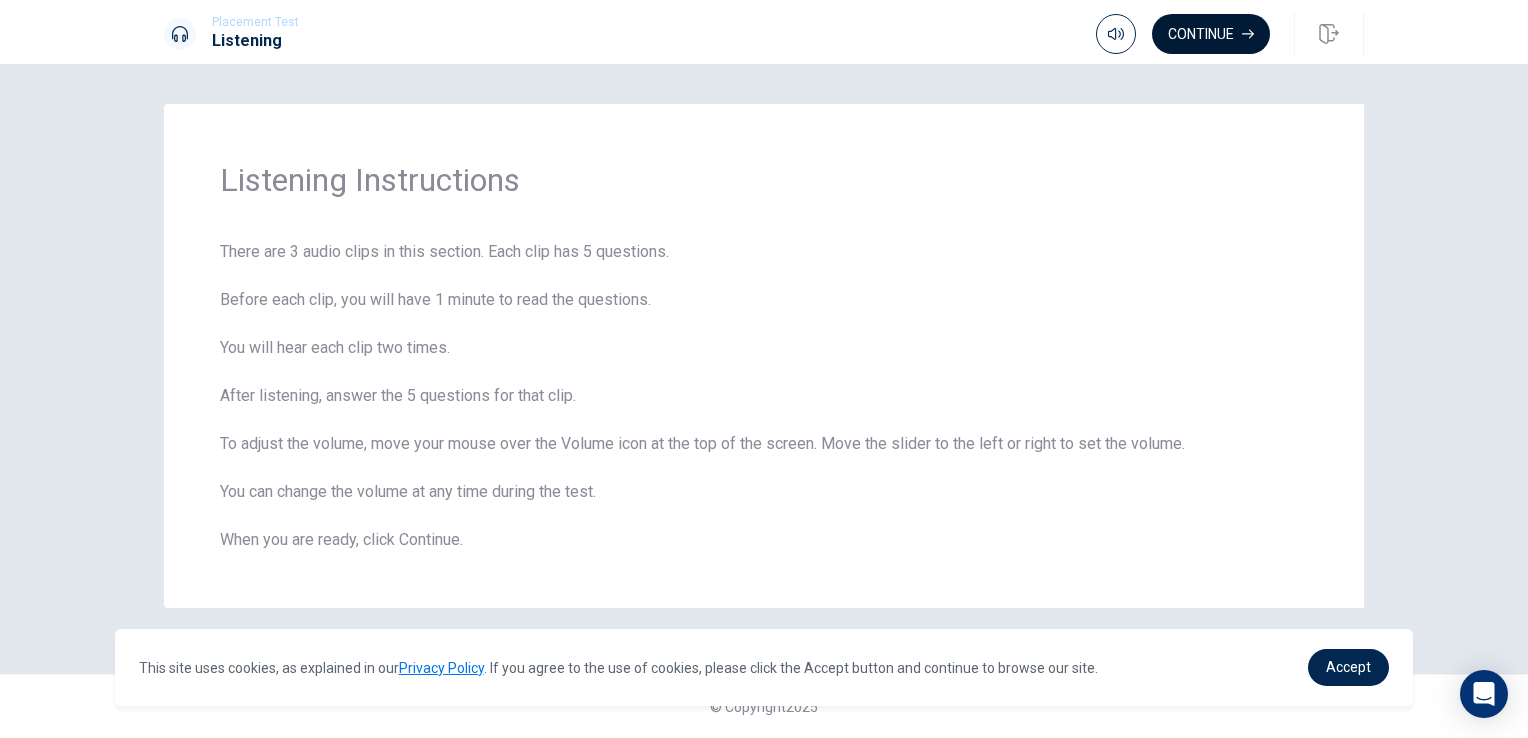 click on "Continue" at bounding box center (1211, 34) 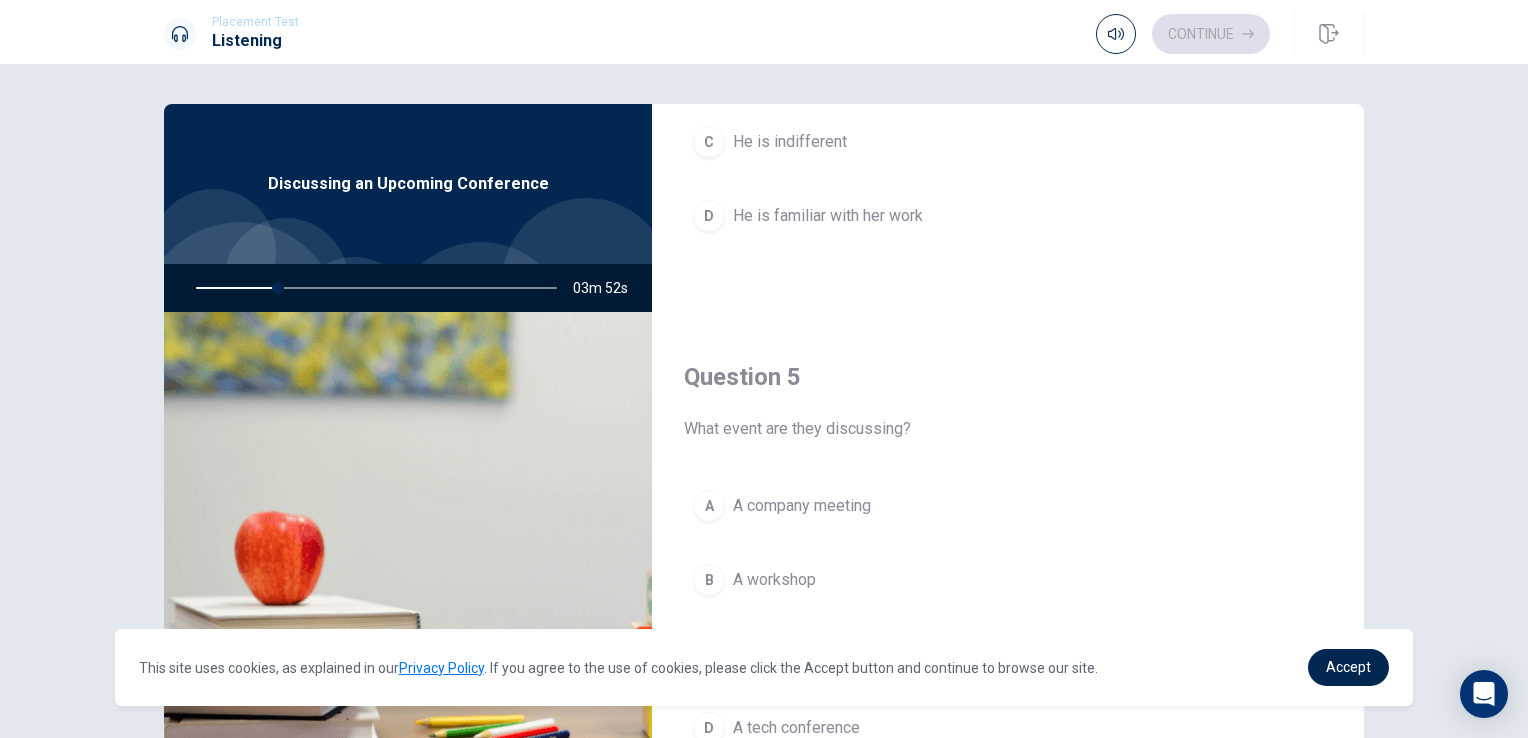 scroll, scrollTop: 1856, scrollLeft: 0, axis: vertical 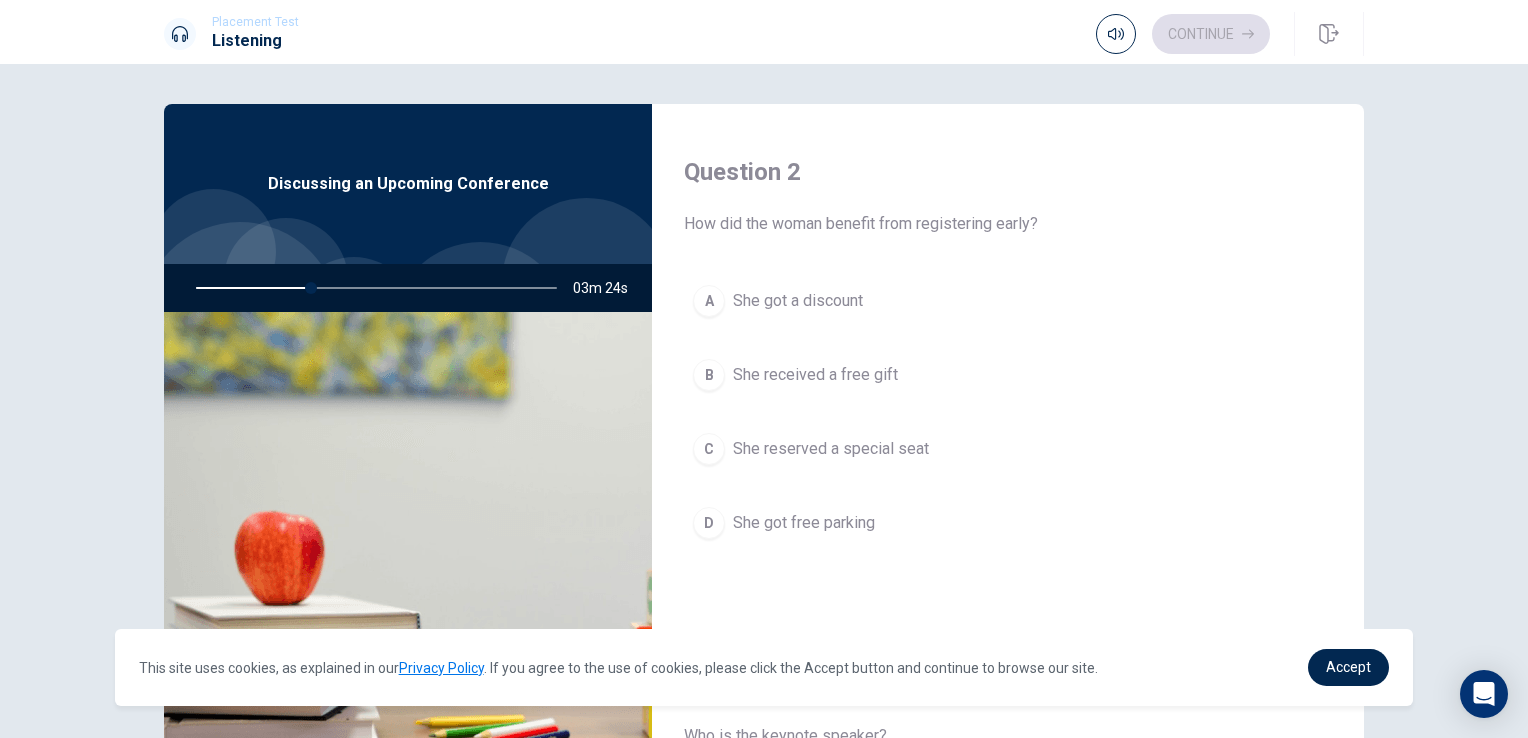 click on "She got a discount" at bounding box center (798, 301) 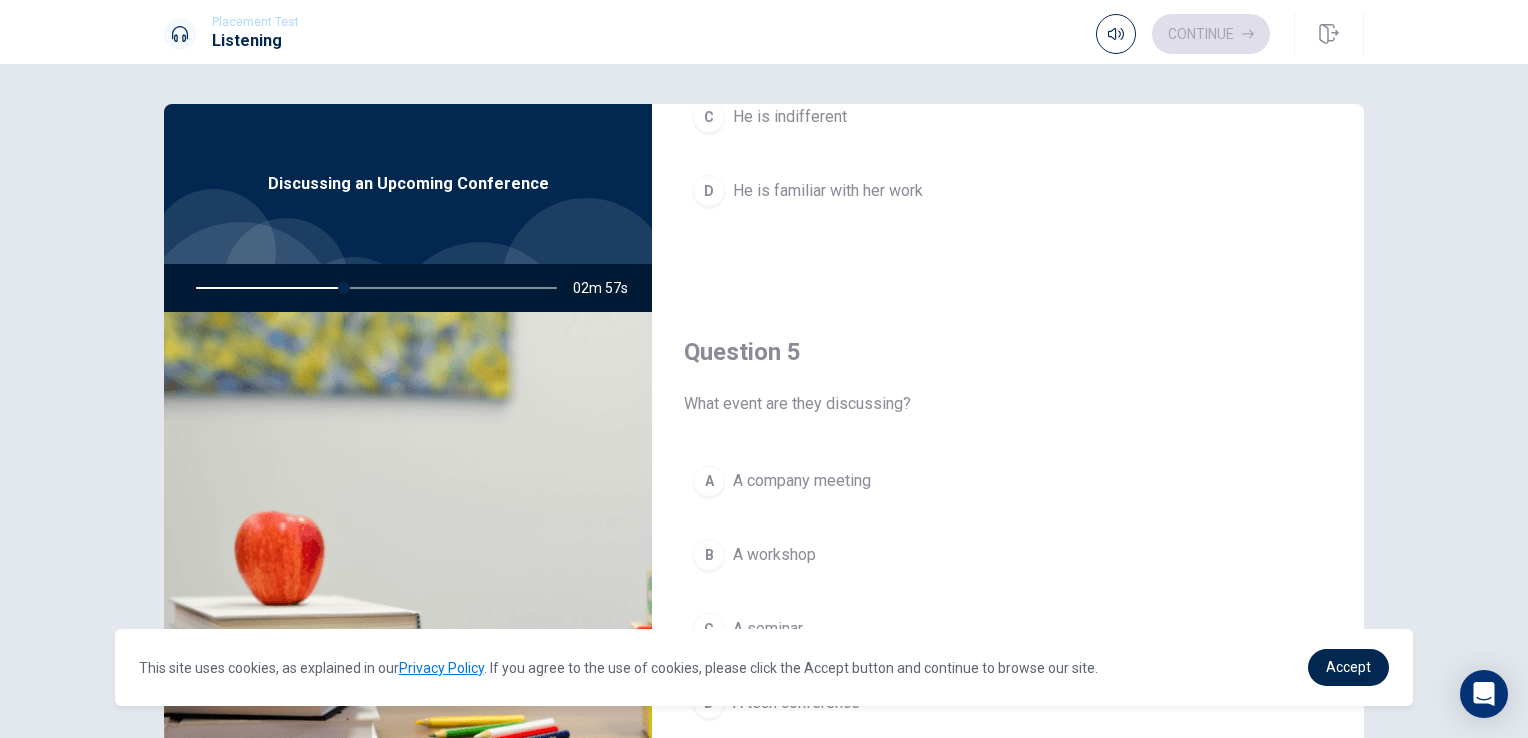 scroll, scrollTop: 1856, scrollLeft: 0, axis: vertical 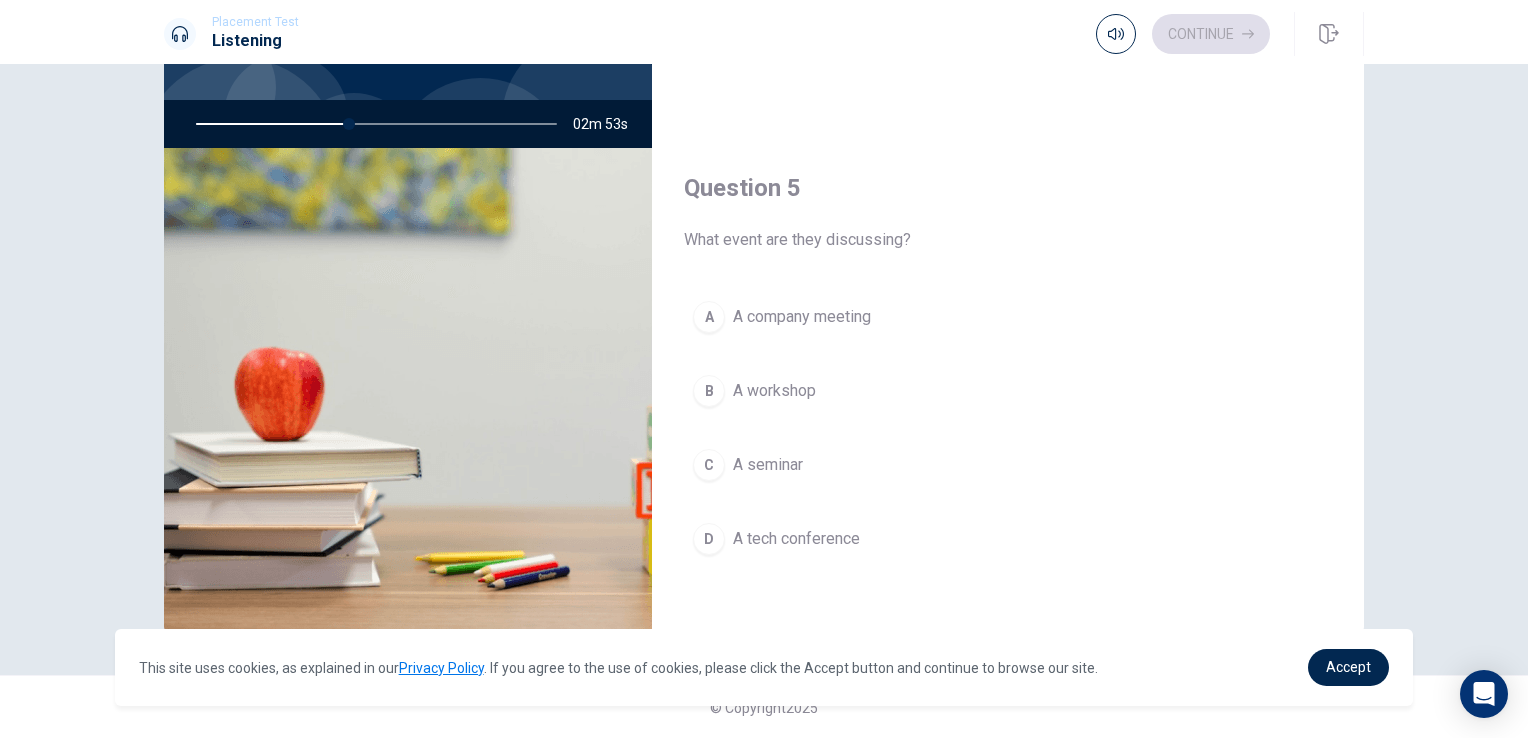 click on "A tech conference" at bounding box center (796, 539) 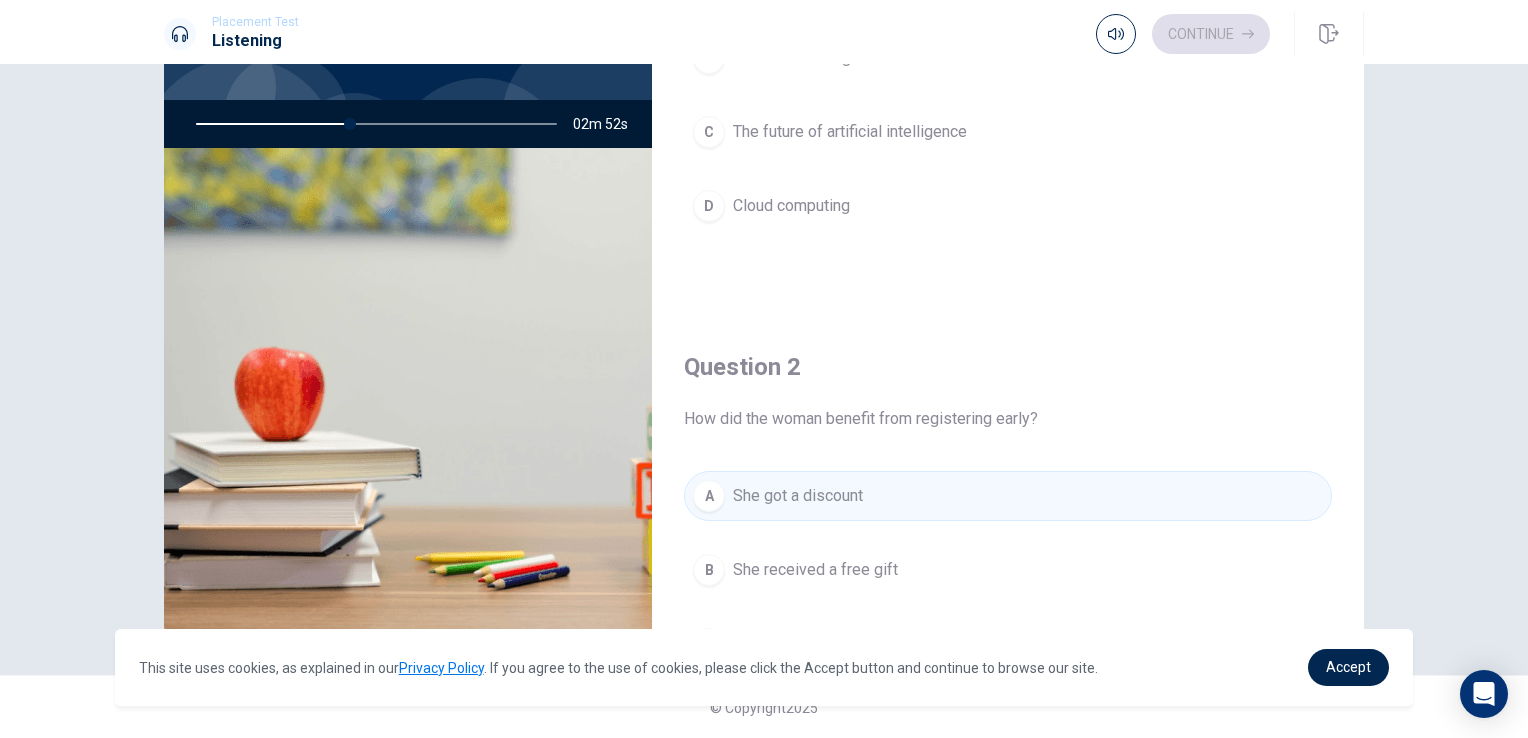 scroll, scrollTop: 0, scrollLeft: 0, axis: both 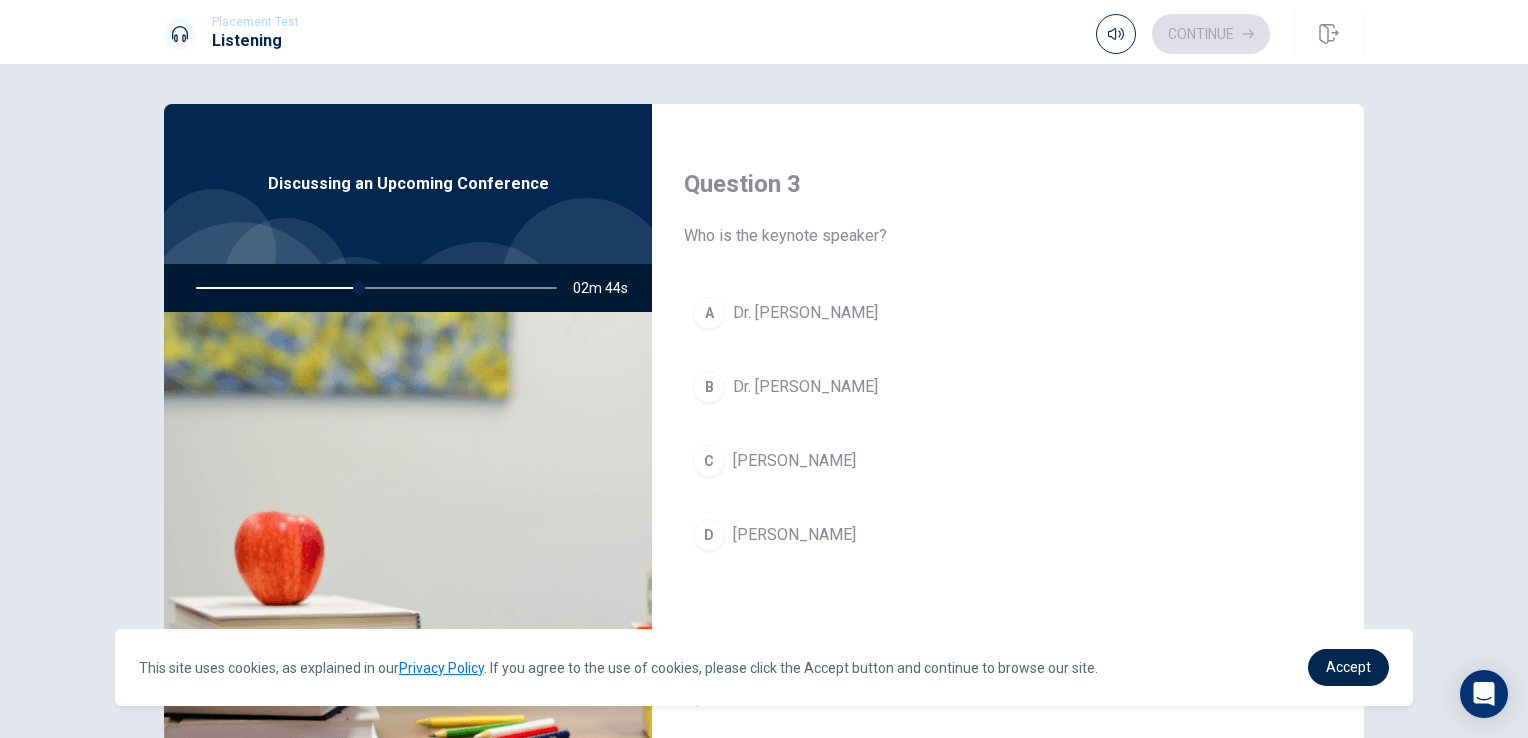 click on "[PERSON_NAME]" at bounding box center [794, 461] 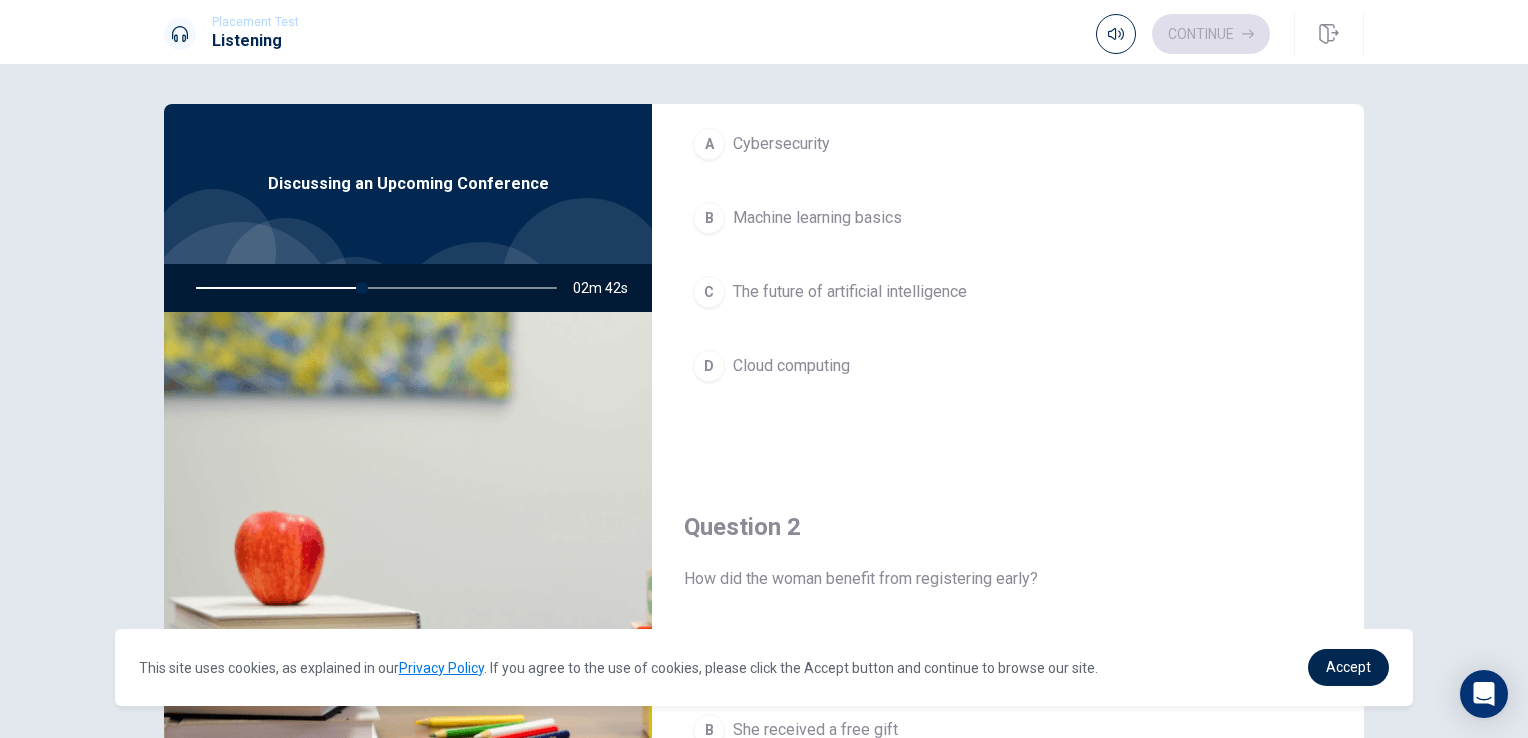 scroll, scrollTop: 0, scrollLeft: 0, axis: both 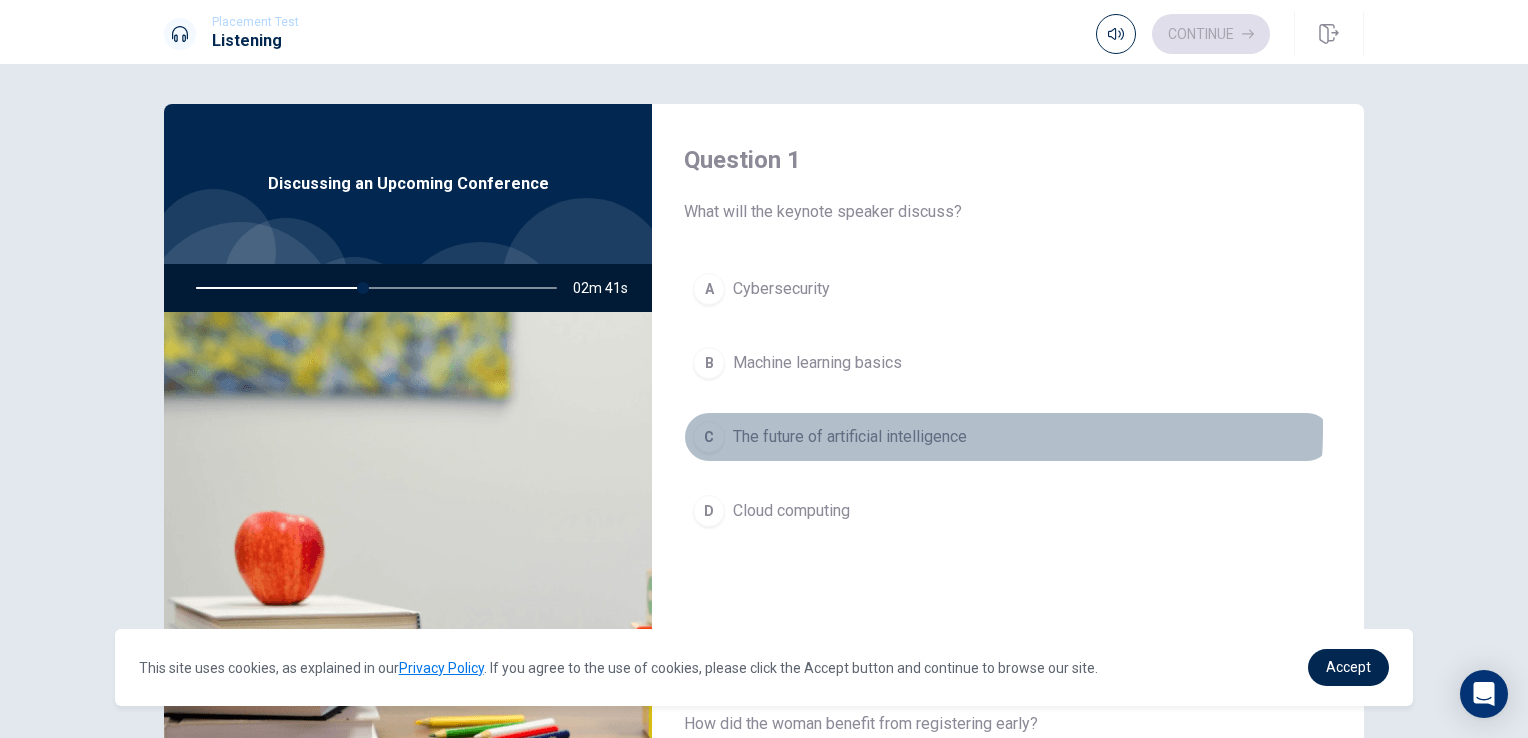 click on "The future of artificial intelligence" at bounding box center [850, 437] 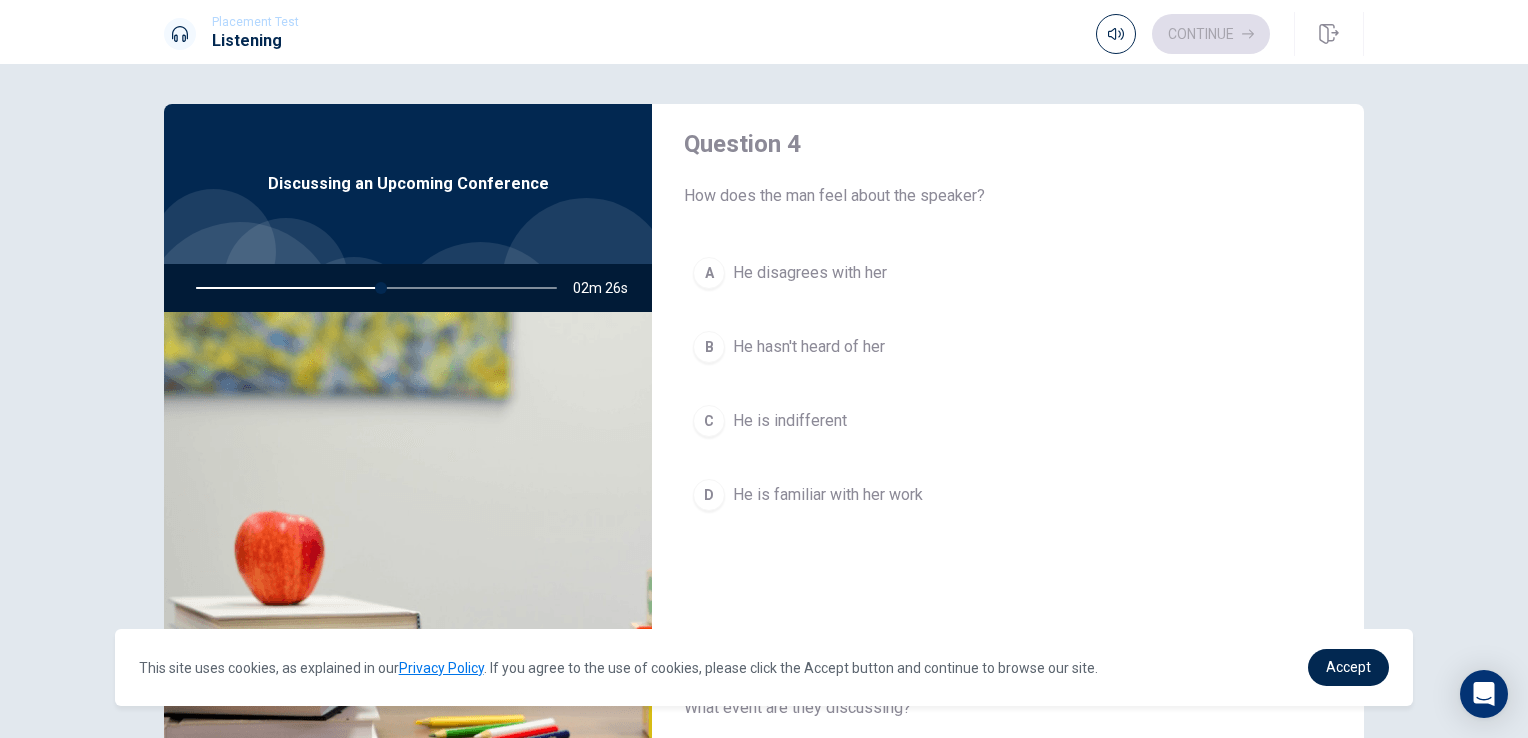 scroll, scrollTop: 1600, scrollLeft: 0, axis: vertical 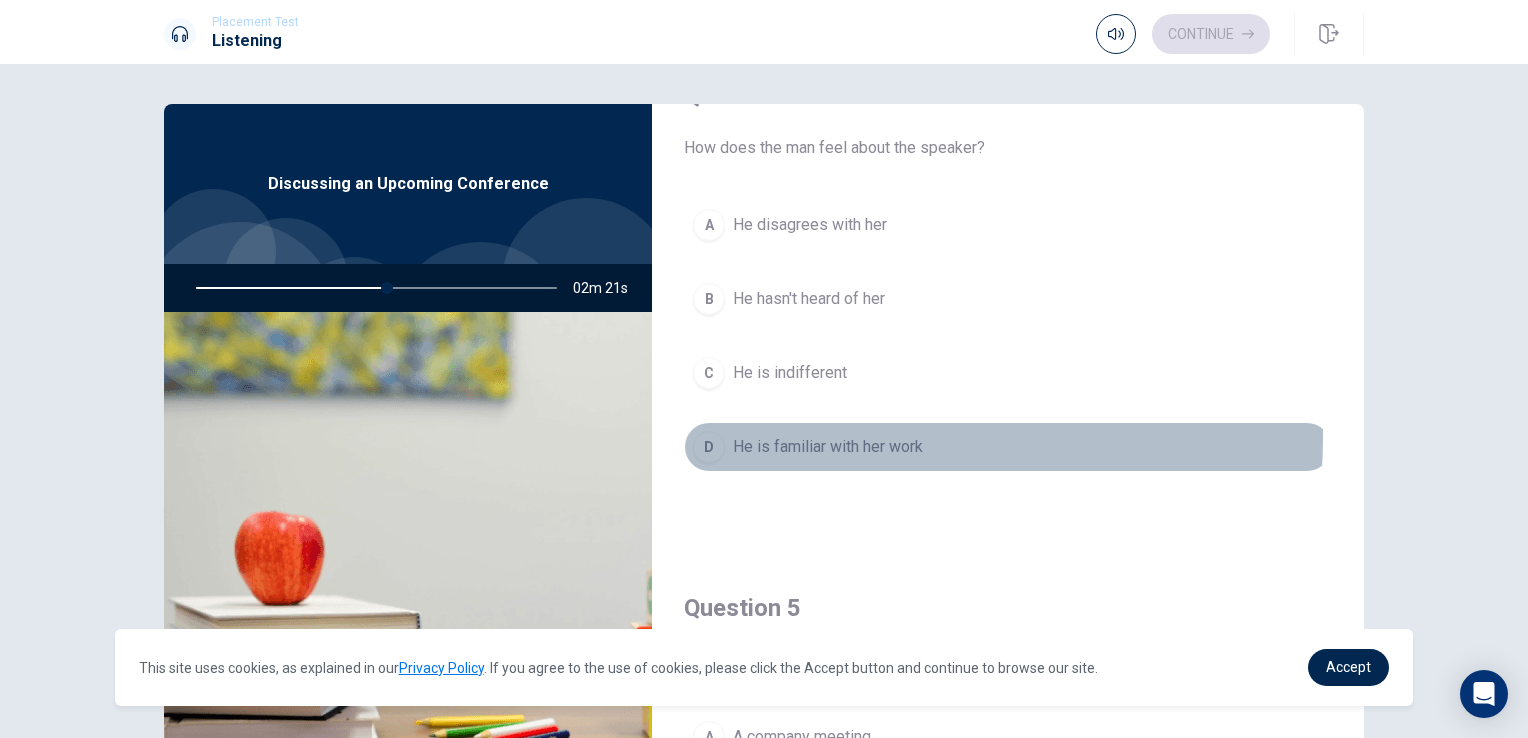 click on "He is familiar with her work" at bounding box center (828, 447) 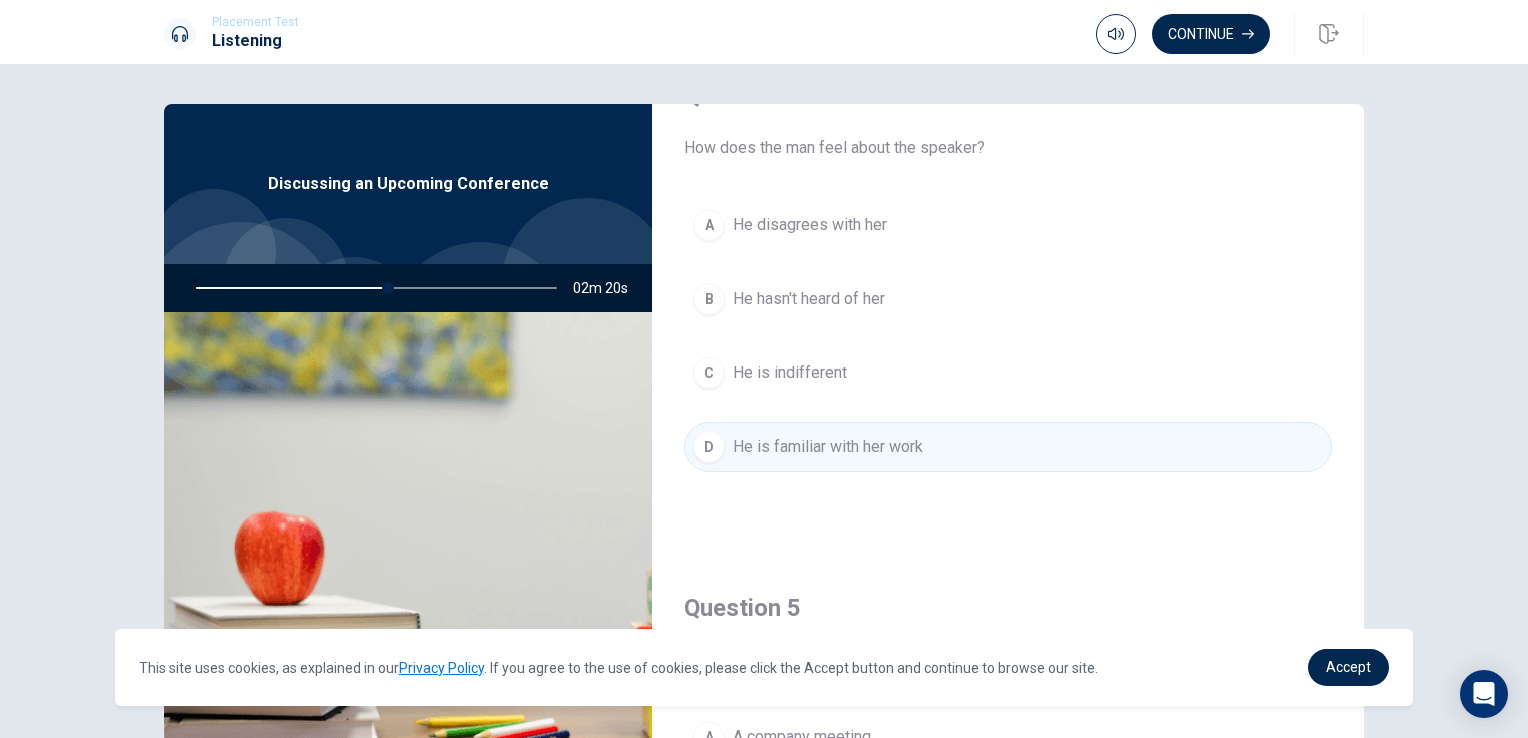 click on "He is indifferent" at bounding box center (790, 373) 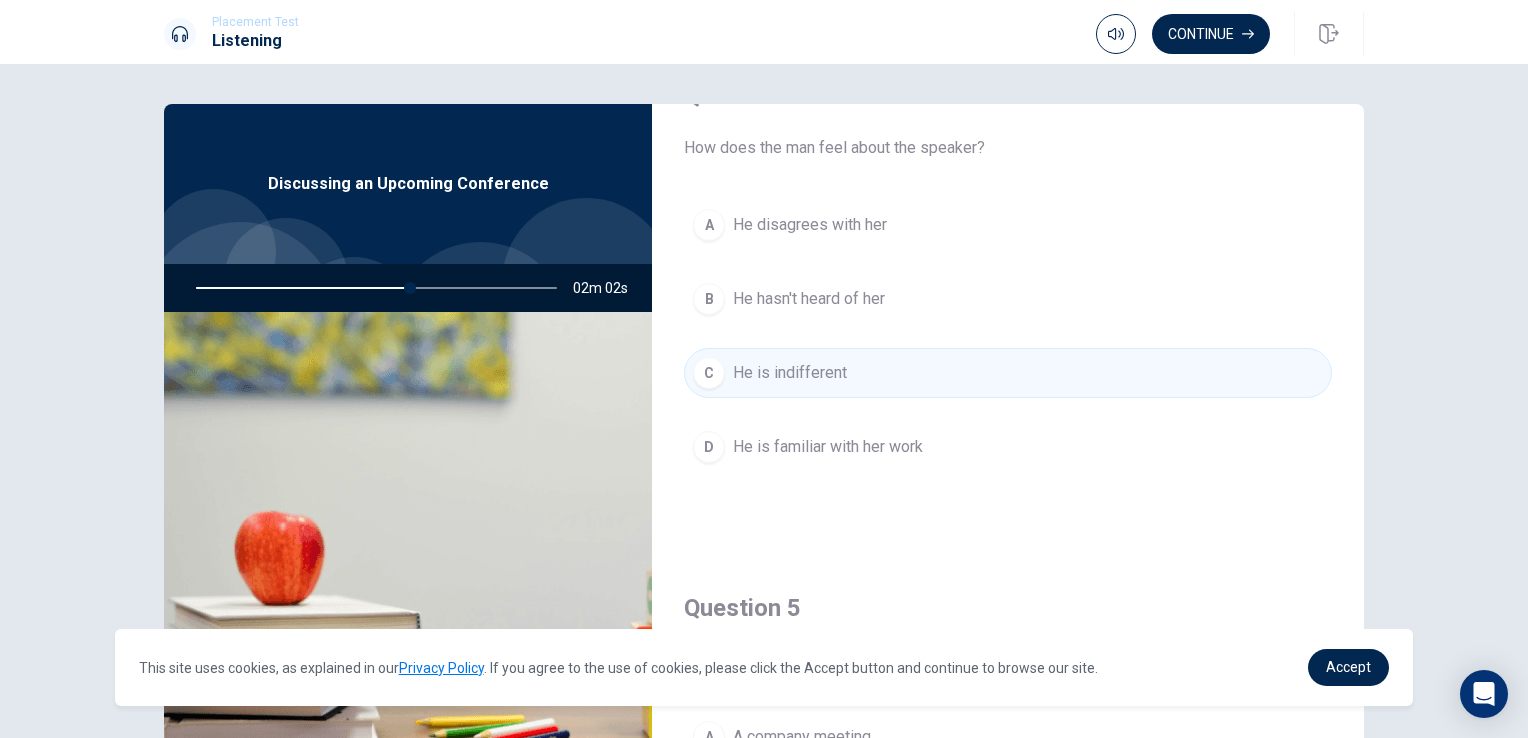 click on "He is familiar with her work" at bounding box center [828, 447] 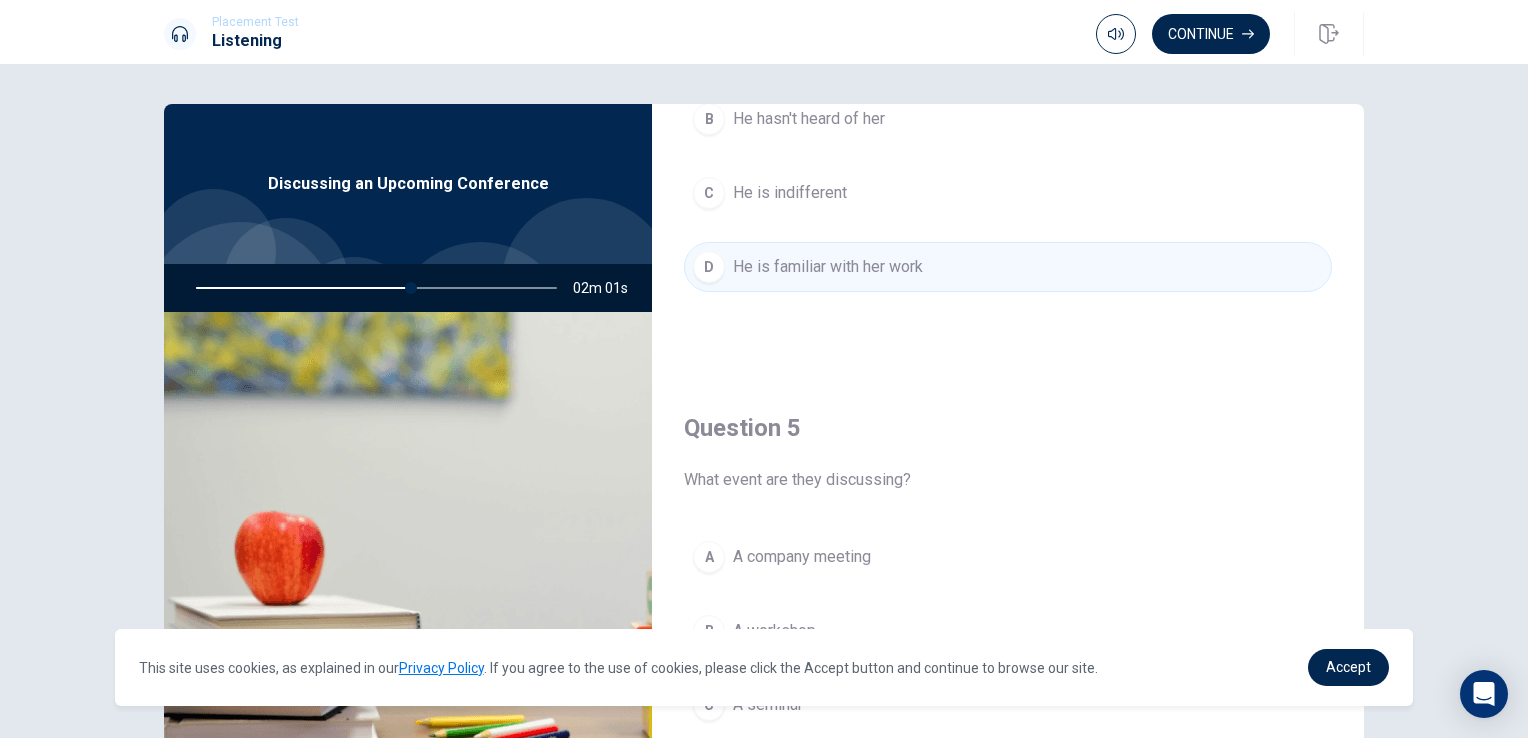 scroll, scrollTop: 1856, scrollLeft: 0, axis: vertical 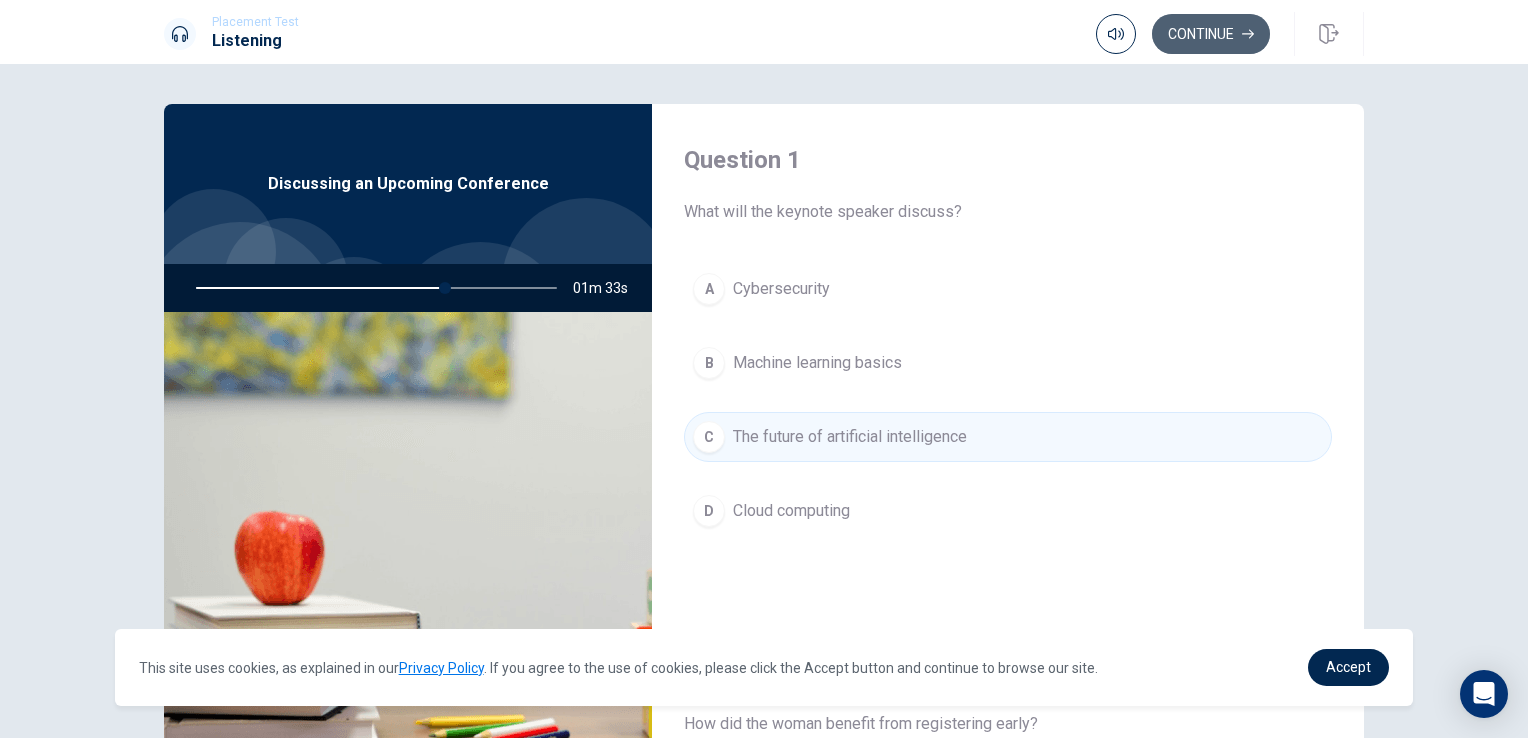 click on "Continue" at bounding box center [1211, 34] 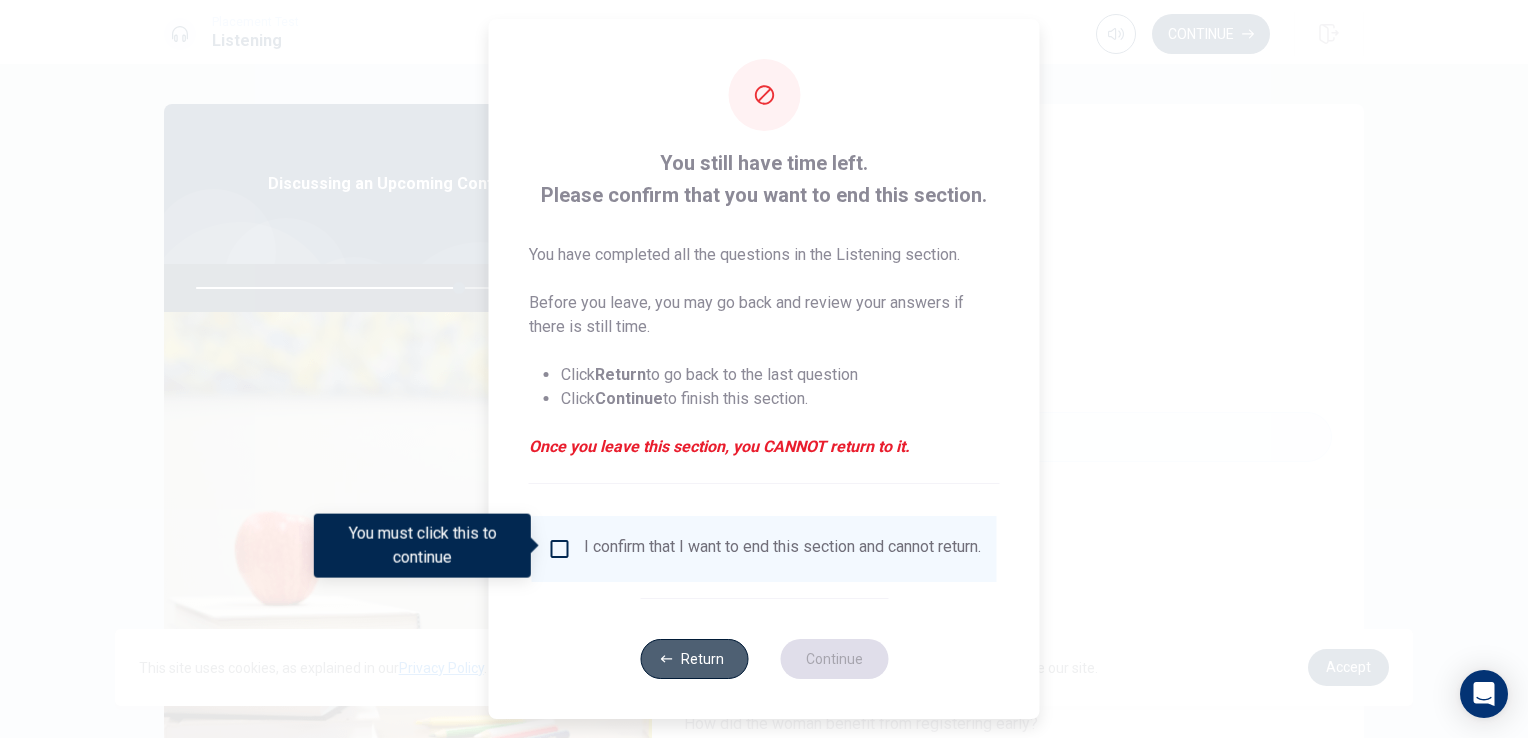 click on "Return" at bounding box center [694, 659] 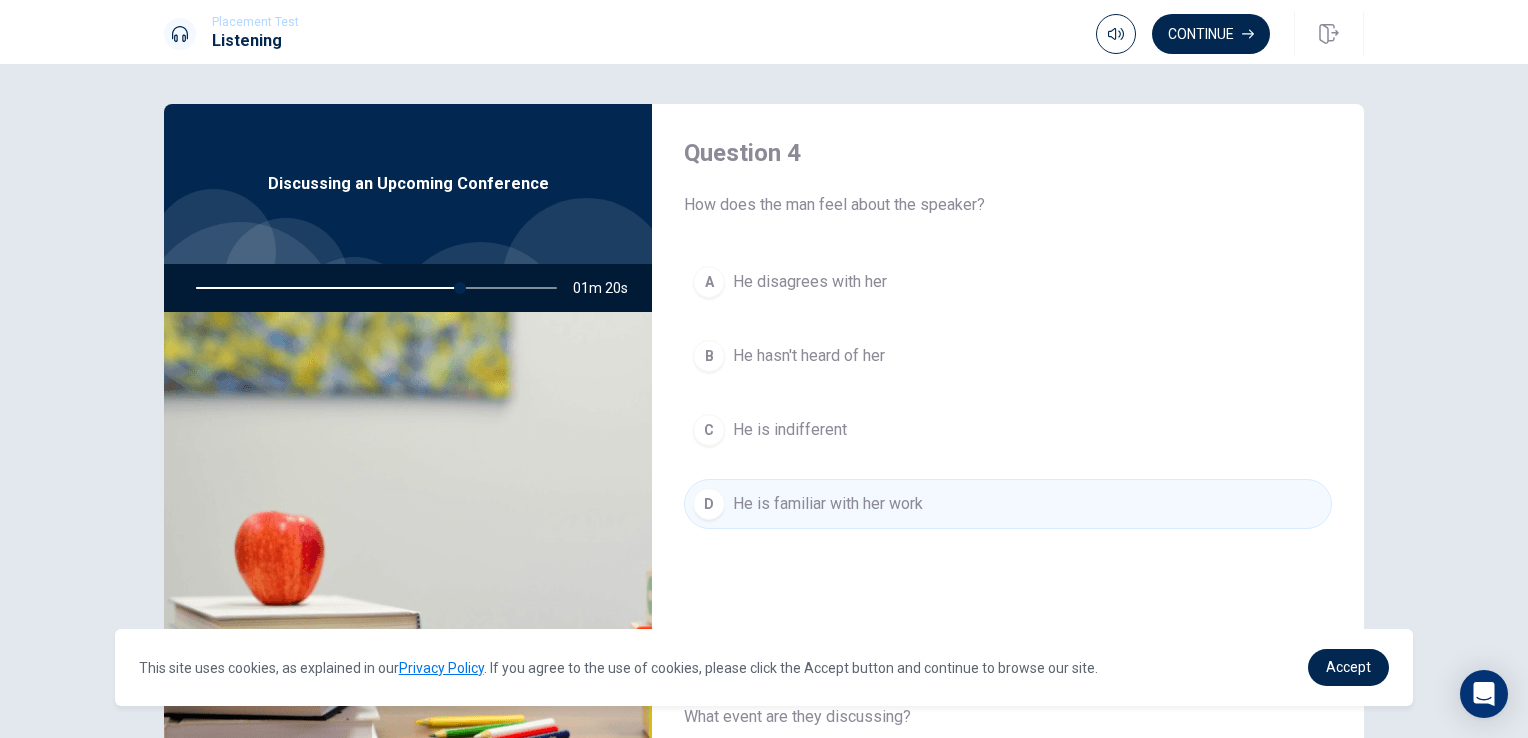 scroll, scrollTop: 1856, scrollLeft: 0, axis: vertical 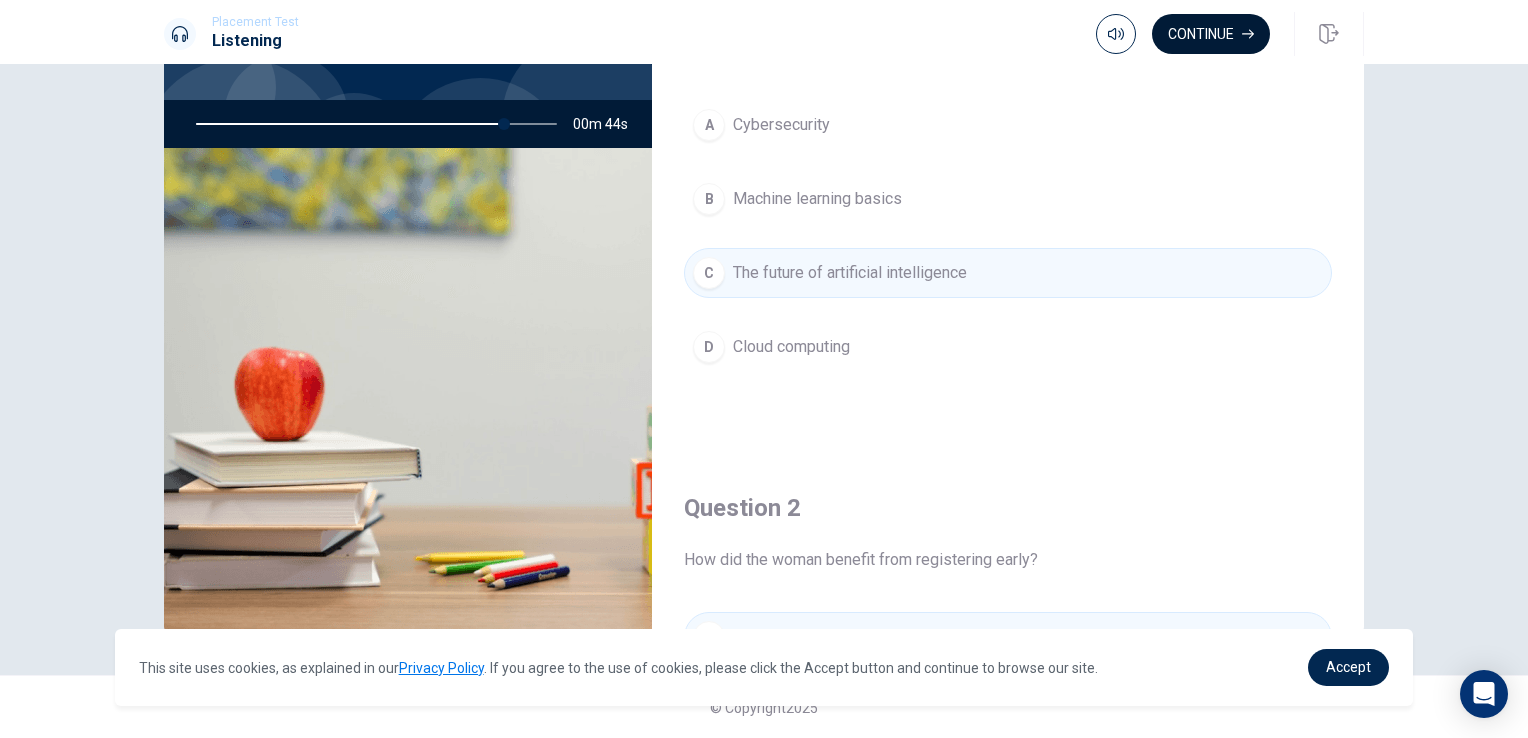click on "Continue" at bounding box center [1211, 34] 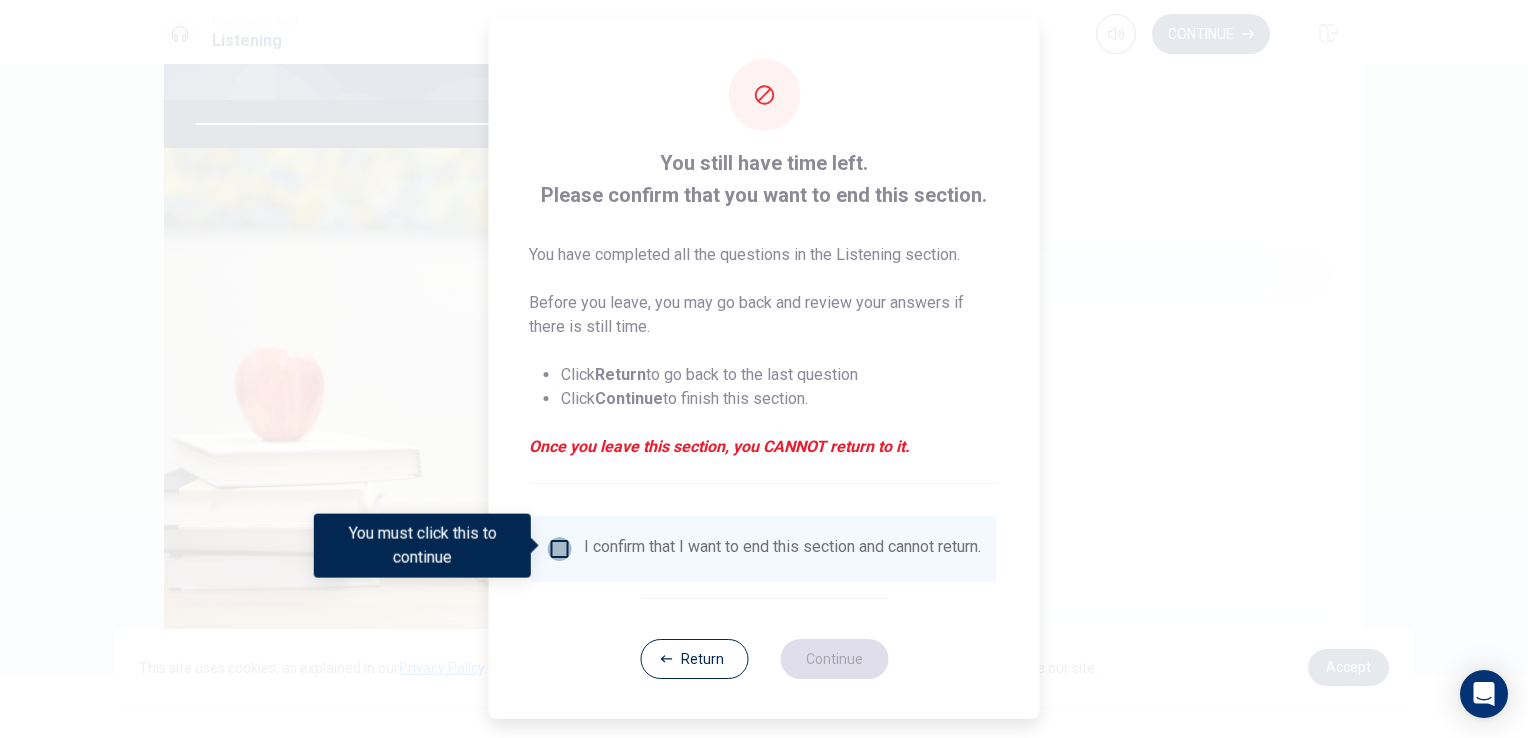 click at bounding box center [560, 549] 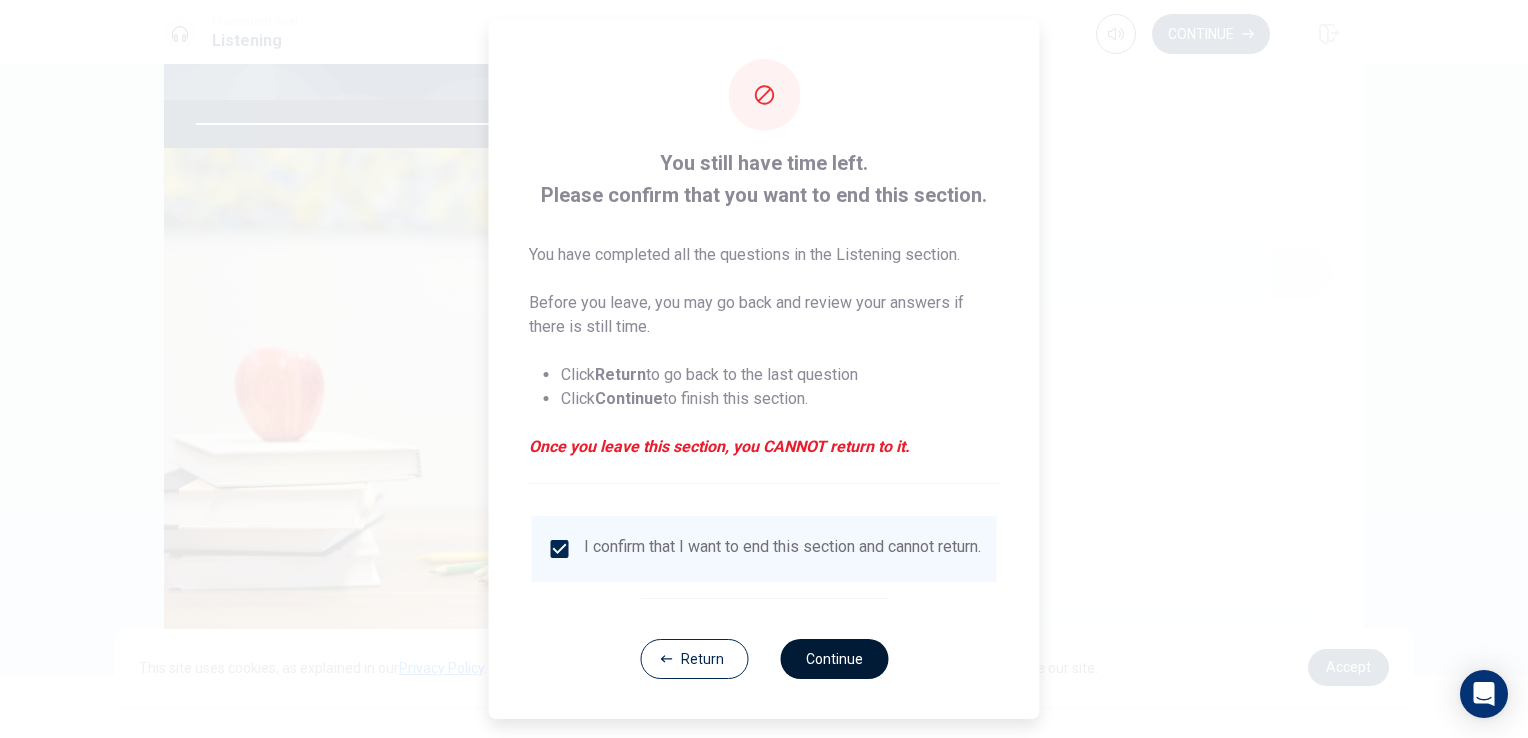 click on "Continue" at bounding box center (834, 659) 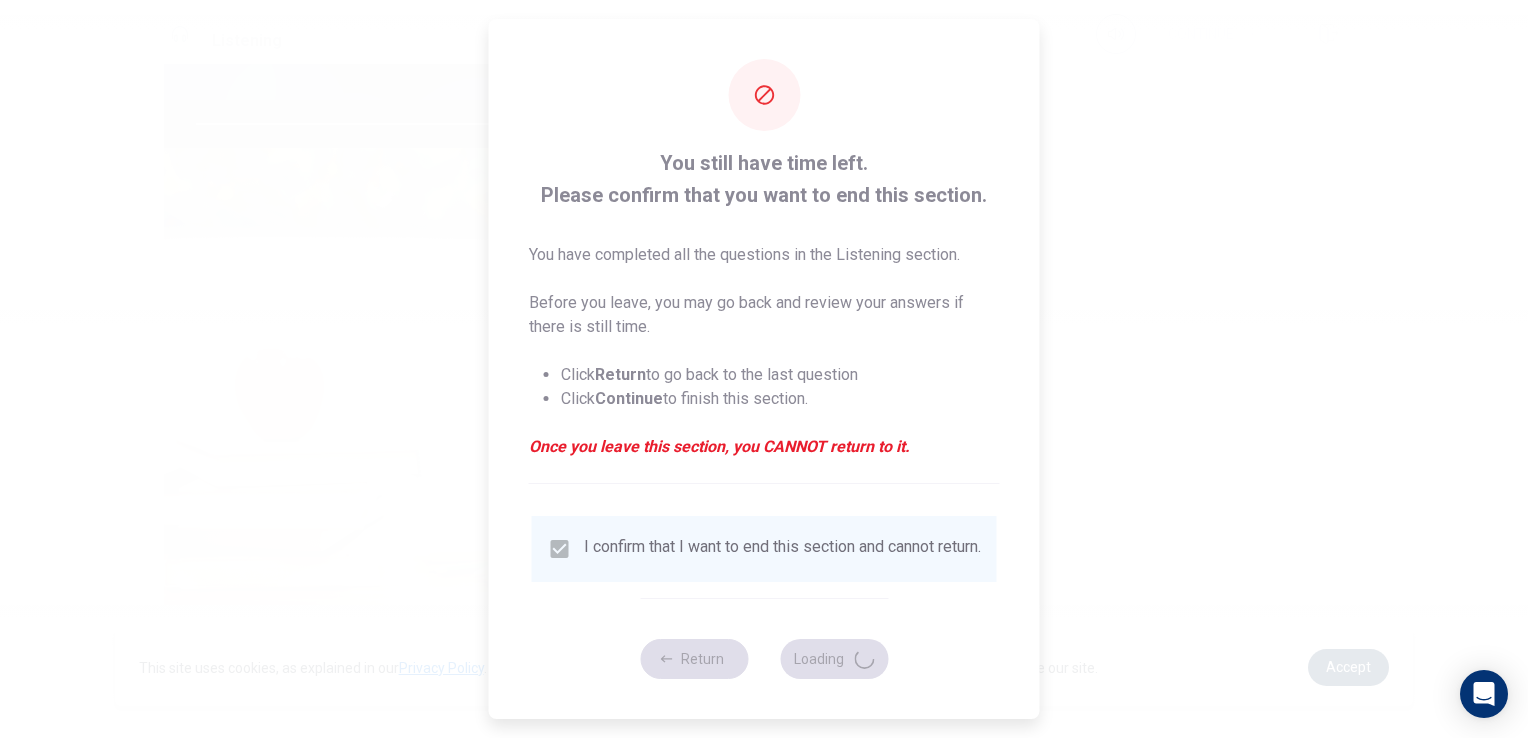 type on "88" 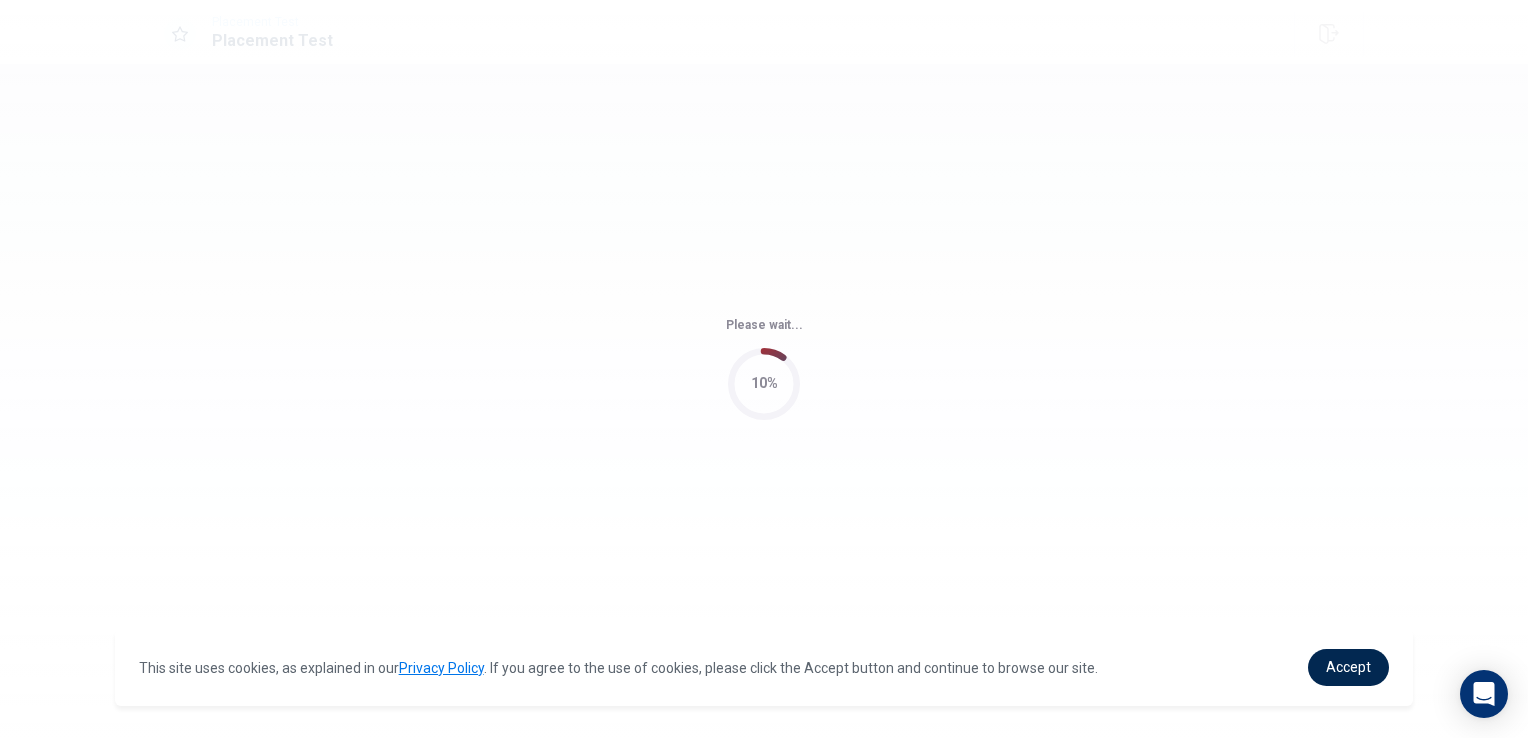 scroll, scrollTop: 0, scrollLeft: 0, axis: both 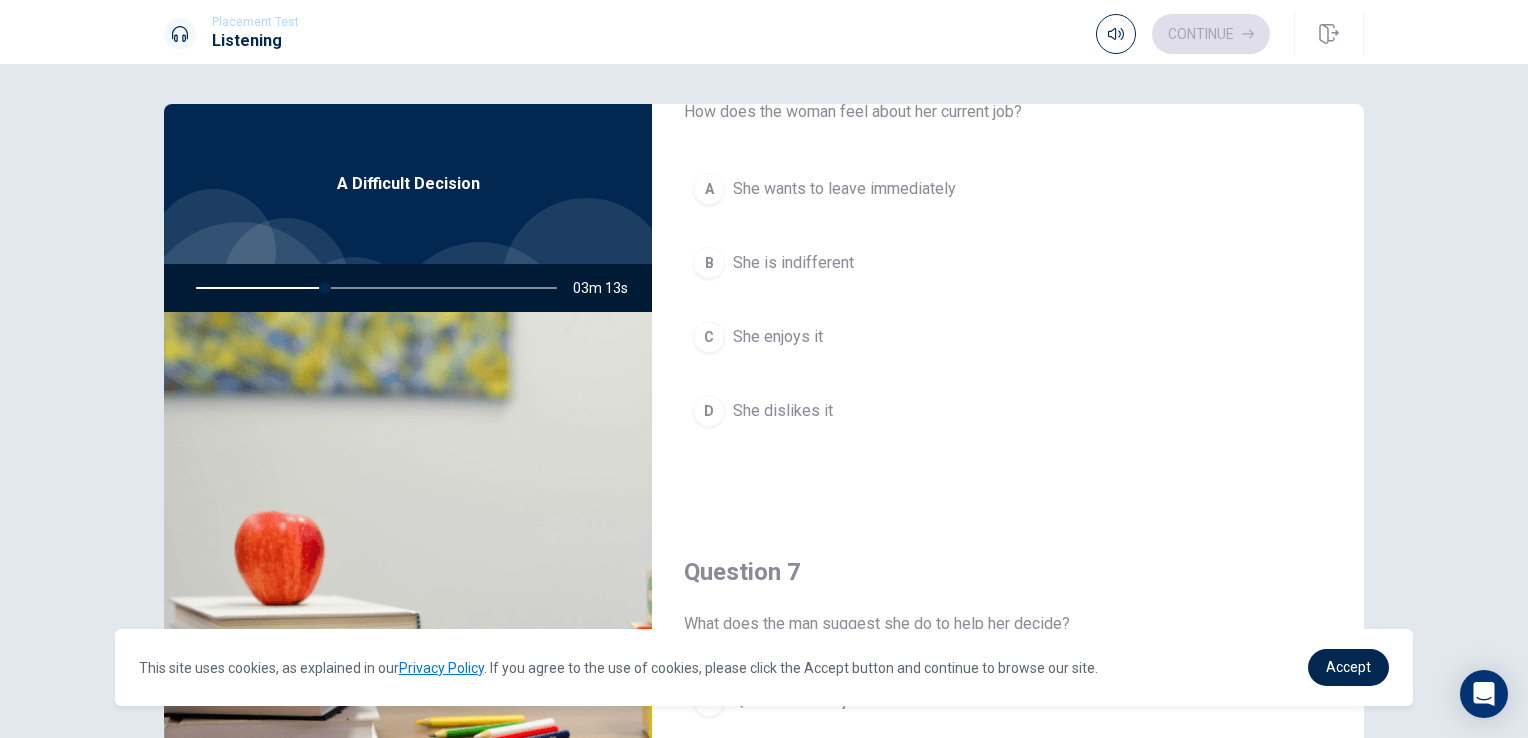 click on "C She enjoys it" at bounding box center [1008, 337] 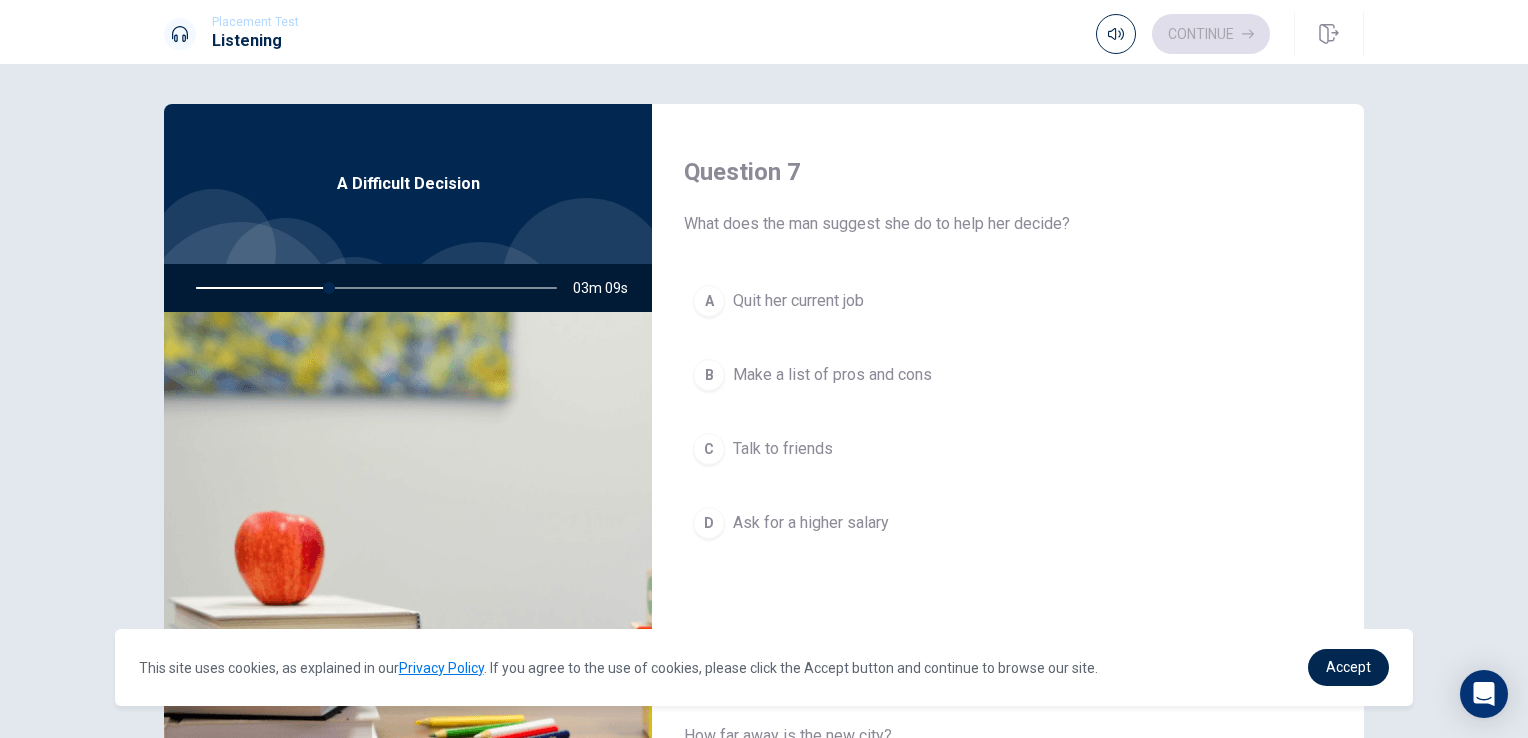 scroll, scrollTop: 1000, scrollLeft: 0, axis: vertical 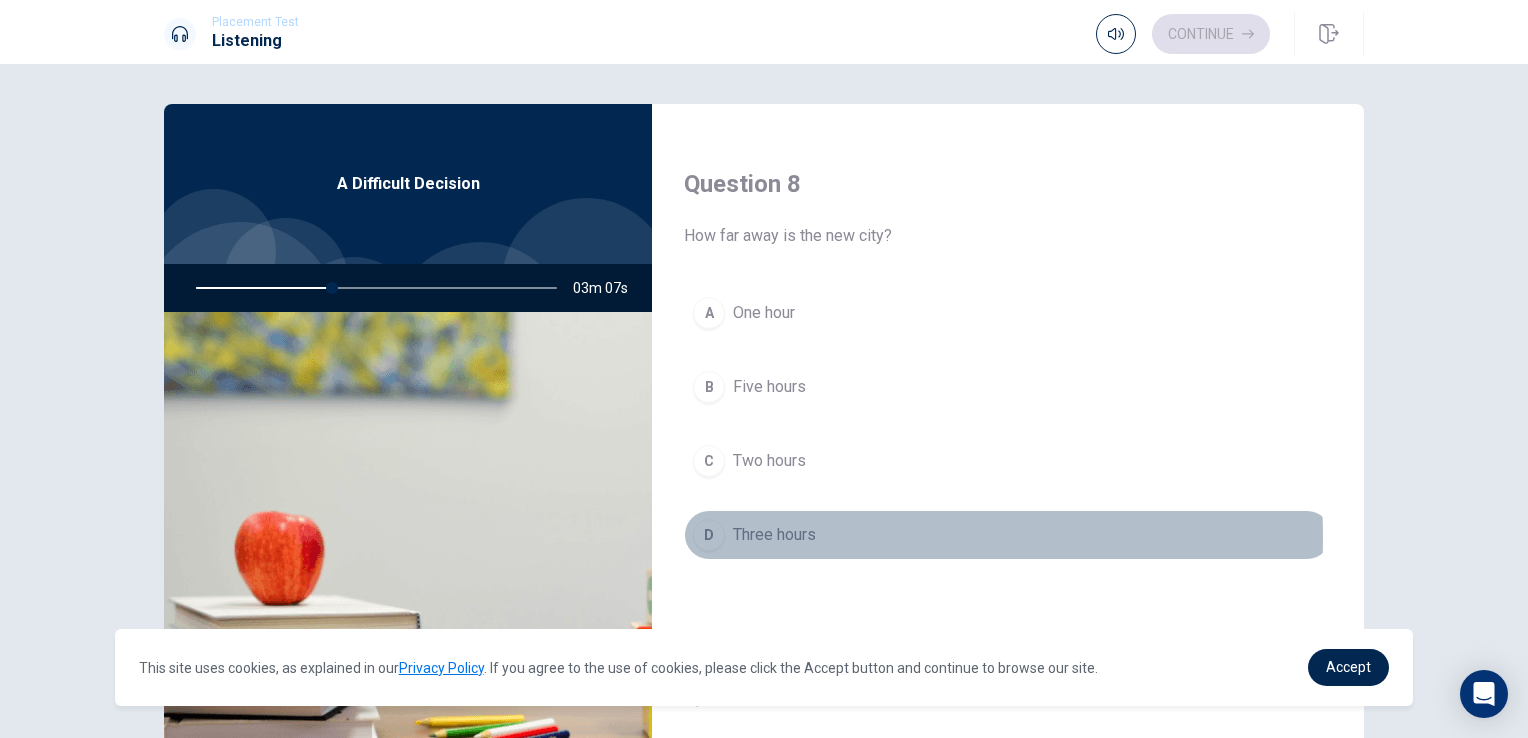 click on "D Three hours" at bounding box center [1008, 535] 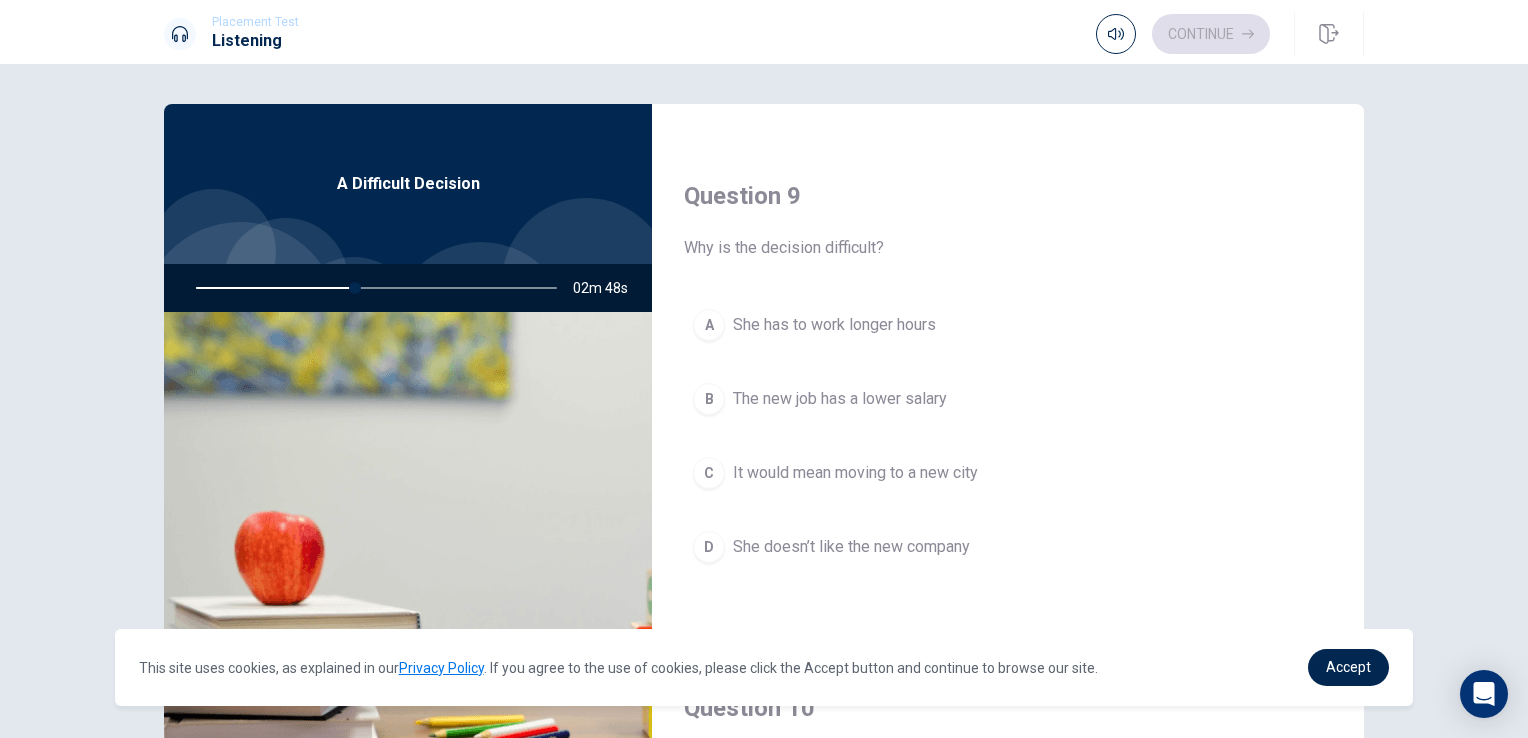 scroll, scrollTop: 1600, scrollLeft: 0, axis: vertical 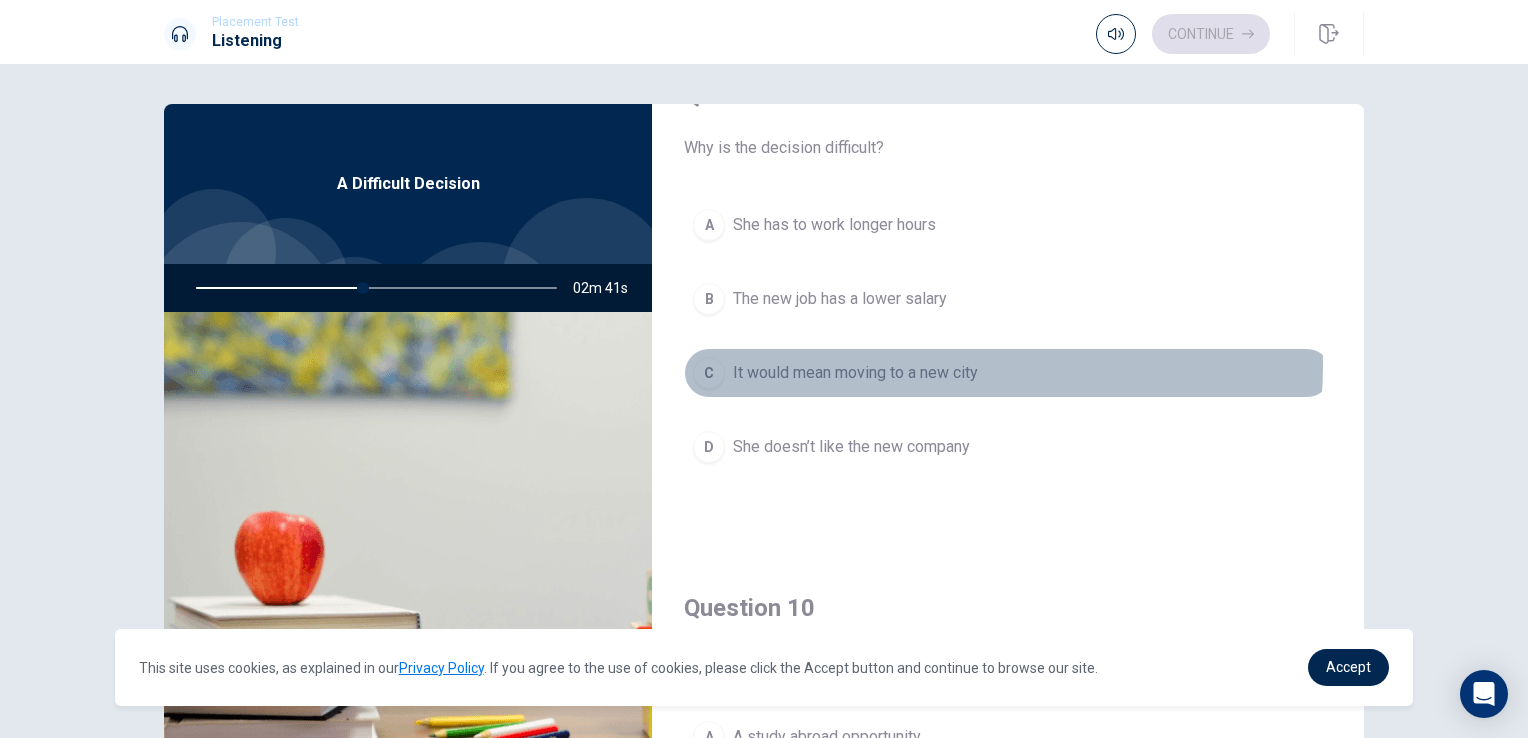 click on "It would mean moving to a new city" at bounding box center (855, 373) 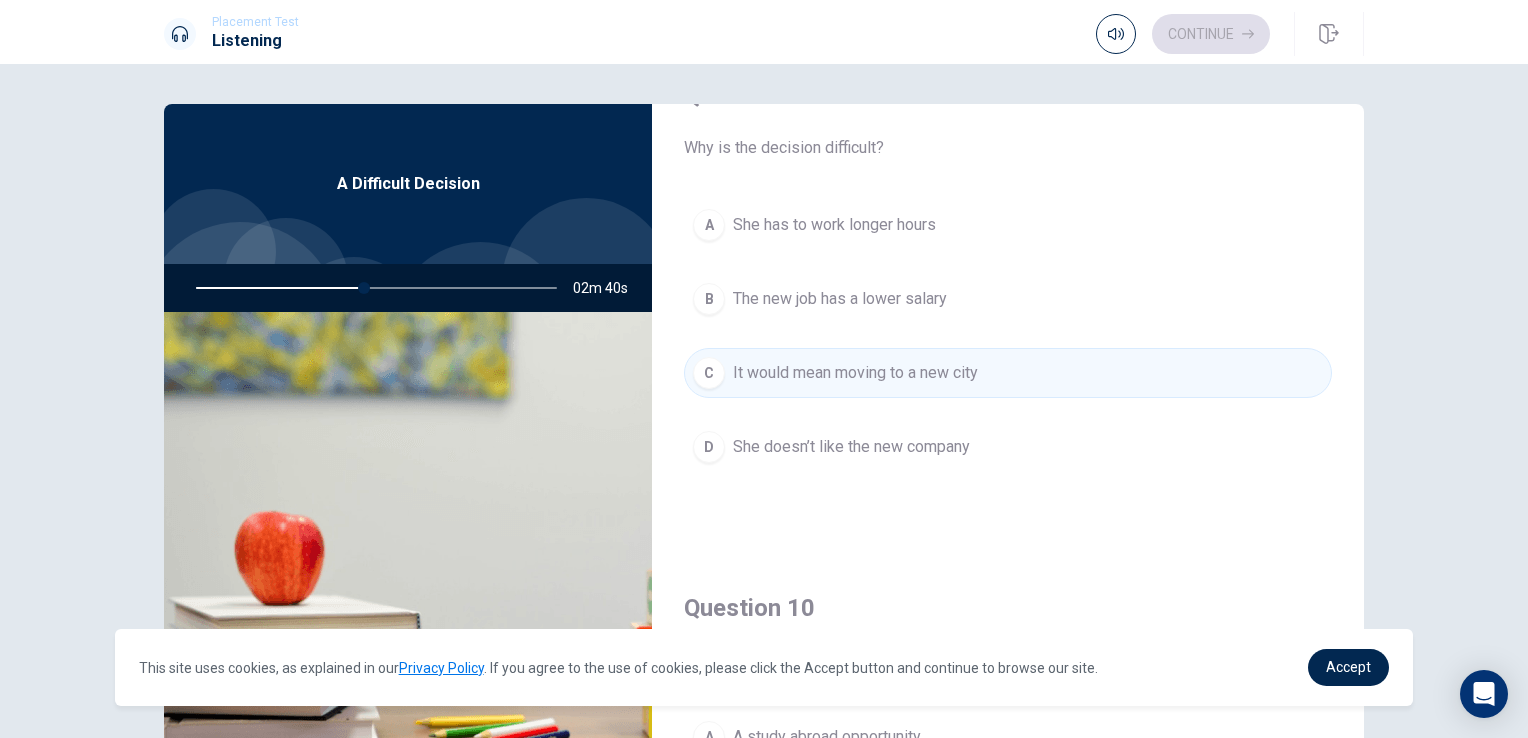 scroll, scrollTop: 1856, scrollLeft: 0, axis: vertical 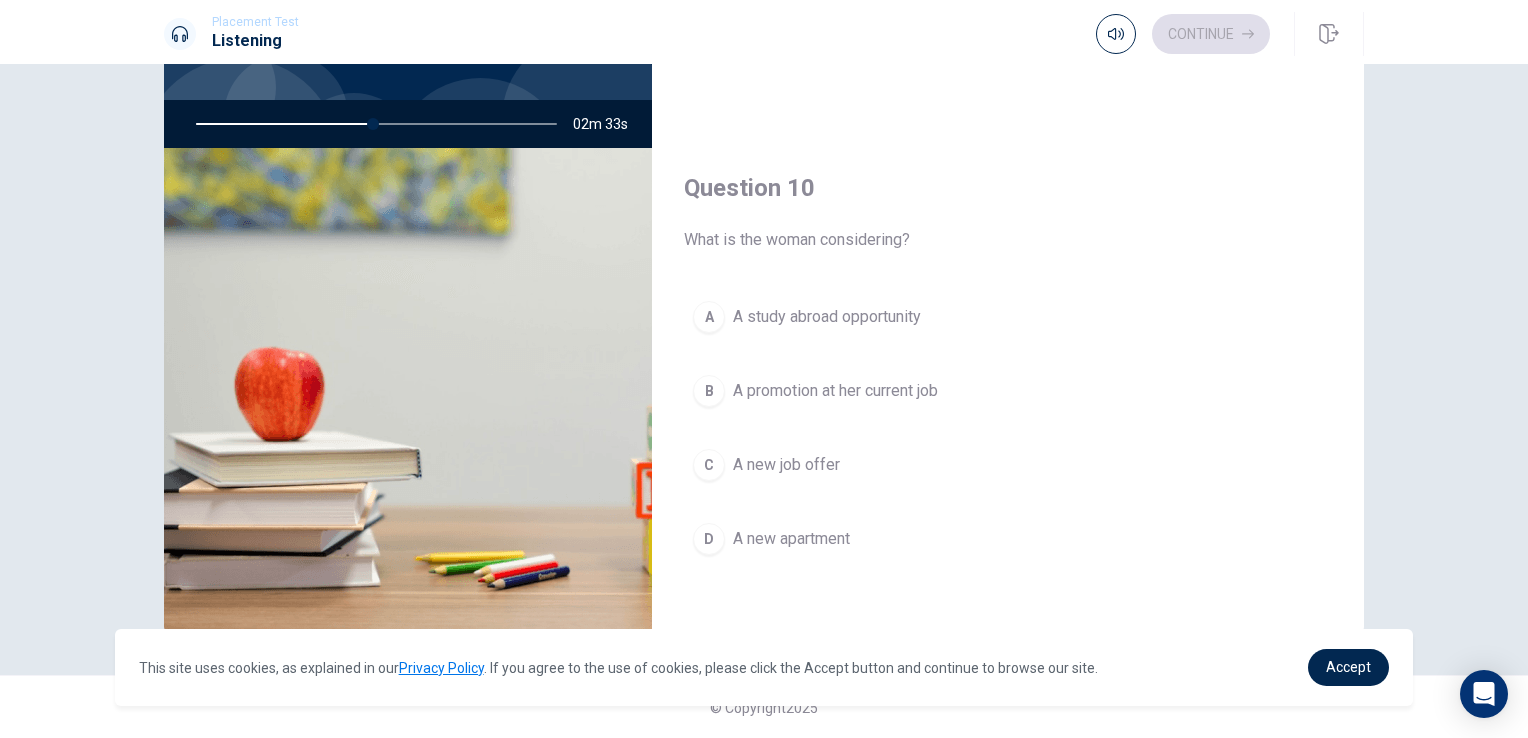 click on "C A new job offer" at bounding box center [1008, 465] 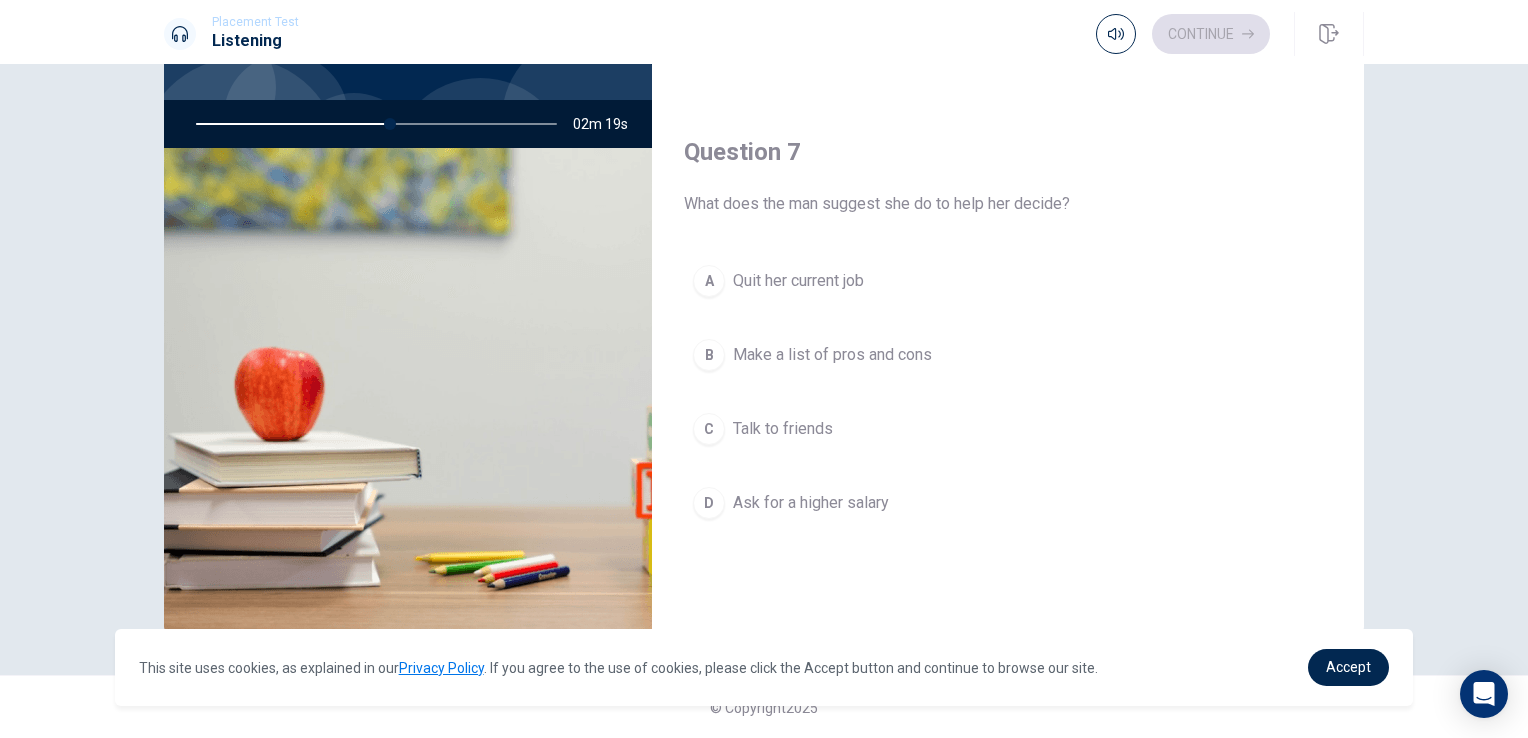 scroll, scrollTop: 0, scrollLeft: 0, axis: both 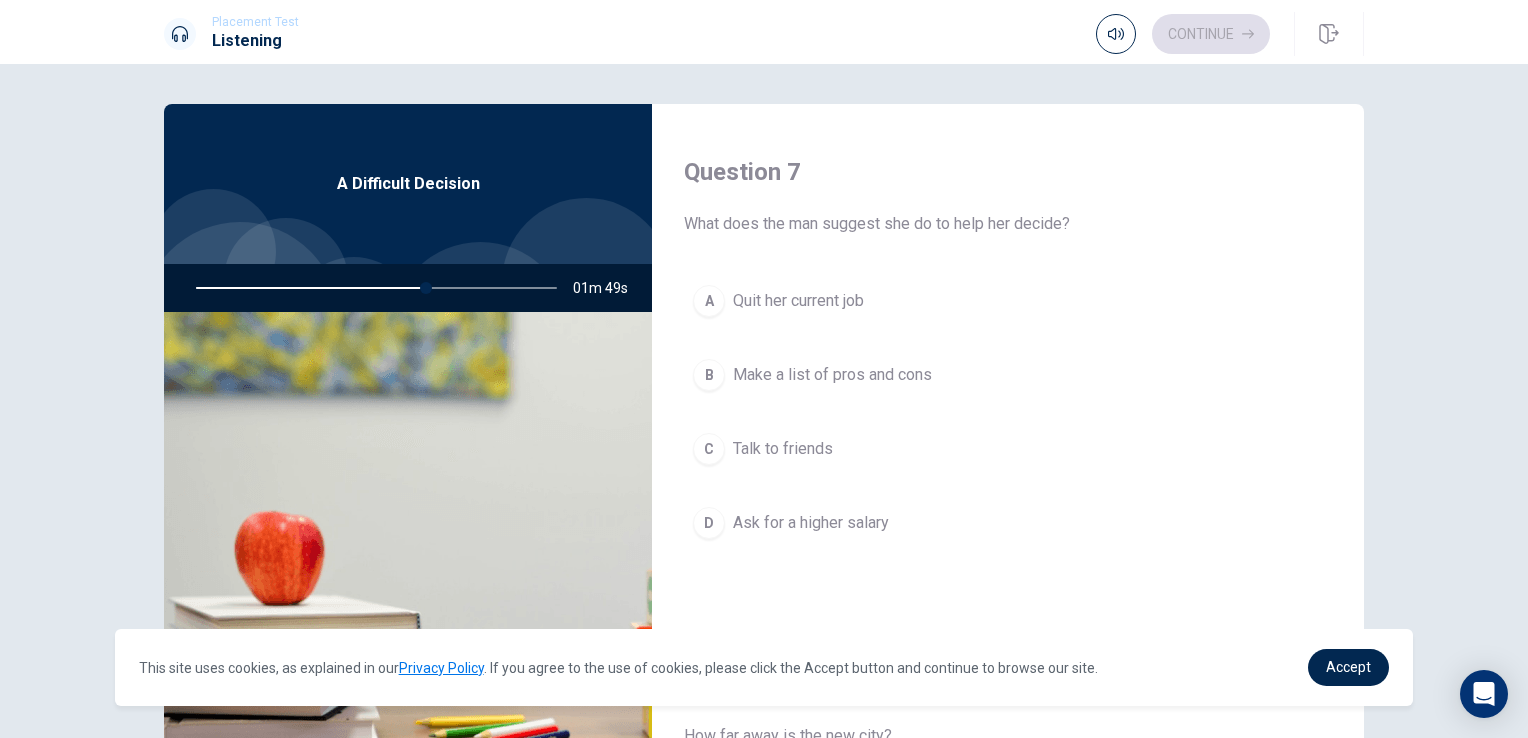 click on "B Make a list of pros and cons" at bounding box center (1008, 375) 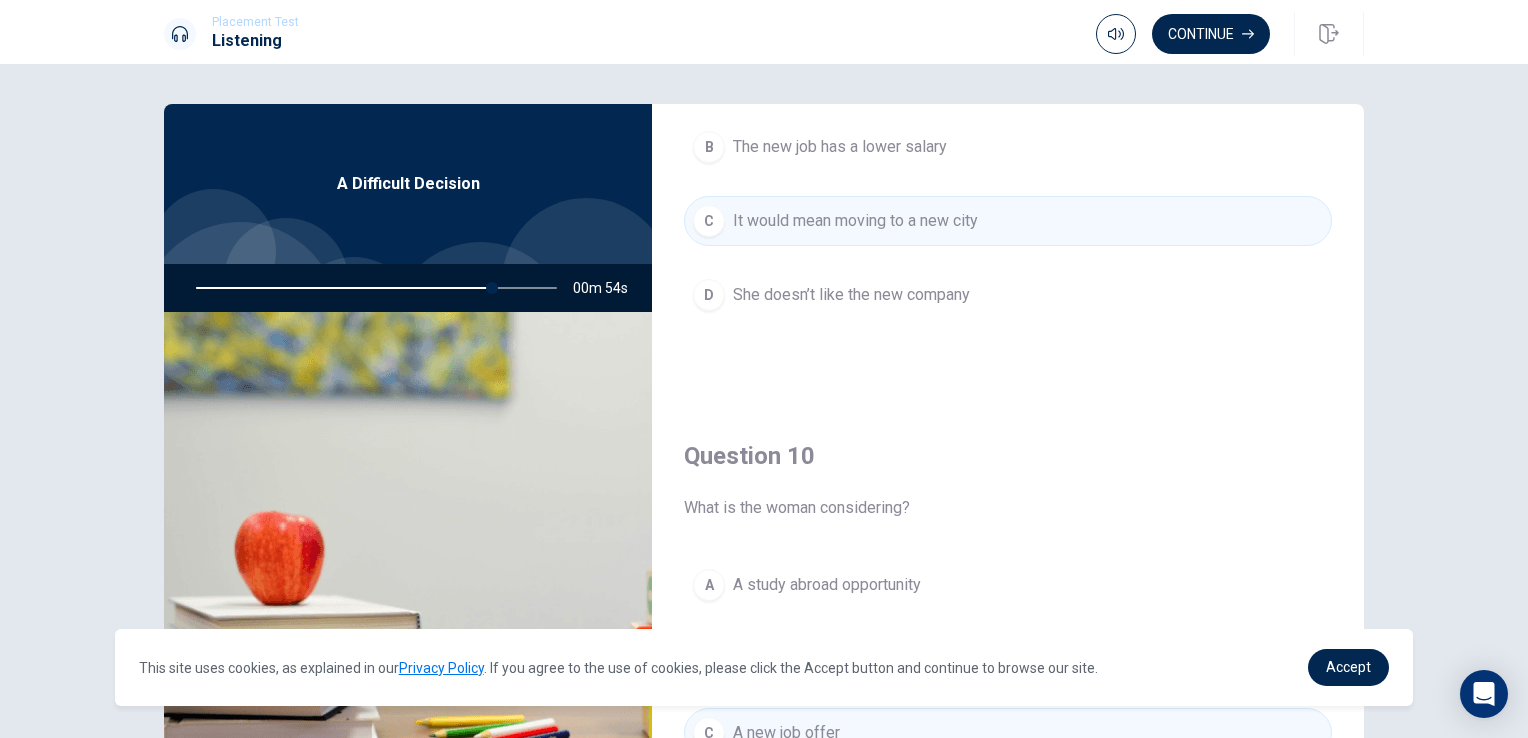 scroll, scrollTop: 1856, scrollLeft: 0, axis: vertical 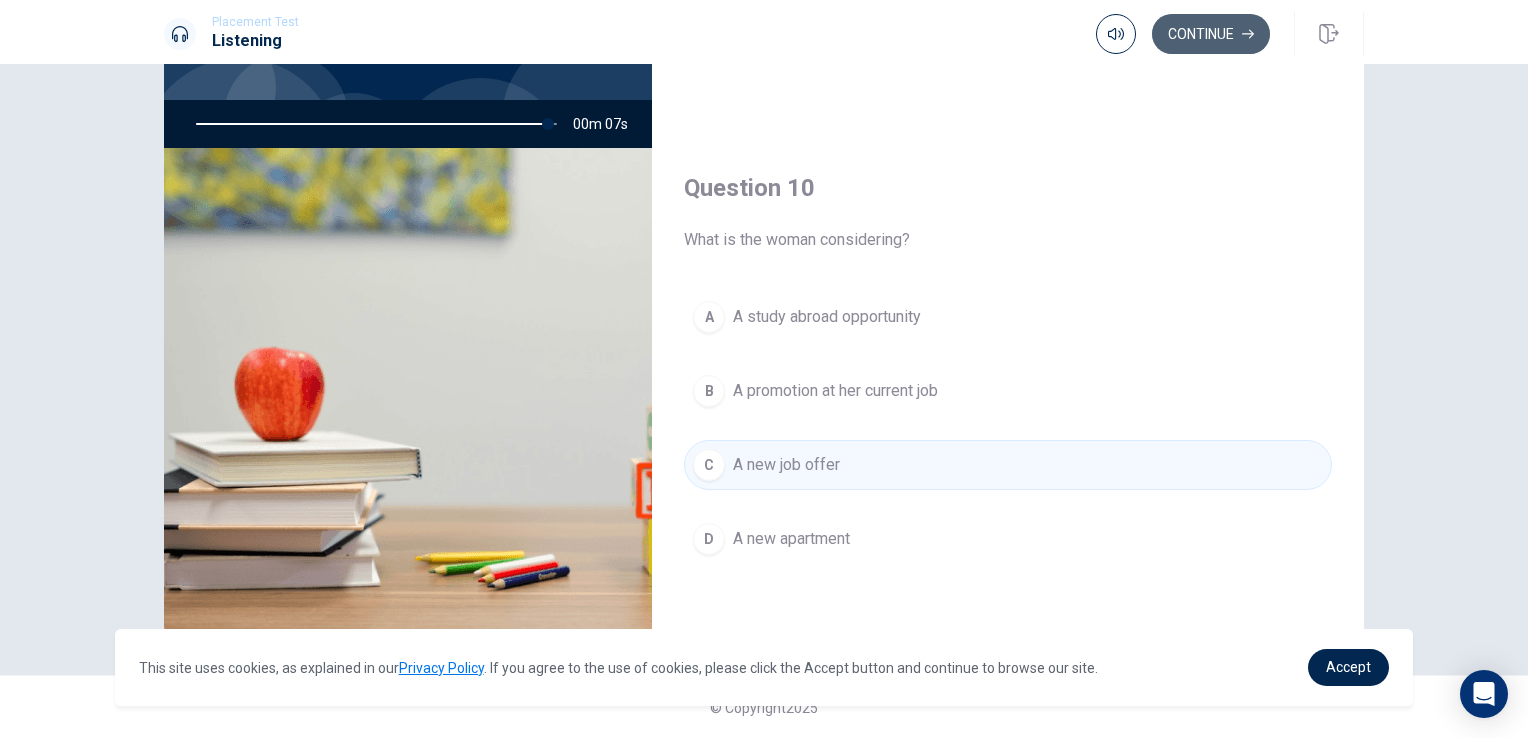 click on "Continue" at bounding box center [1211, 34] 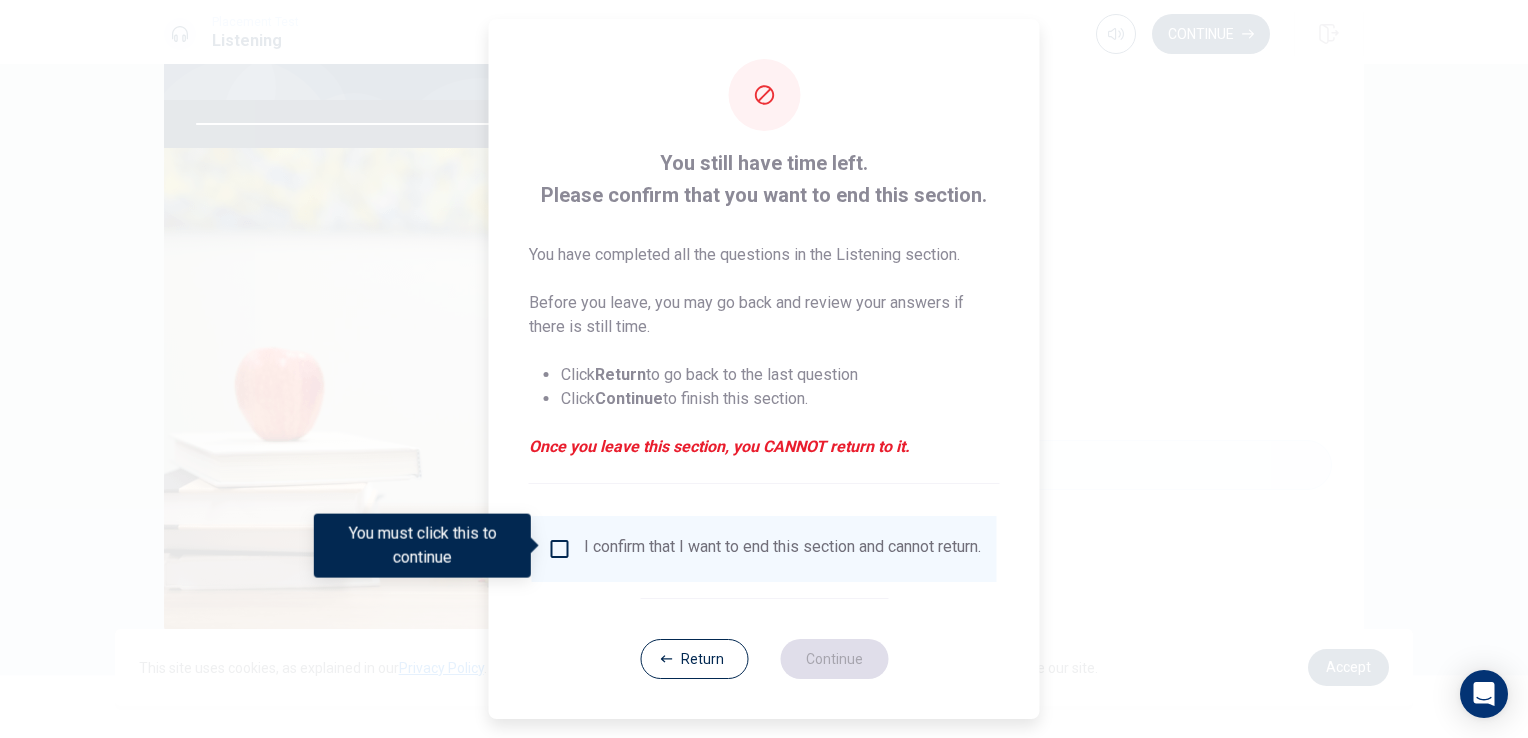 click on "I confirm that I want to end this section and cannot return." at bounding box center (764, 549) 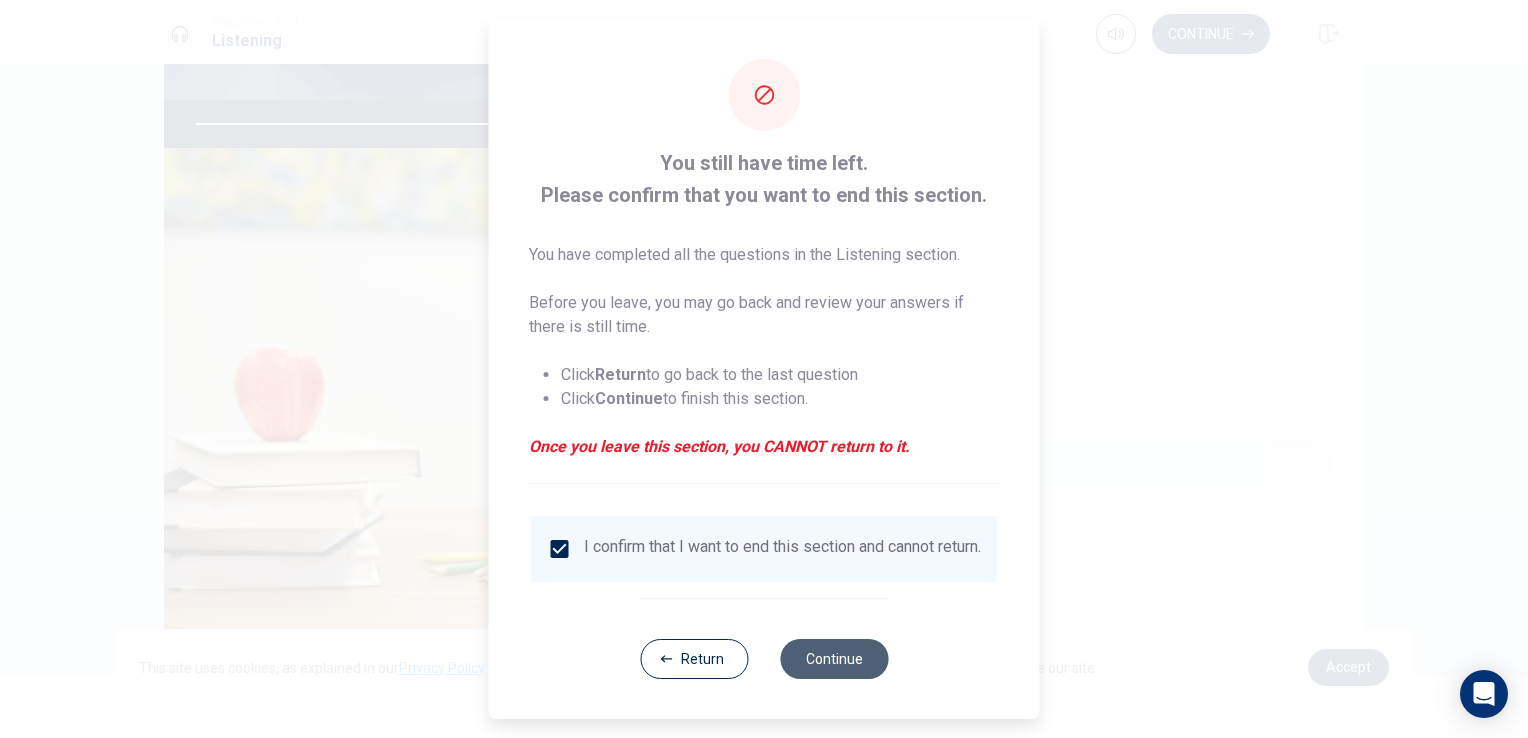 click on "Continue" at bounding box center (834, 659) 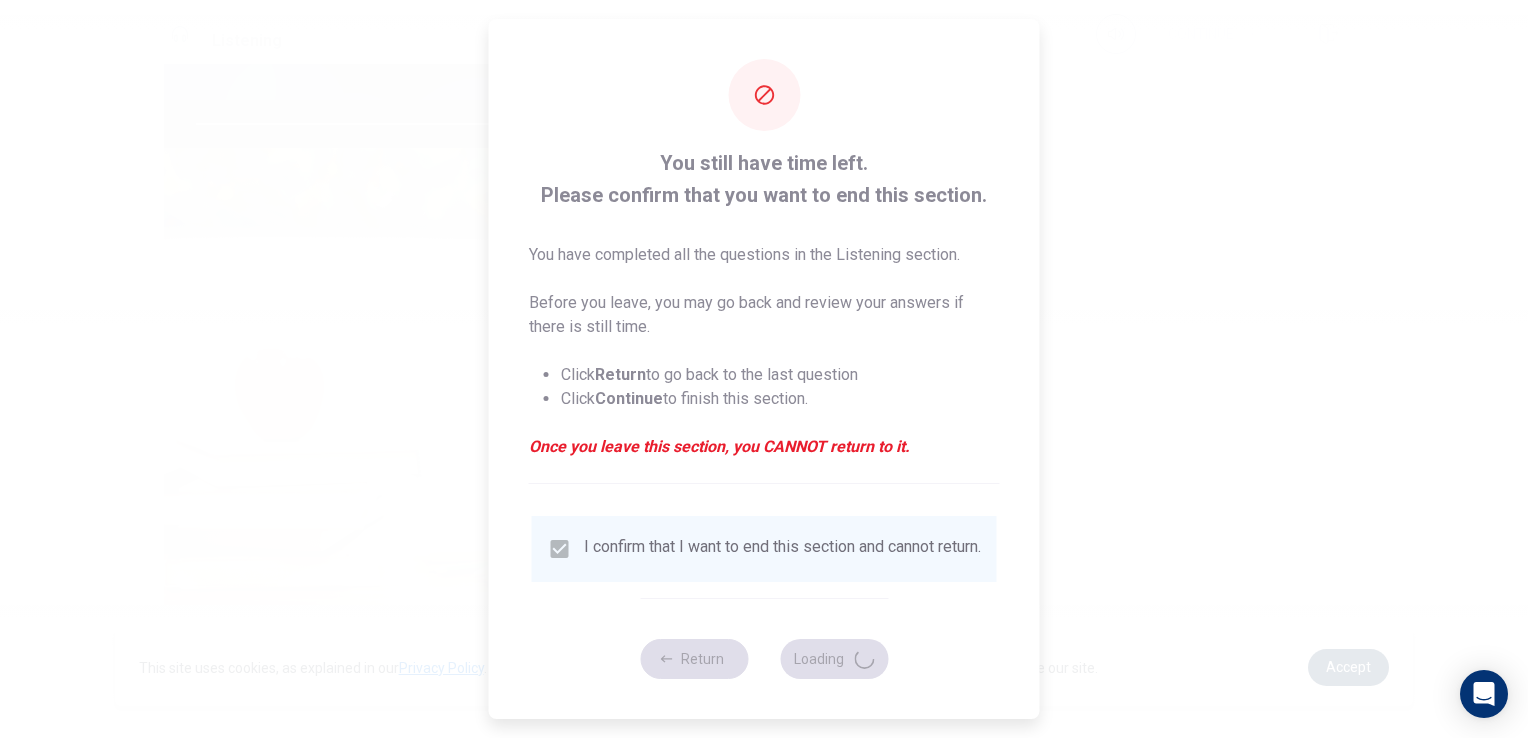 type on "100" 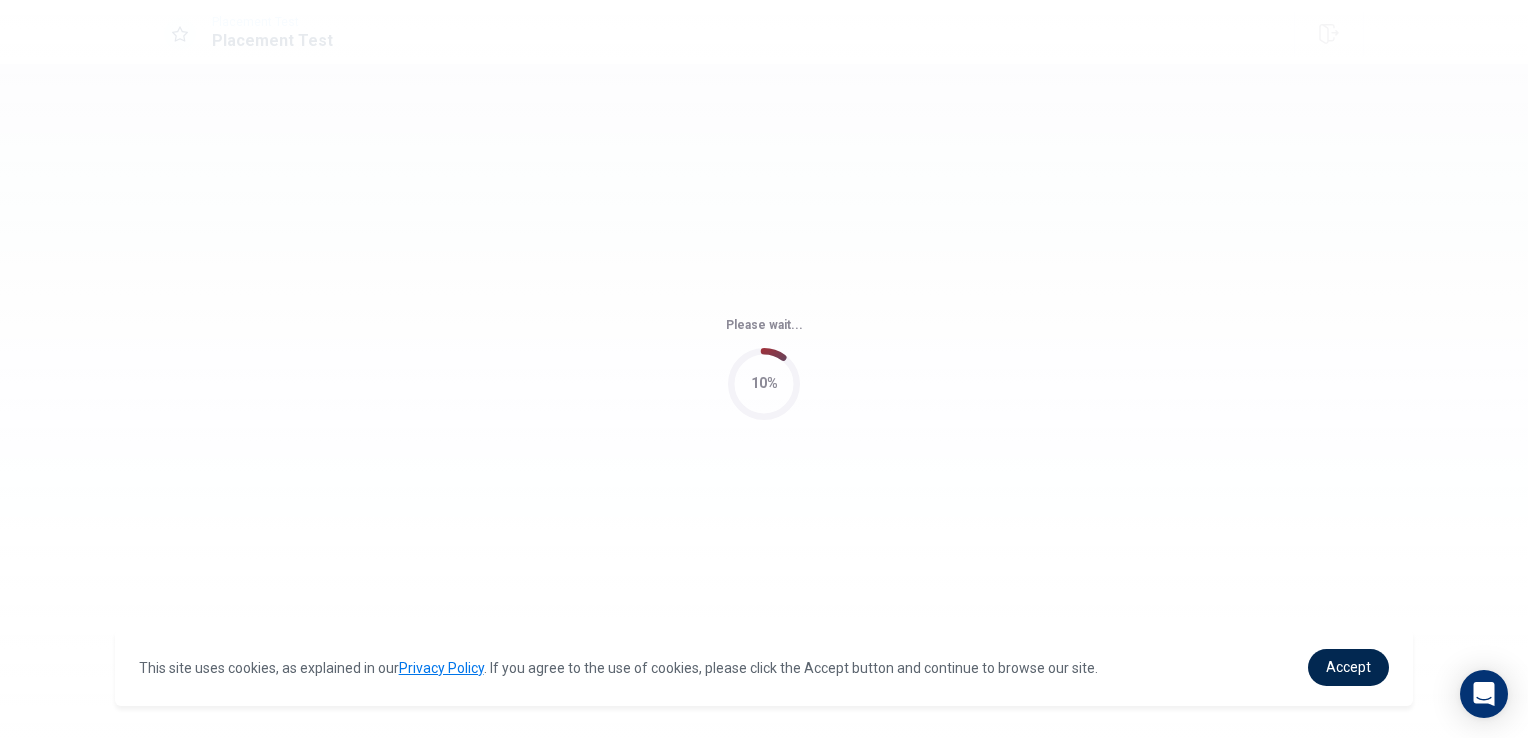 scroll, scrollTop: 0, scrollLeft: 0, axis: both 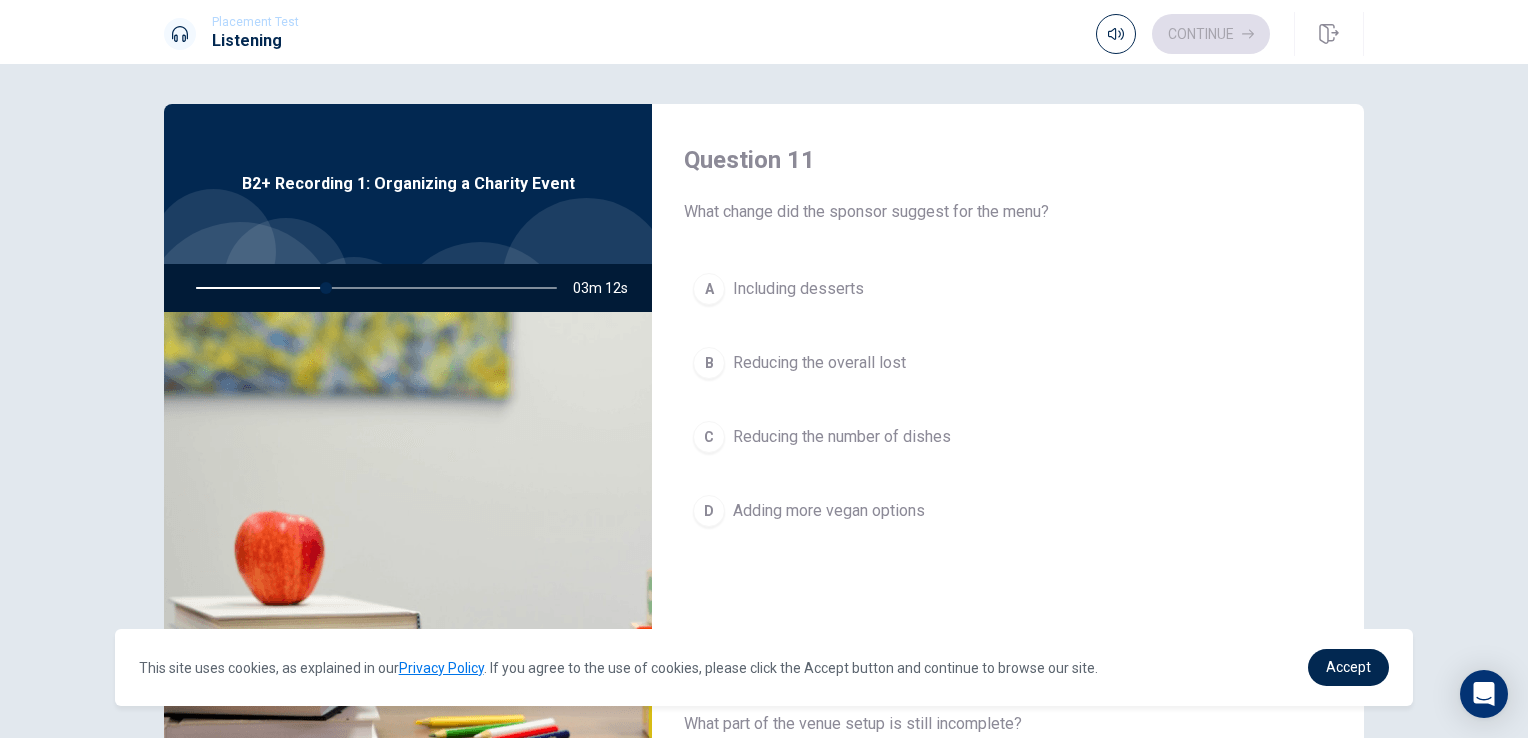 click on "Reducing the overall lost" at bounding box center [819, 363] 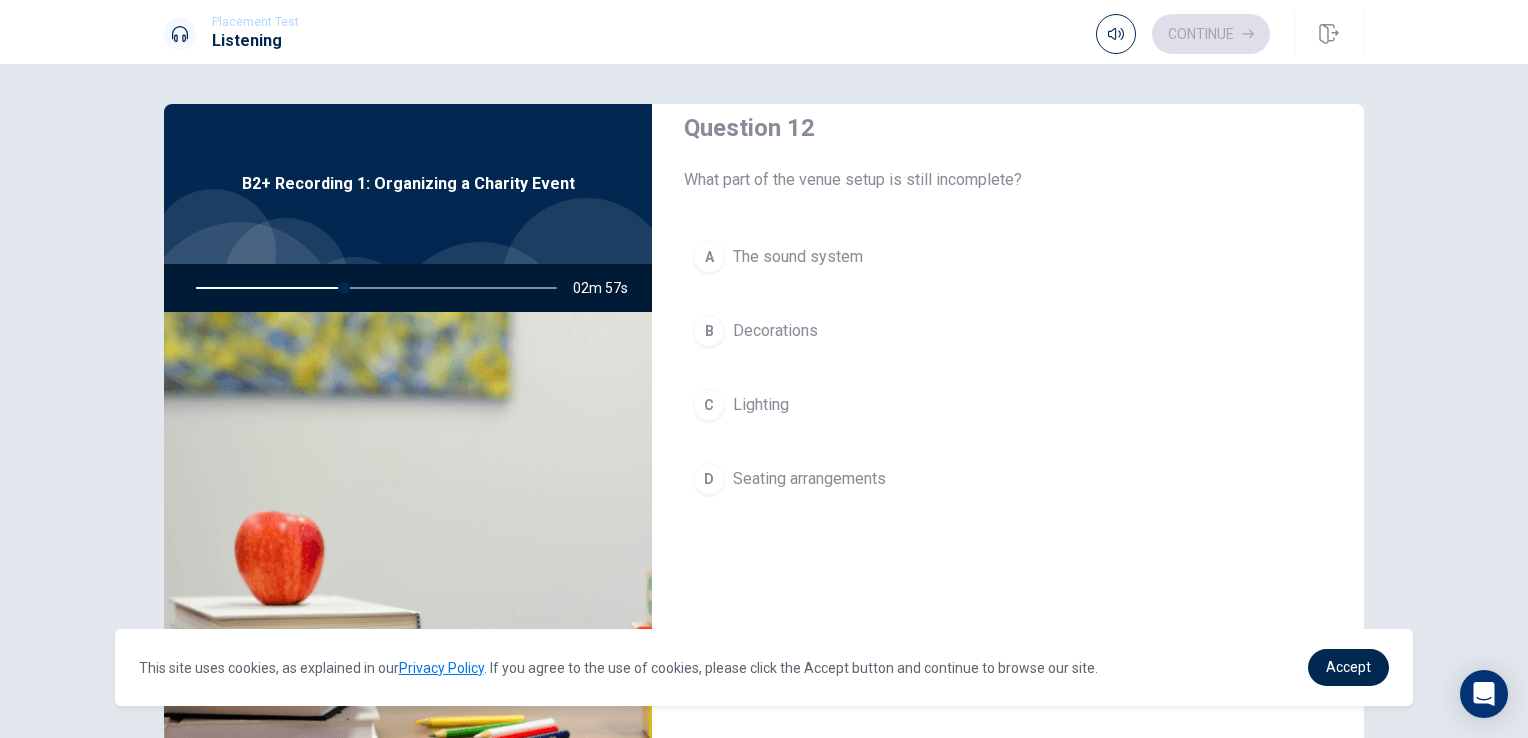 scroll, scrollTop: 500, scrollLeft: 0, axis: vertical 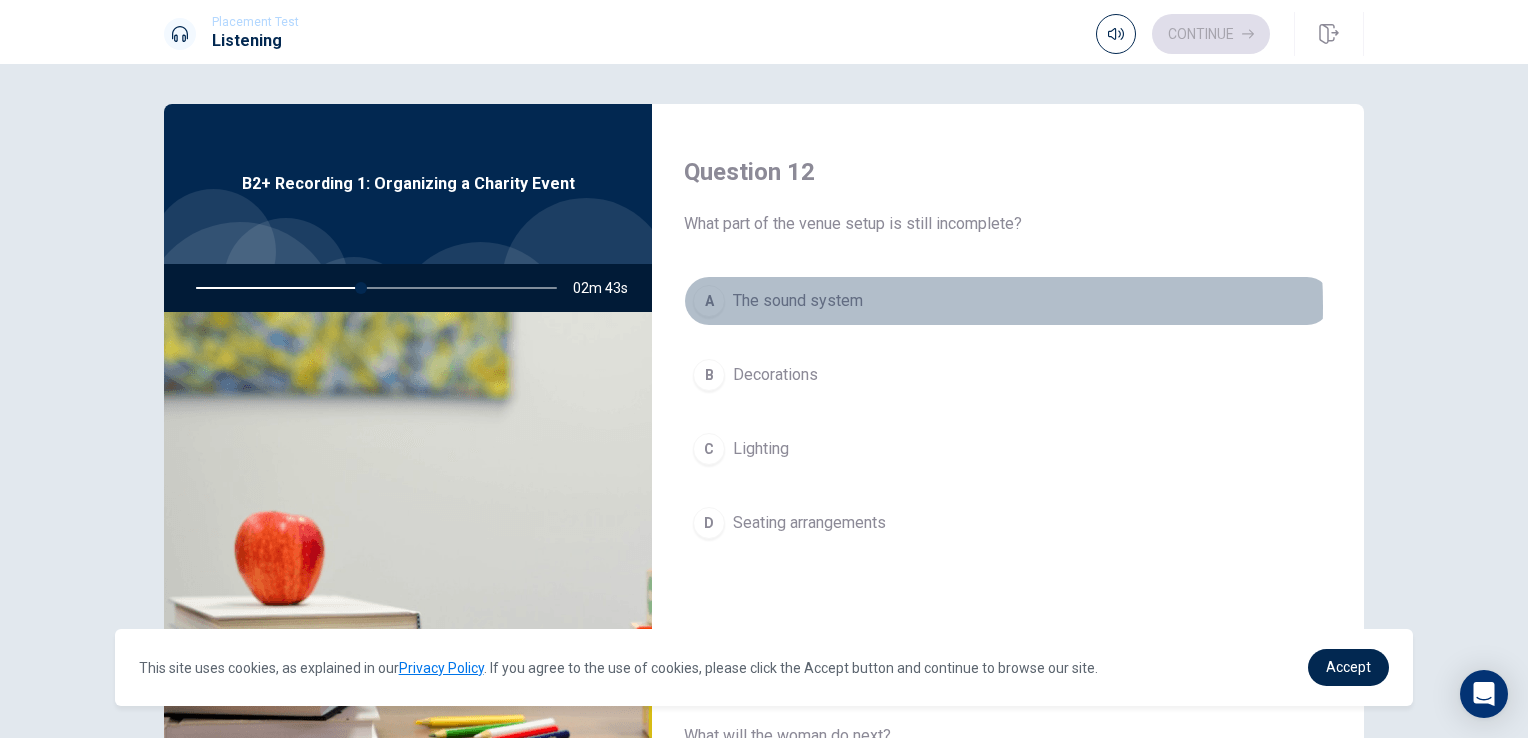 click on "The sound system" at bounding box center (798, 301) 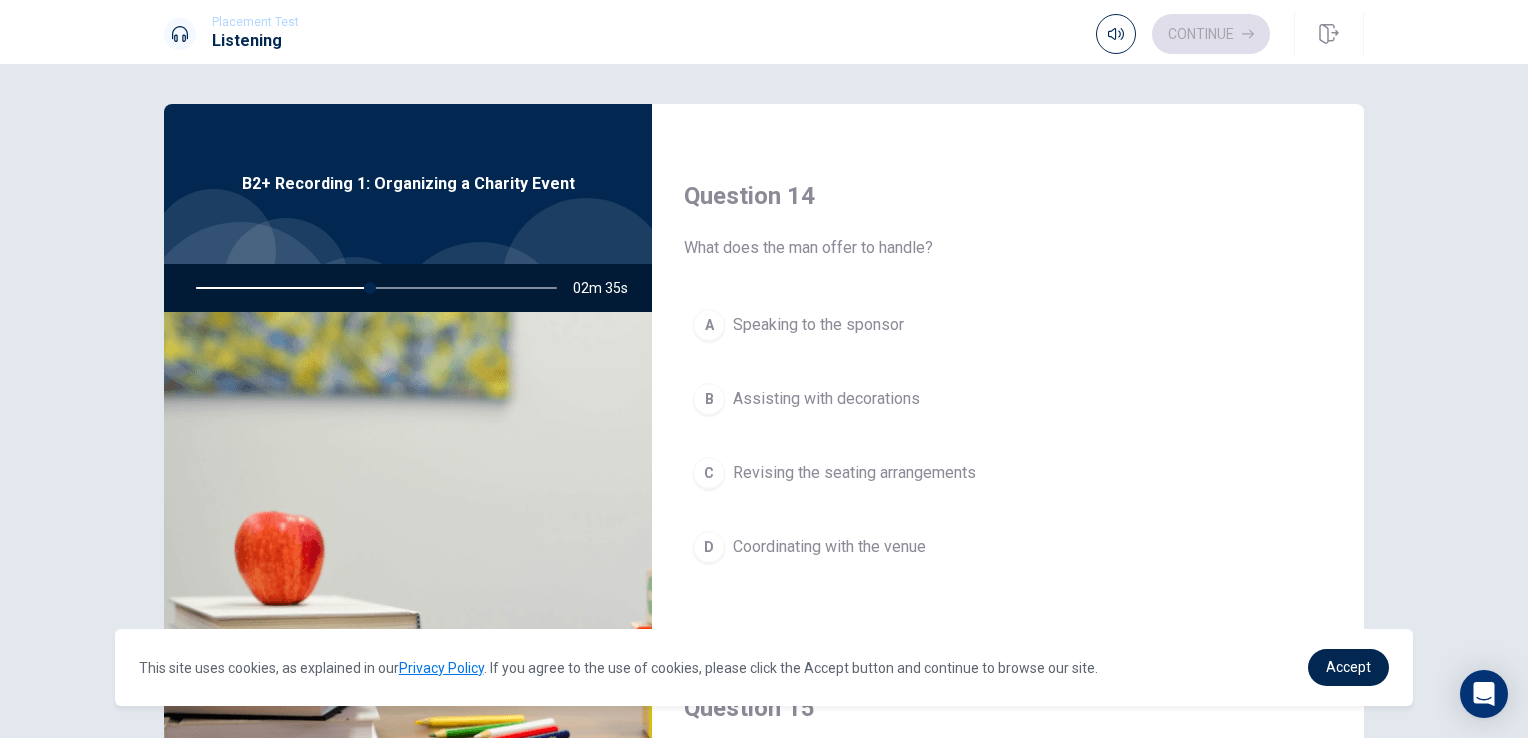 scroll, scrollTop: 1856, scrollLeft: 0, axis: vertical 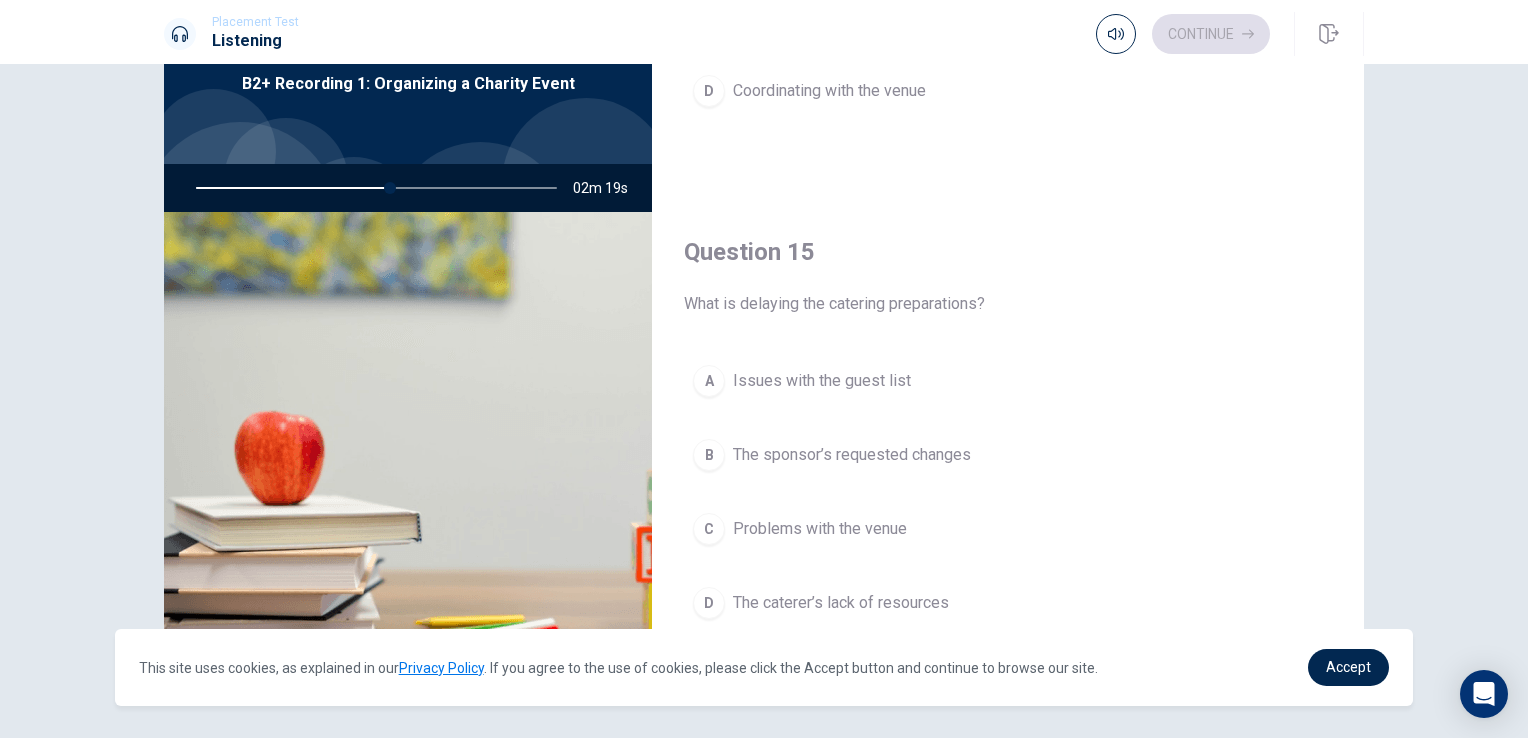 click on "The sponsor’s requested changes" at bounding box center [852, 455] 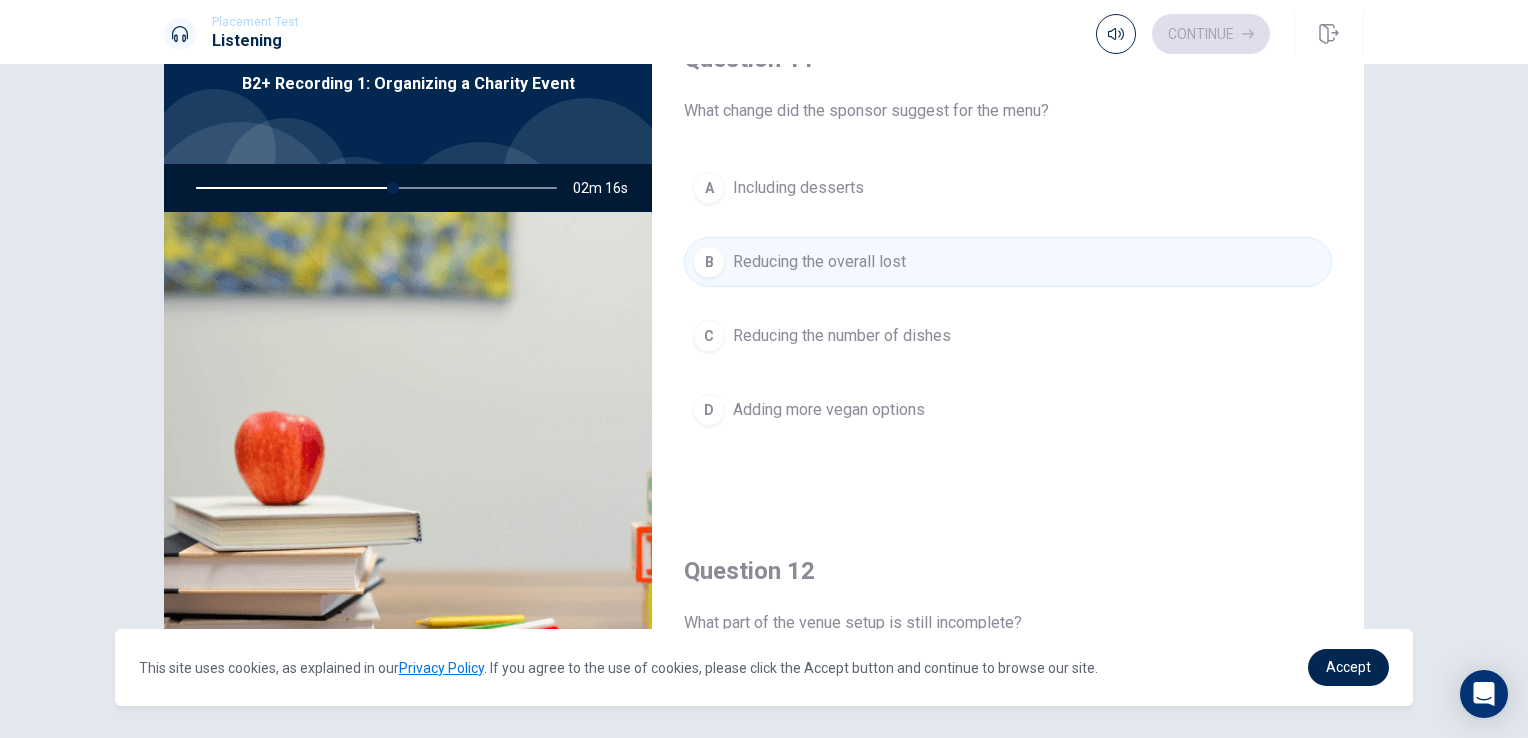 scroll, scrollTop: 0, scrollLeft: 0, axis: both 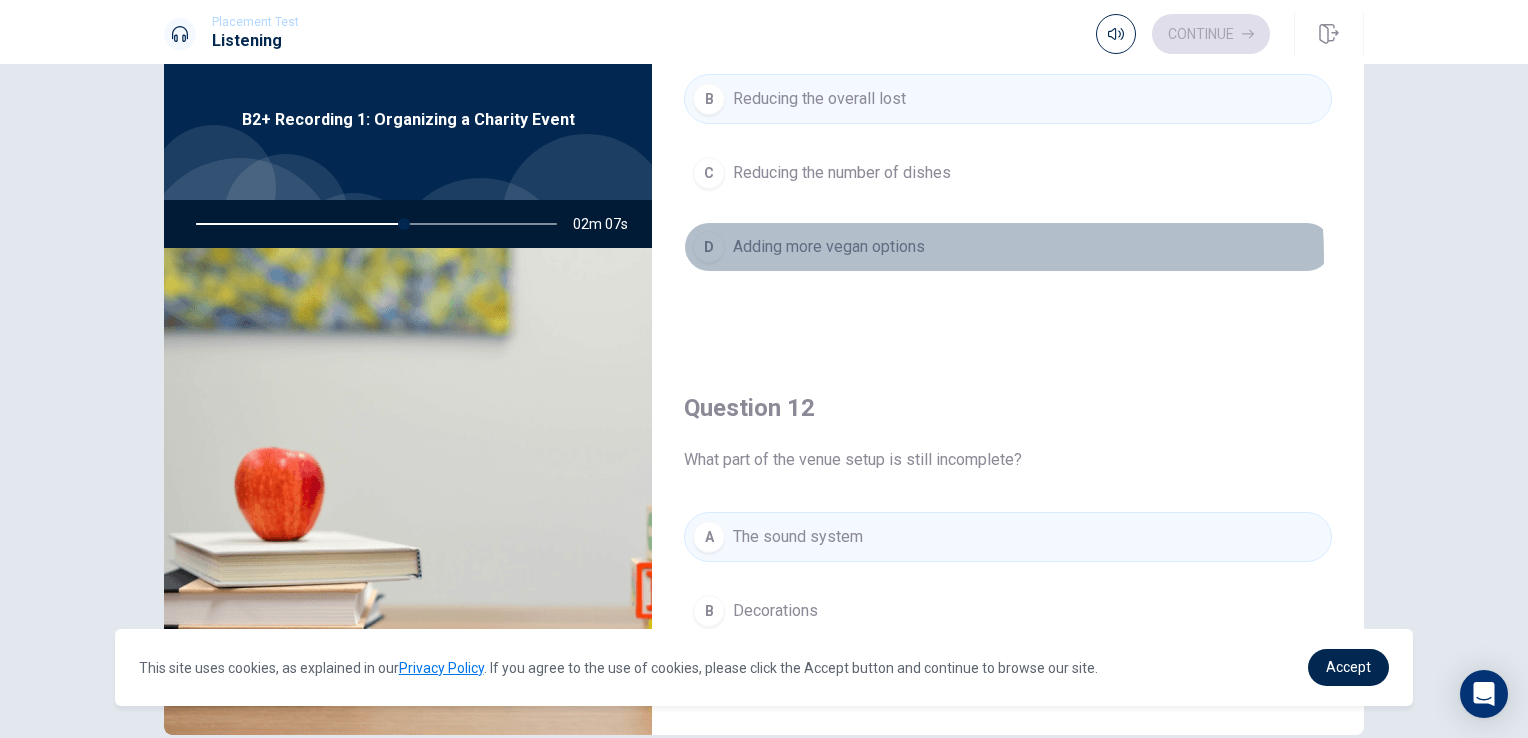 click on "D Adding more vegan options" at bounding box center (1008, 247) 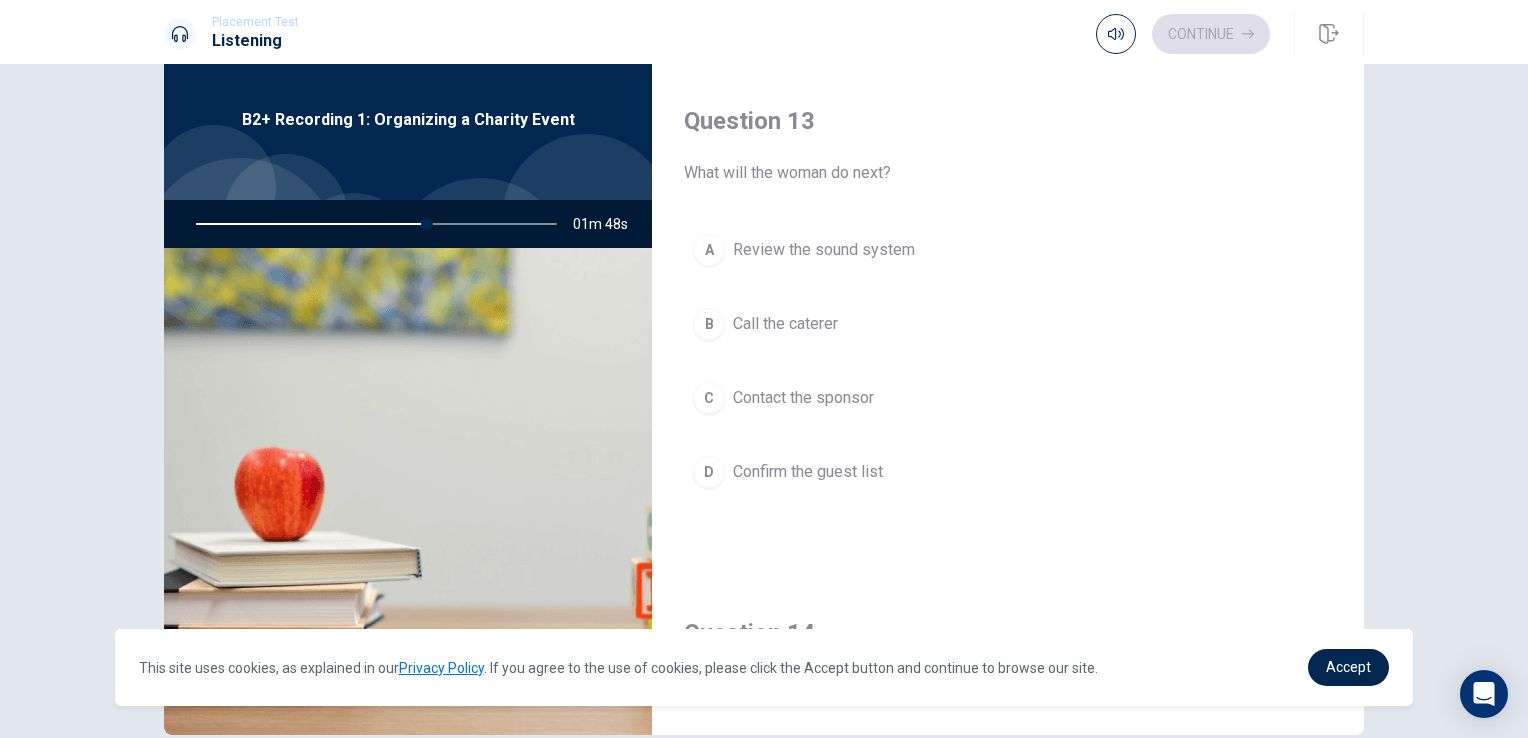 scroll, scrollTop: 1000, scrollLeft: 0, axis: vertical 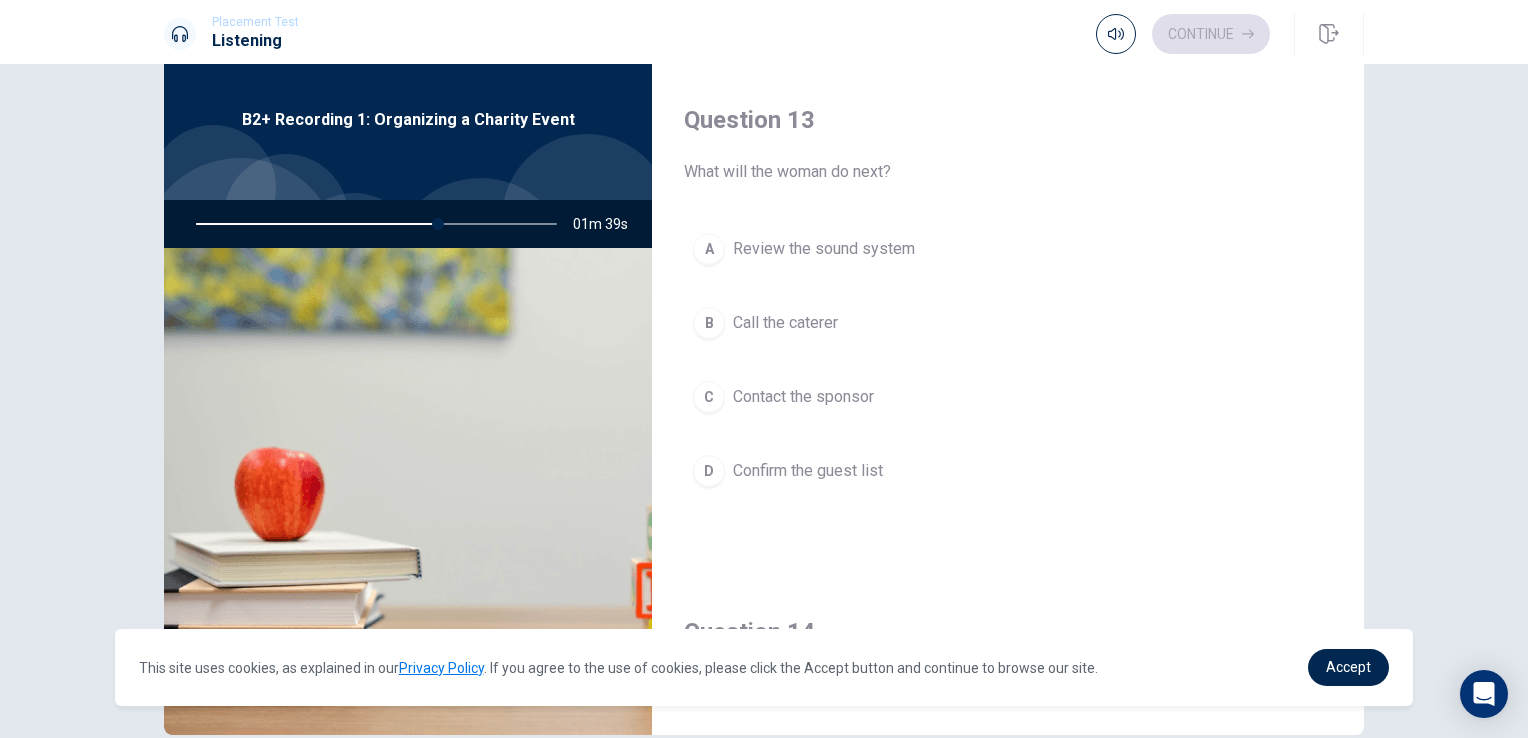 click on "Call the caterer" at bounding box center [785, 323] 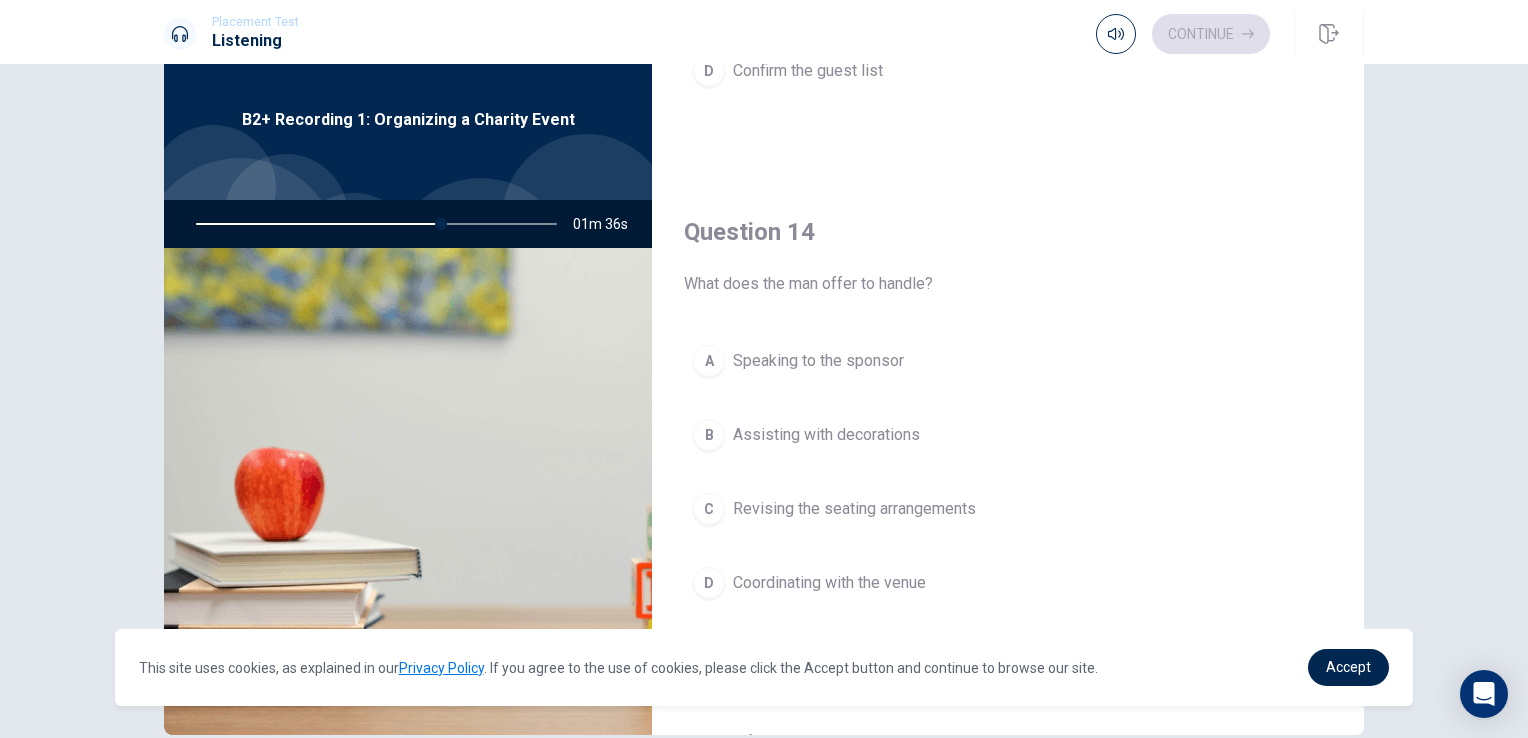 scroll, scrollTop: 1500, scrollLeft: 0, axis: vertical 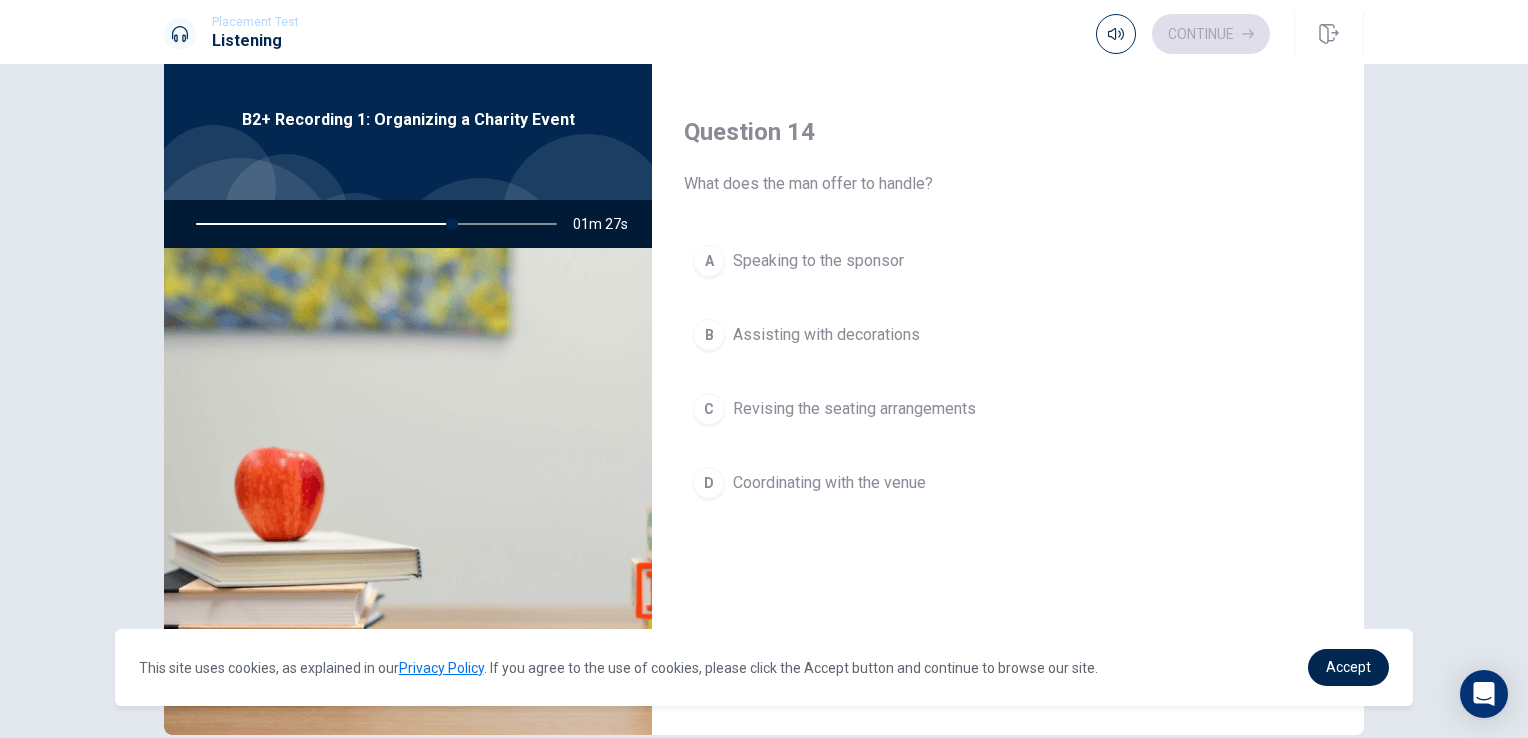click on "D Coordinating with the venue" at bounding box center (1008, 483) 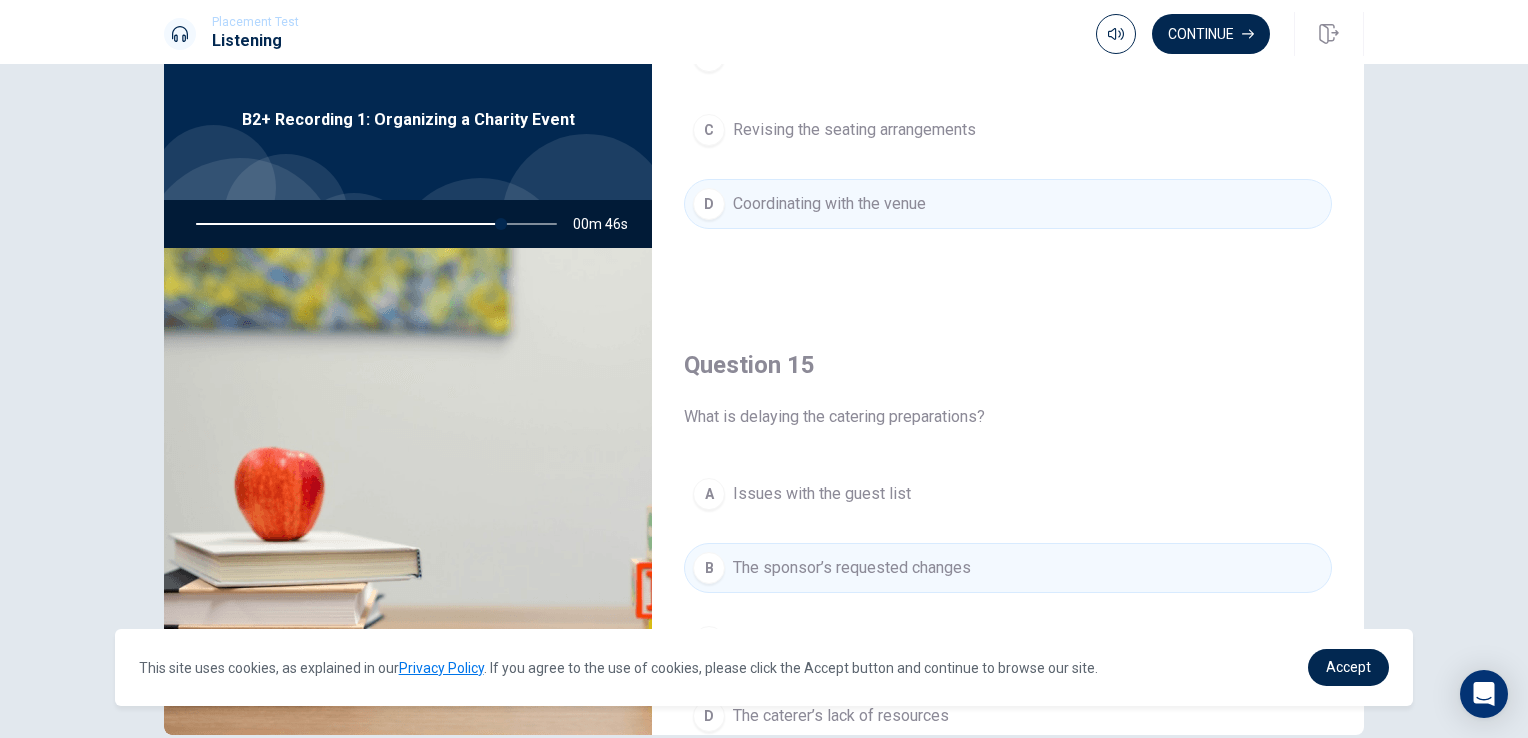 scroll, scrollTop: 1856, scrollLeft: 0, axis: vertical 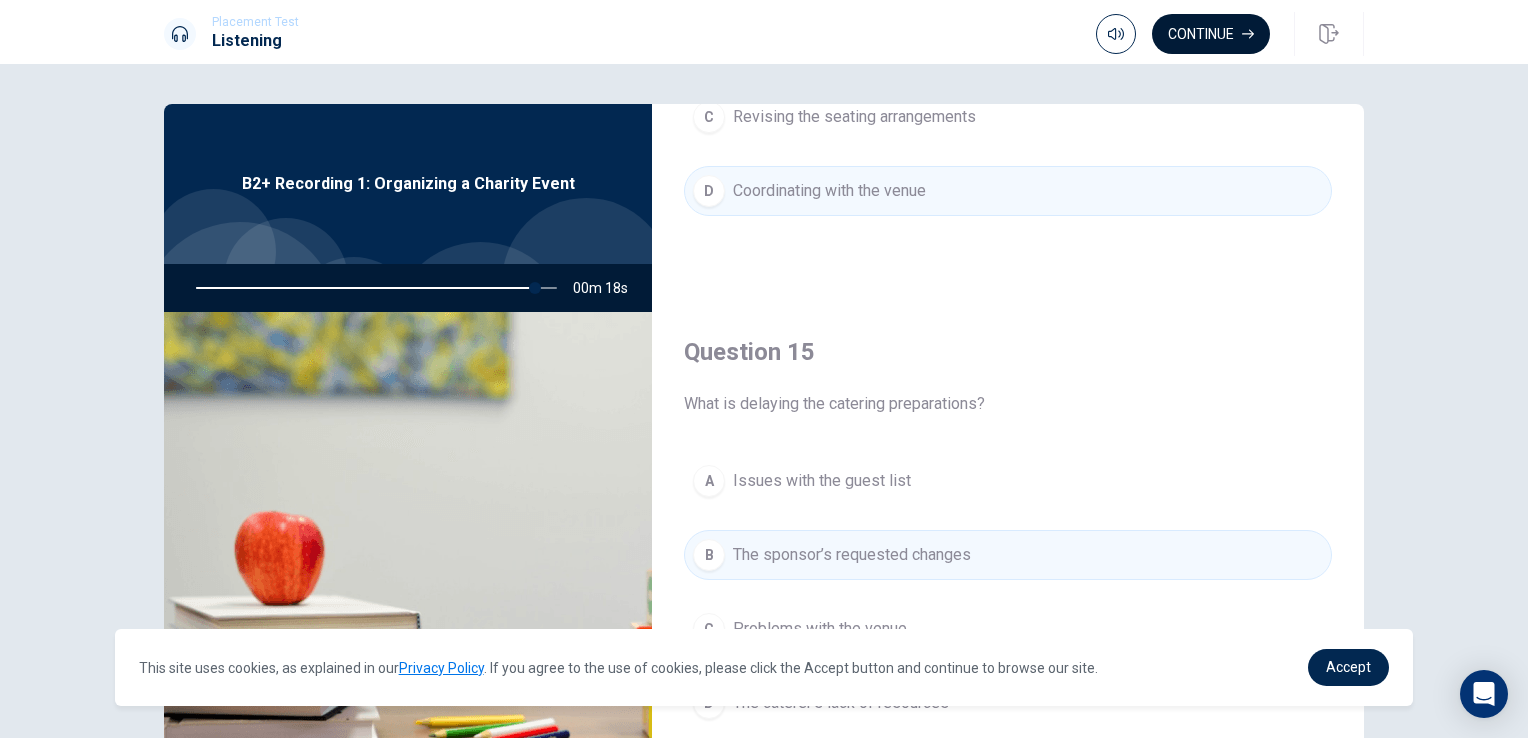 click on "Continue" at bounding box center [1211, 34] 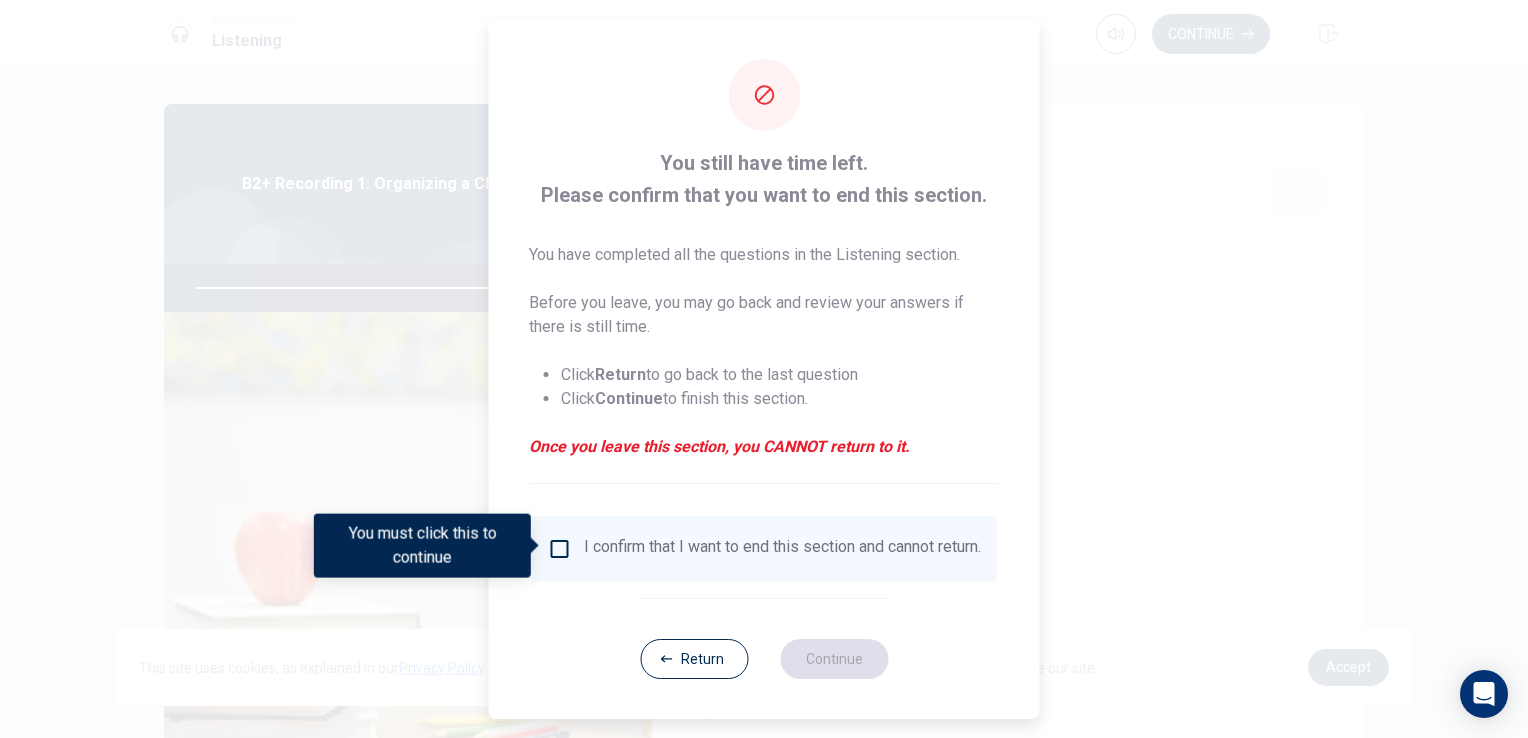 click on "I confirm that I want to end this section and cannot return." at bounding box center (764, 549) 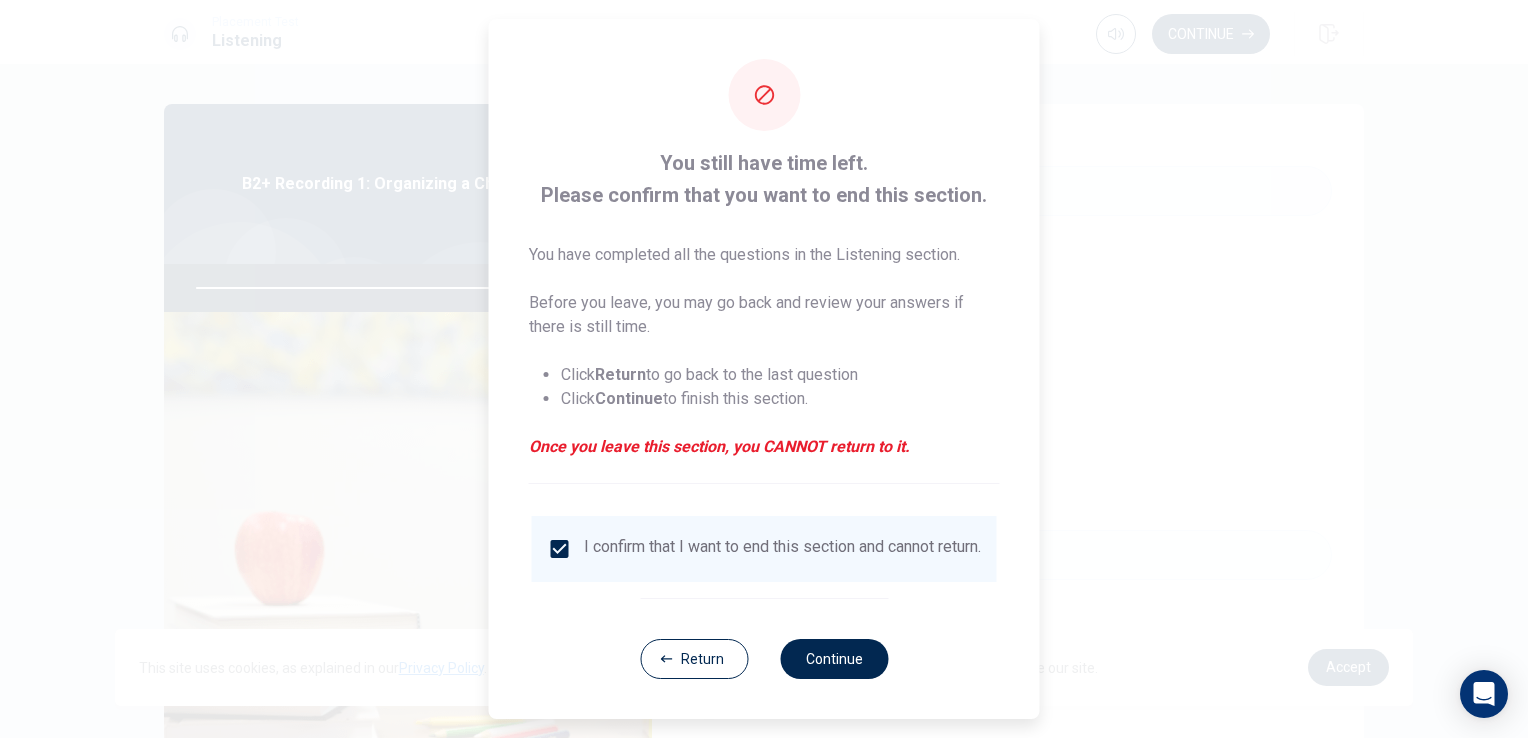 click on "Return Continue" at bounding box center [764, 658] 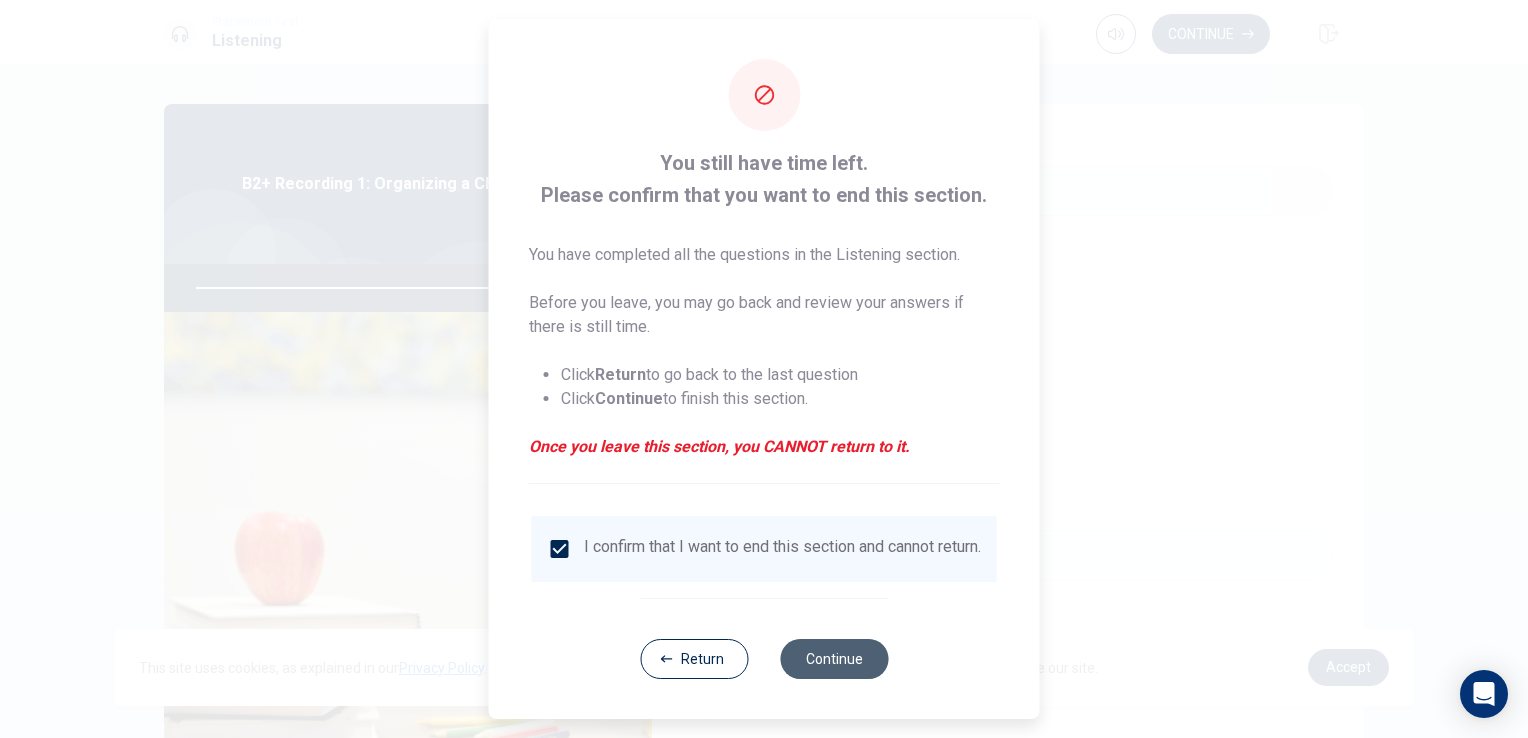 click on "Continue" at bounding box center (834, 659) 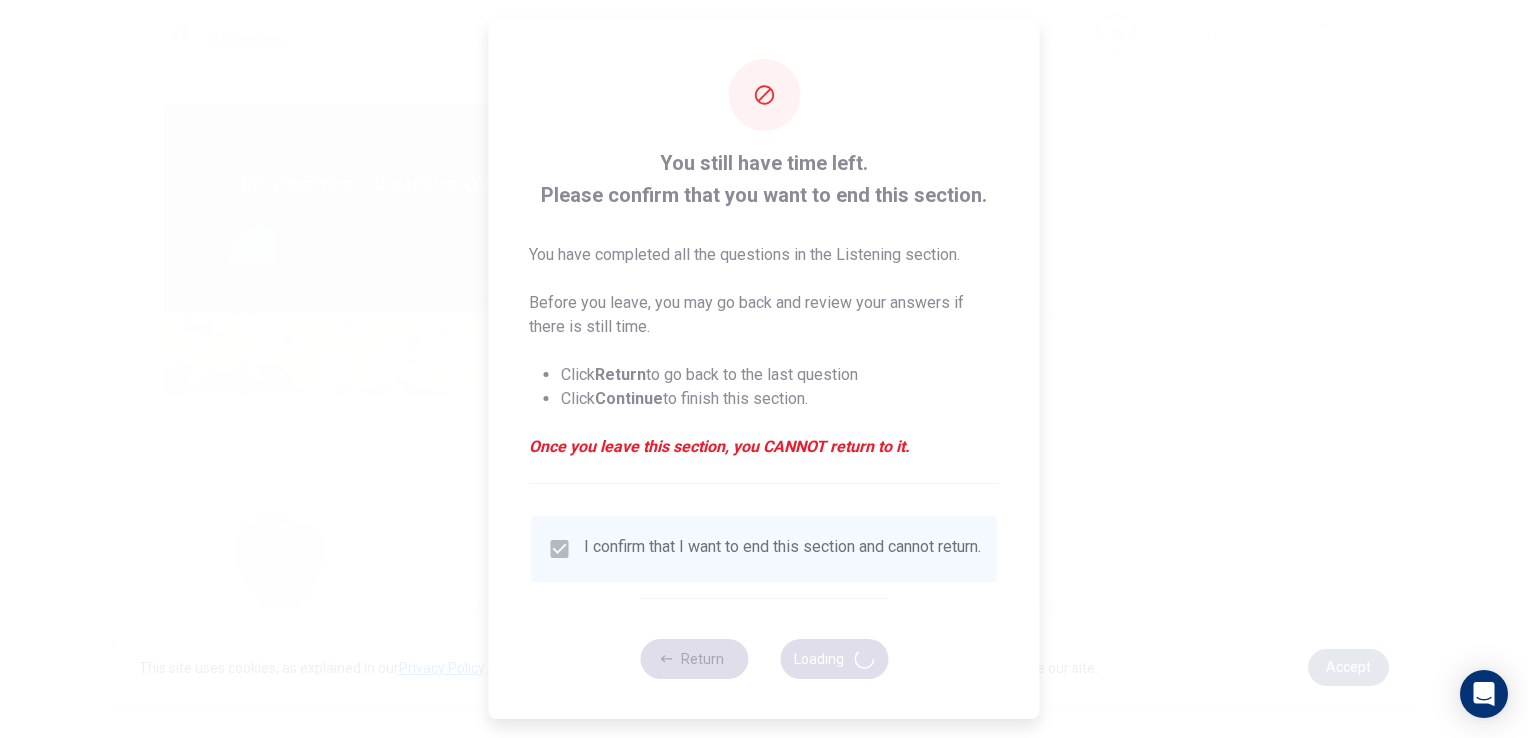 type on "96" 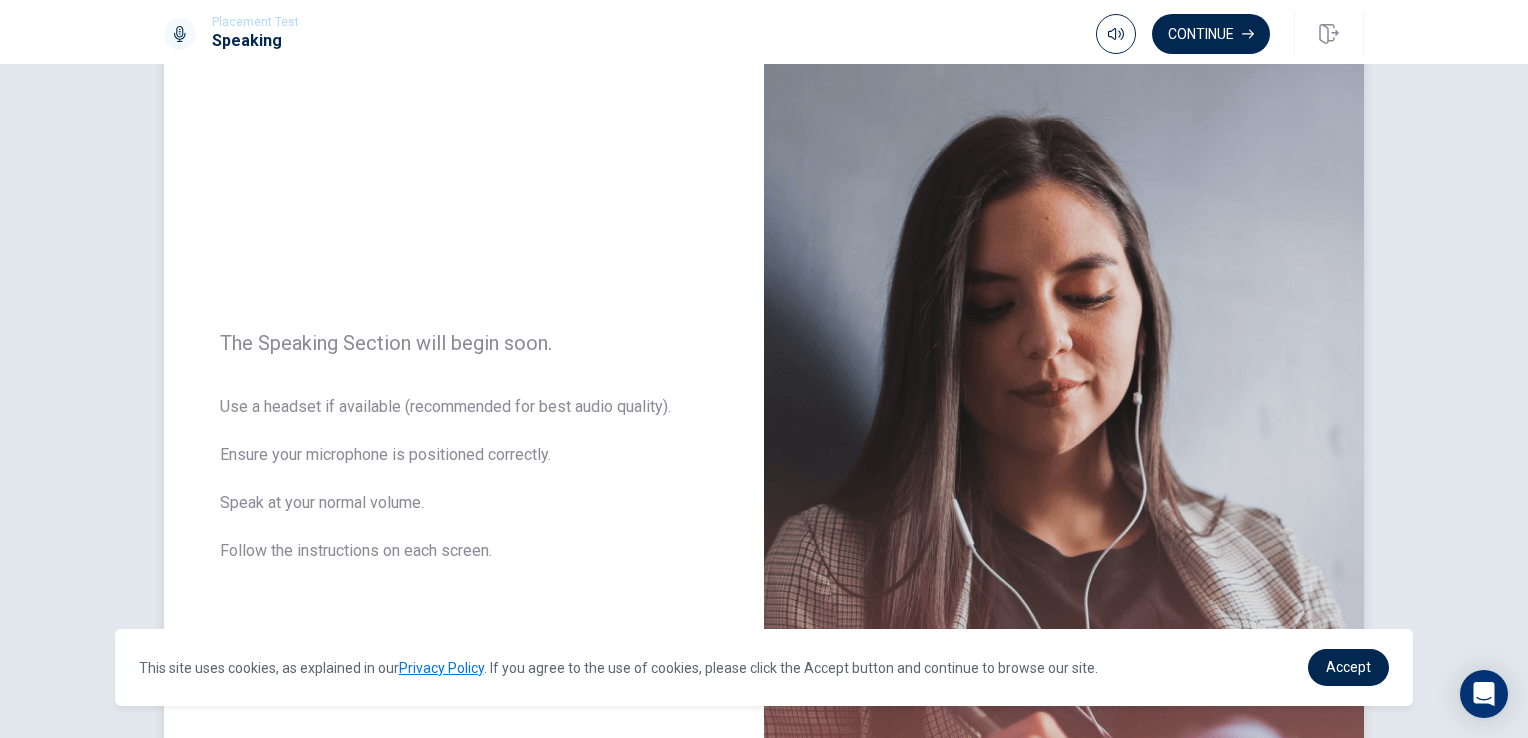 scroll, scrollTop: 0, scrollLeft: 0, axis: both 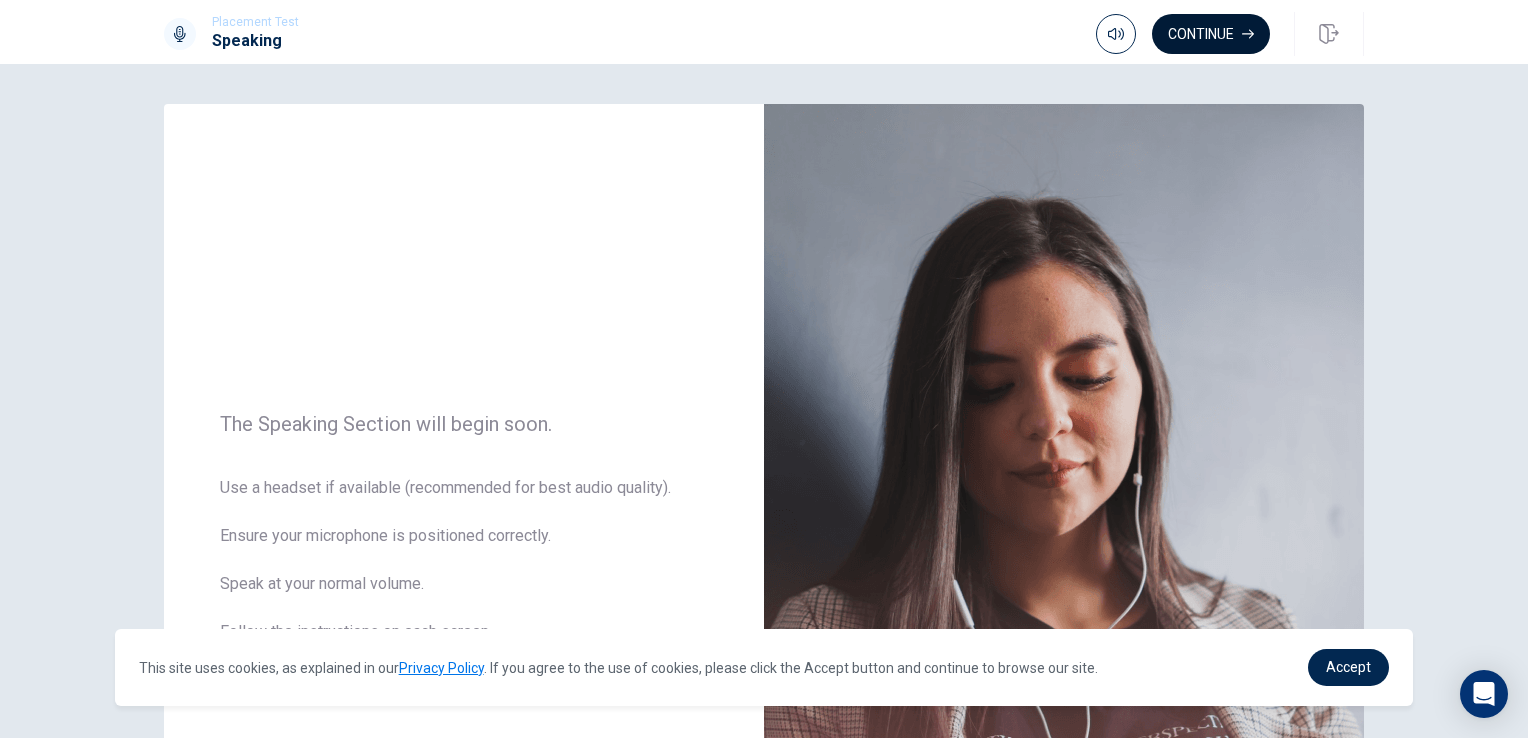click on "Continue" at bounding box center [1211, 34] 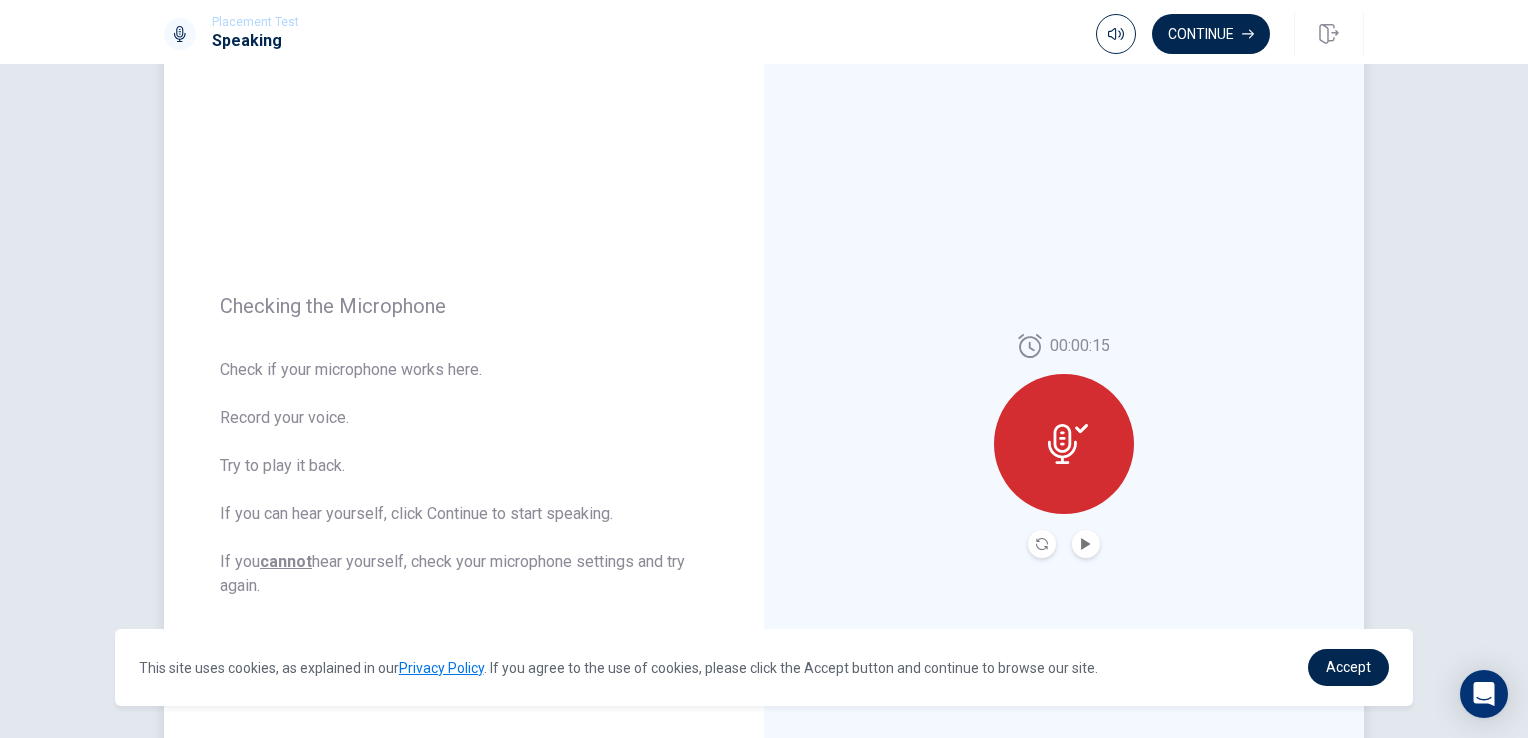 scroll, scrollTop: 141, scrollLeft: 0, axis: vertical 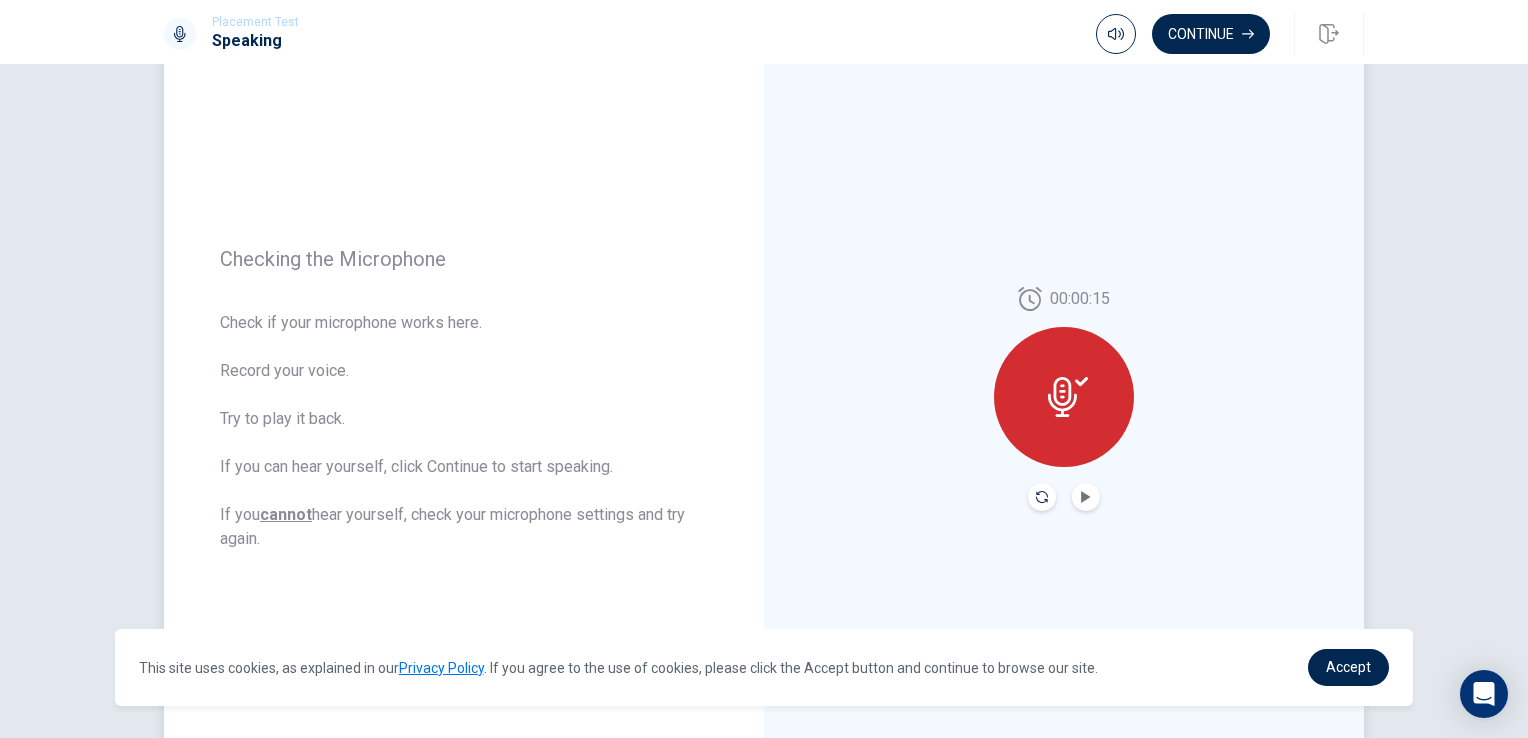 click 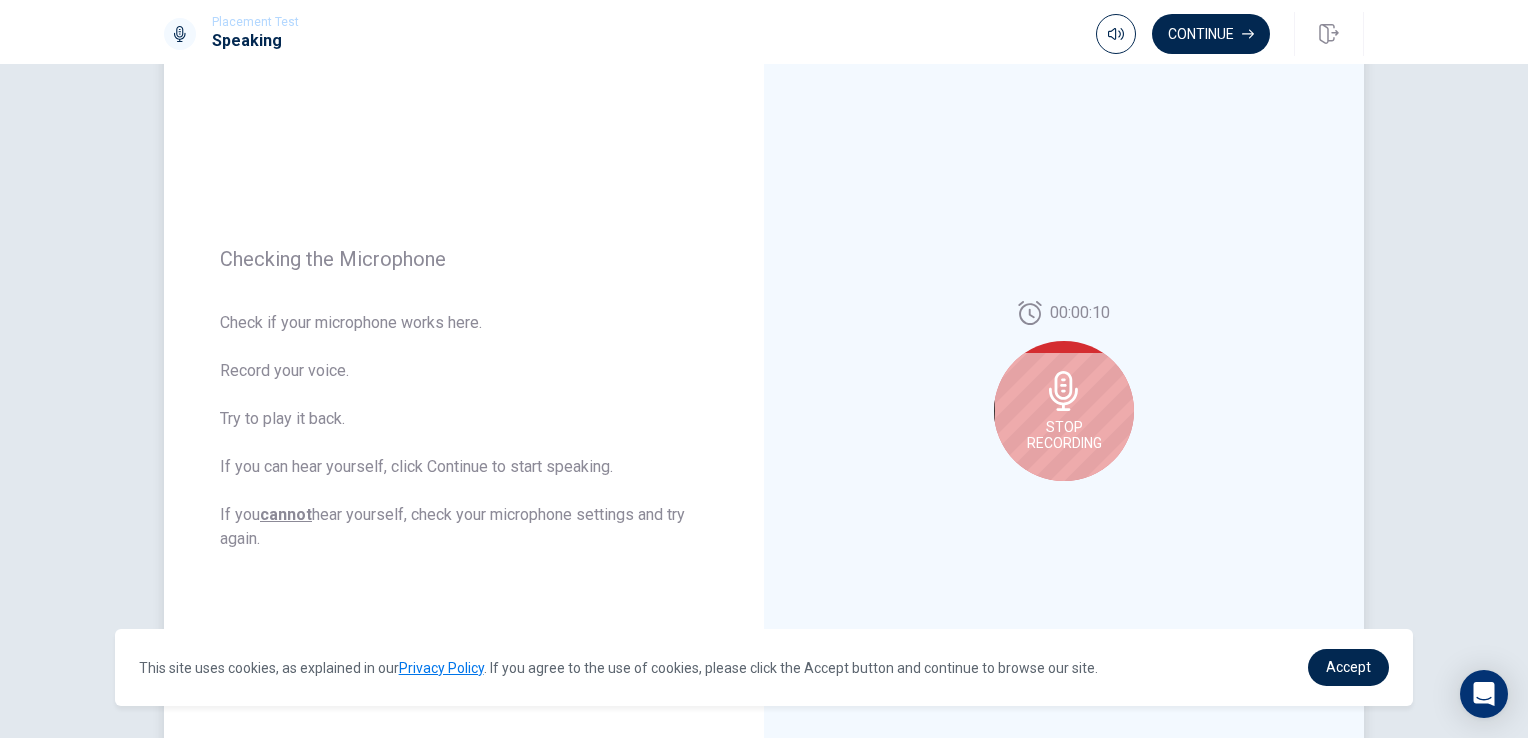 click on "Stop   Recording" at bounding box center [1064, 435] 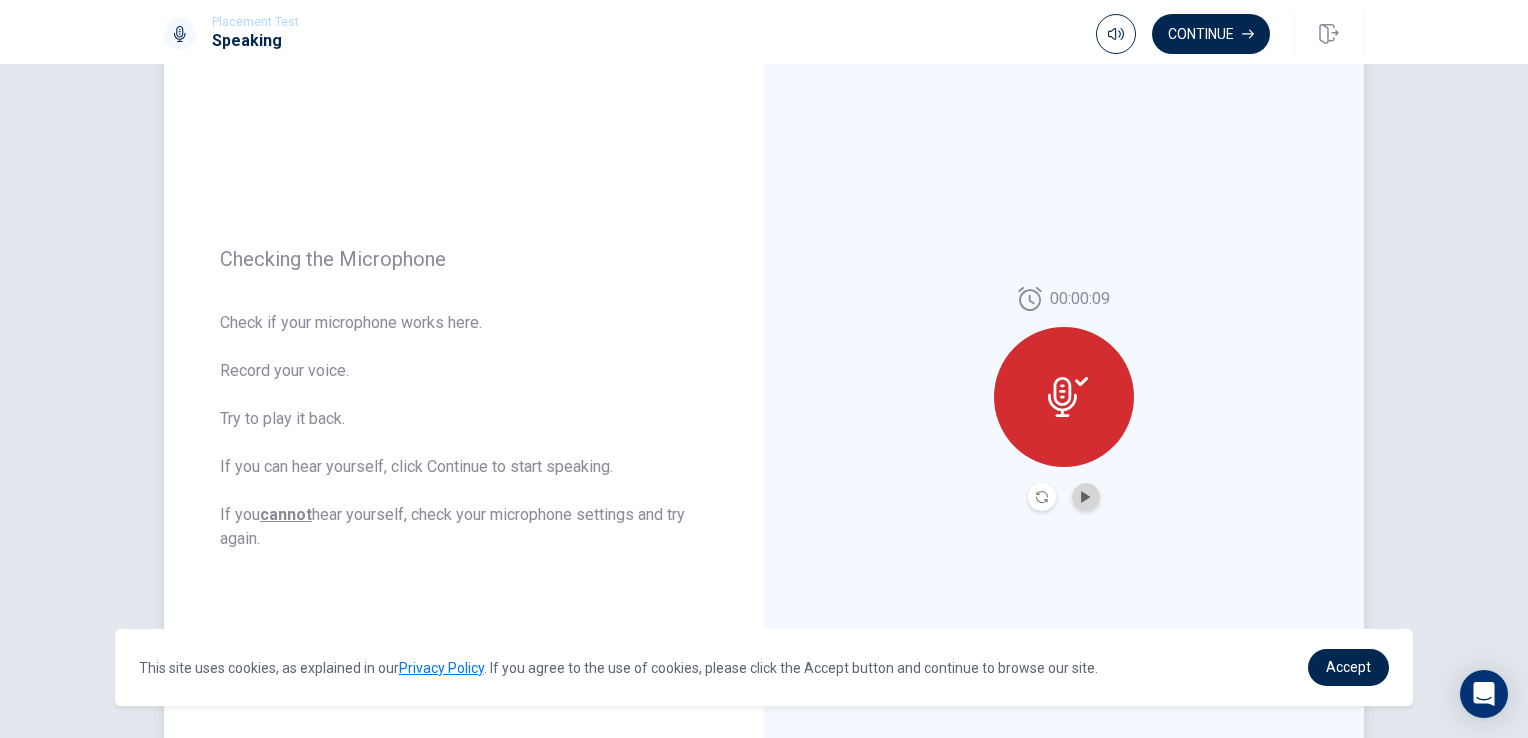 click at bounding box center (1086, 497) 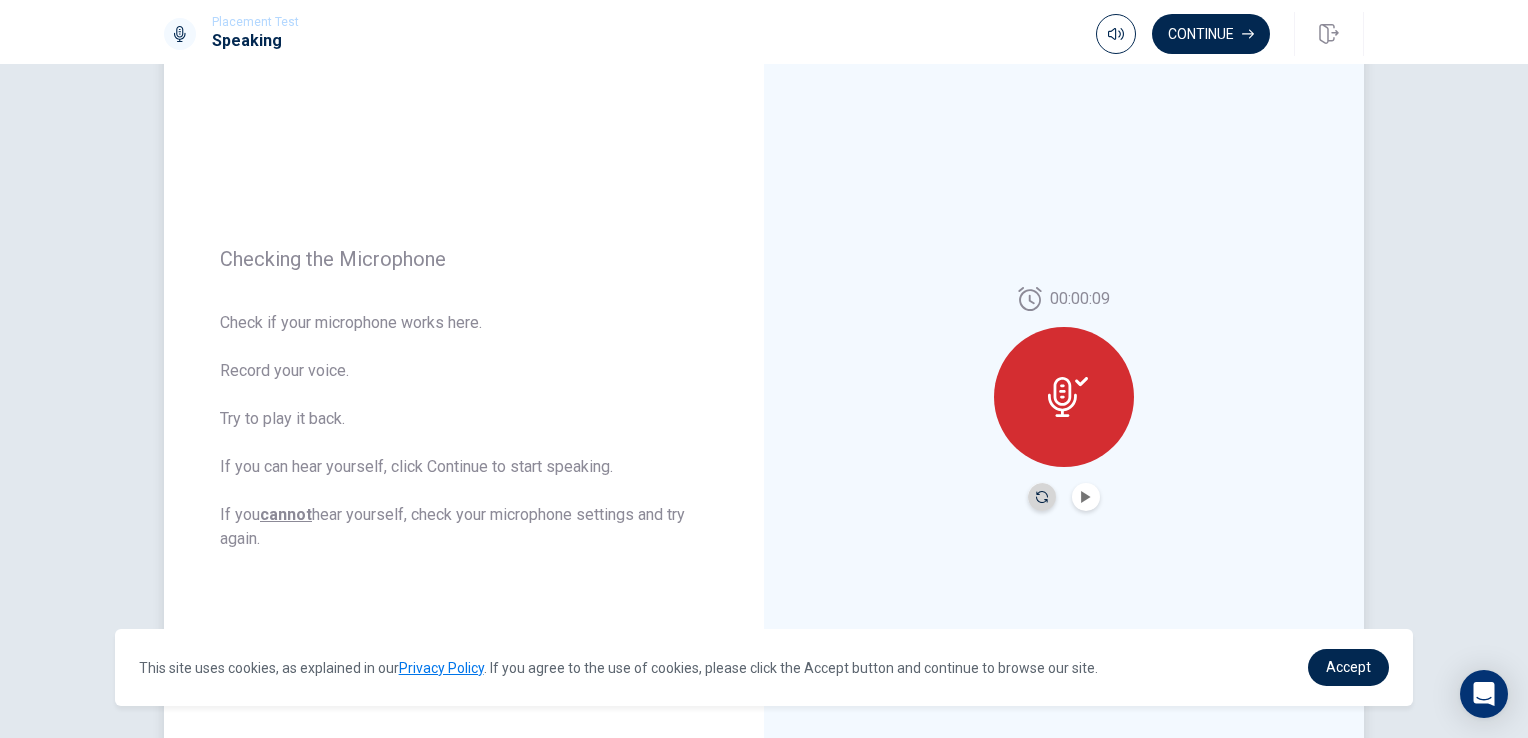 click 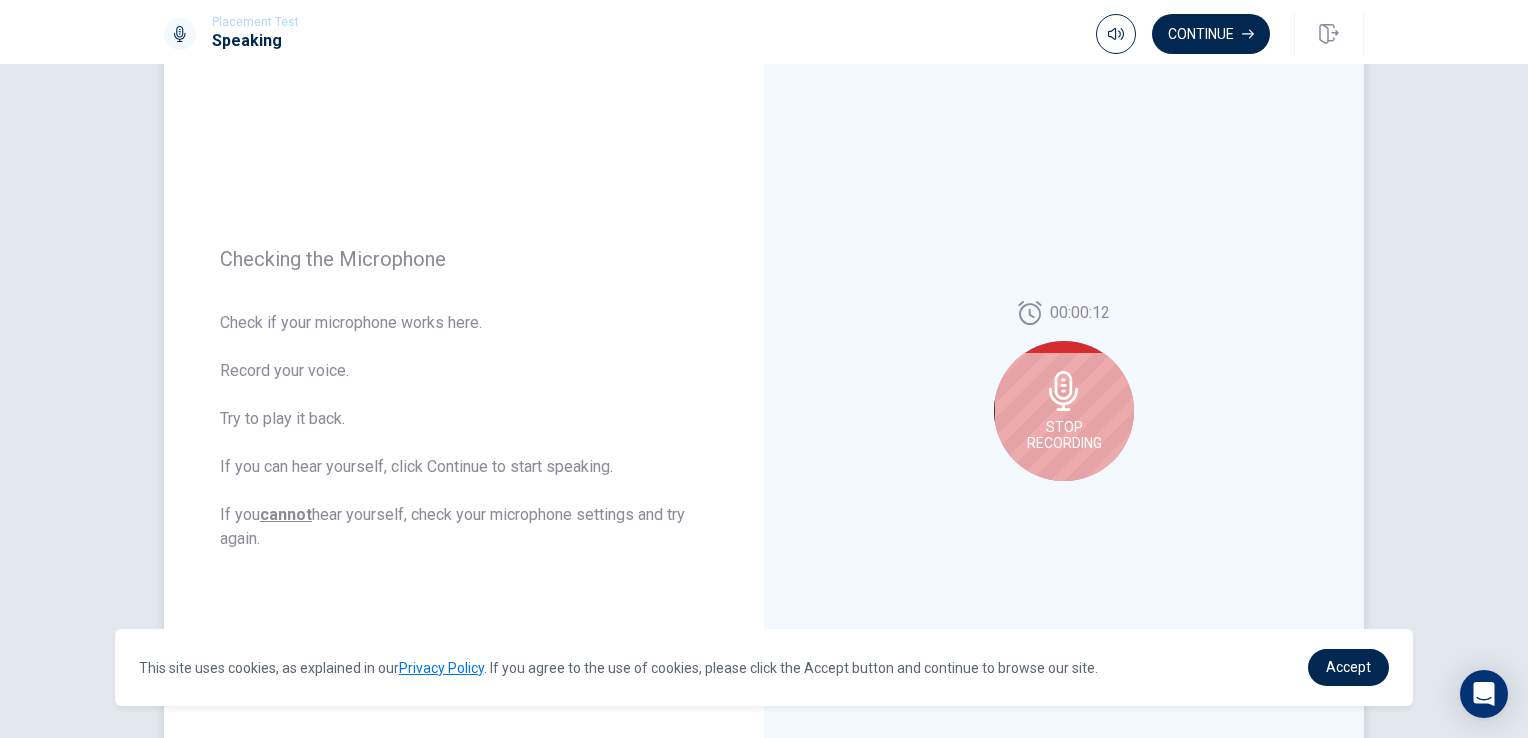 click on "Stop   Recording" at bounding box center [1064, 435] 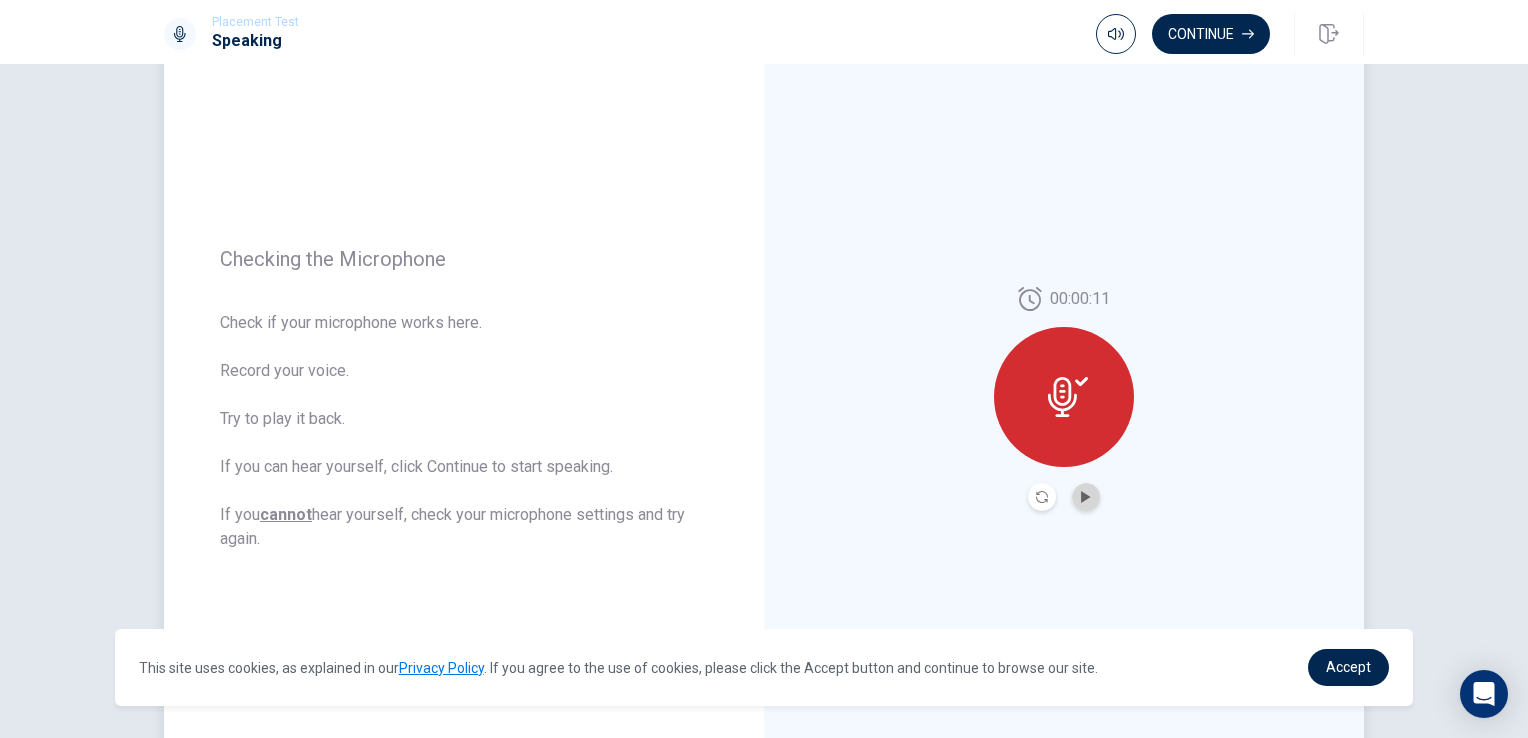 click at bounding box center [1086, 497] 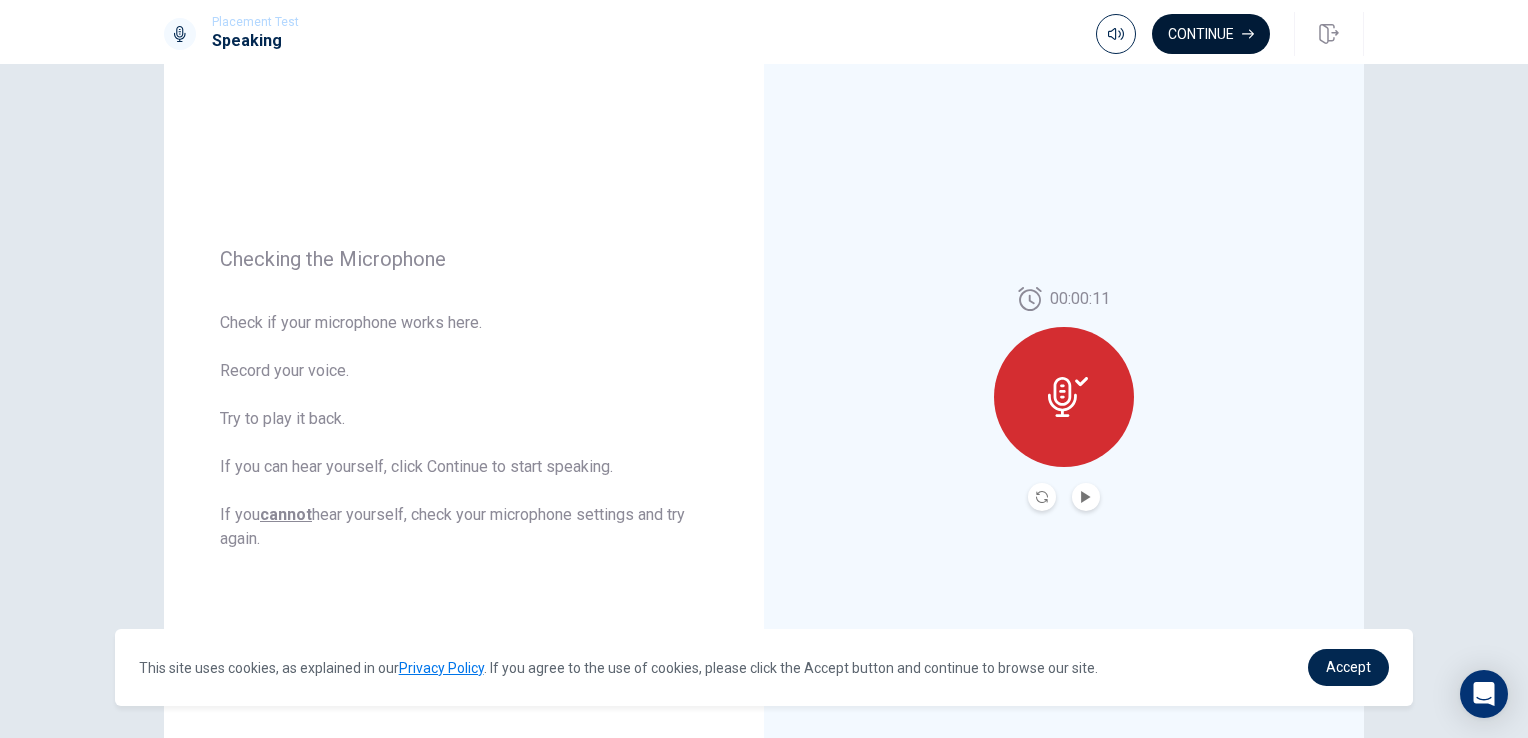 click on "Continue" at bounding box center (1211, 34) 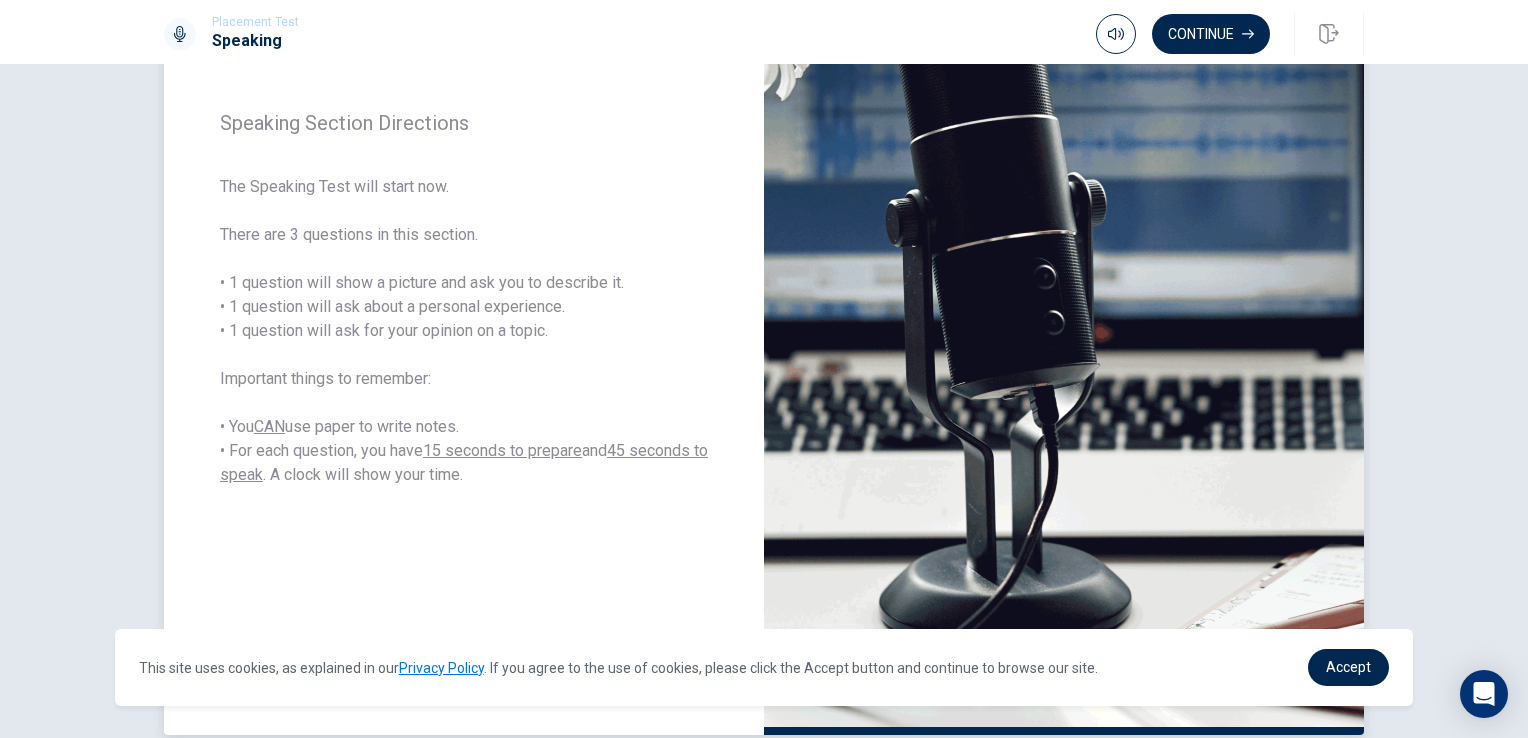 scroll, scrollTop: 41, scrollLeft: 0, axis: vertical 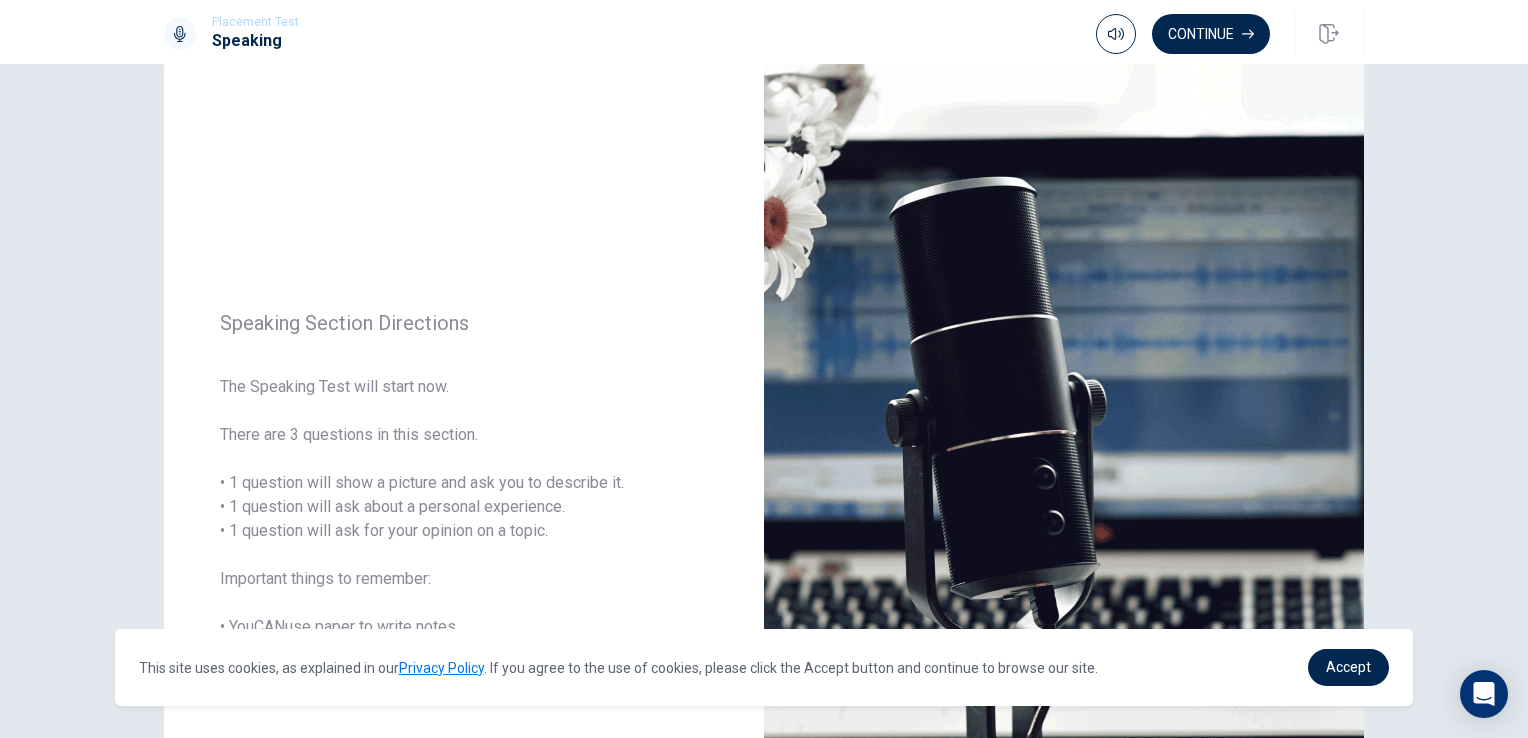 click on "Continue" at bounding box center [1211, 34] 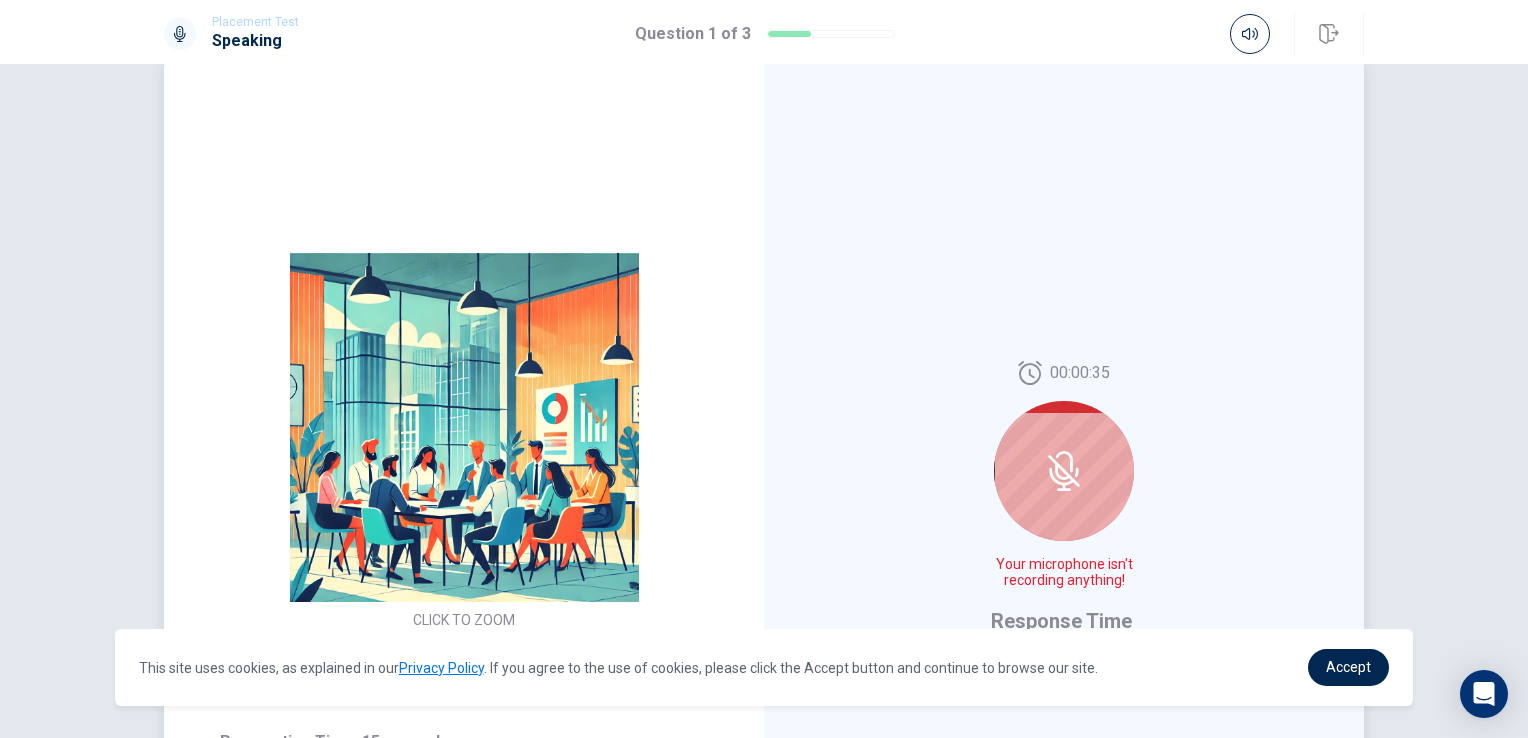 click 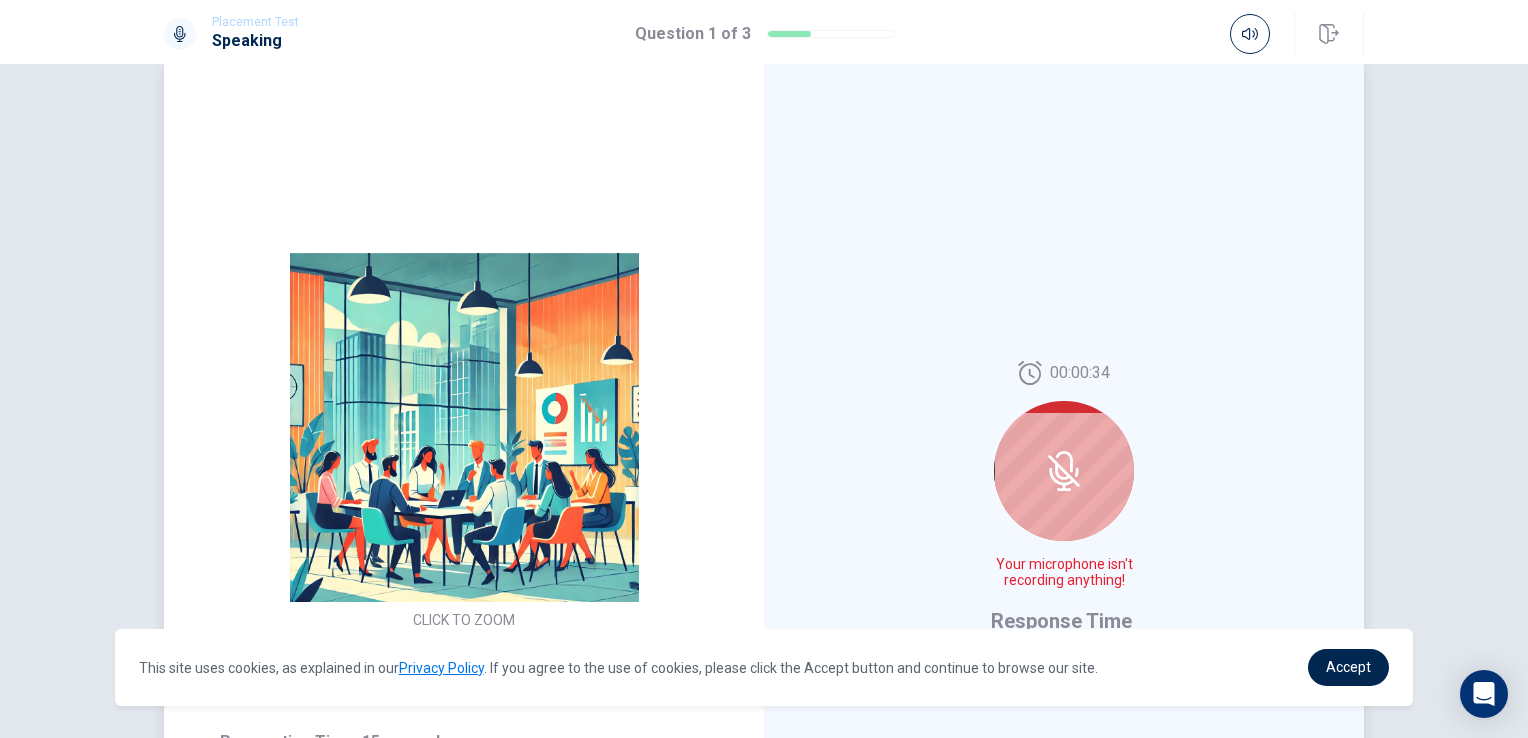 click 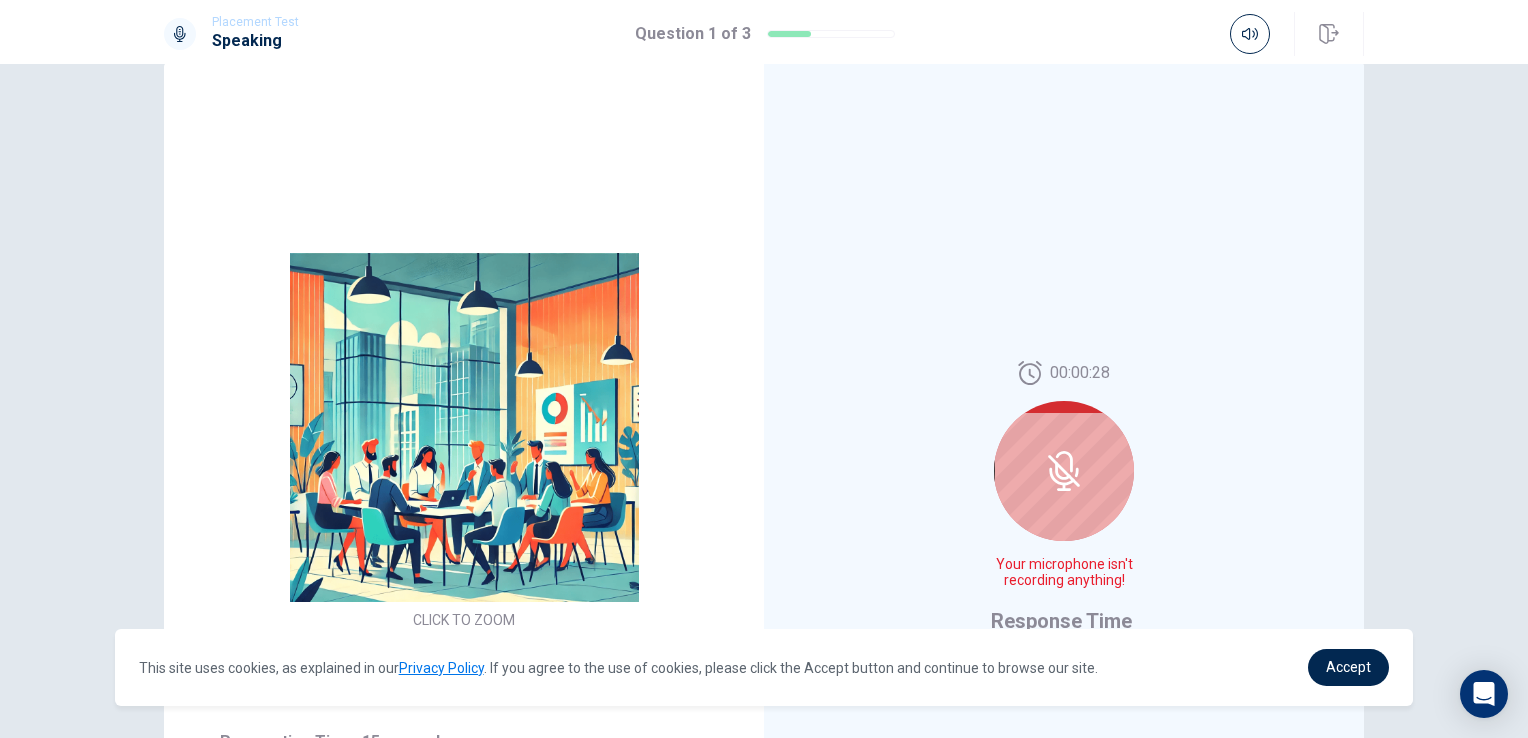 click at bounding box center (180, 34) 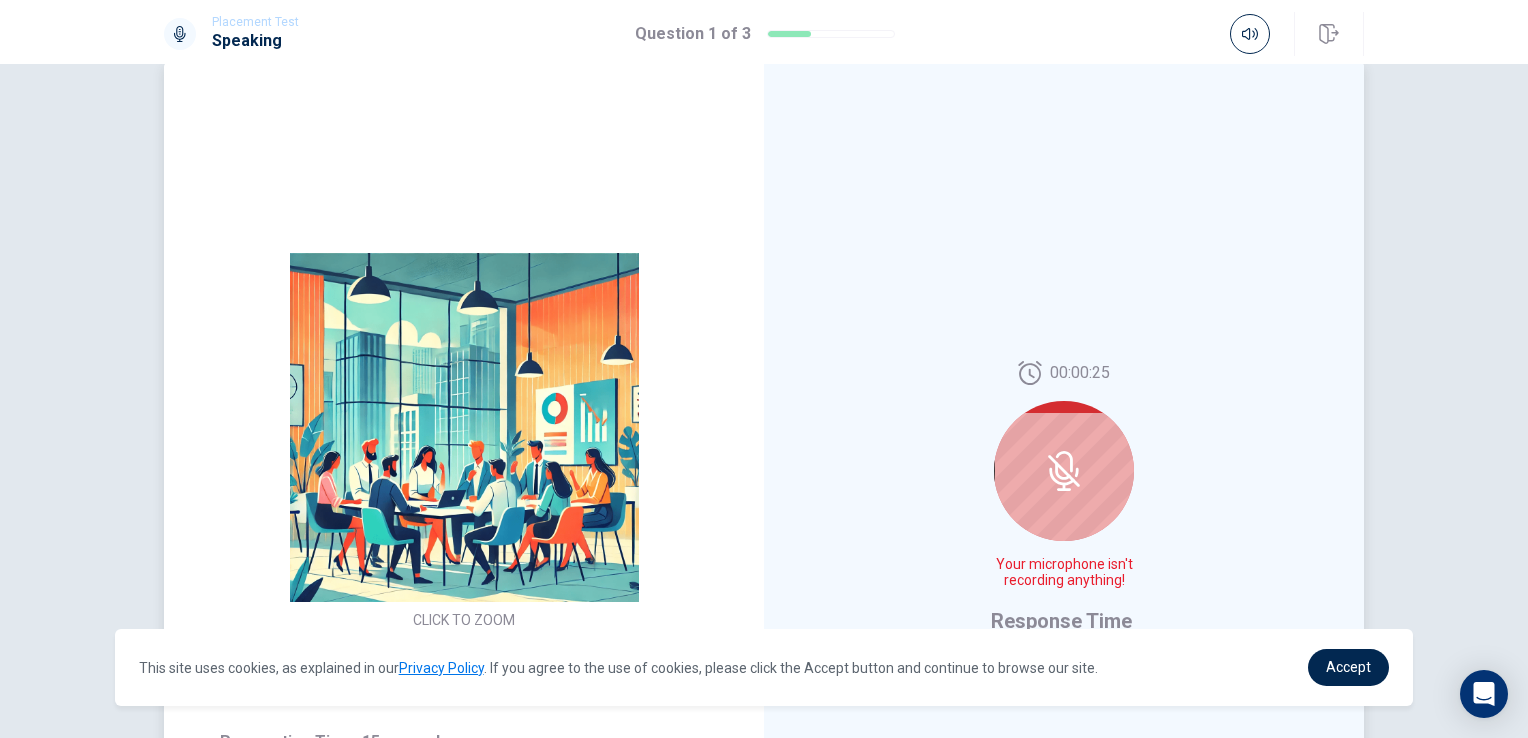 click 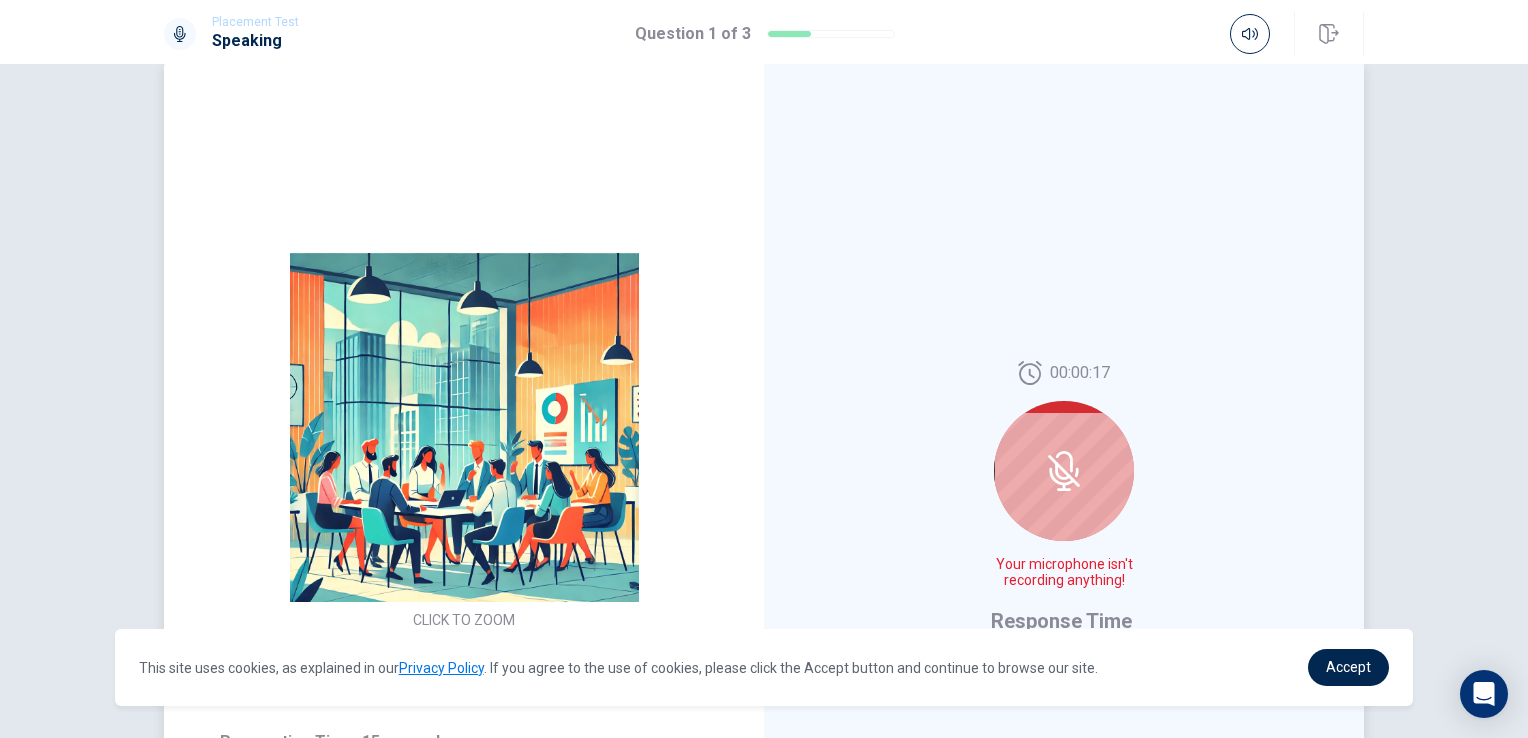click at bounding box center (1064, 471) 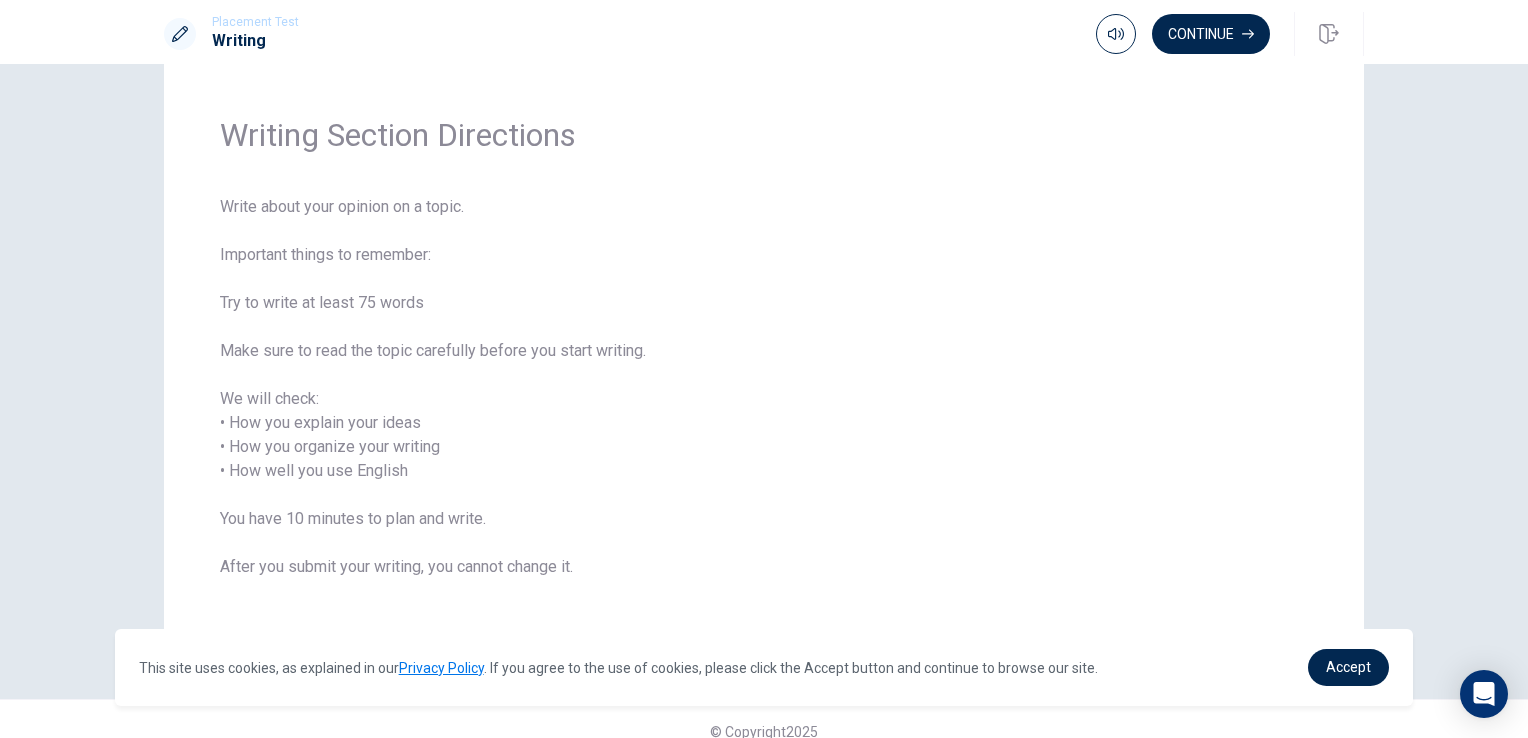scroll, scrollTop: 69, scrollLeft: 0, axis: vertical 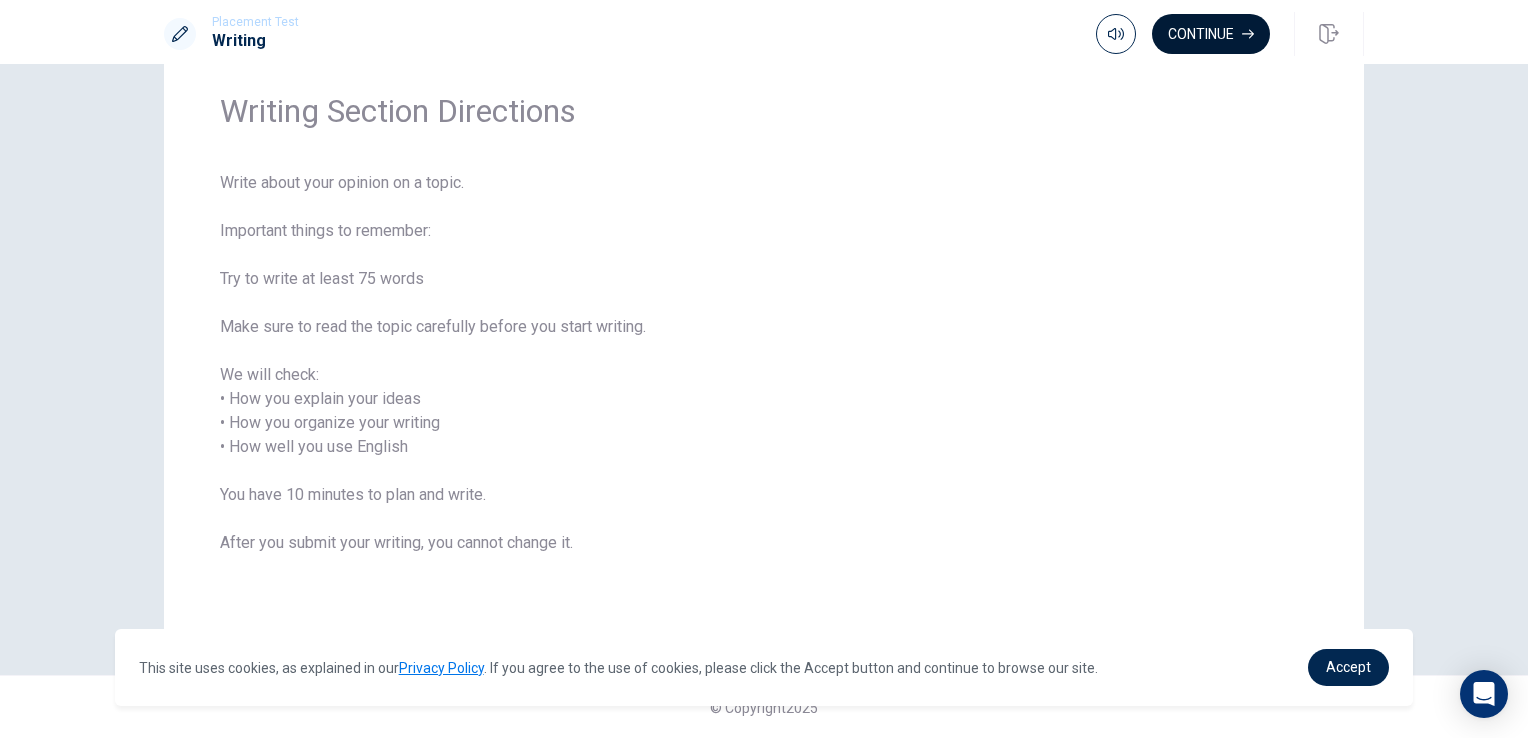 click on "Continue" at bounding box center [1211, 34] 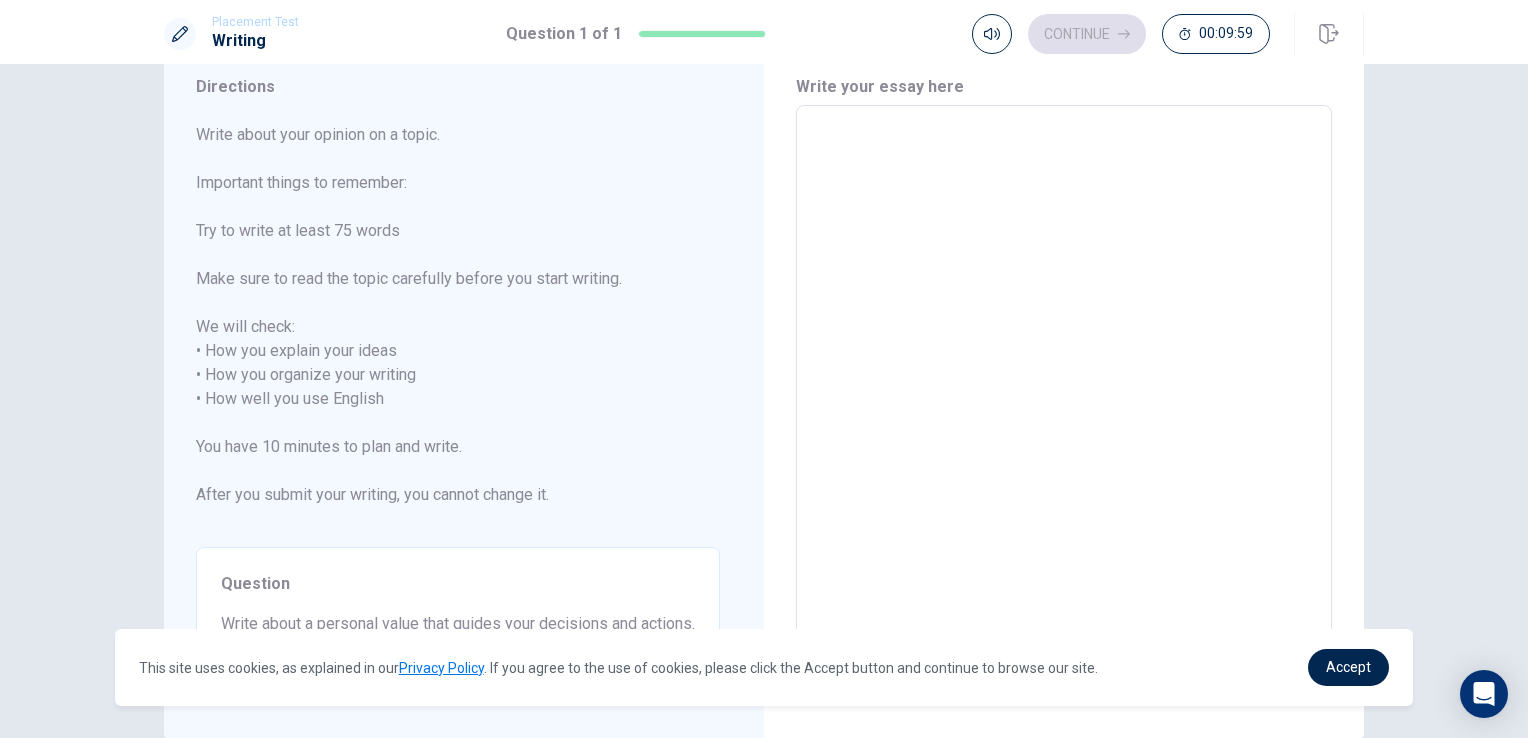 click at bounding box center [1064, 387] 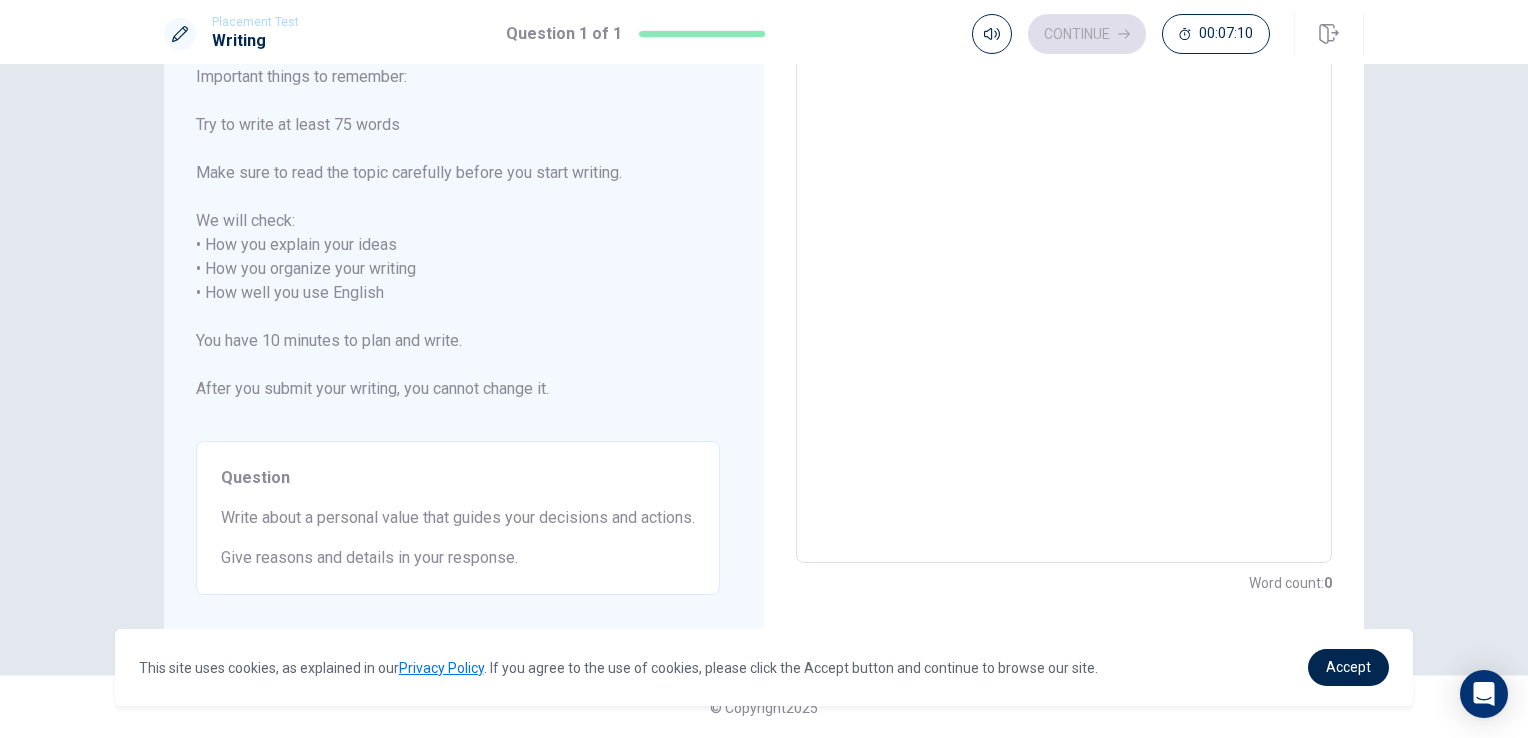 scroll, scrollTop: 0, scrollLeft: 0, axis: both 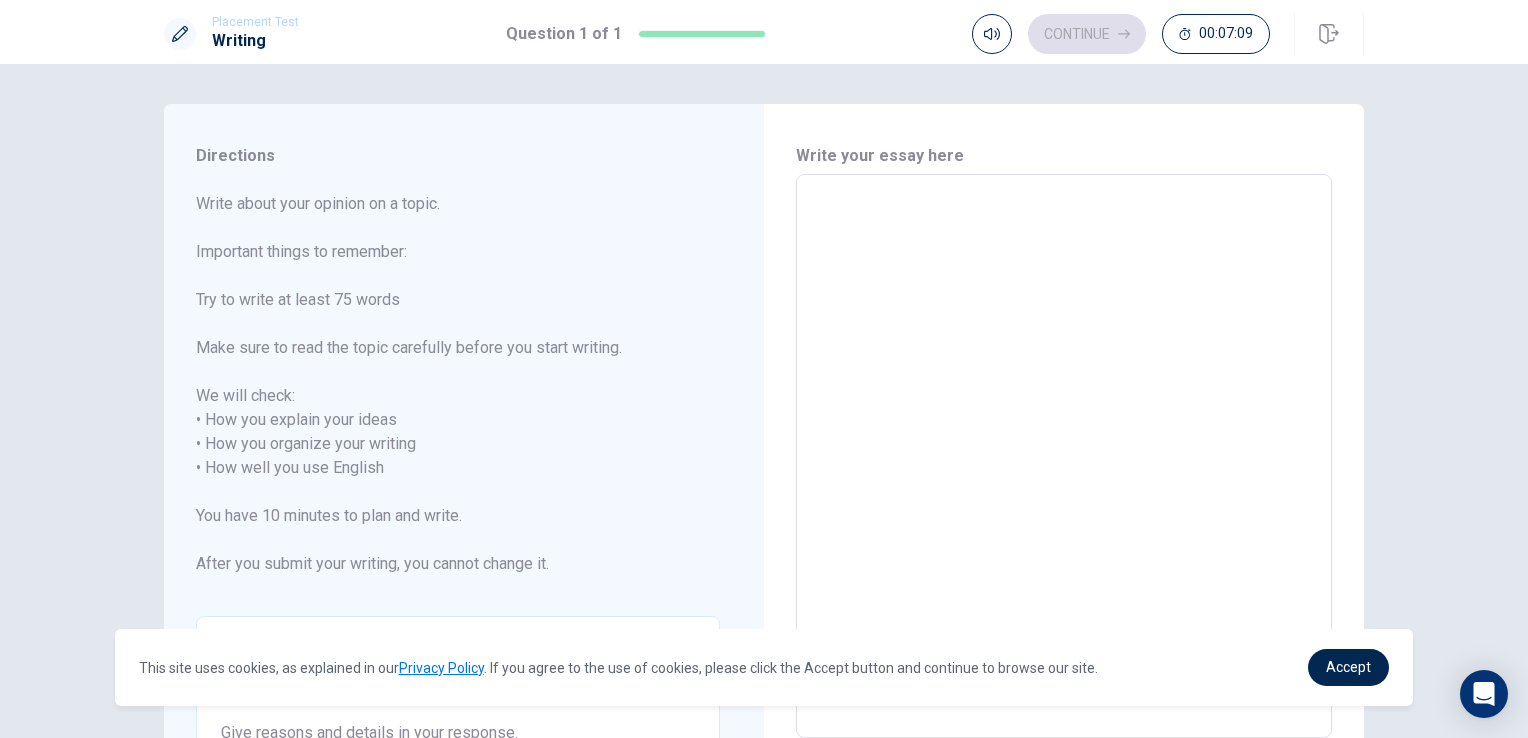 type on "I" 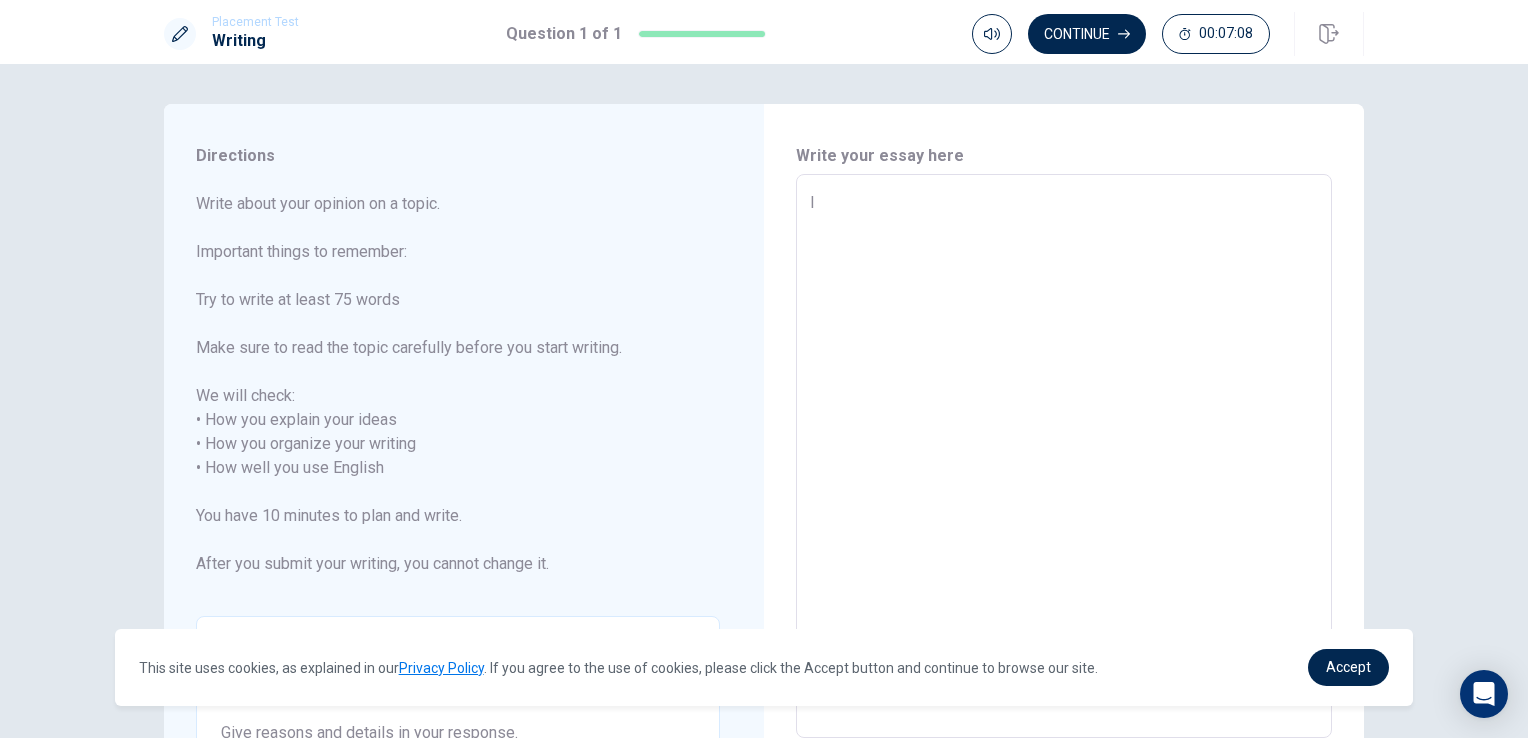 type on "x" 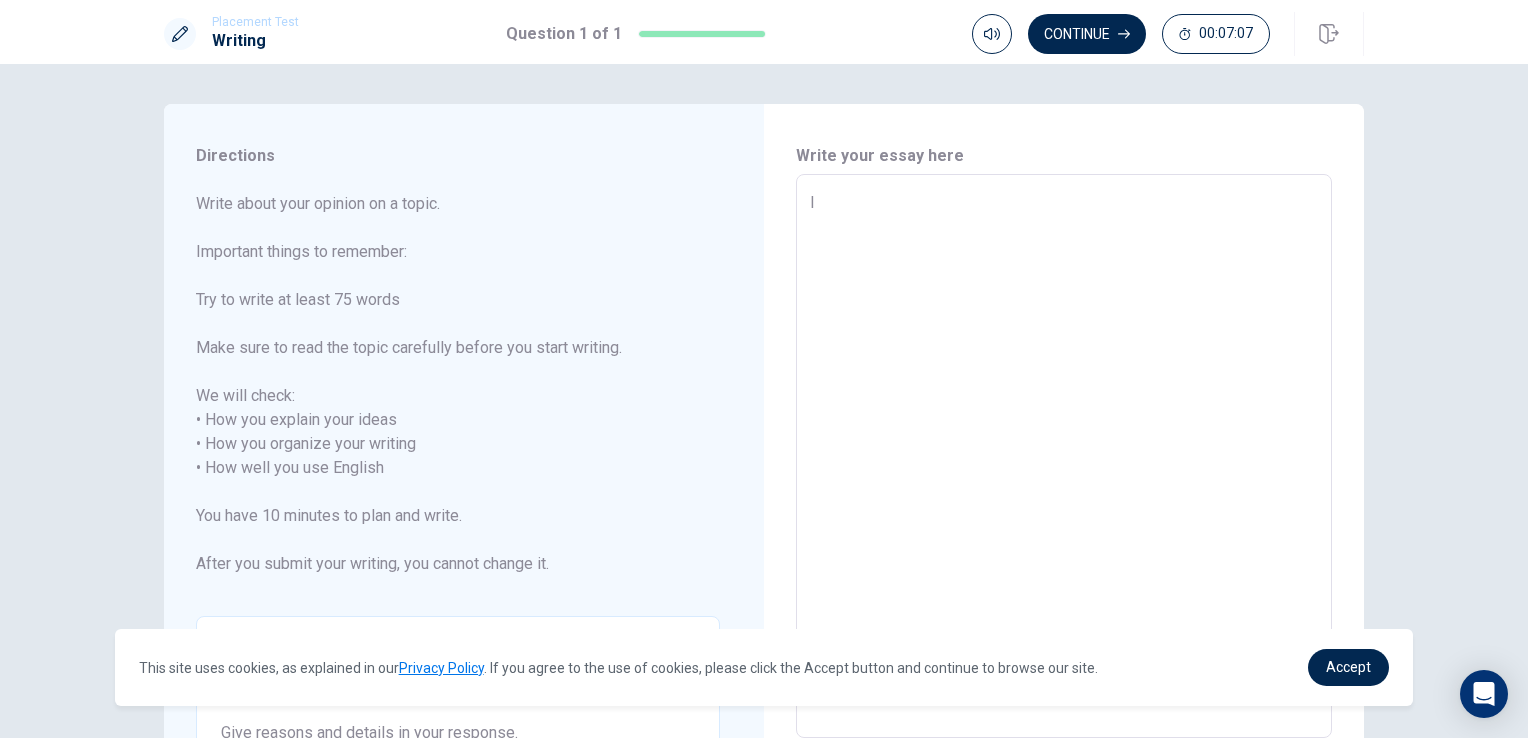 type on "I" 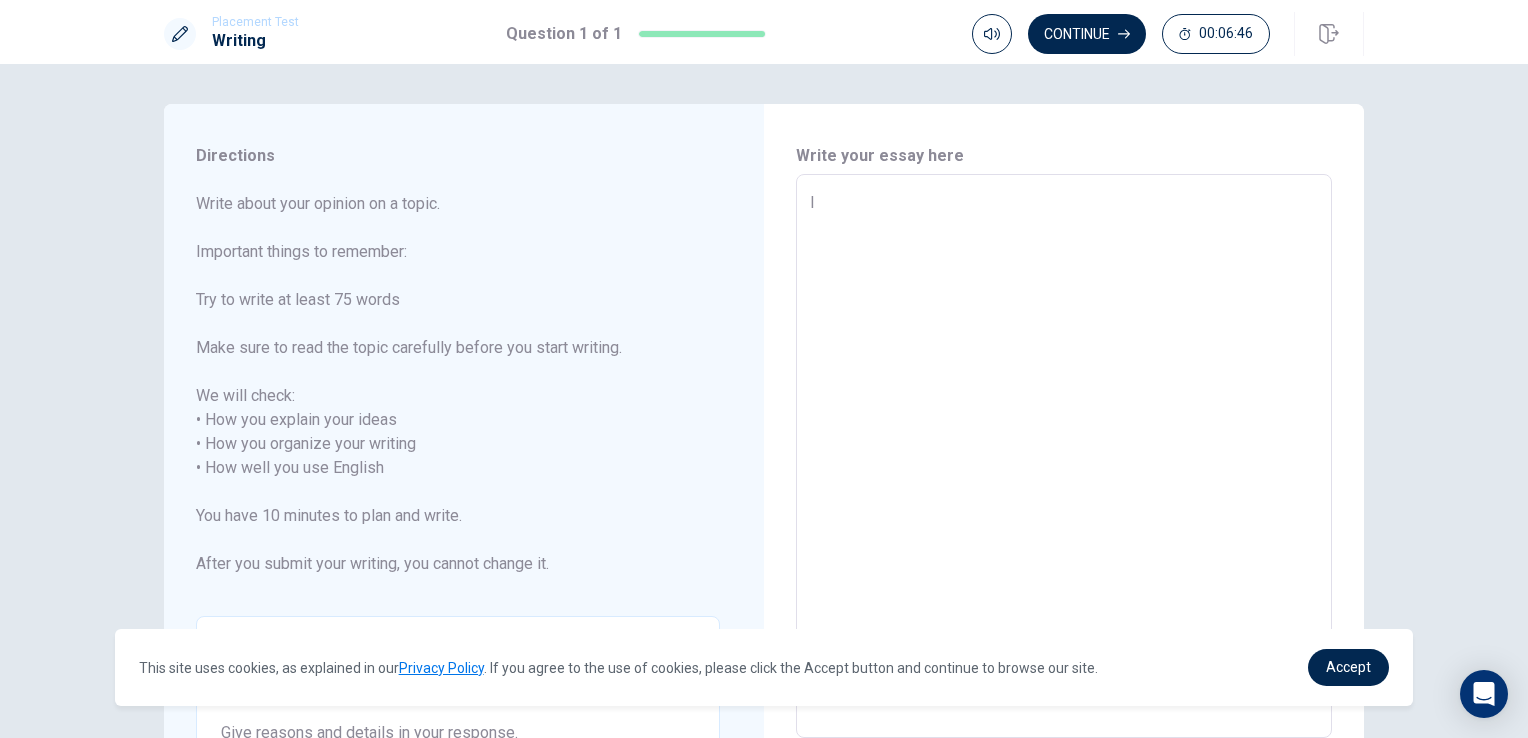 type on "x" 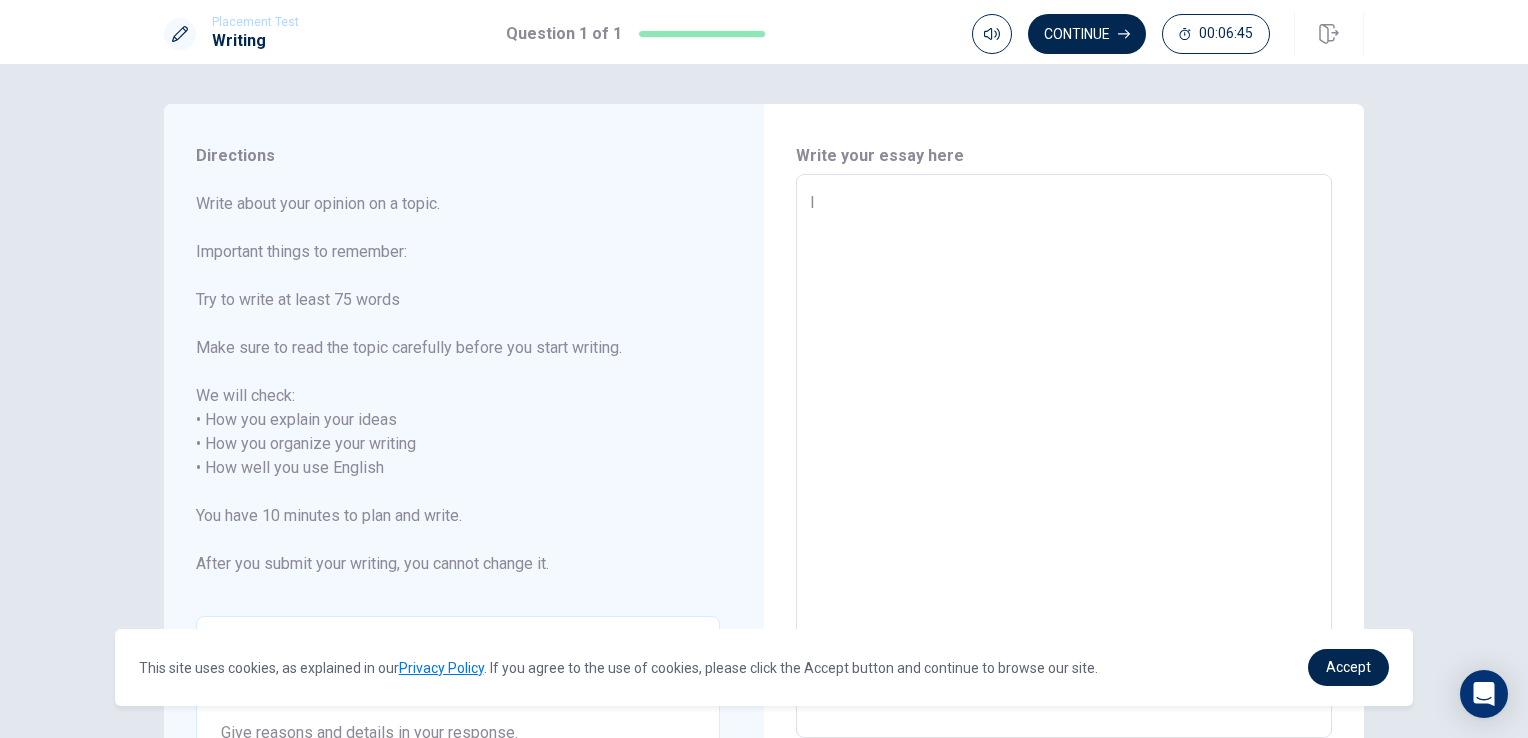 type on "I a" 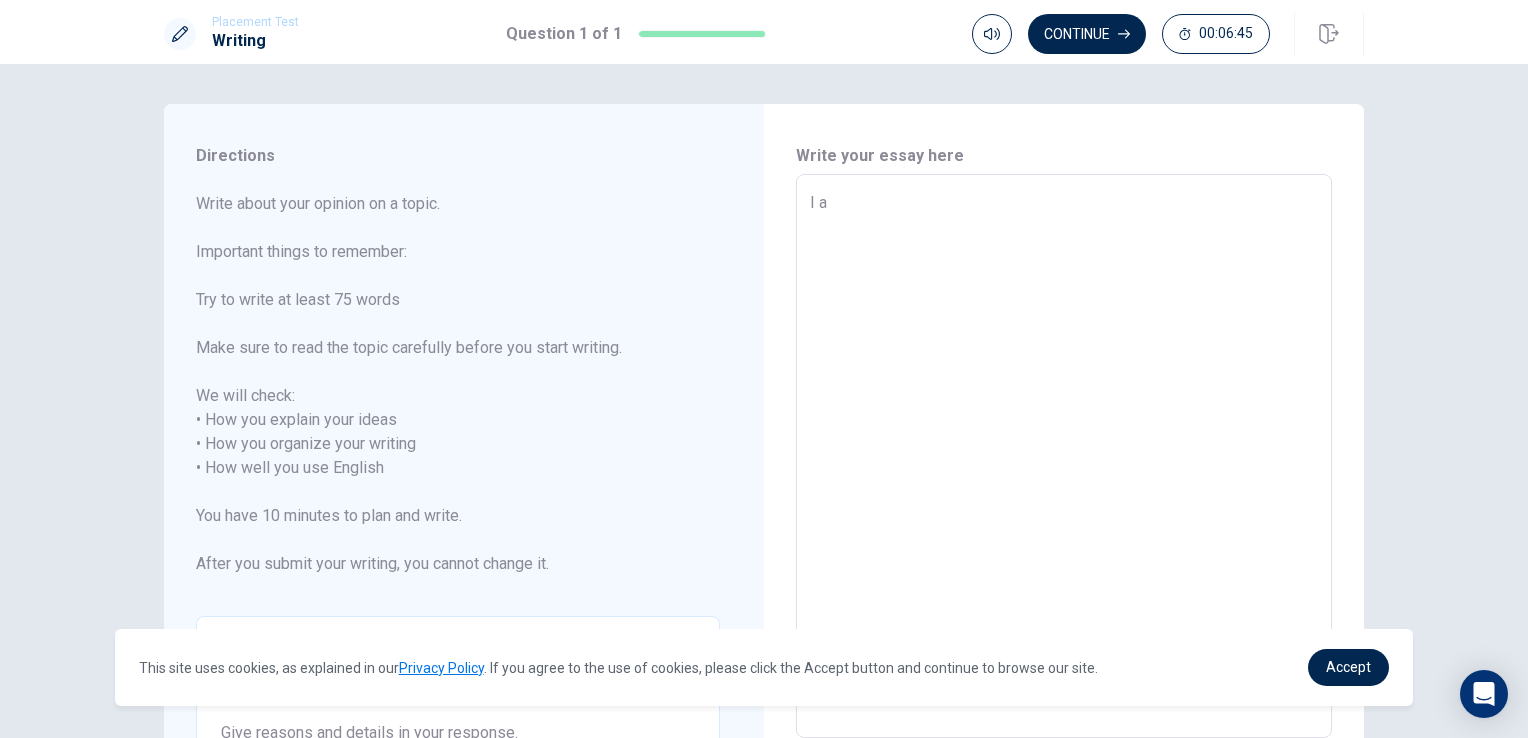 type on "x" 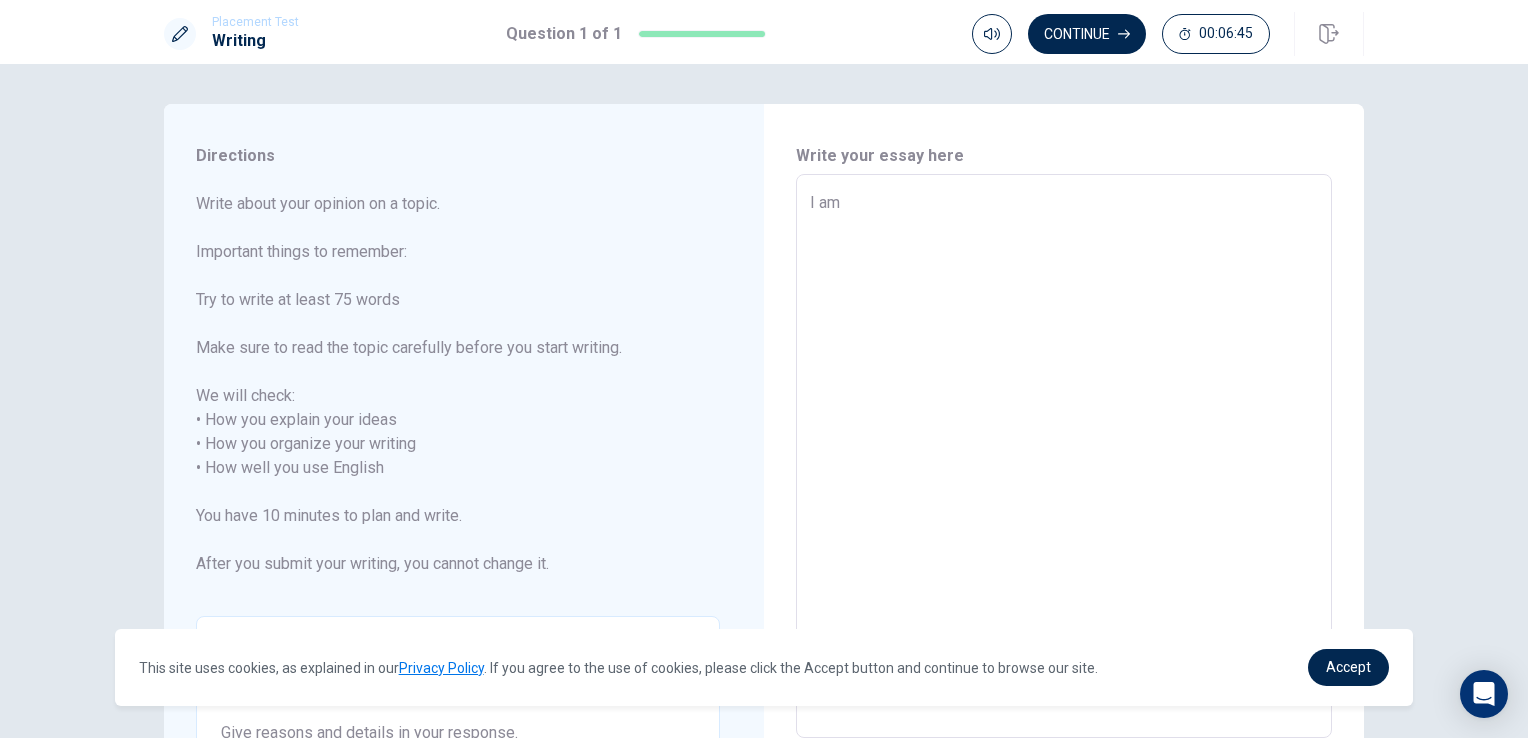 type on "x" 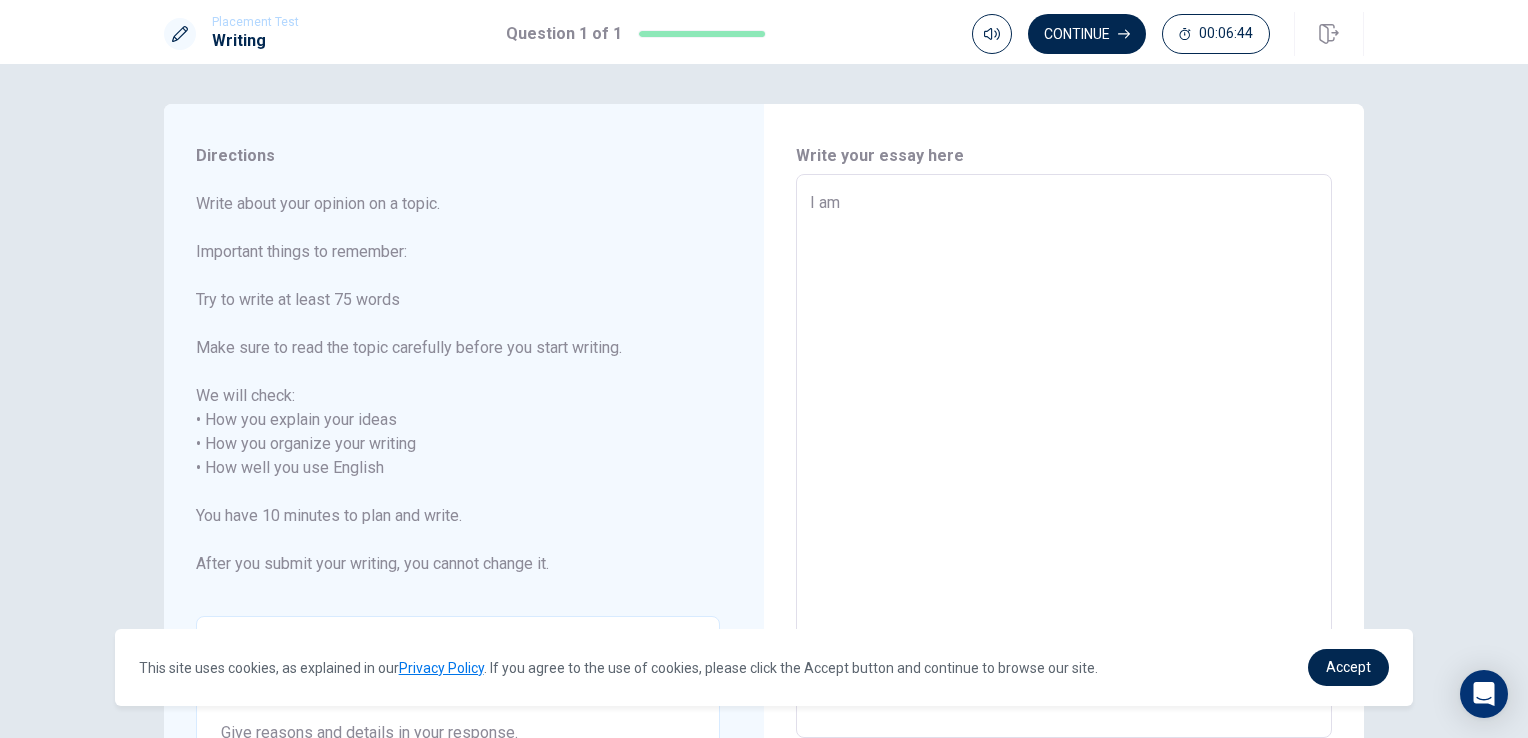 type on "I am" 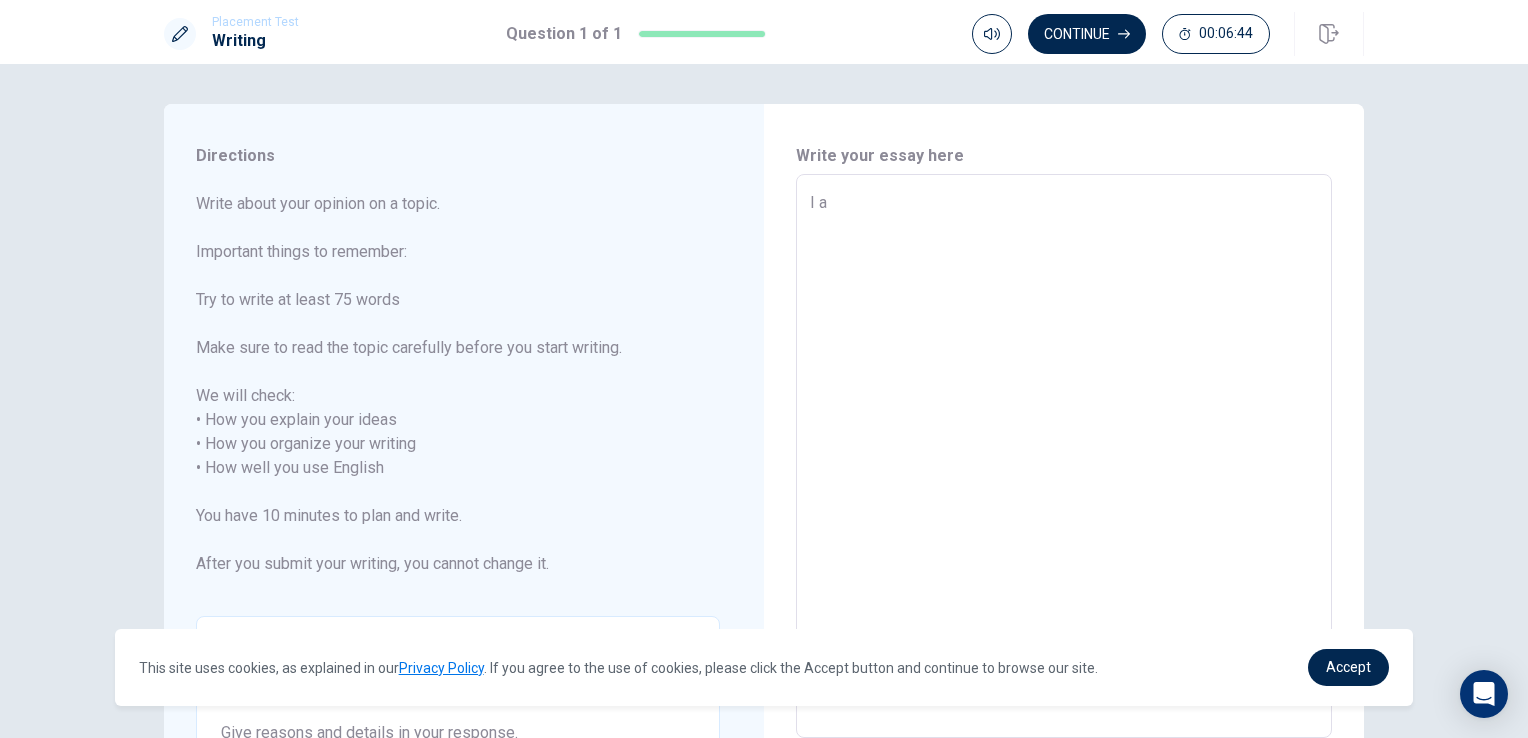 type on "x" 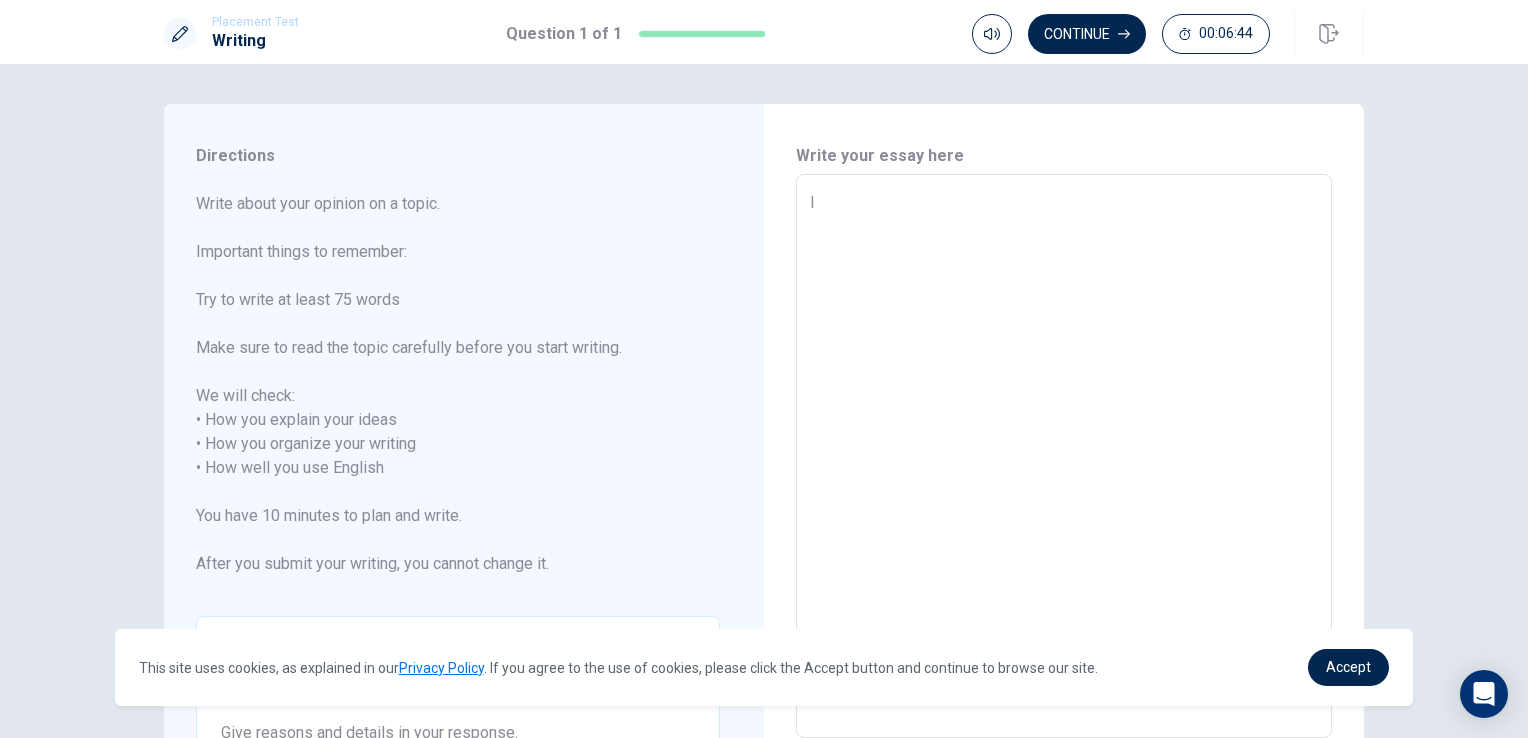 type on "x" 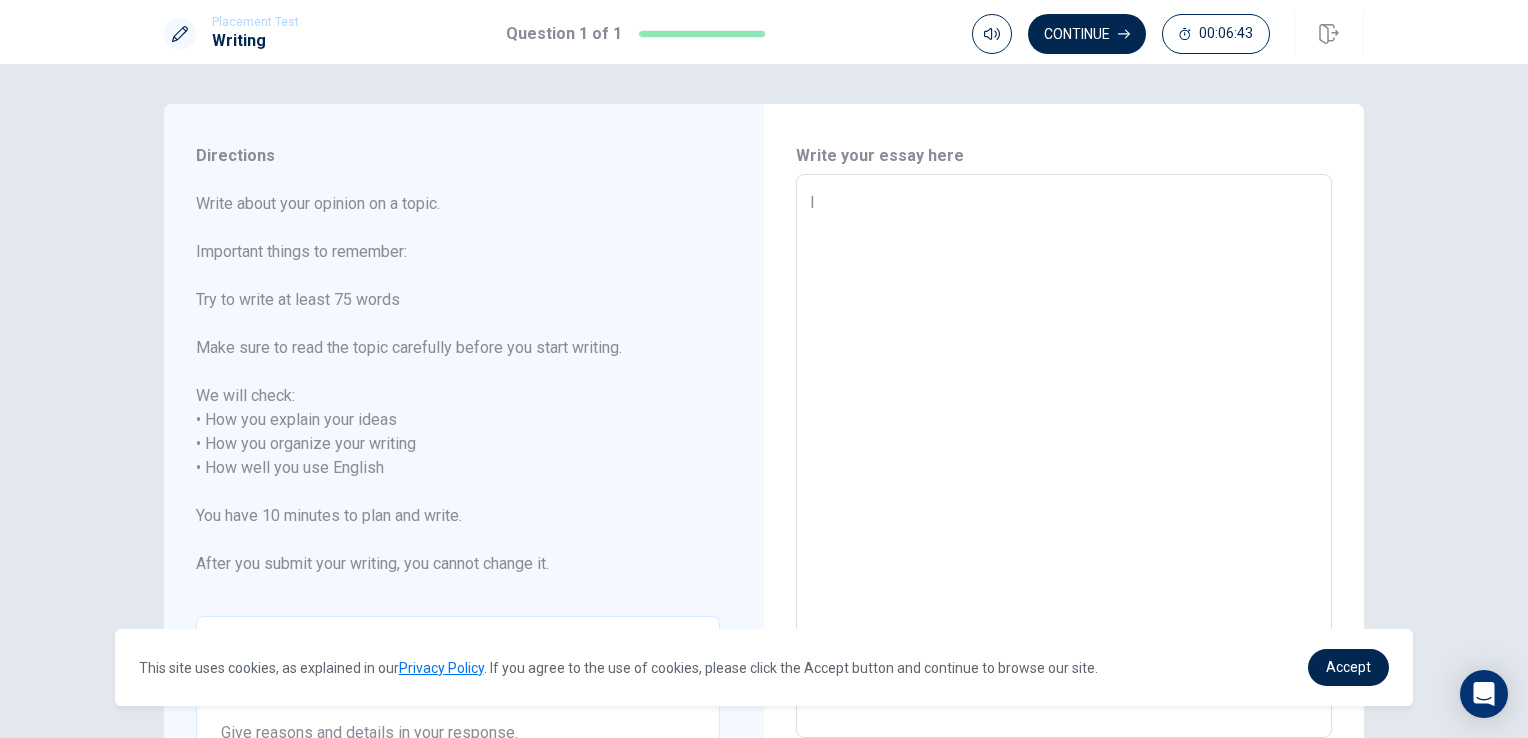 type on "I" 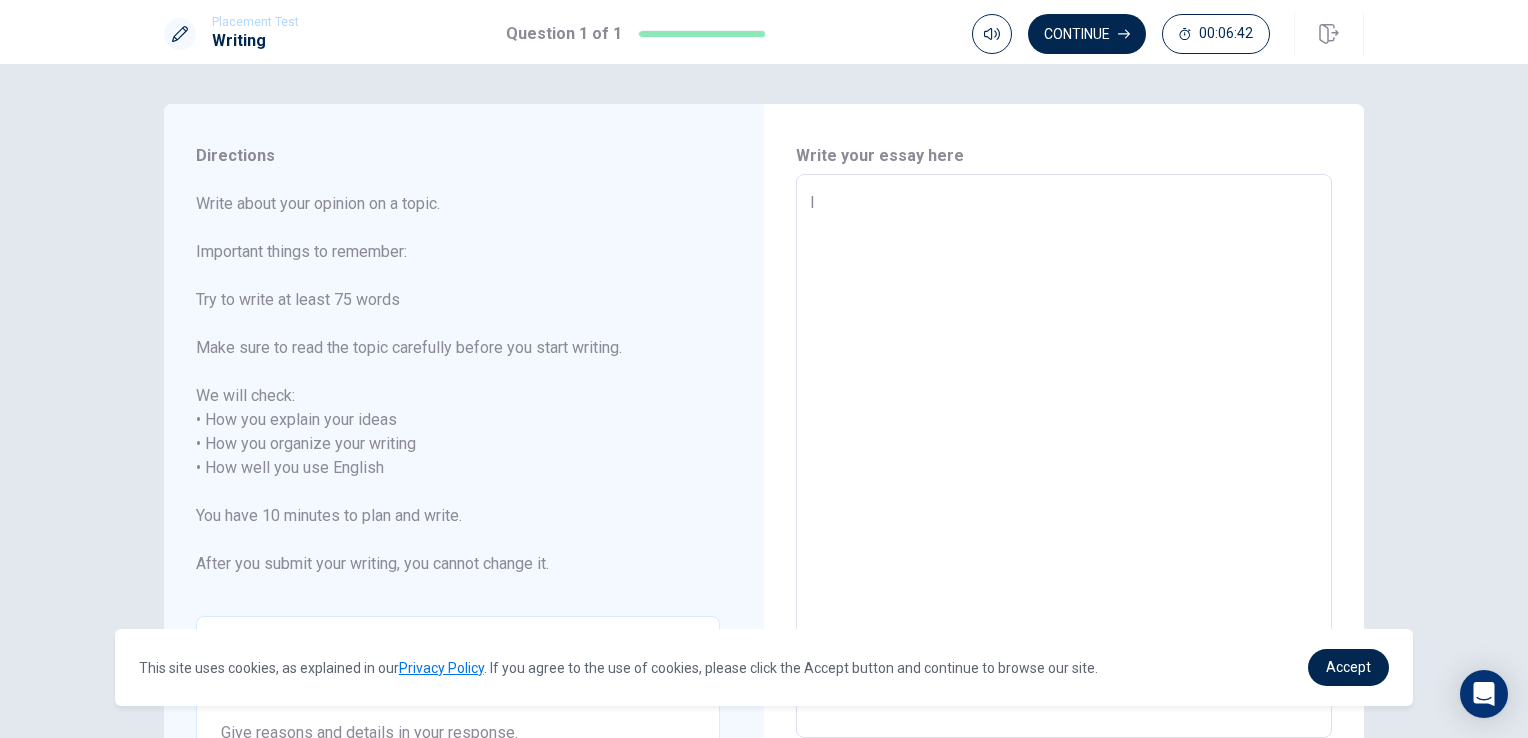 type on "I" 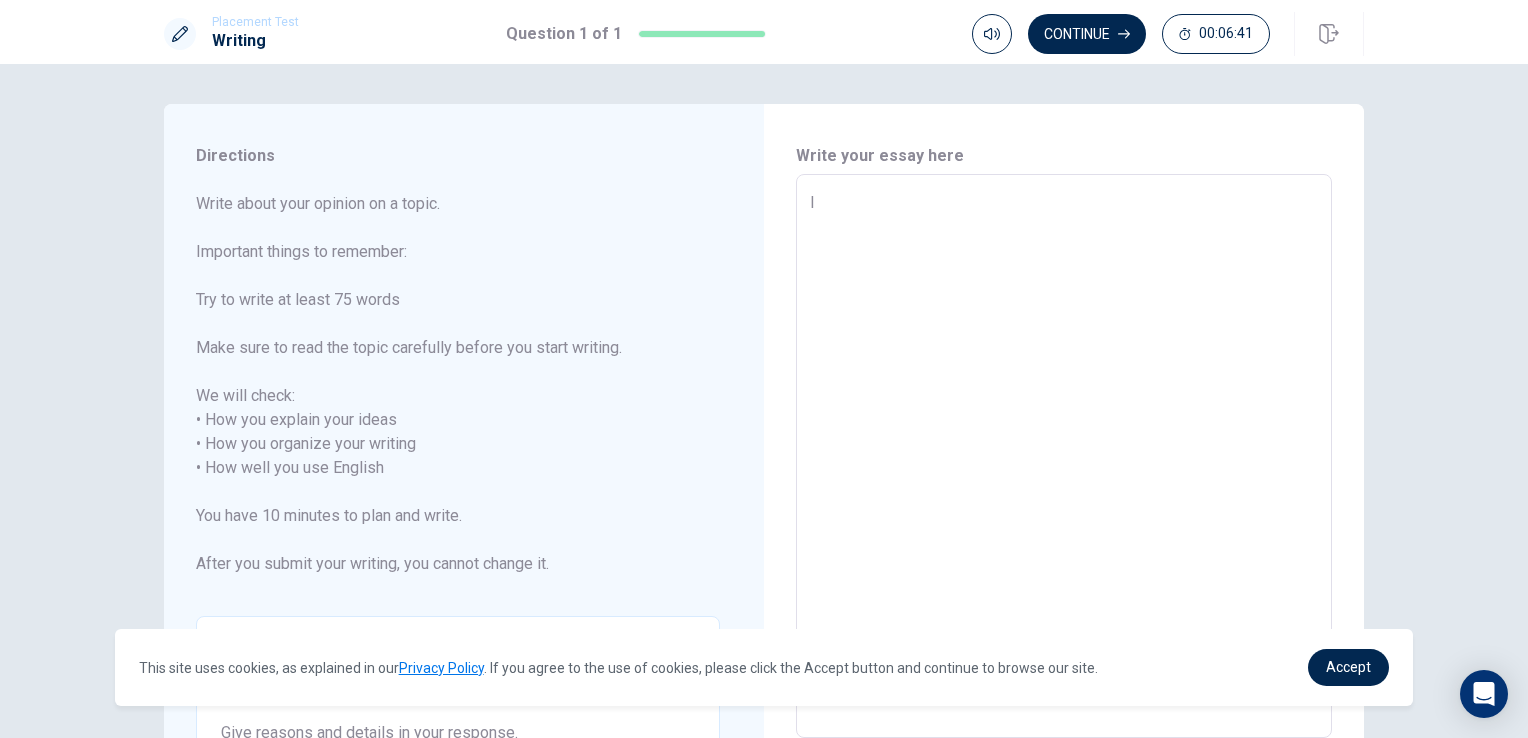 type on "I a" 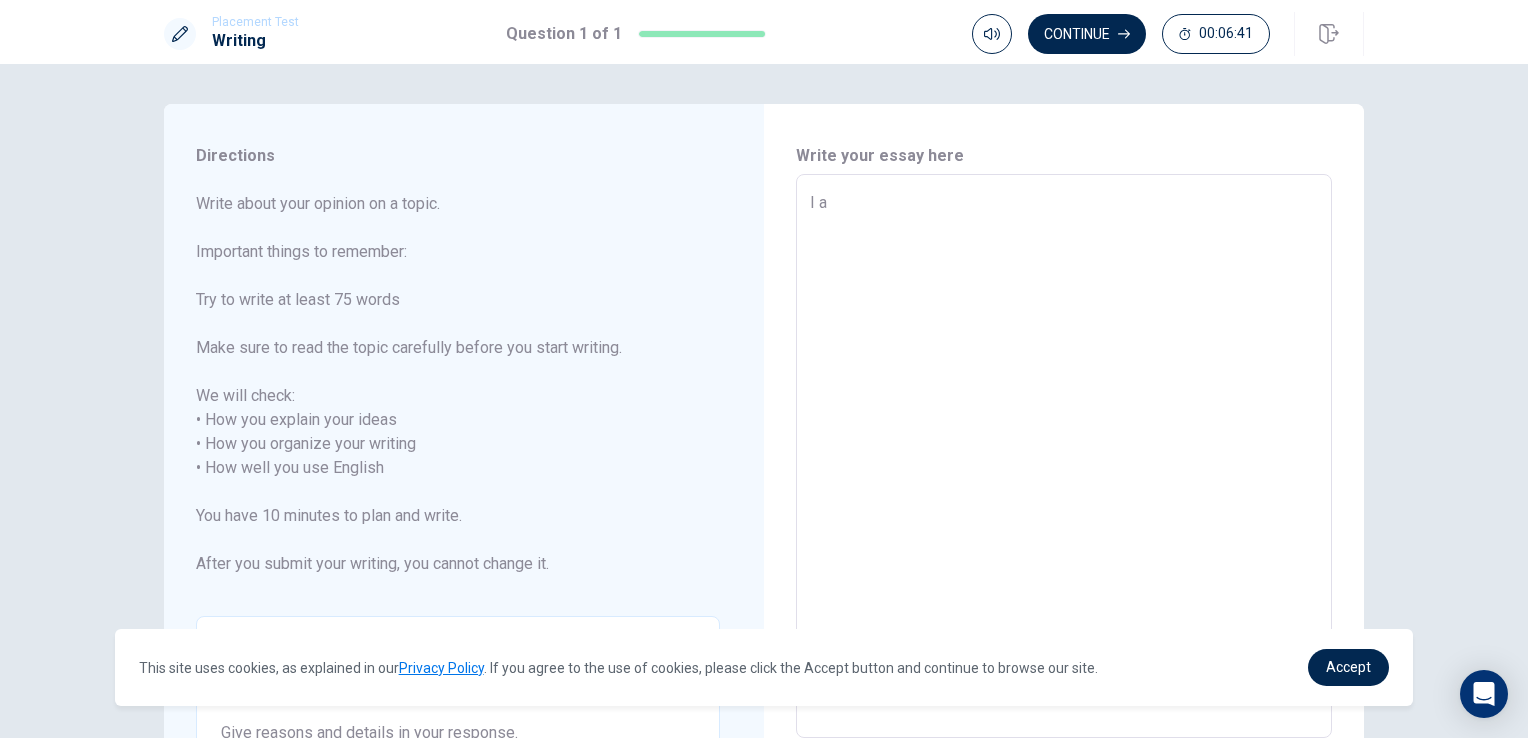 type on "x" 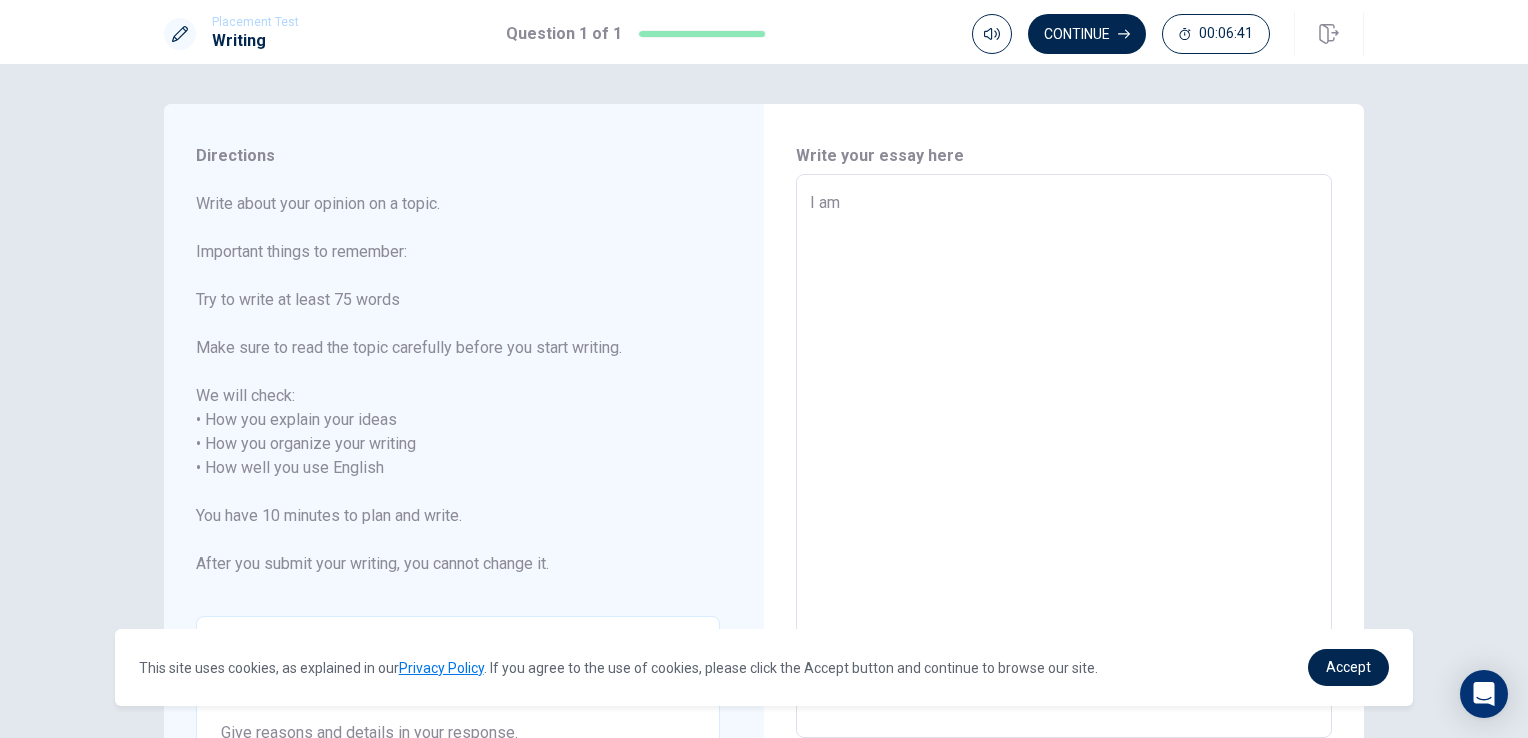 type on "x" 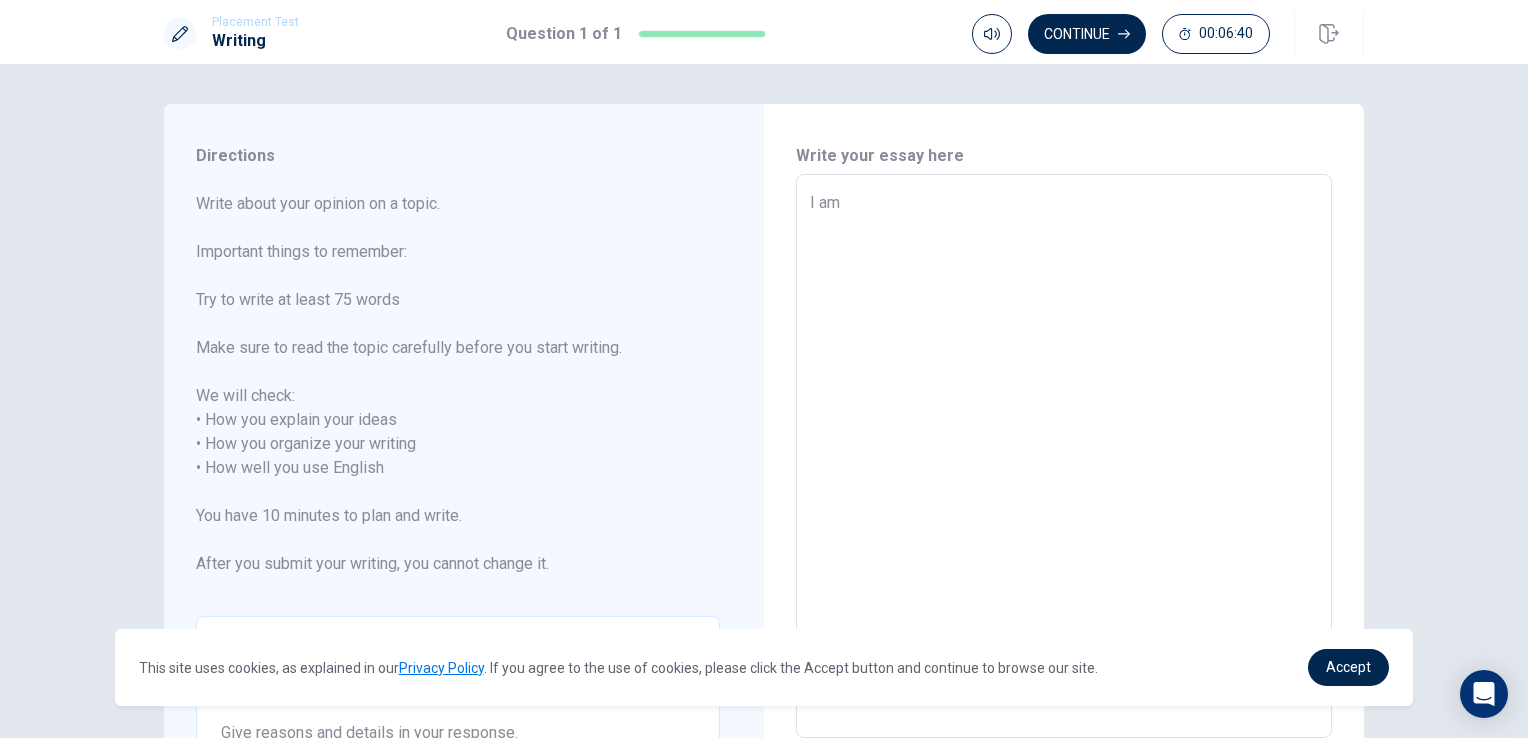 type on "I am a" 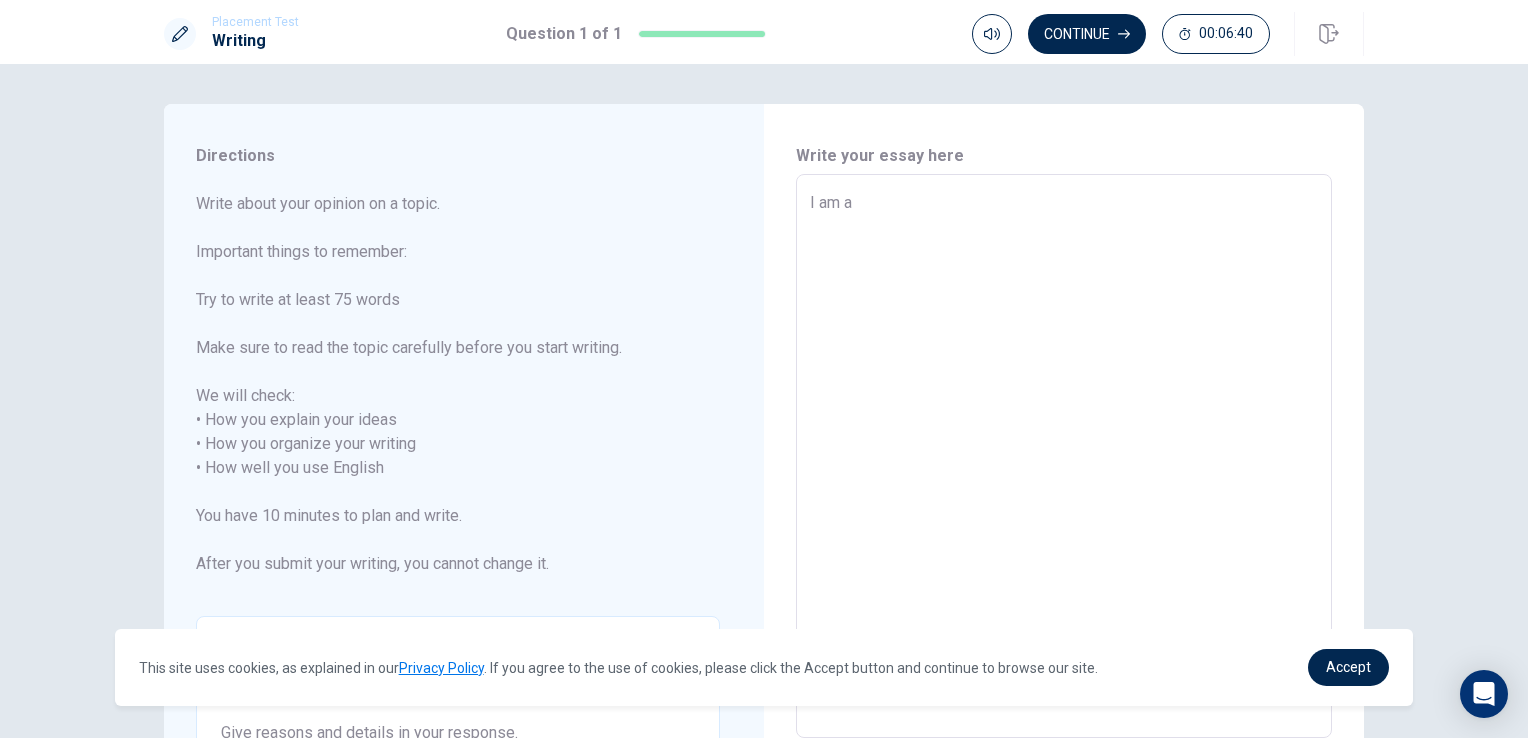 type on "x" 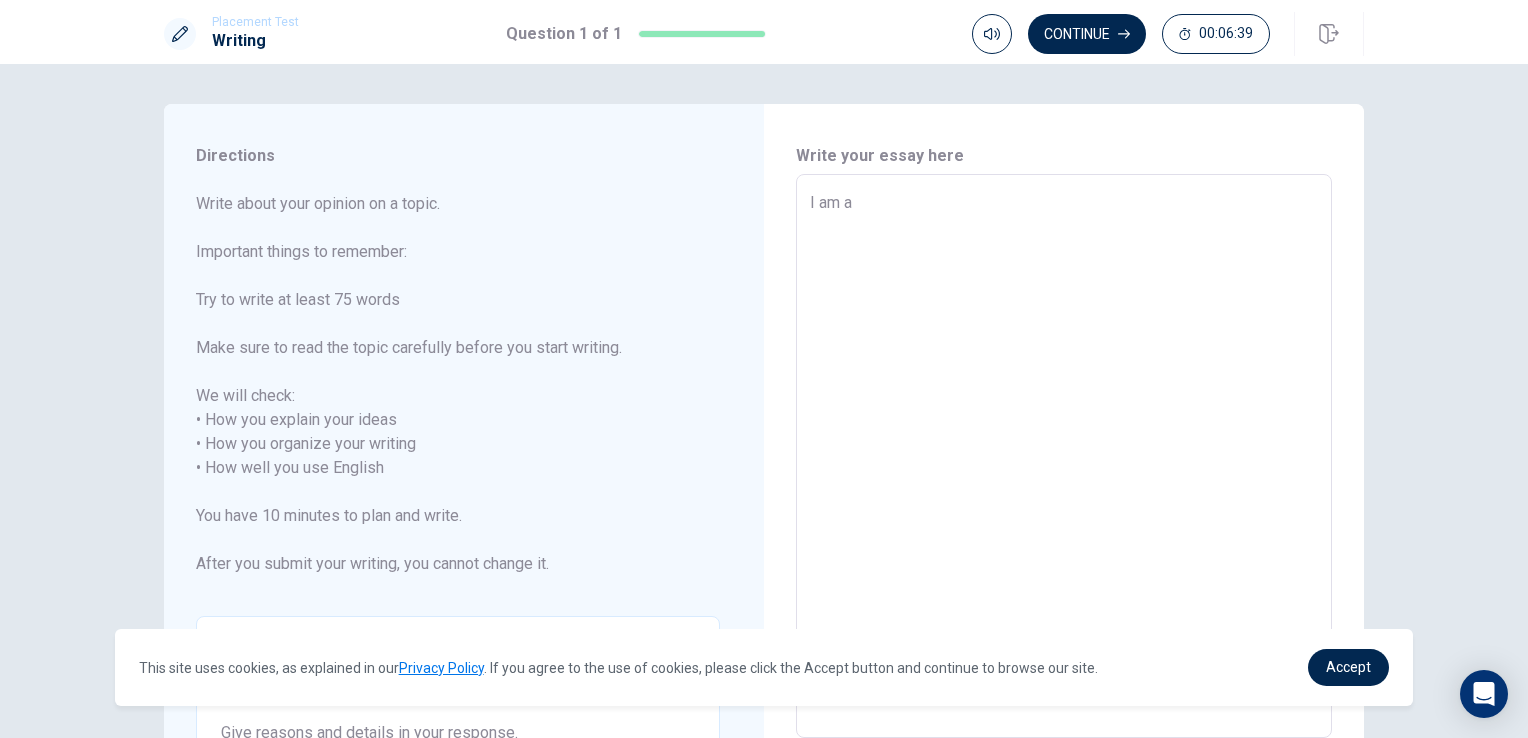 type on "I am al" 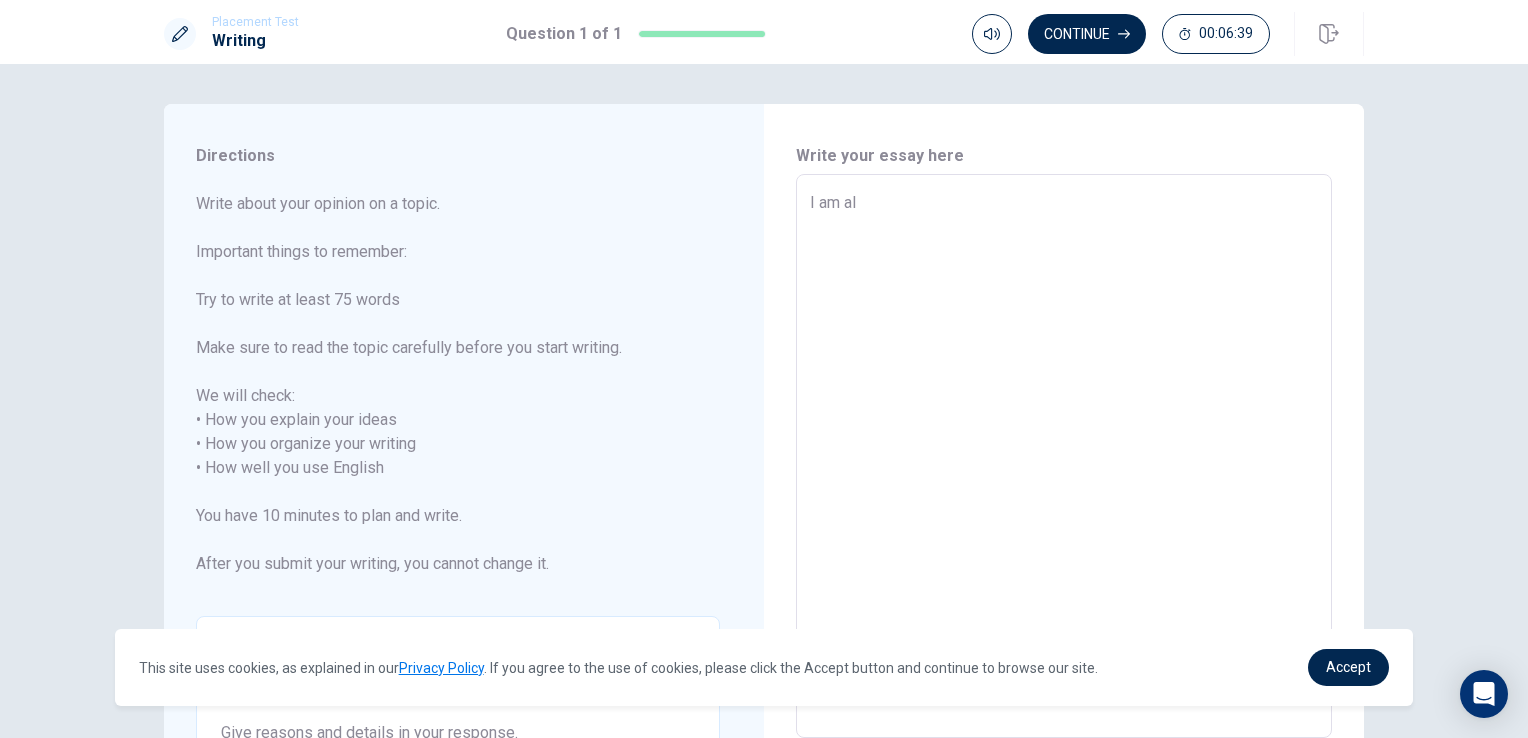 type on "x" 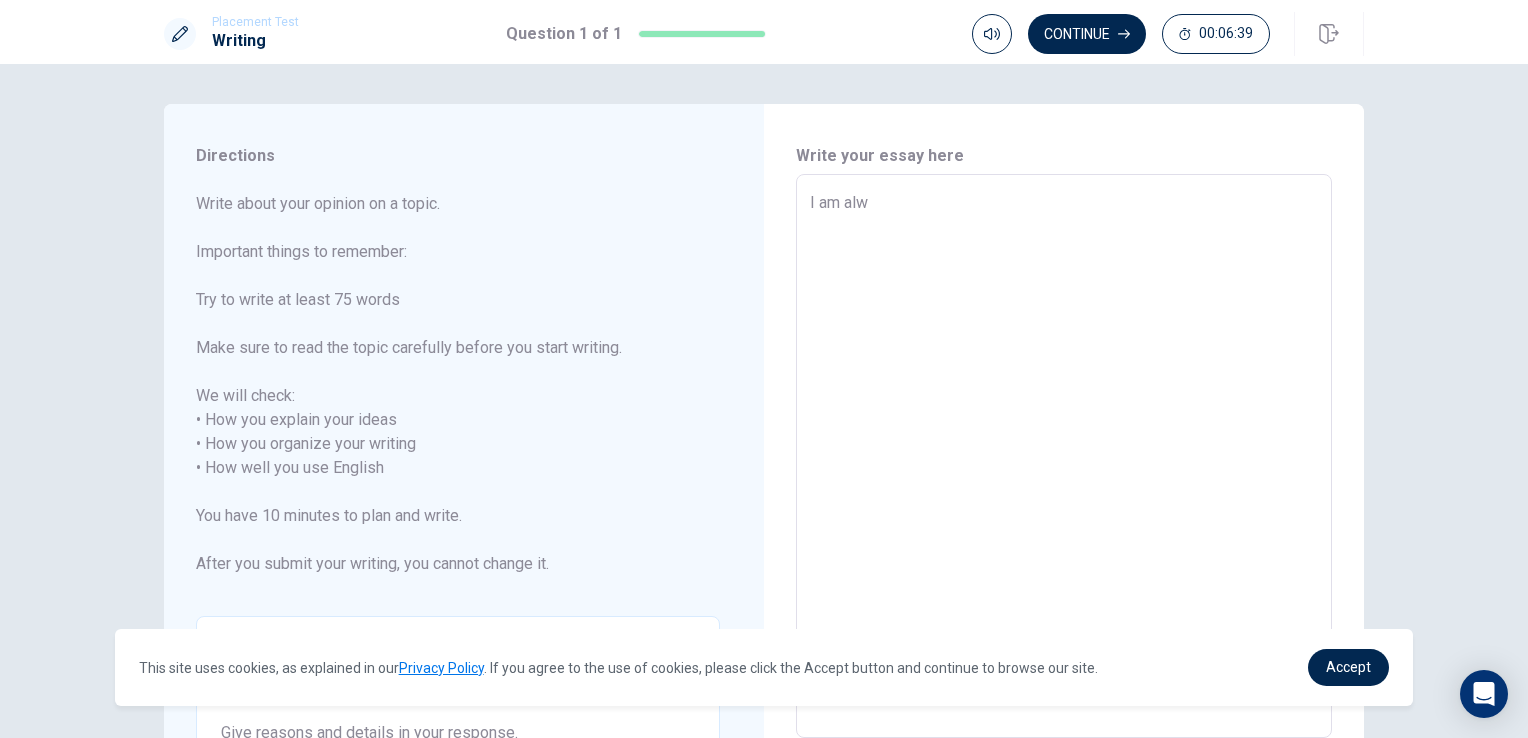 type on "x" 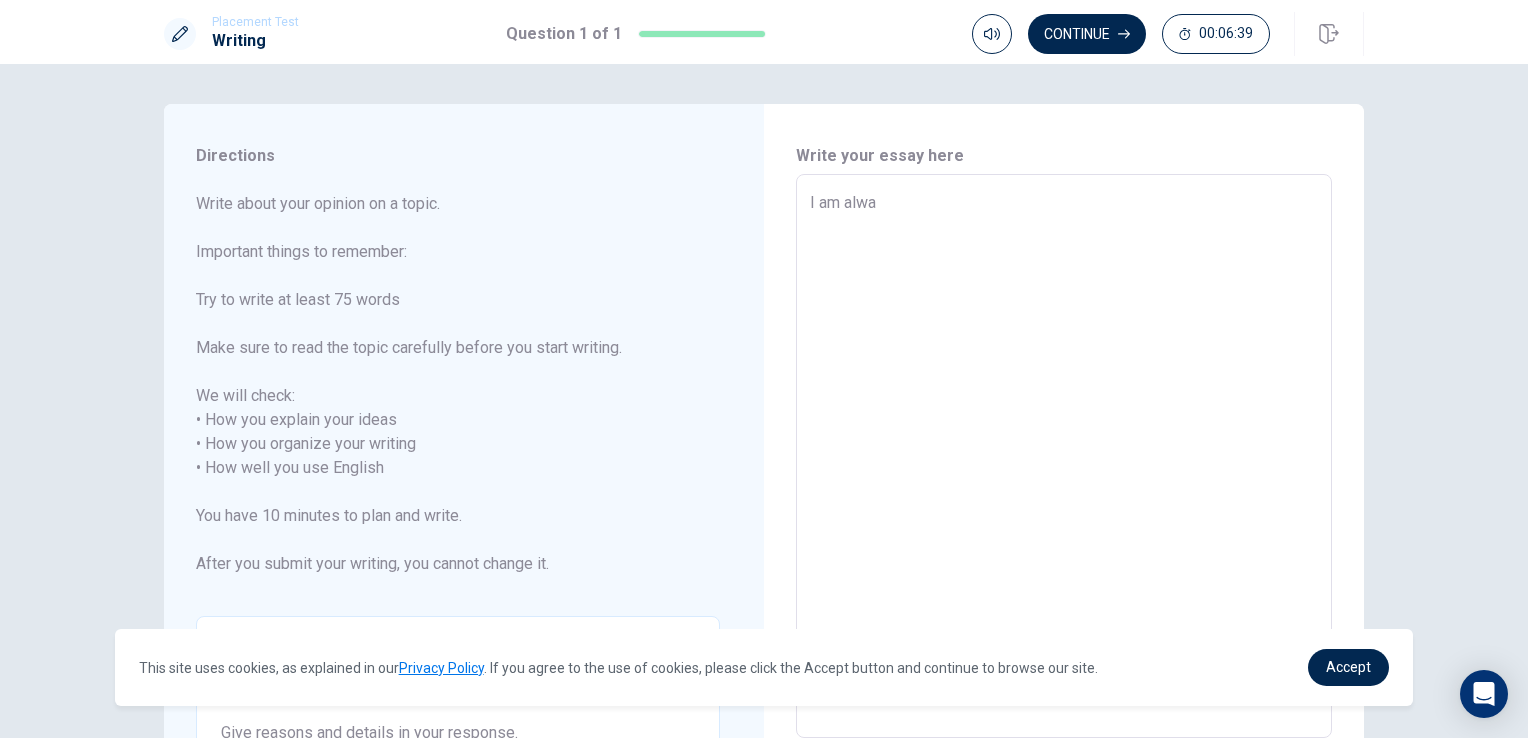 type on "x" 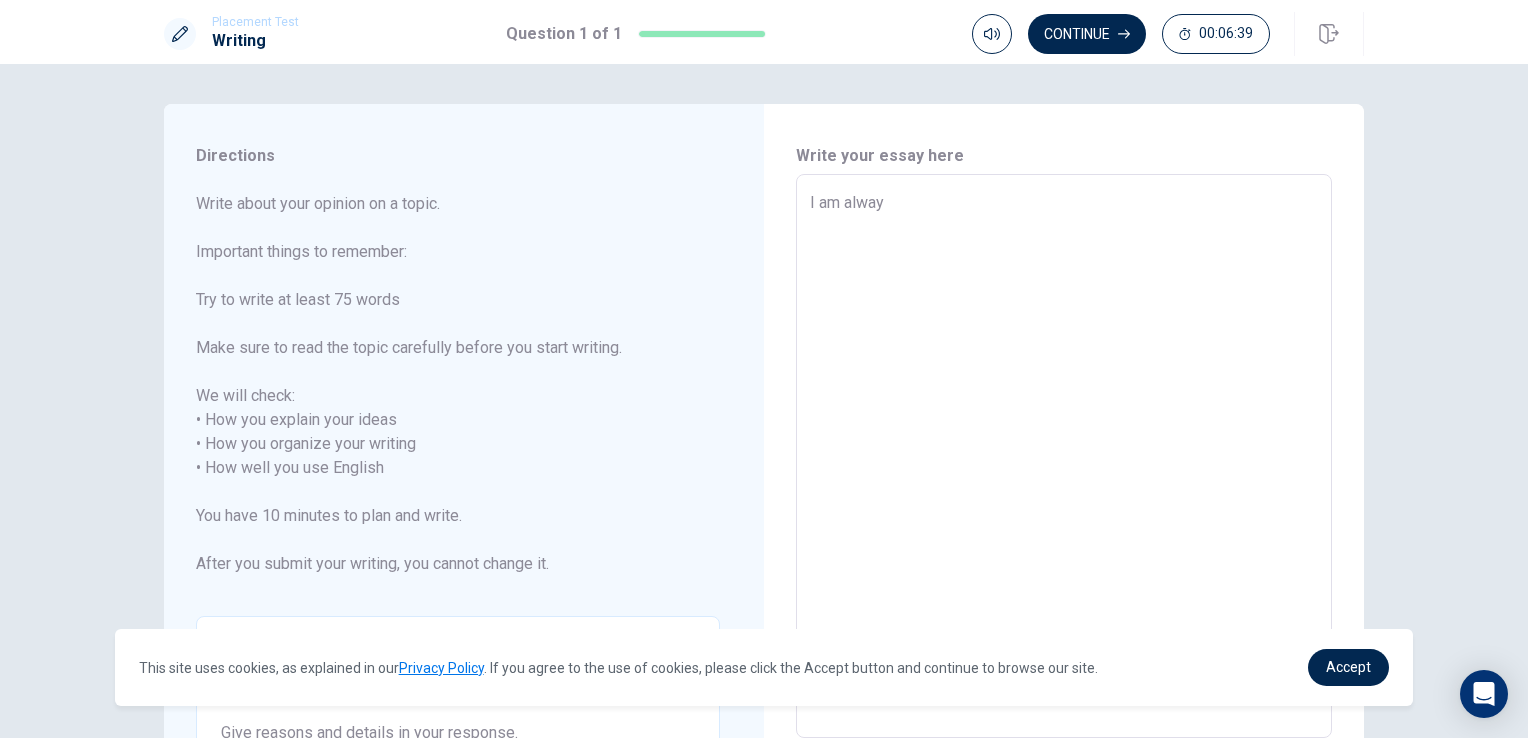 type on "x" 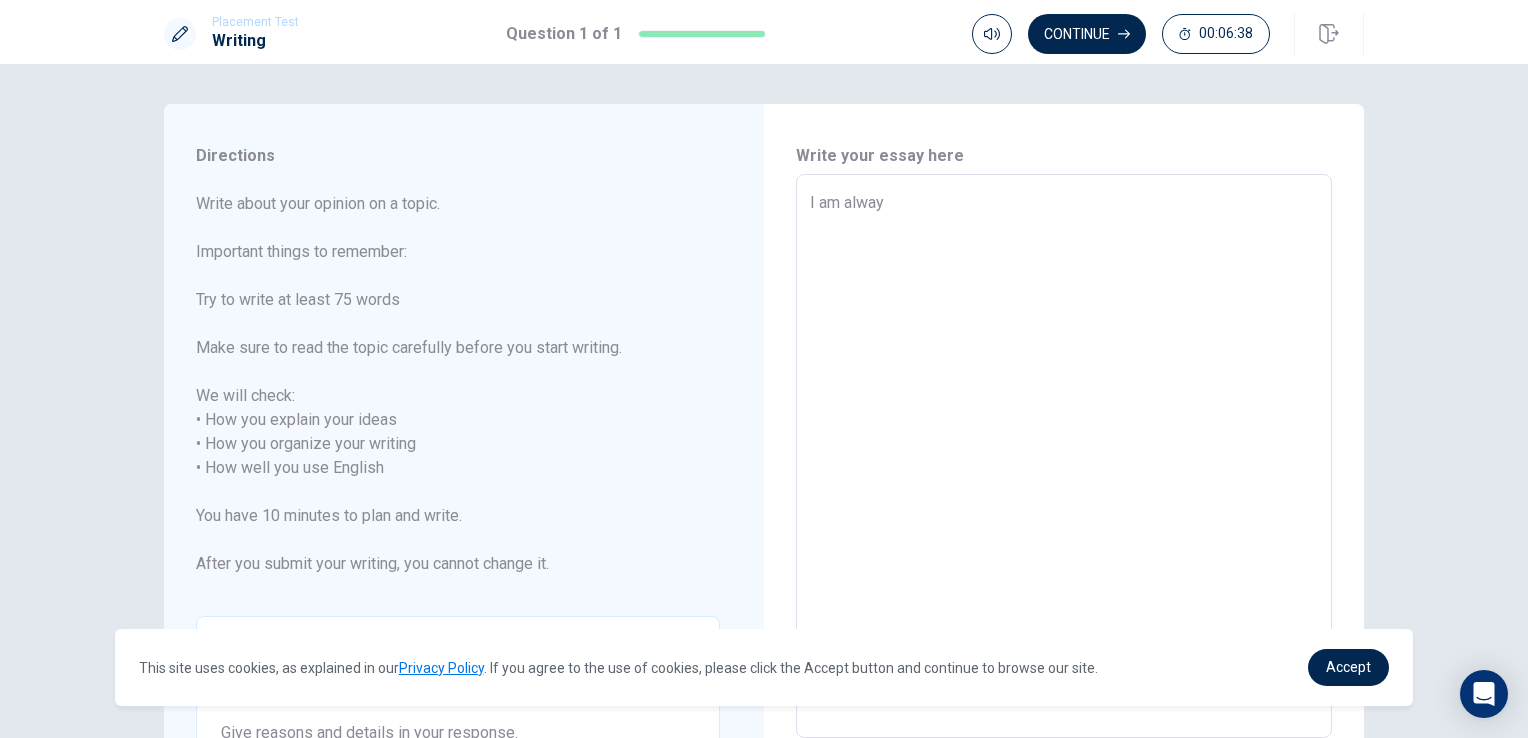 type on "I am always" 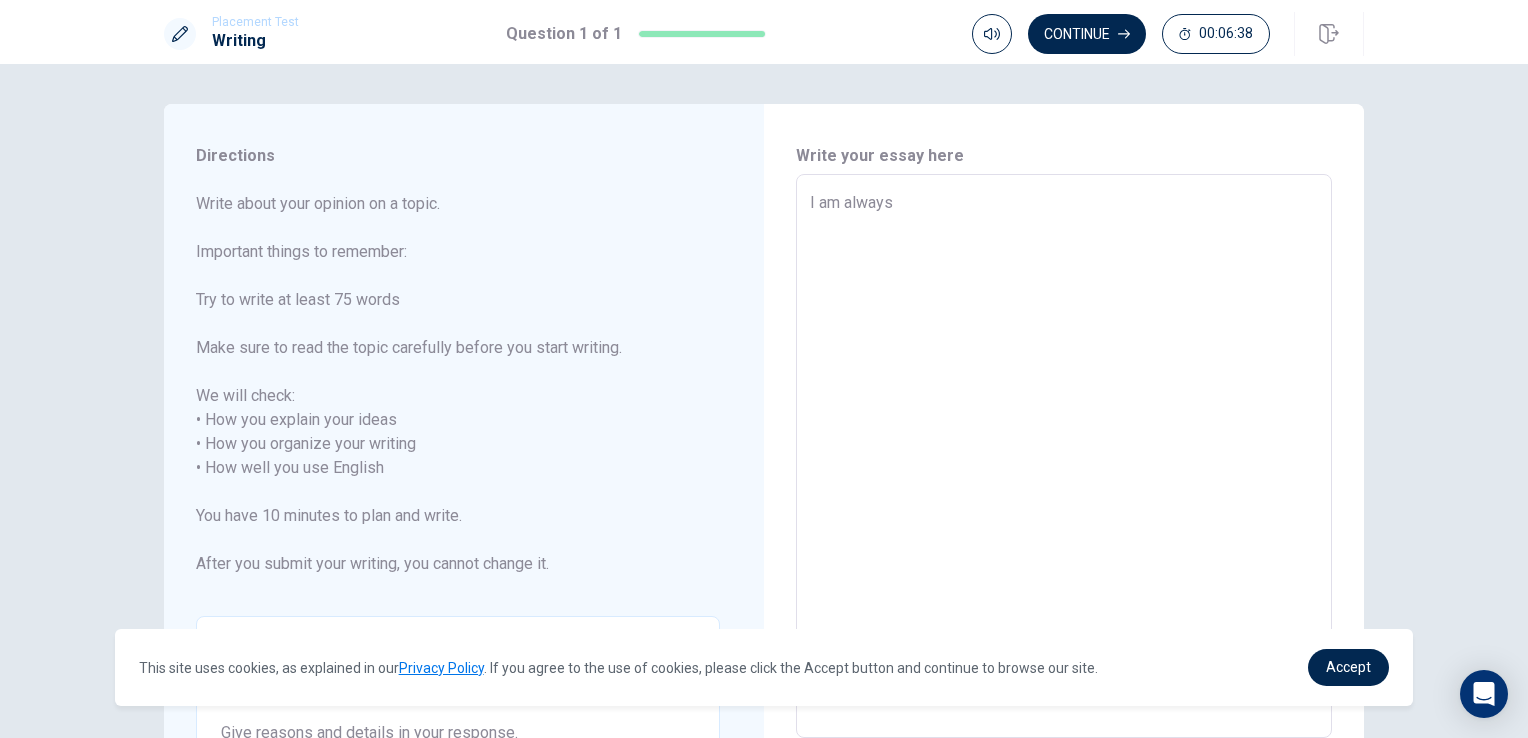 type on "x" 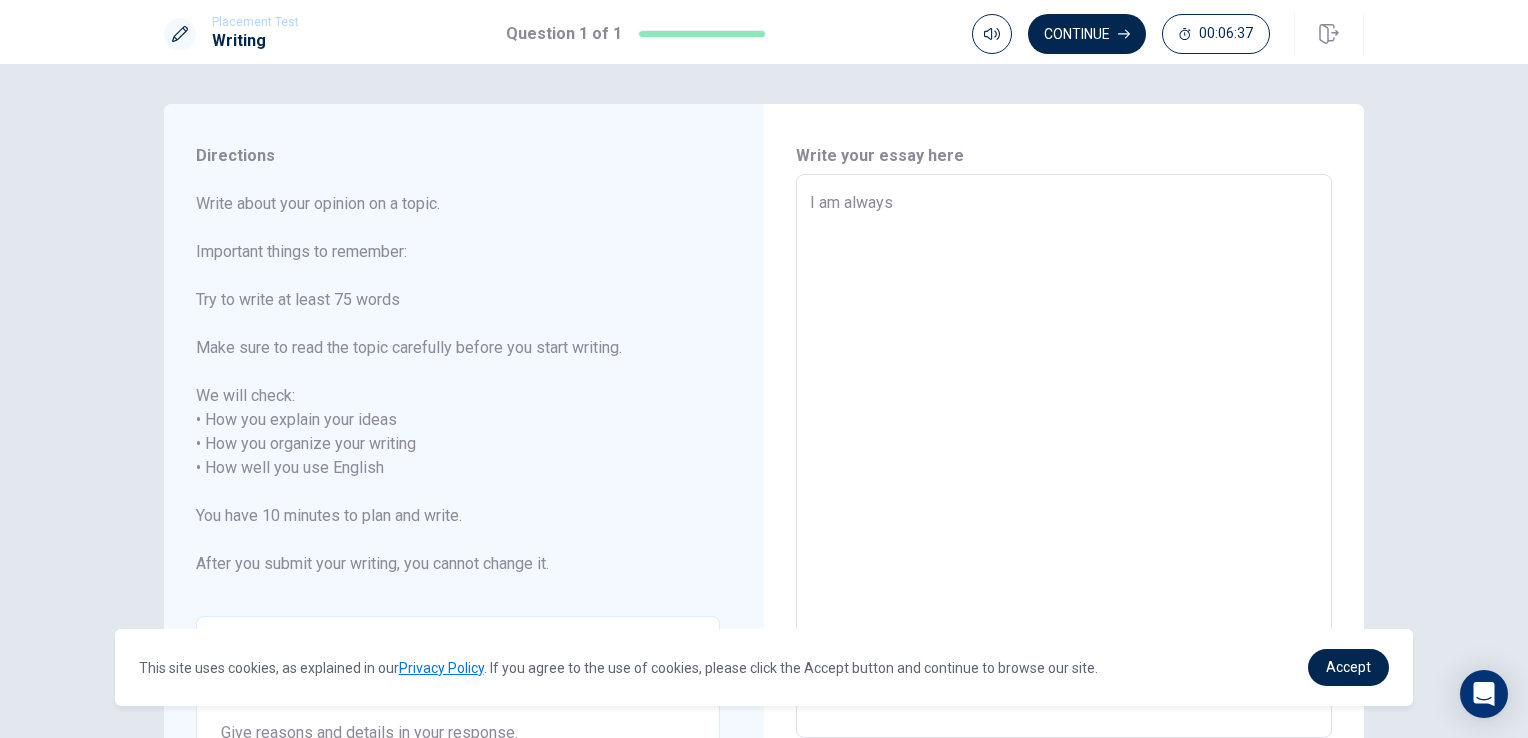 type on "I am always t" 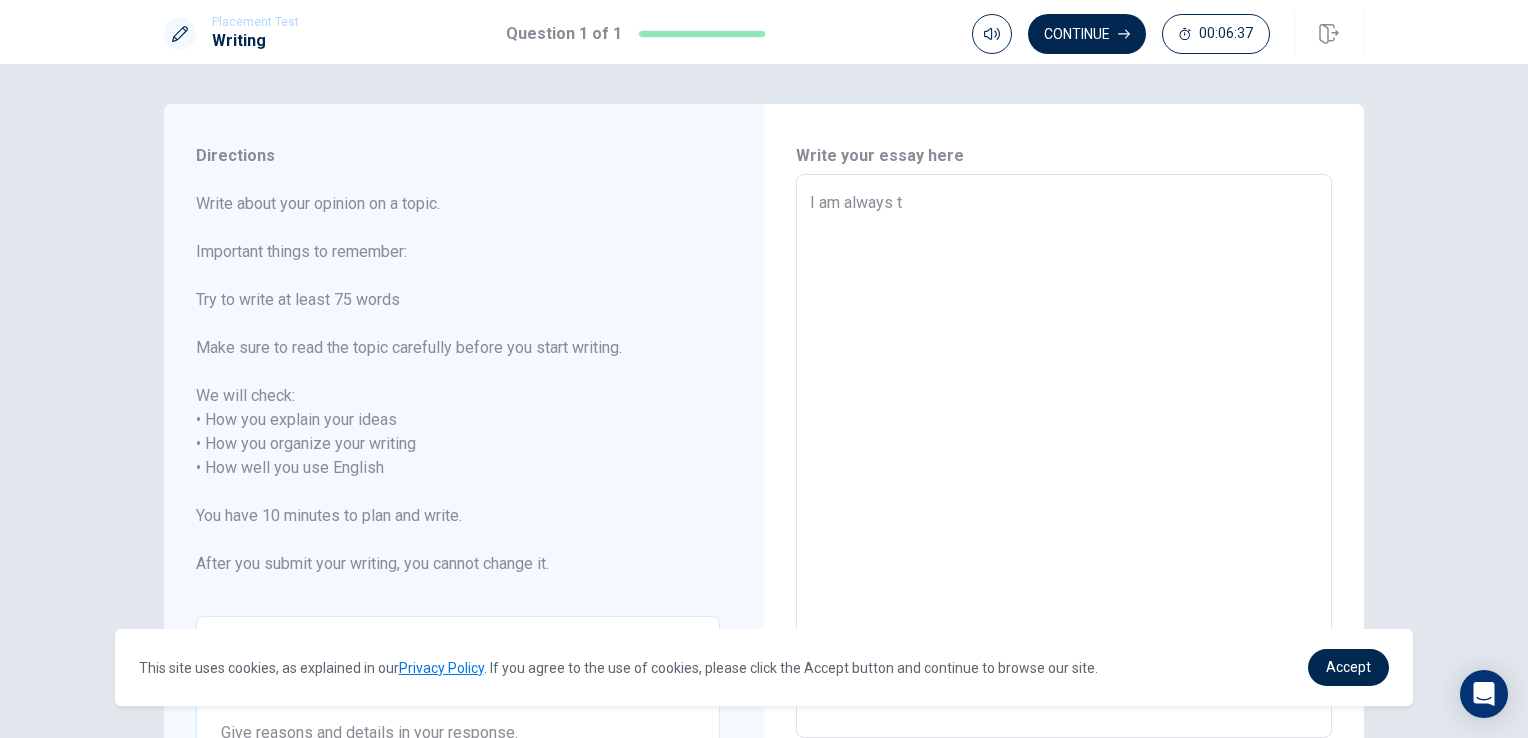 type on "x" 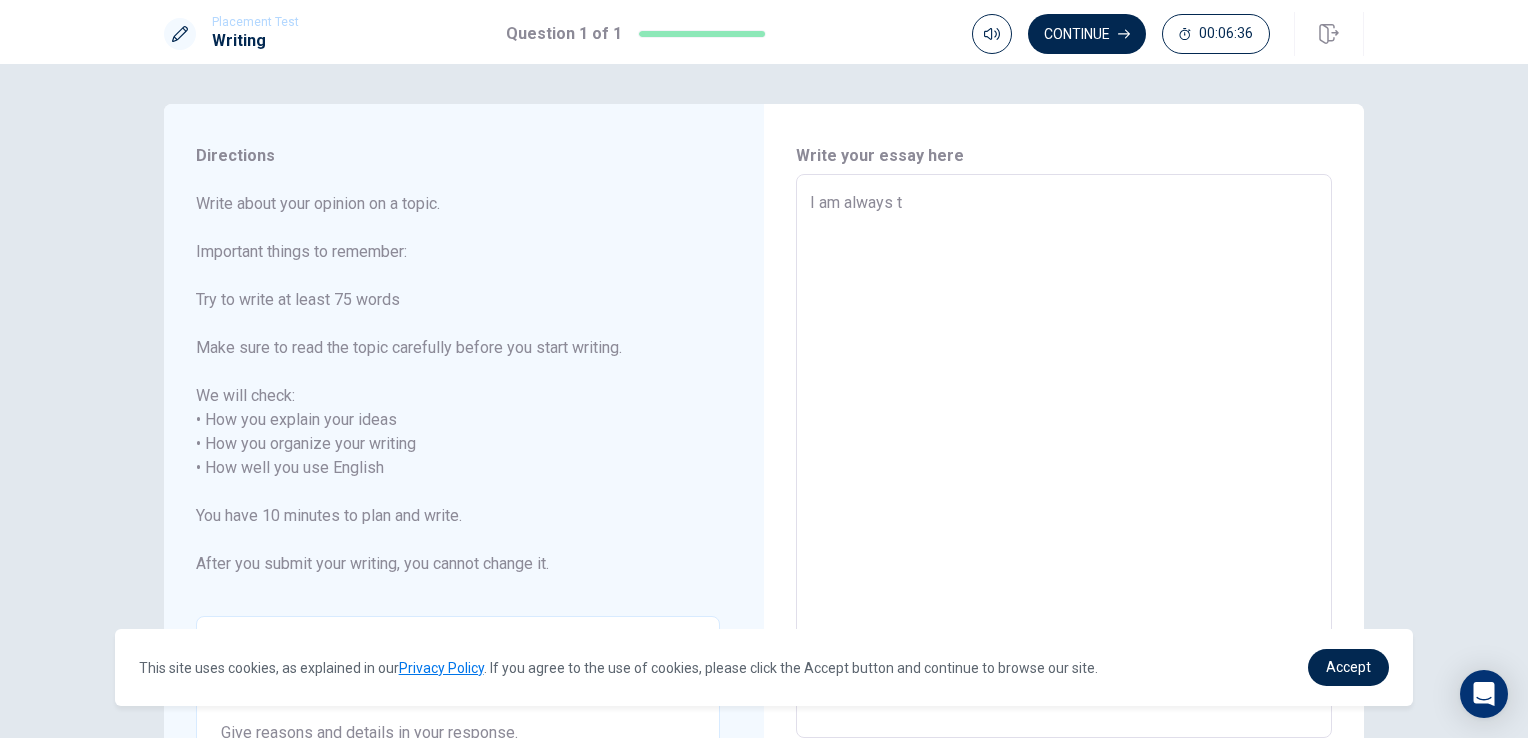 type on "I am always tr" 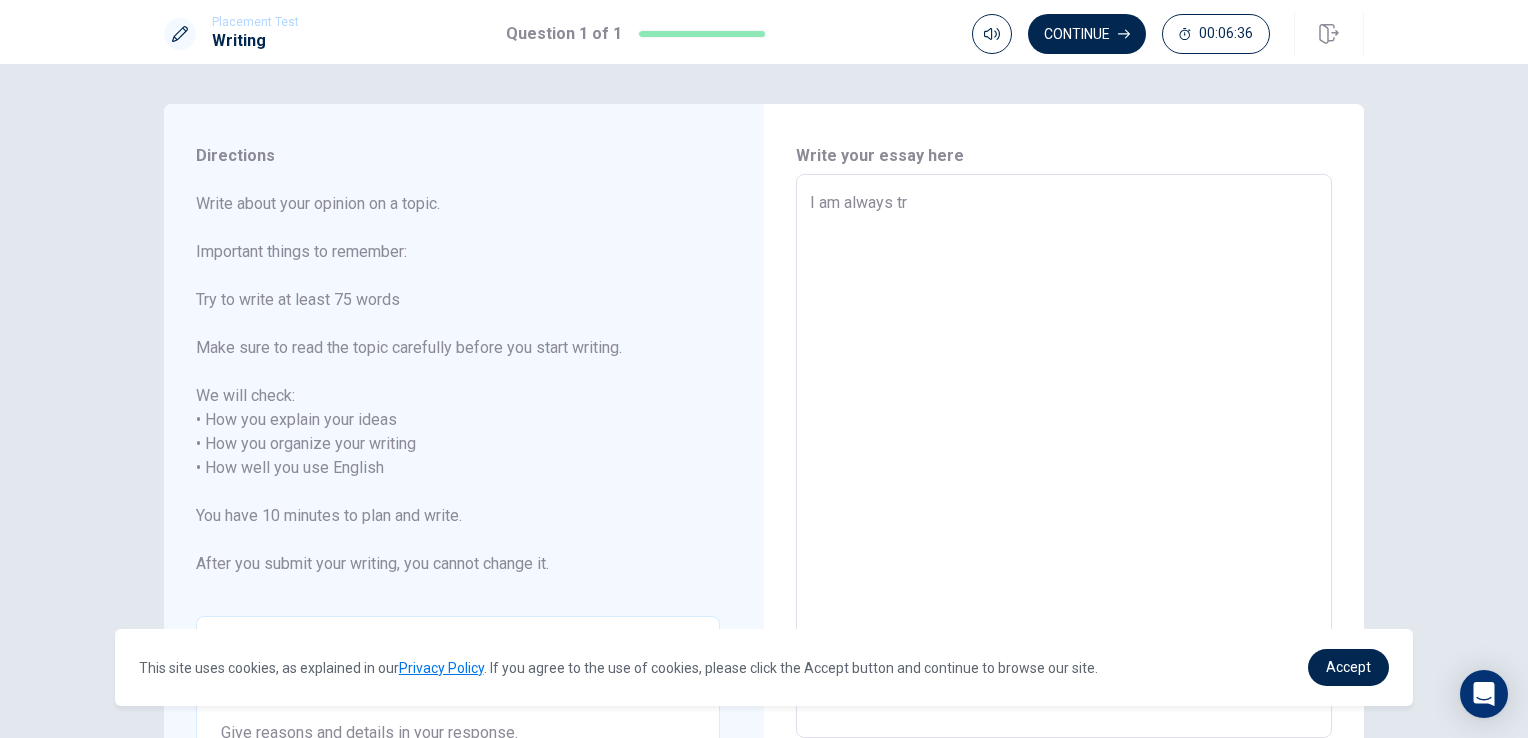 type on "x" 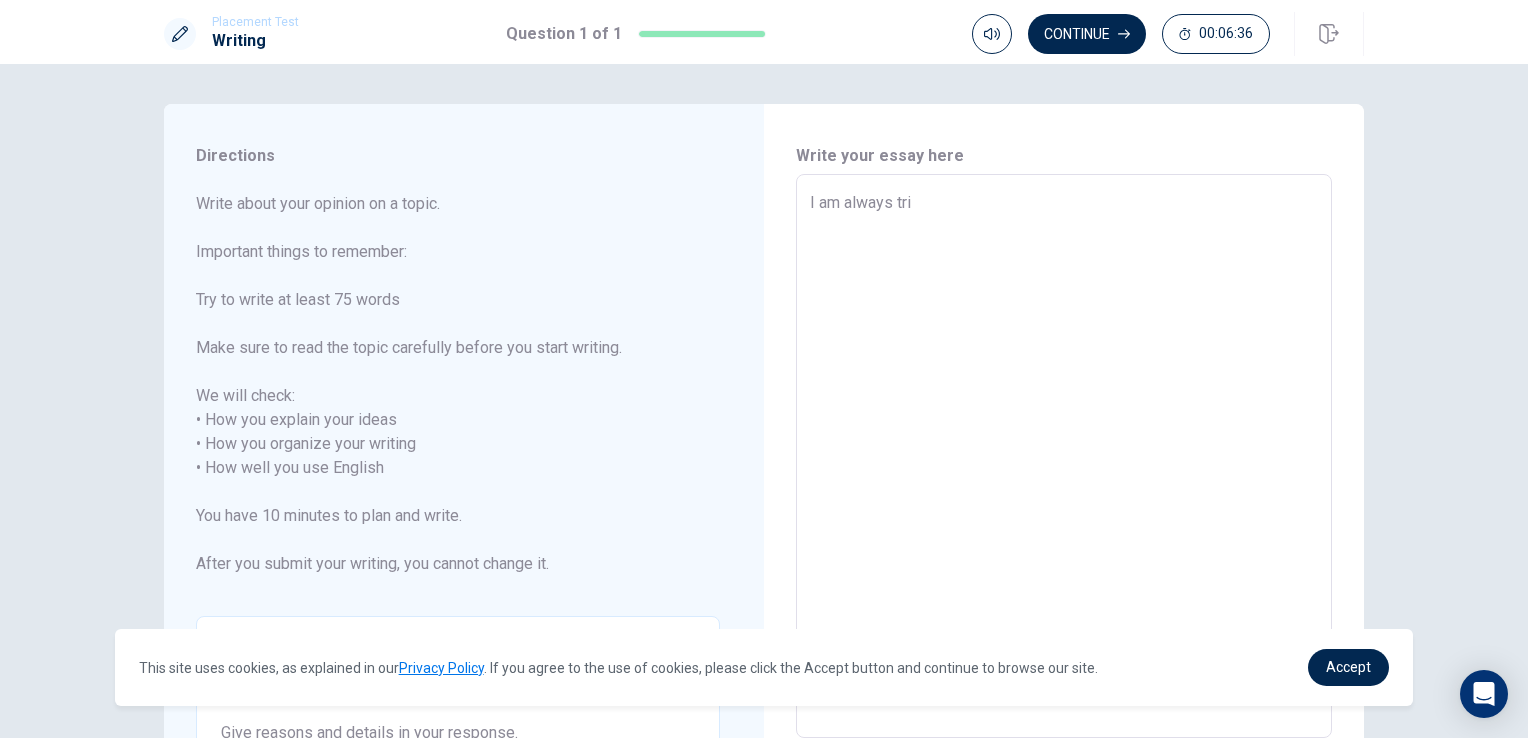 type on "x" 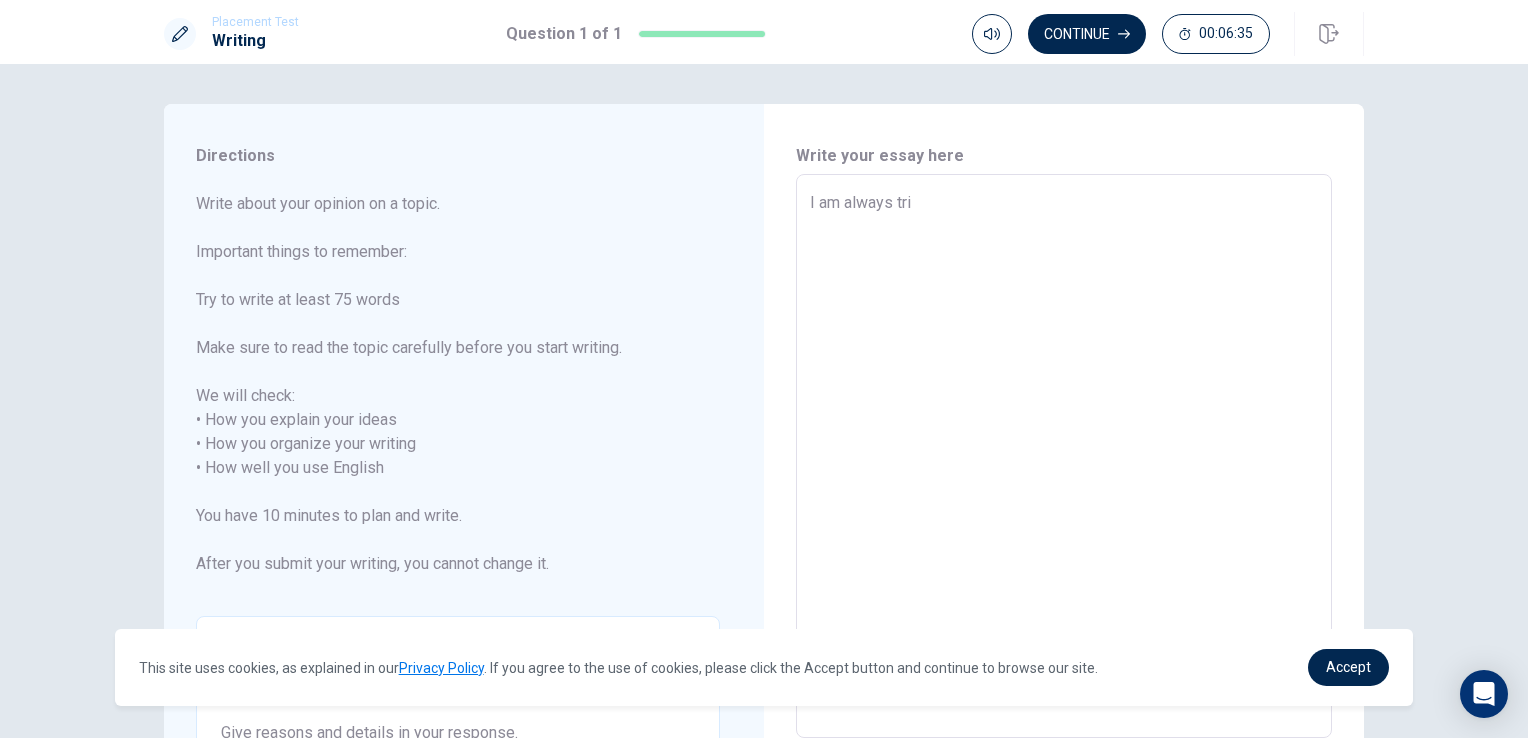 type on "I am always tr" 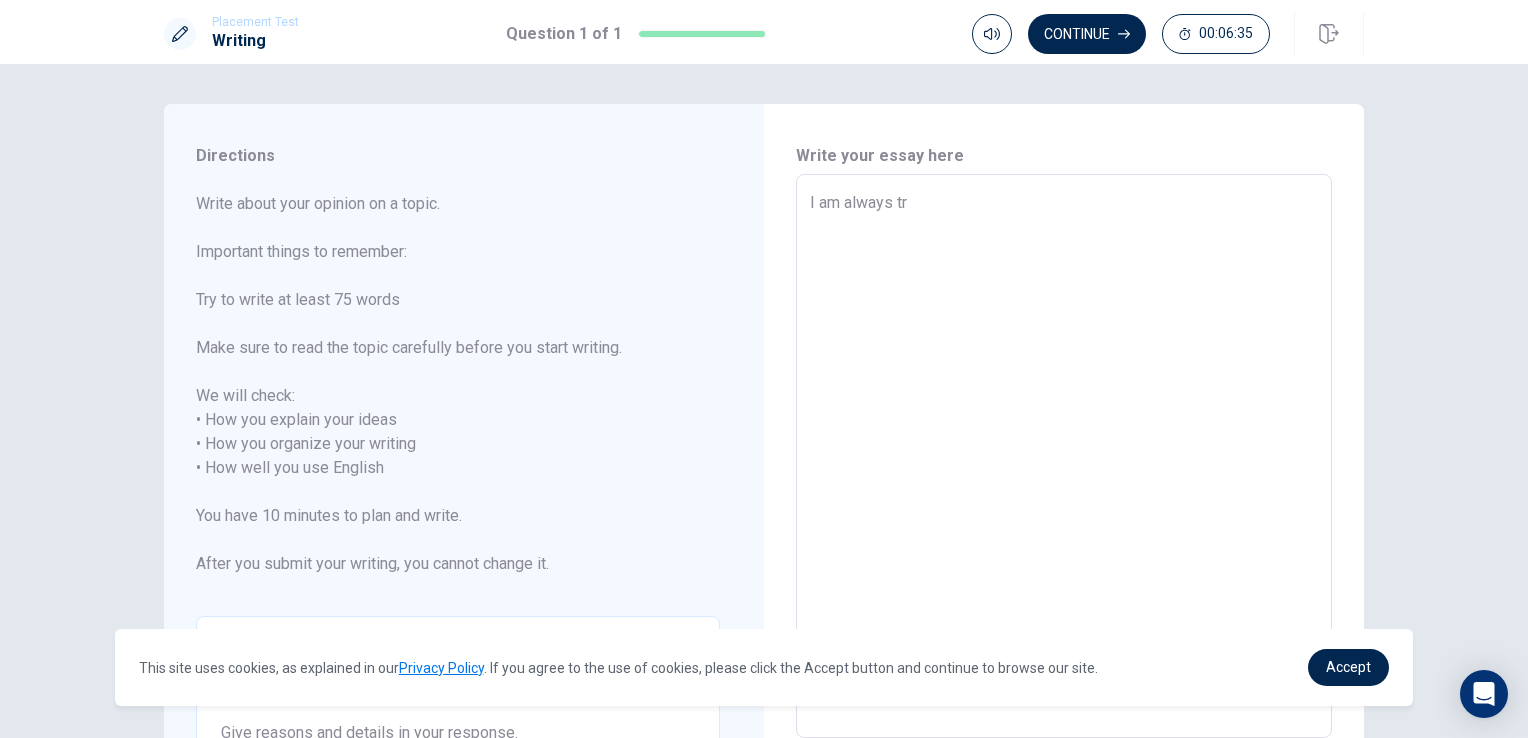type on "x" 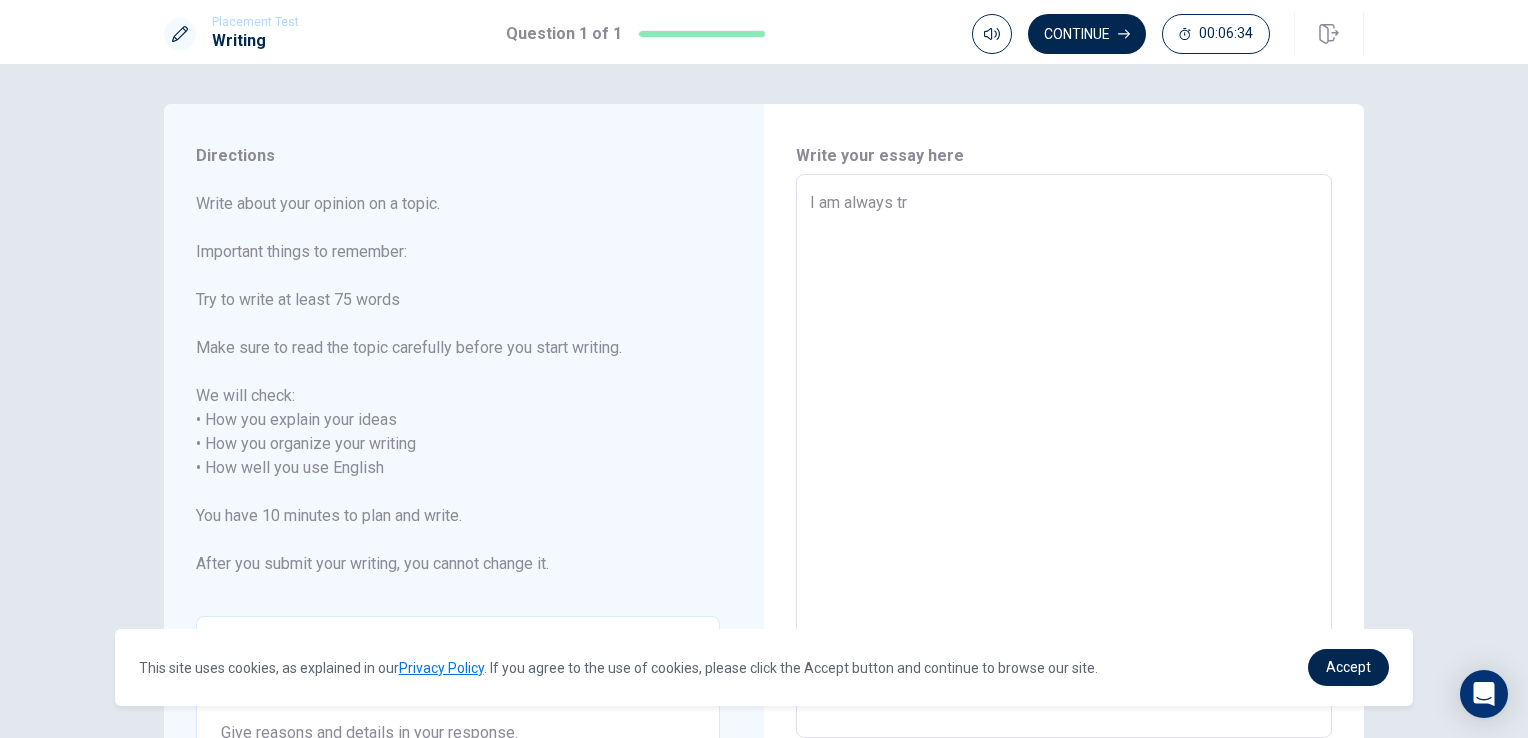 type on "I am always t" 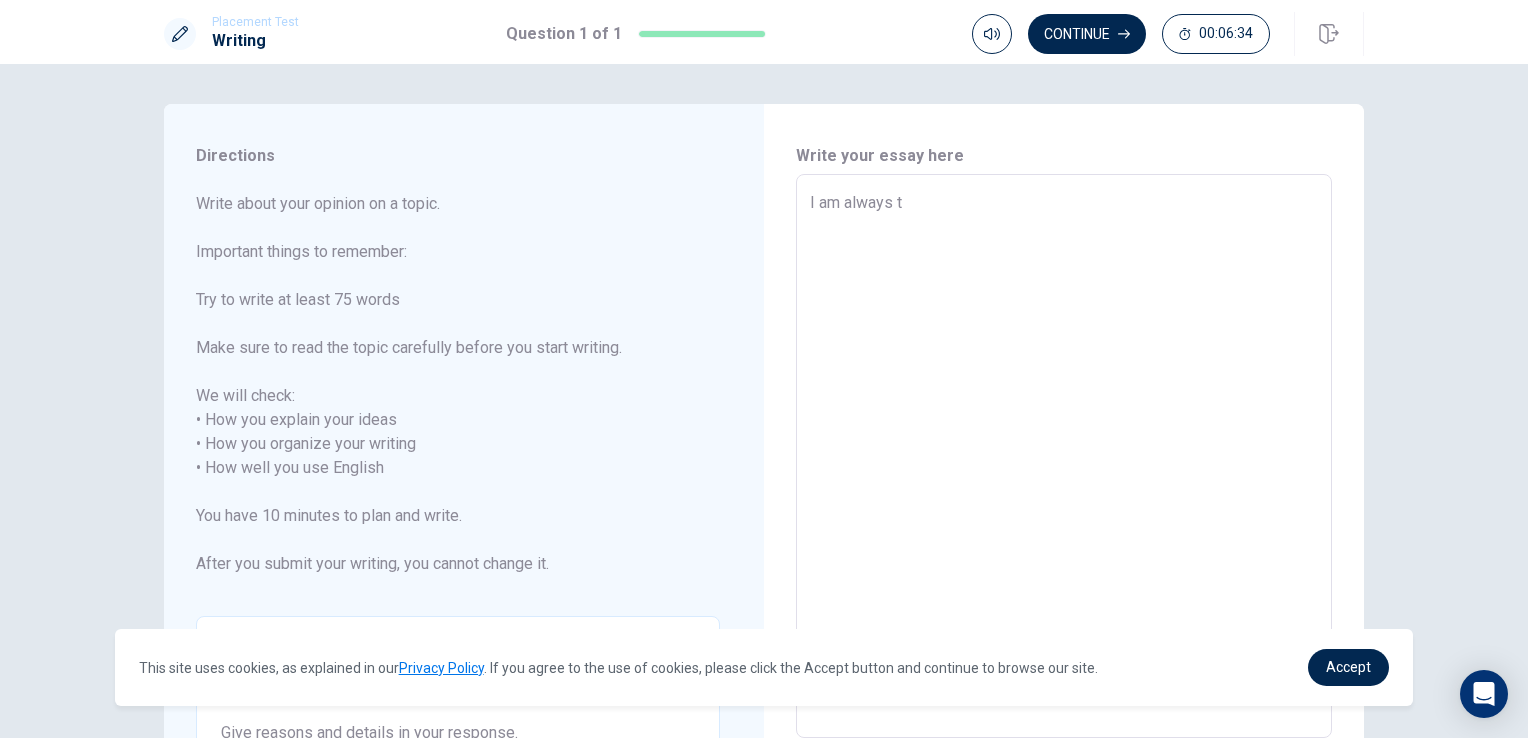 type on "x" 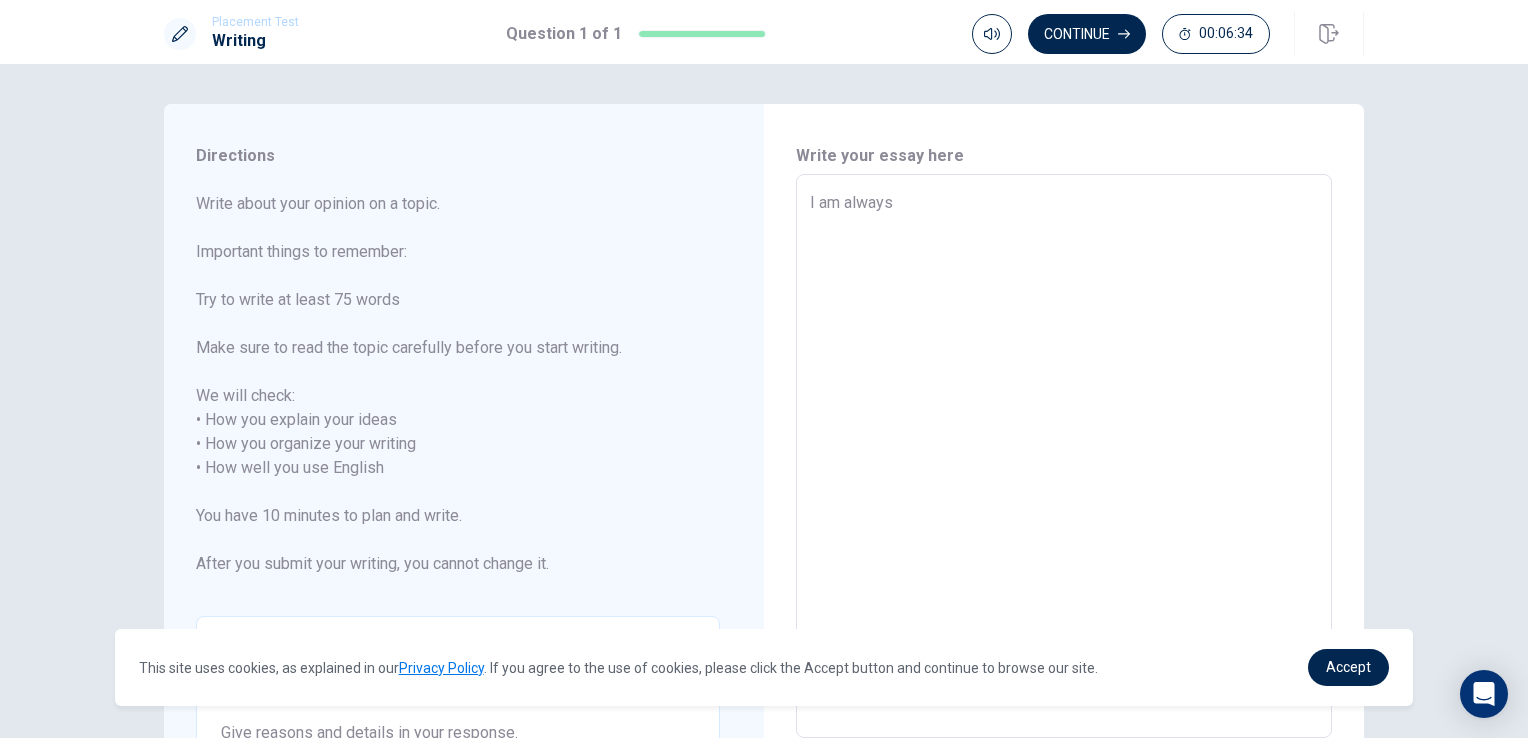 type on "x" 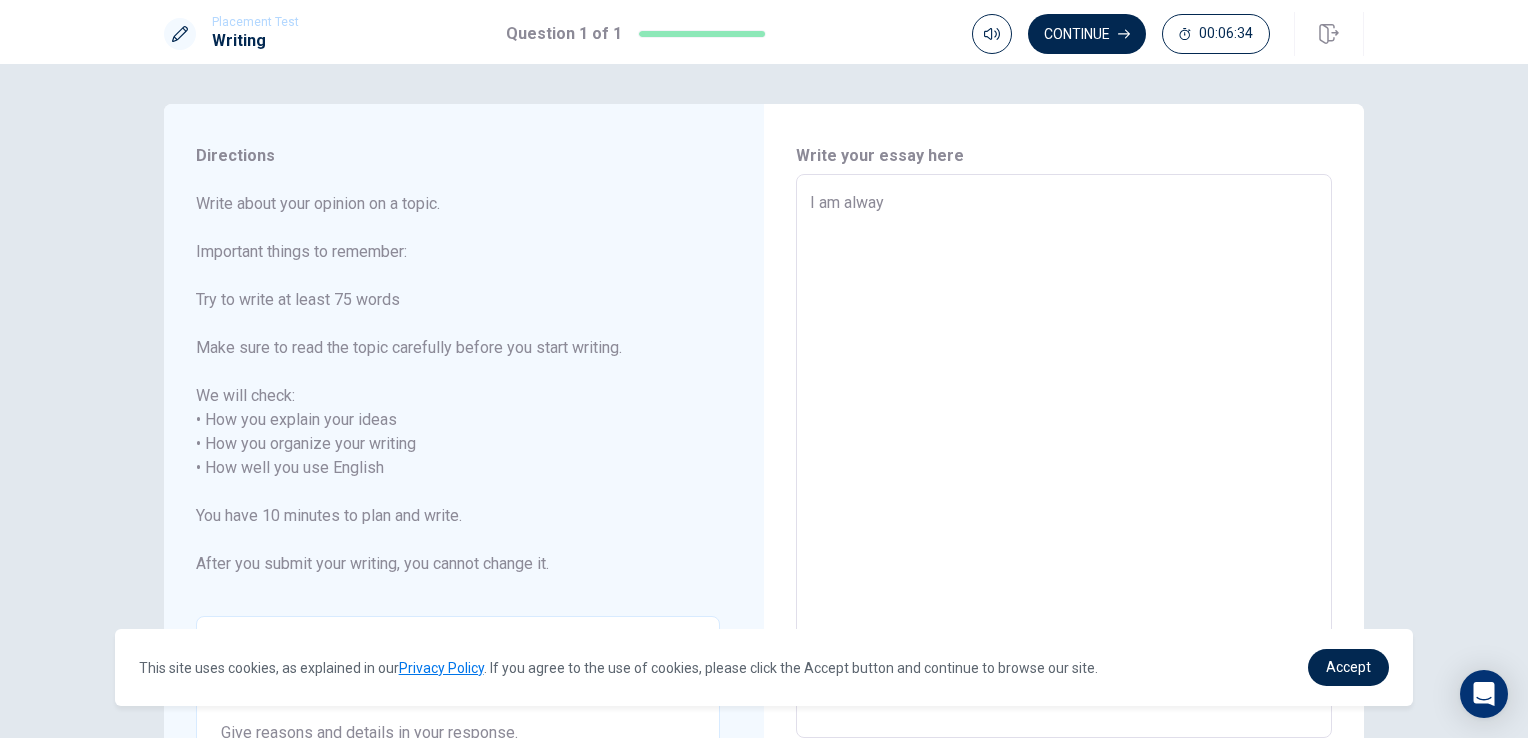 type on "x" 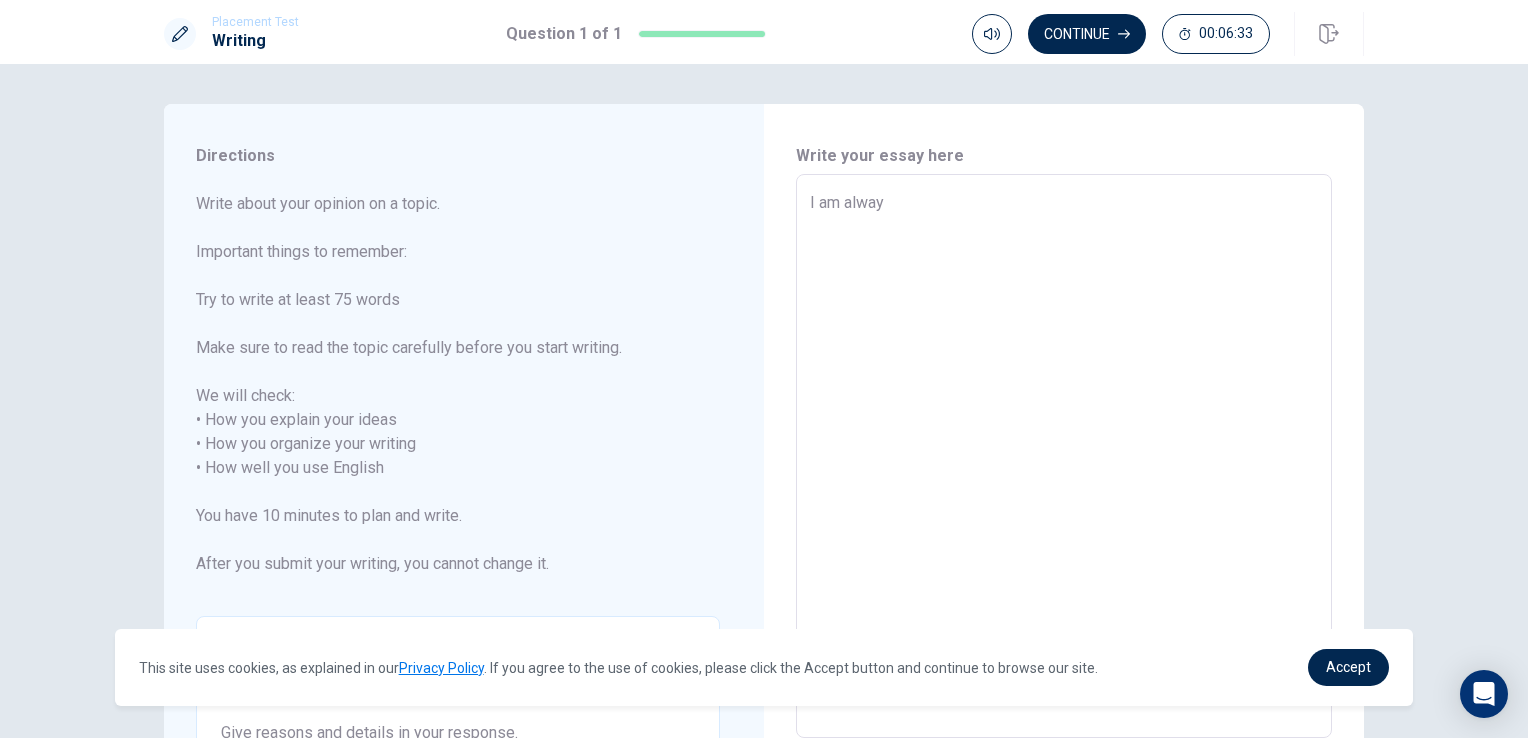 type on "I am alwa" 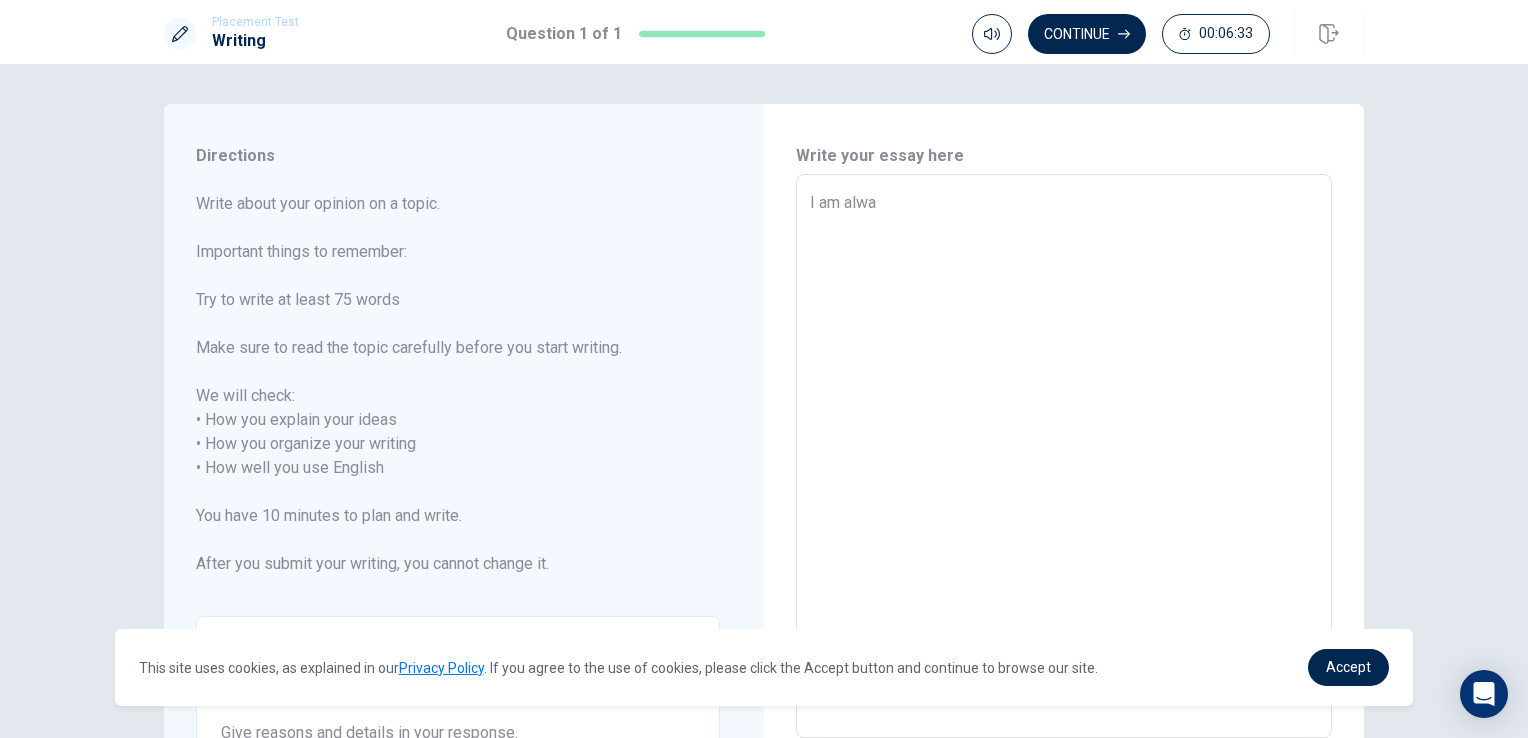 type on "x" 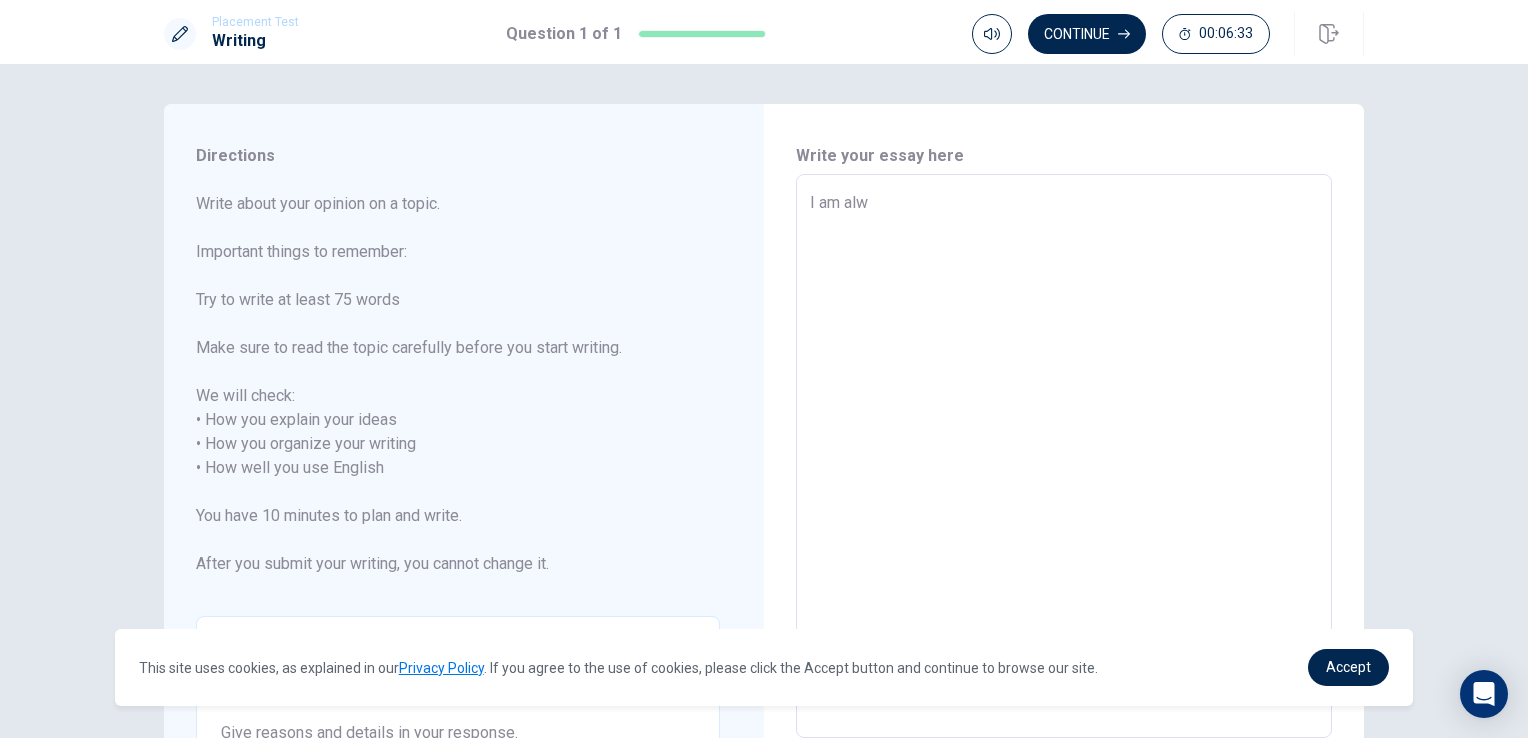 type on "x" 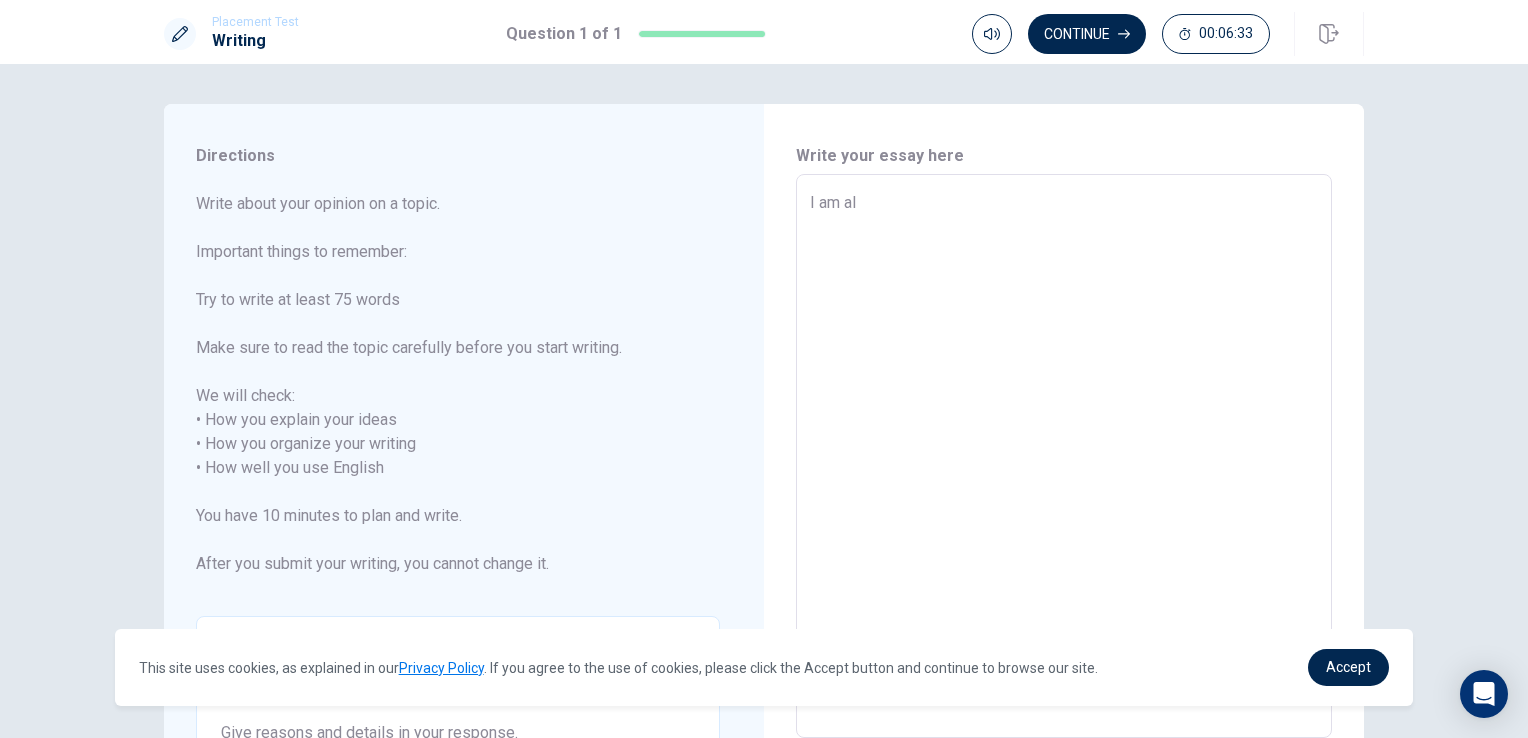 type on "x" 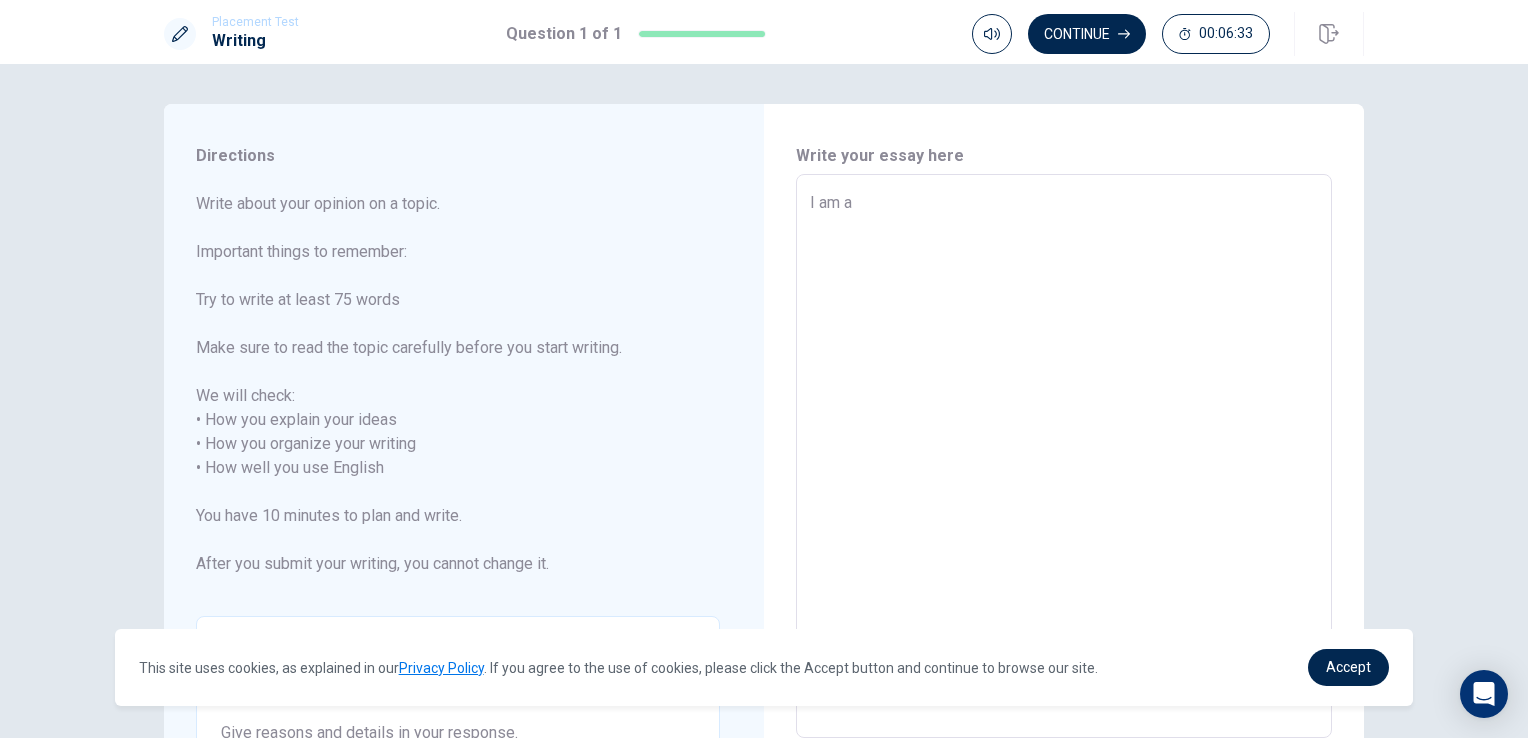 type on "x" 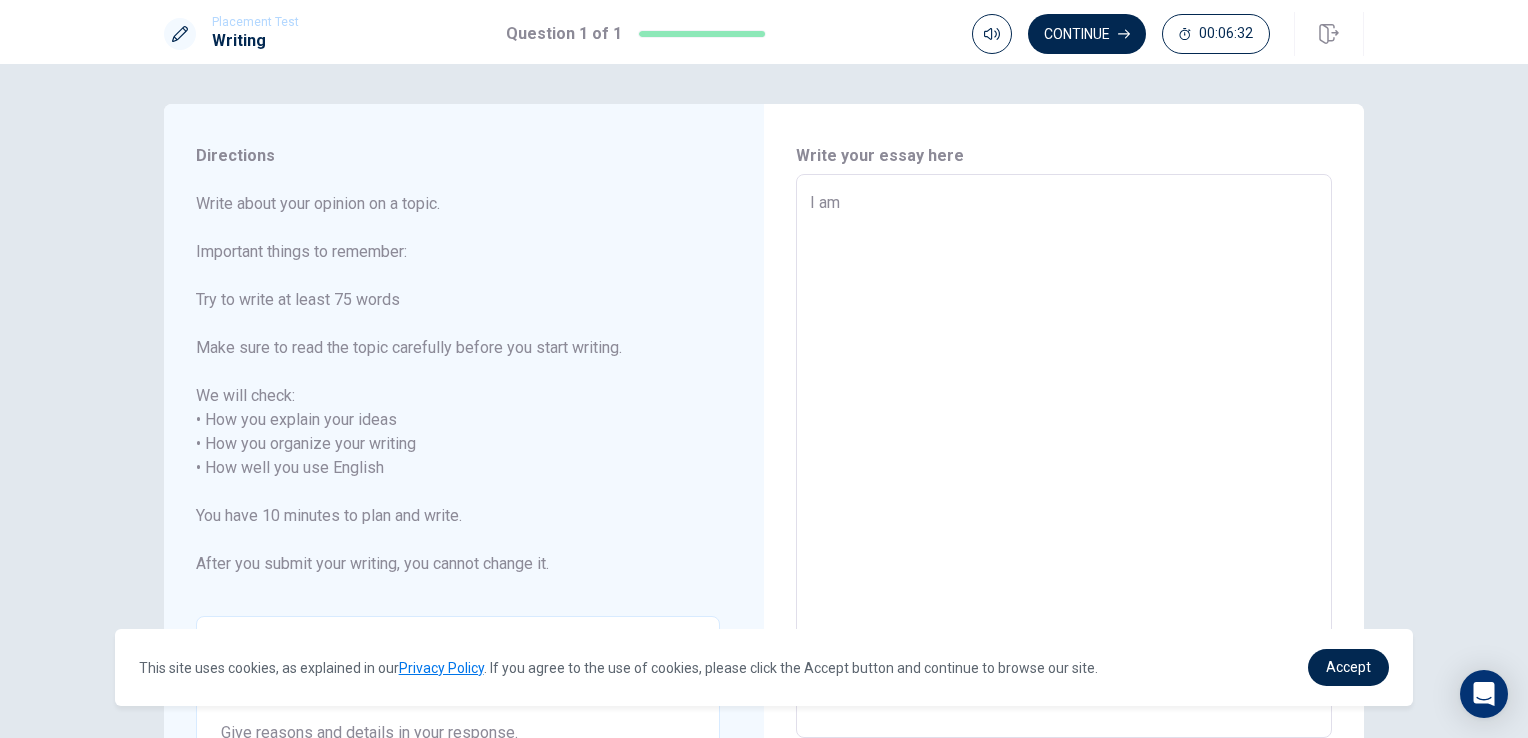 type on "x" 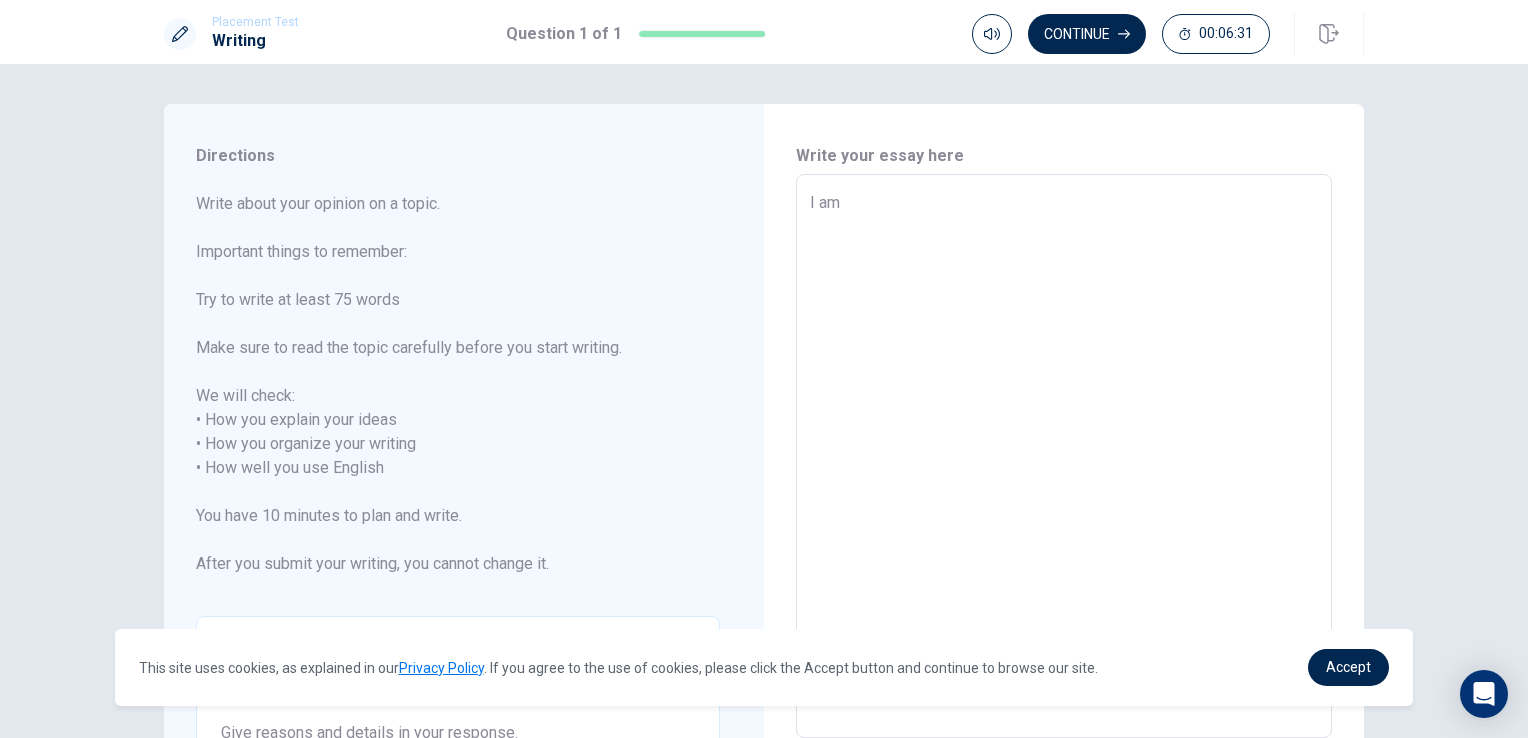 type on "I am" 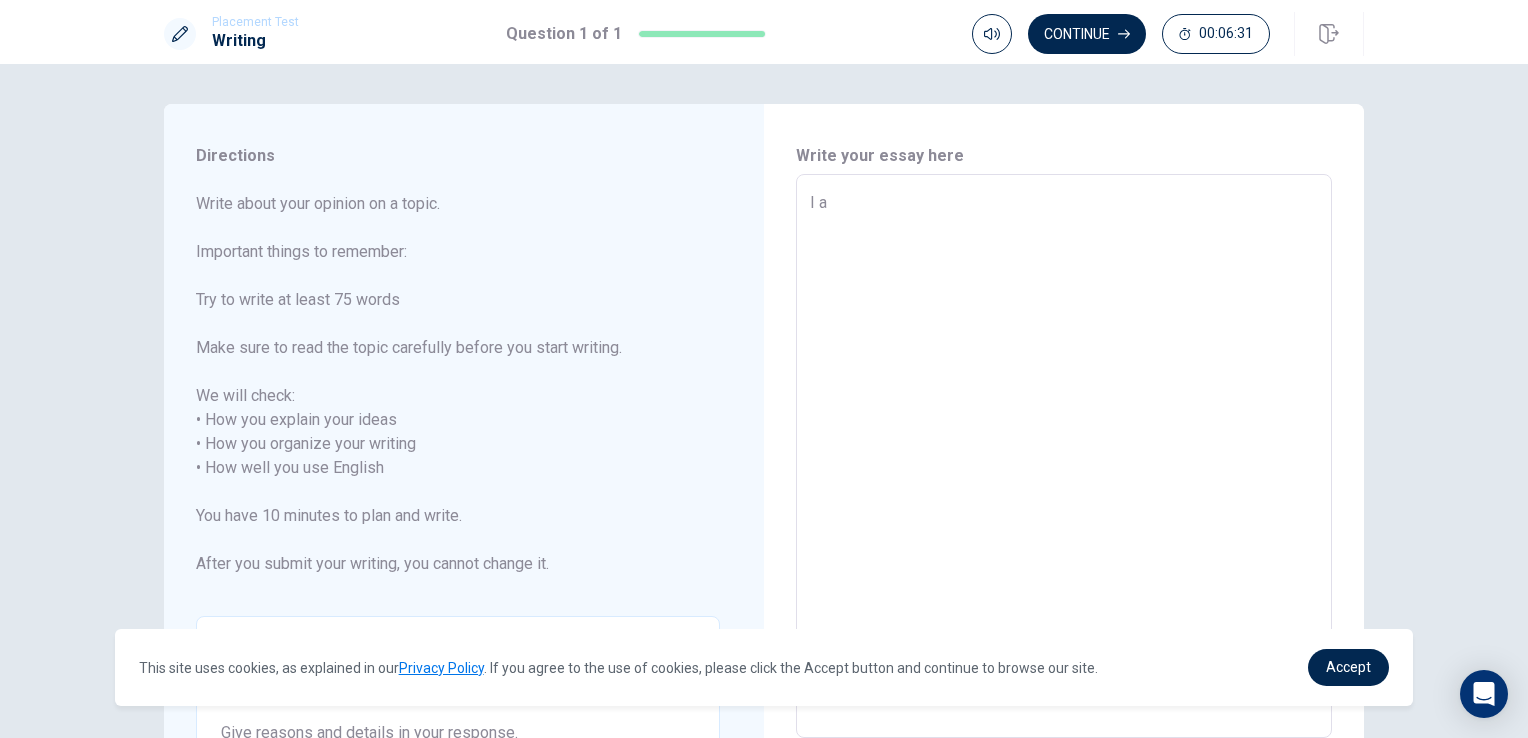 type on "x" 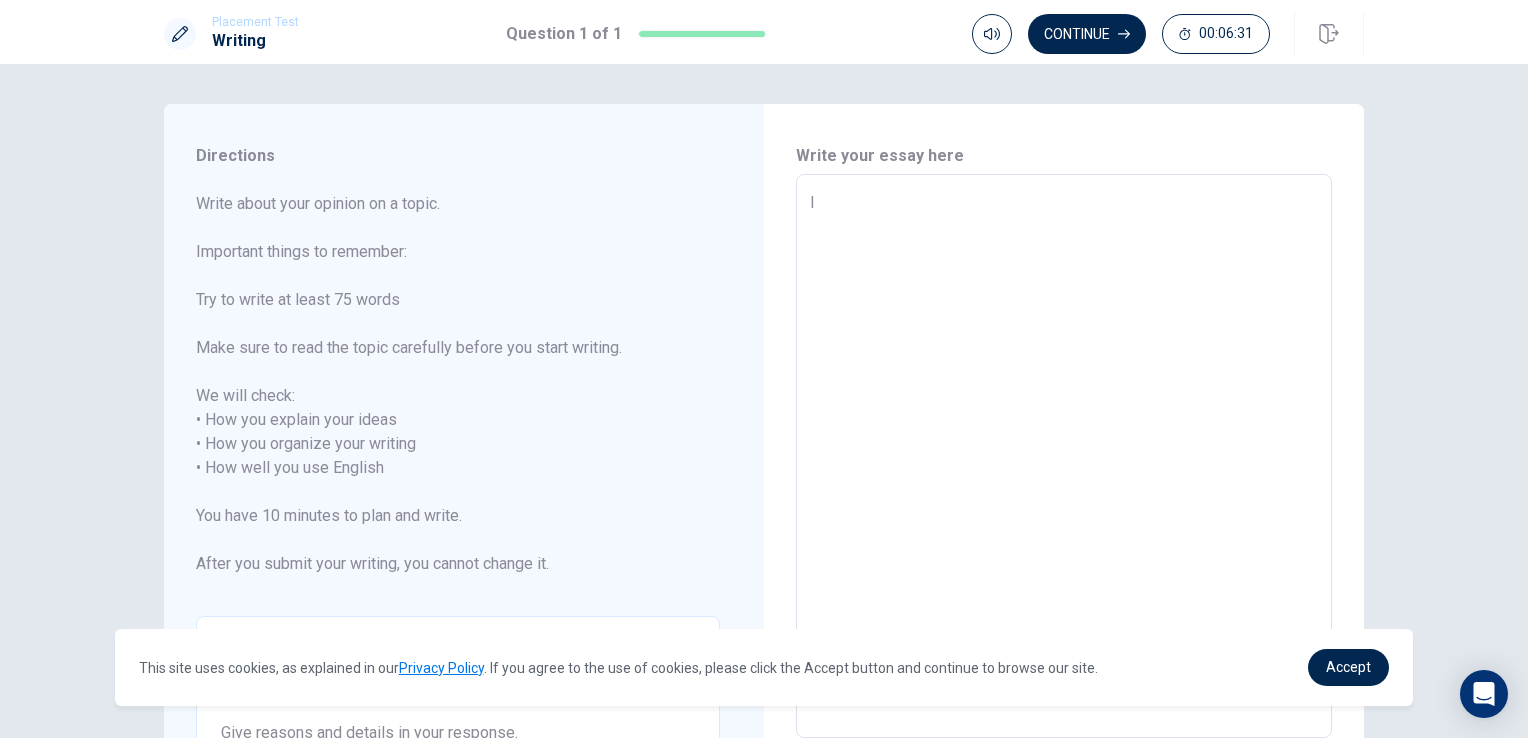 type on "x" 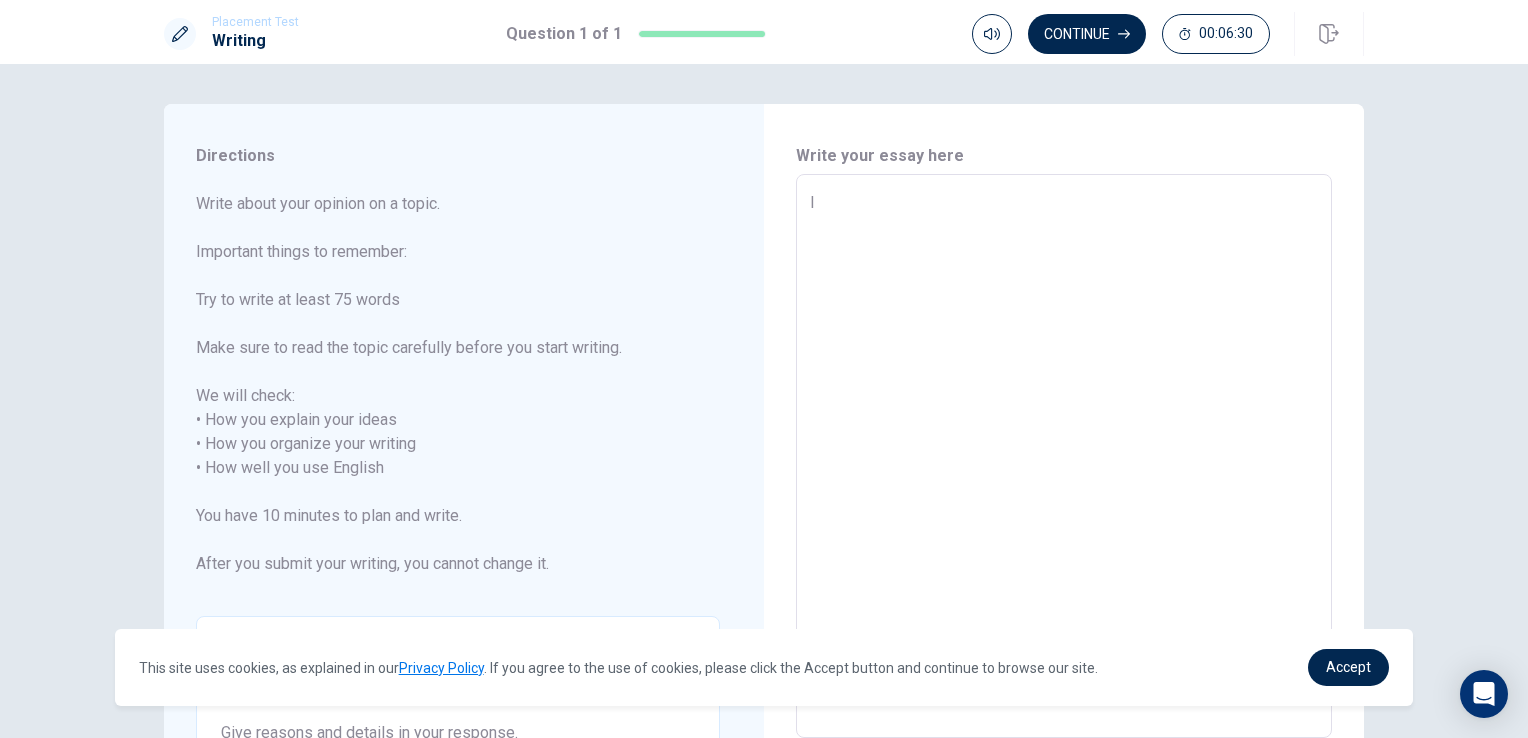type on "I" 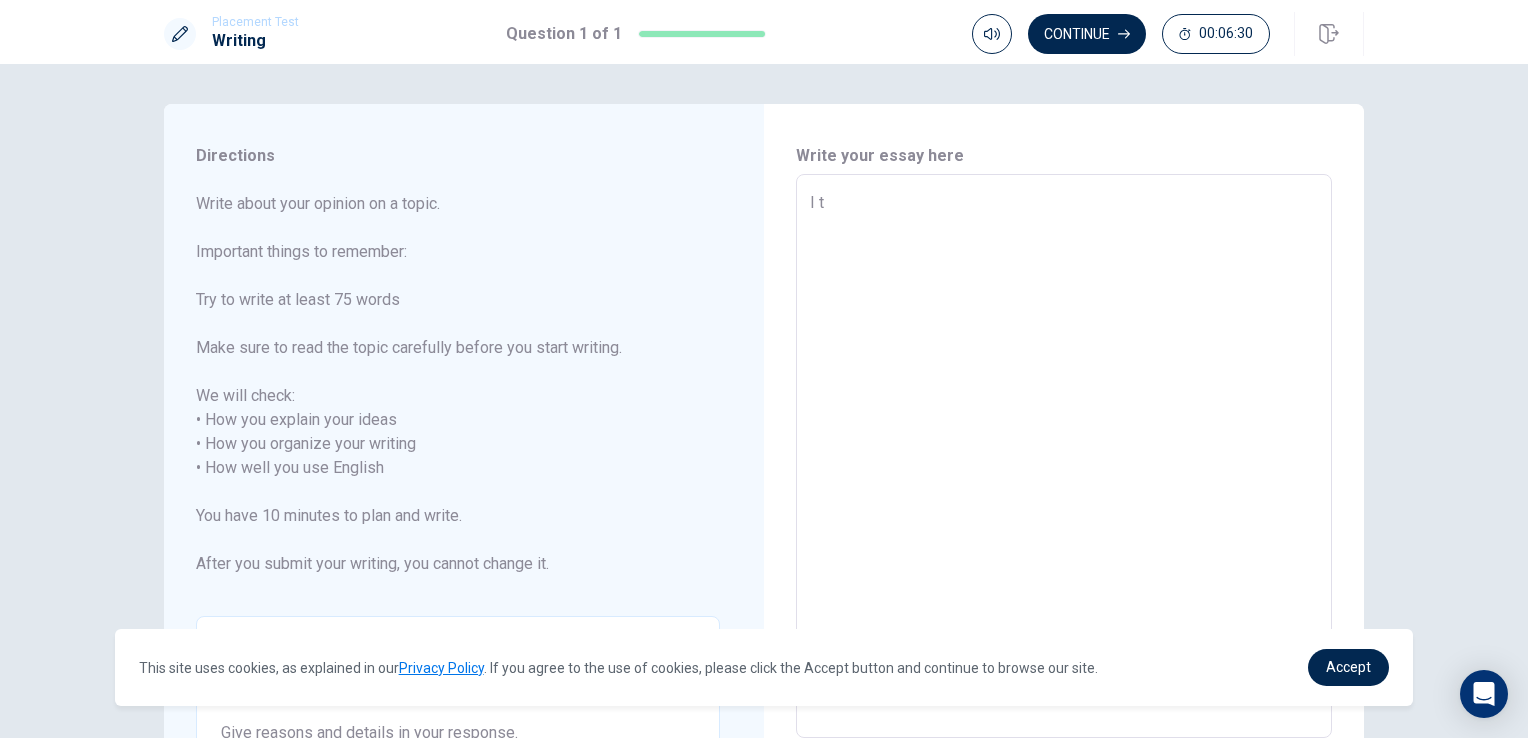 type on "x" 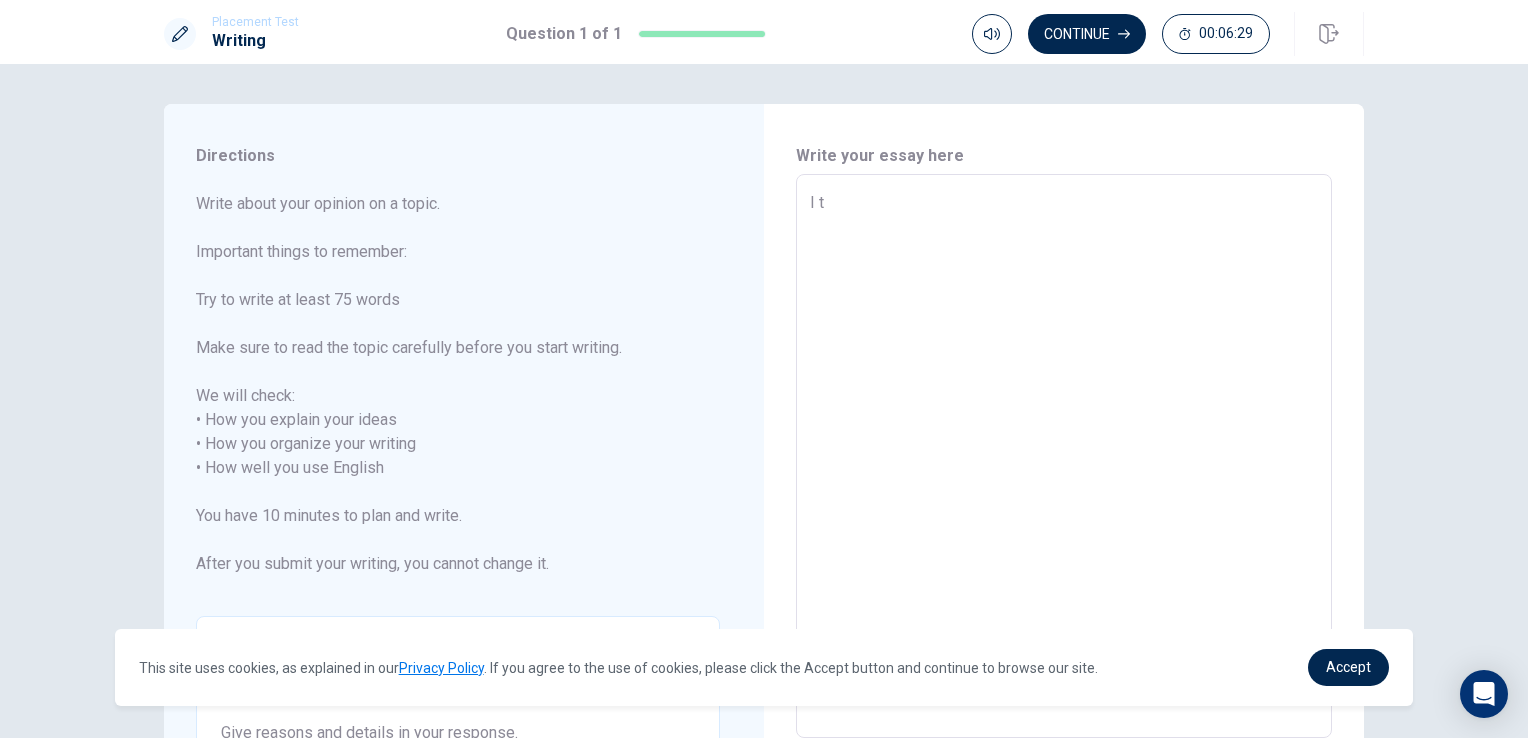 type on "I" 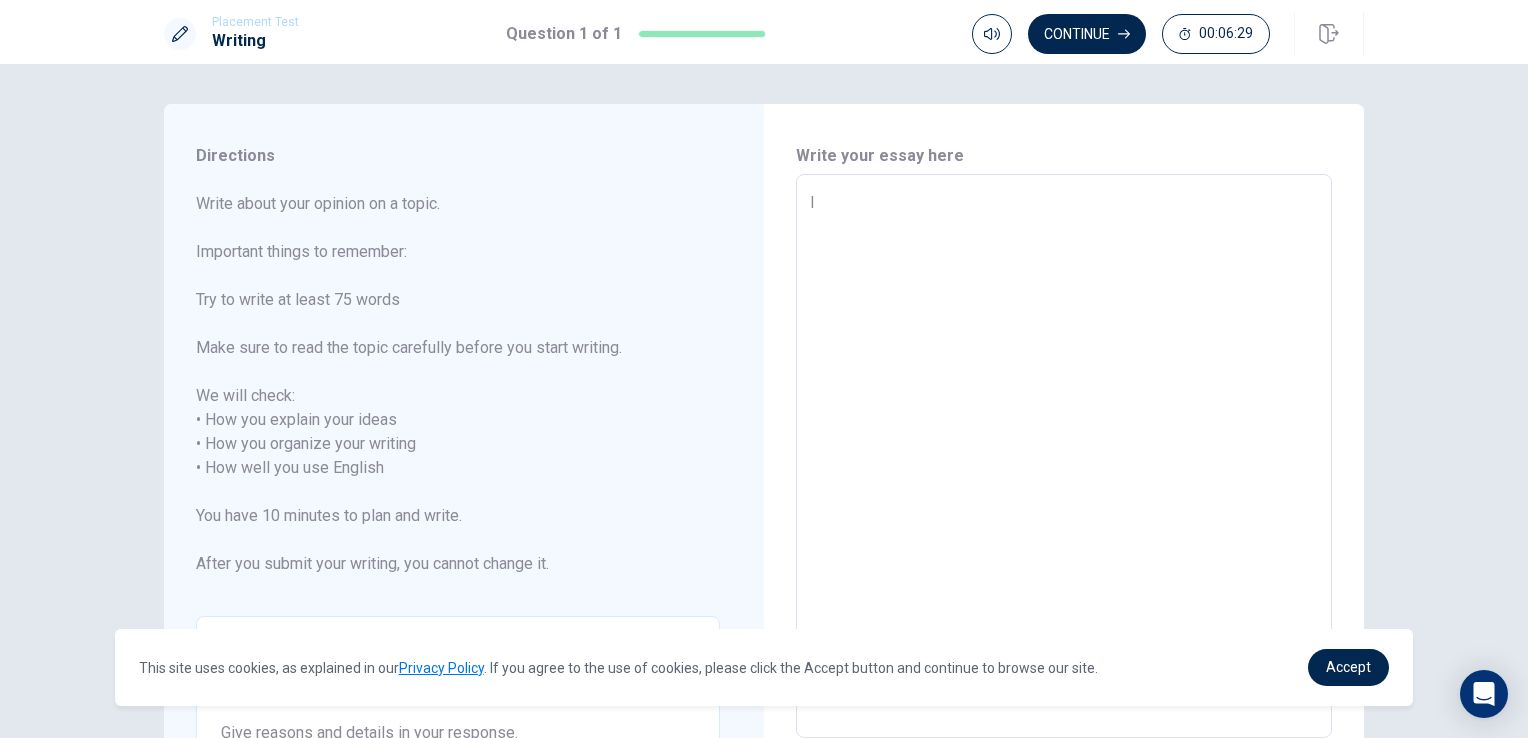 type on "x" 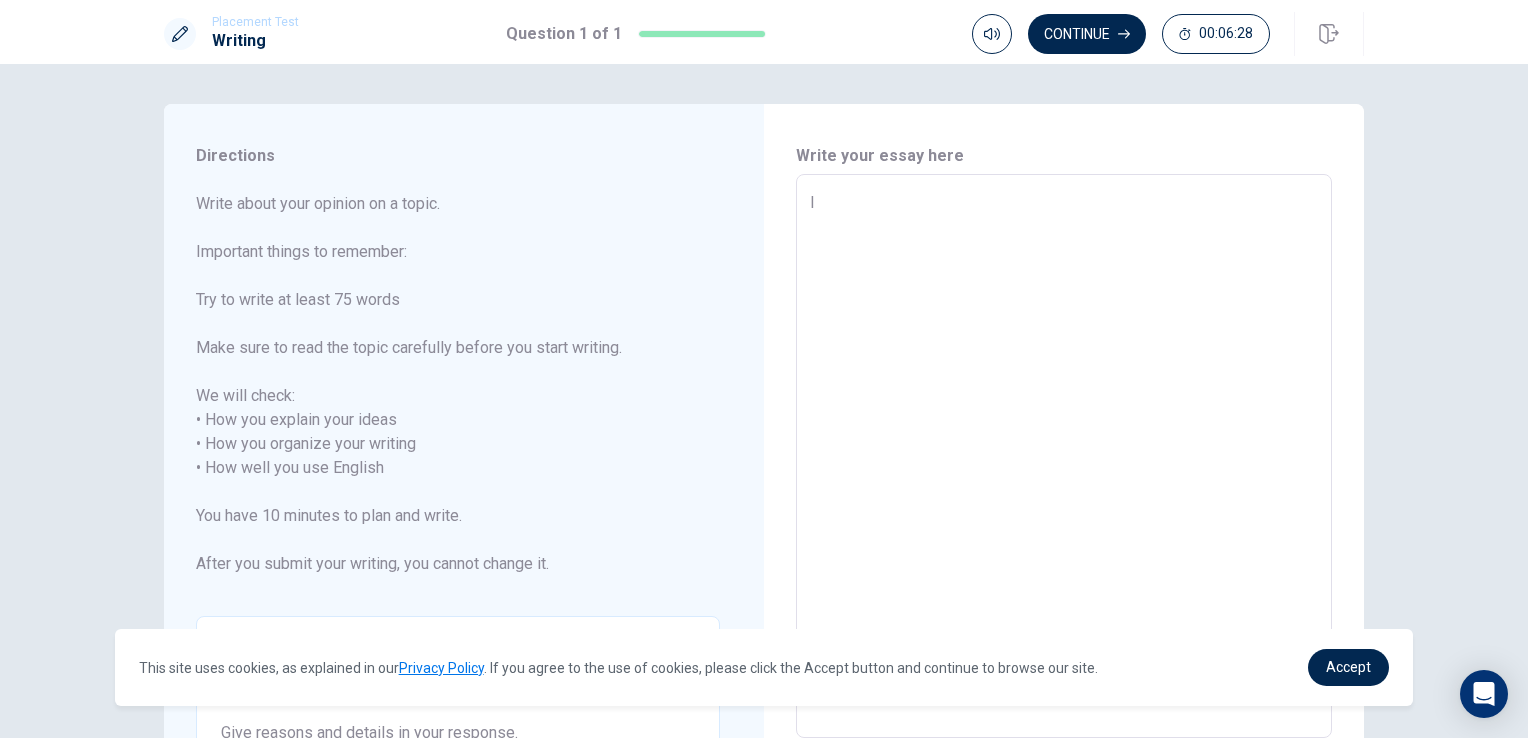 type on "I a" 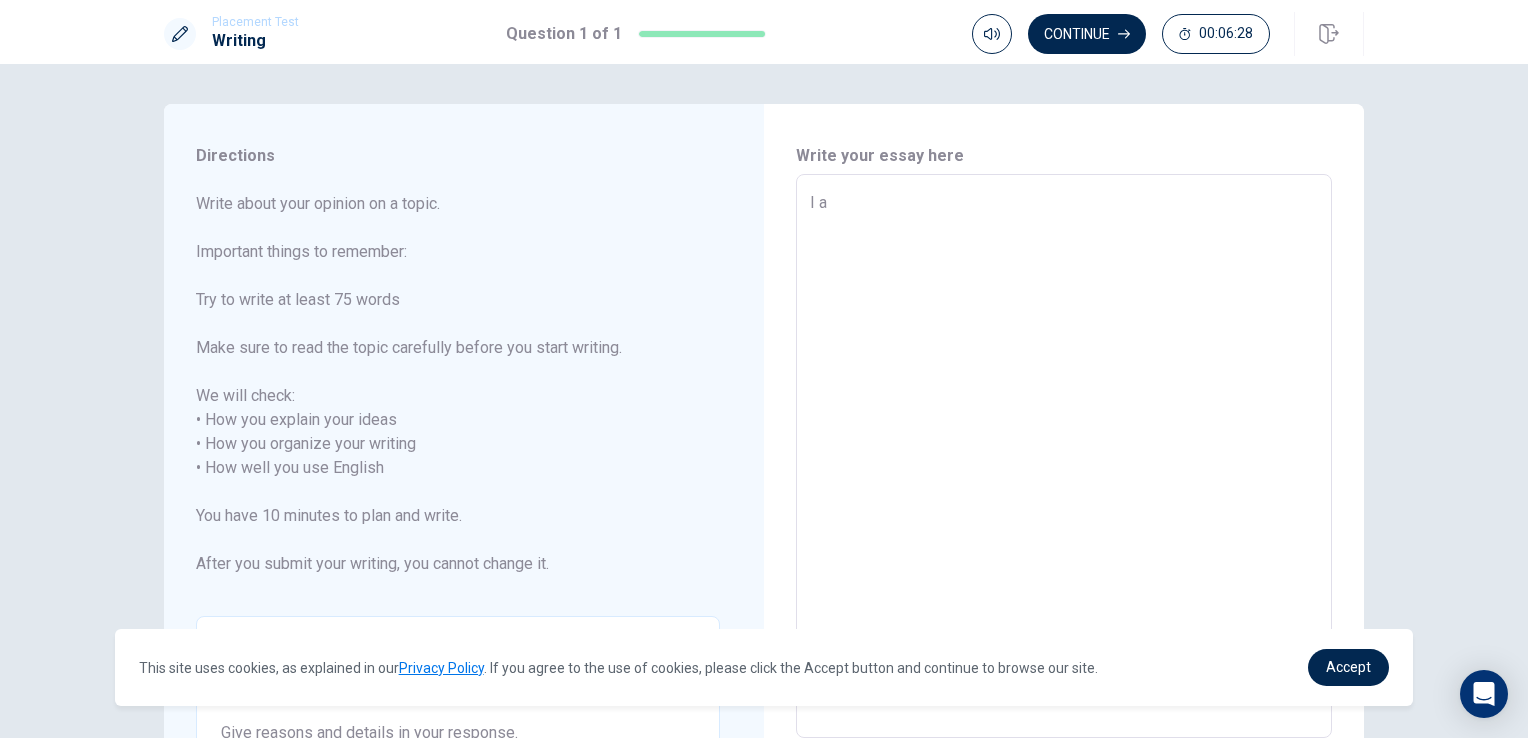type on "x" 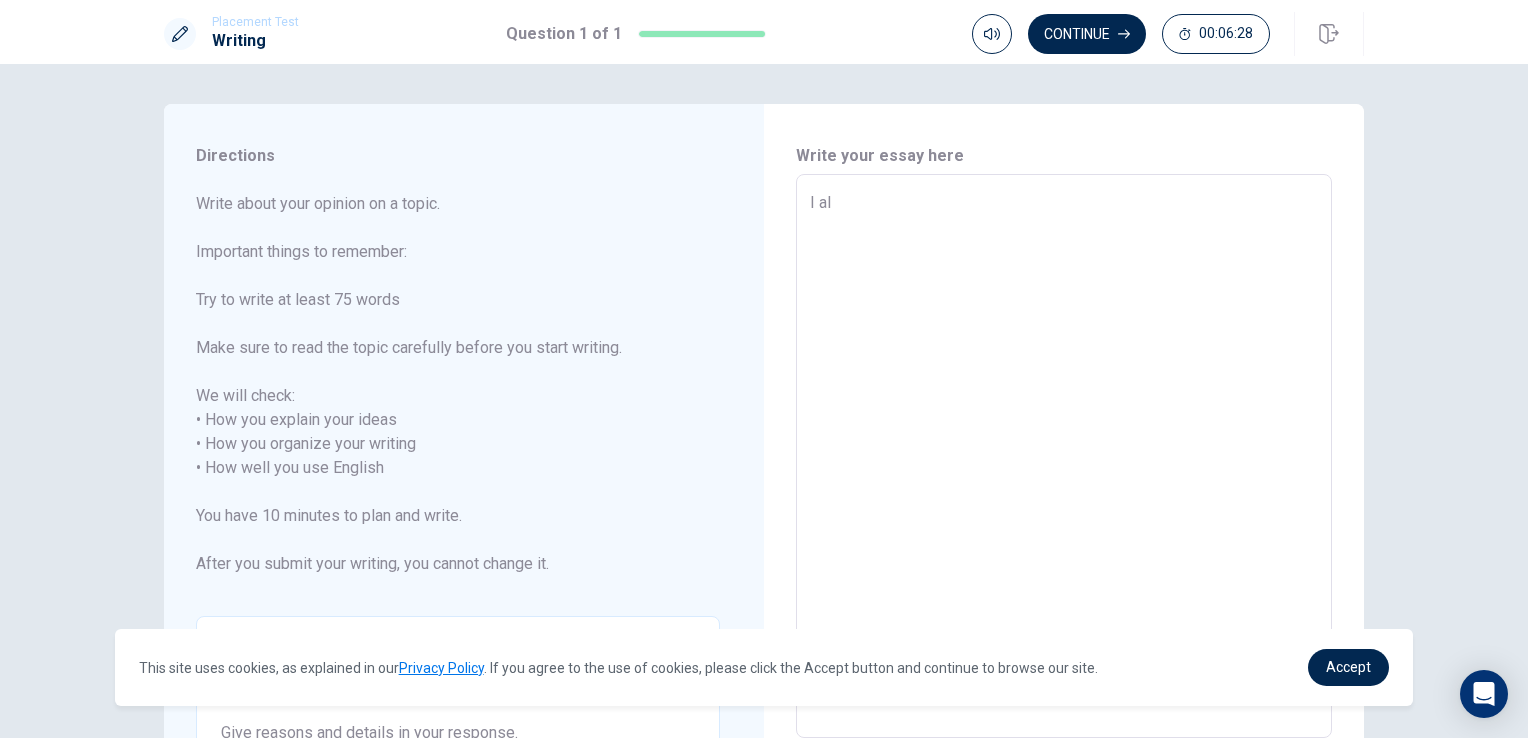 type on "x" 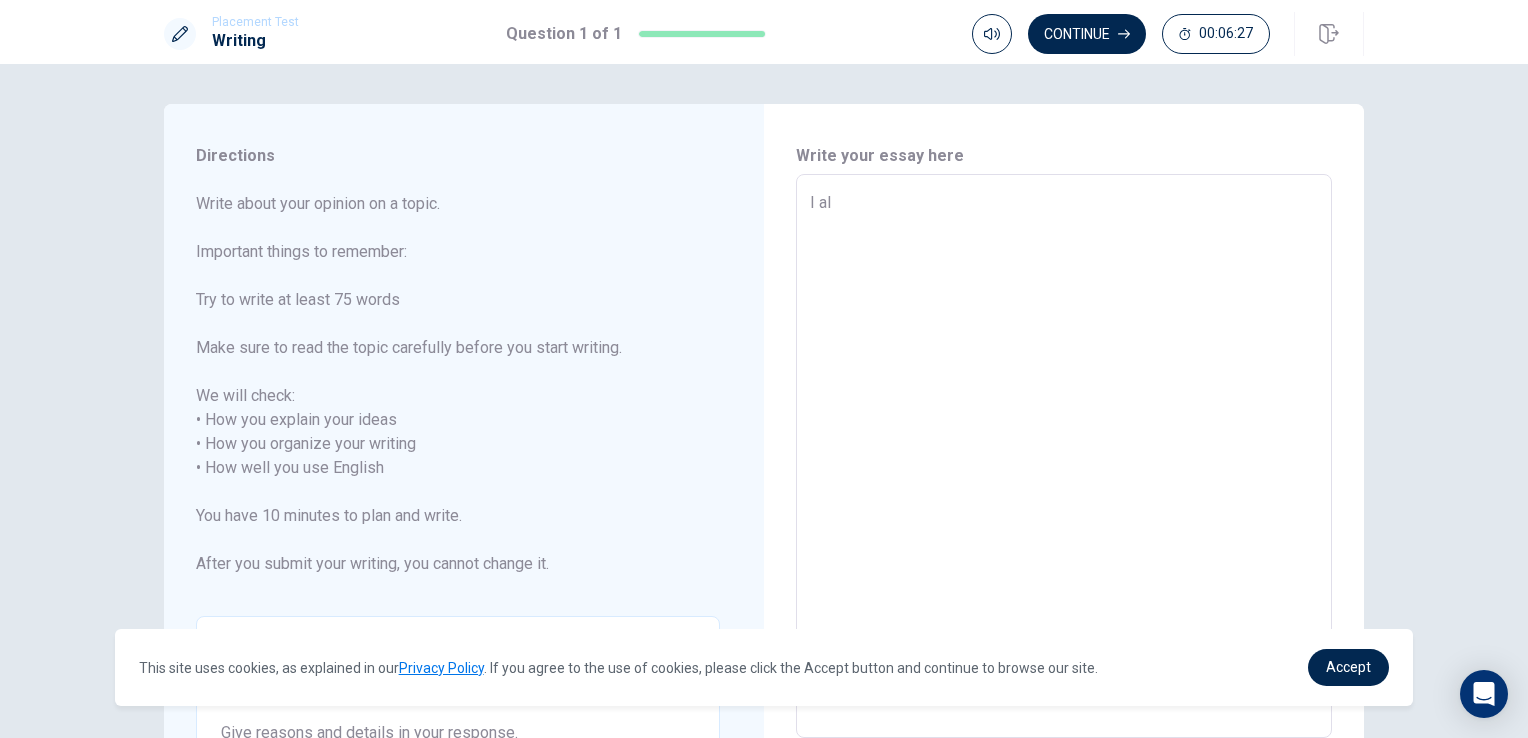 type on "I alw" 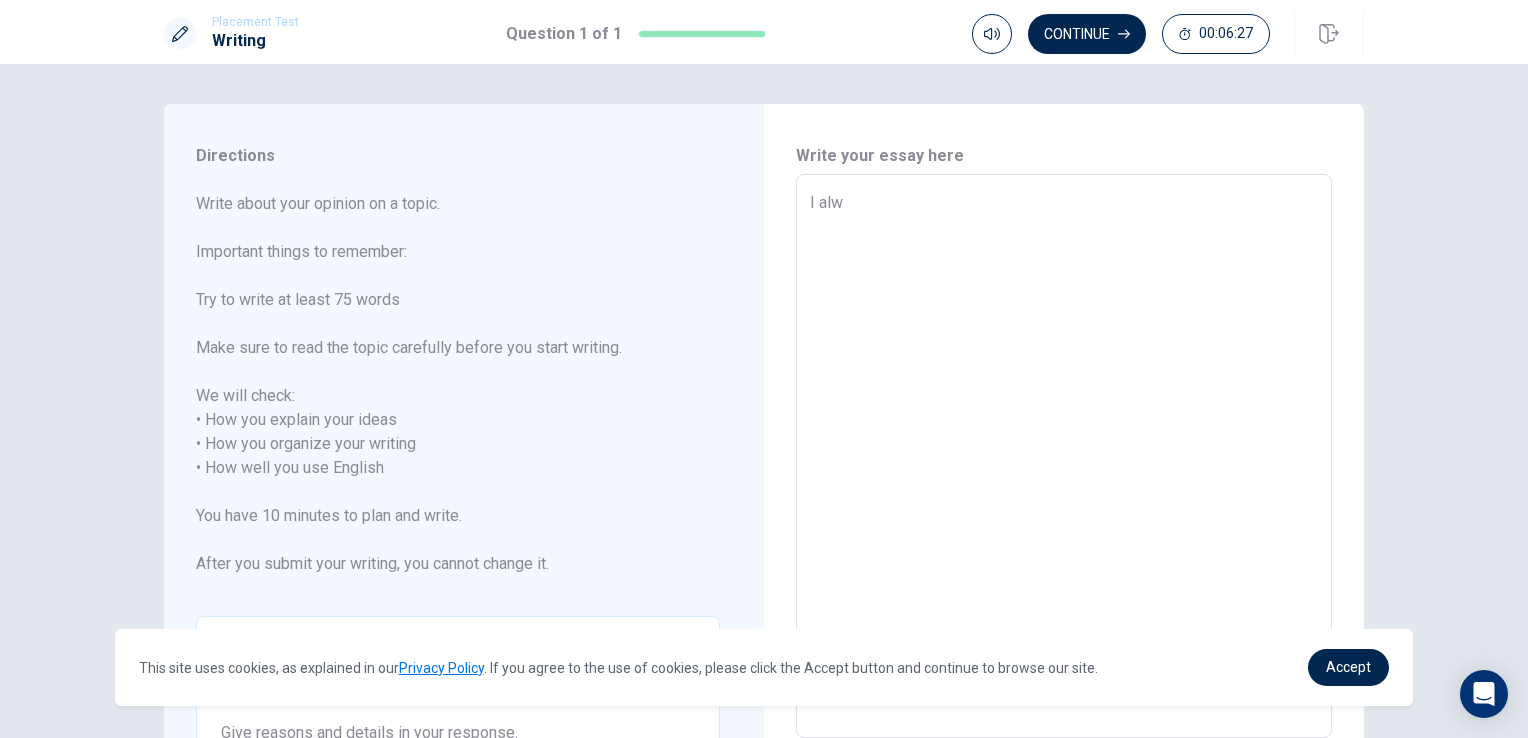 type on "x" 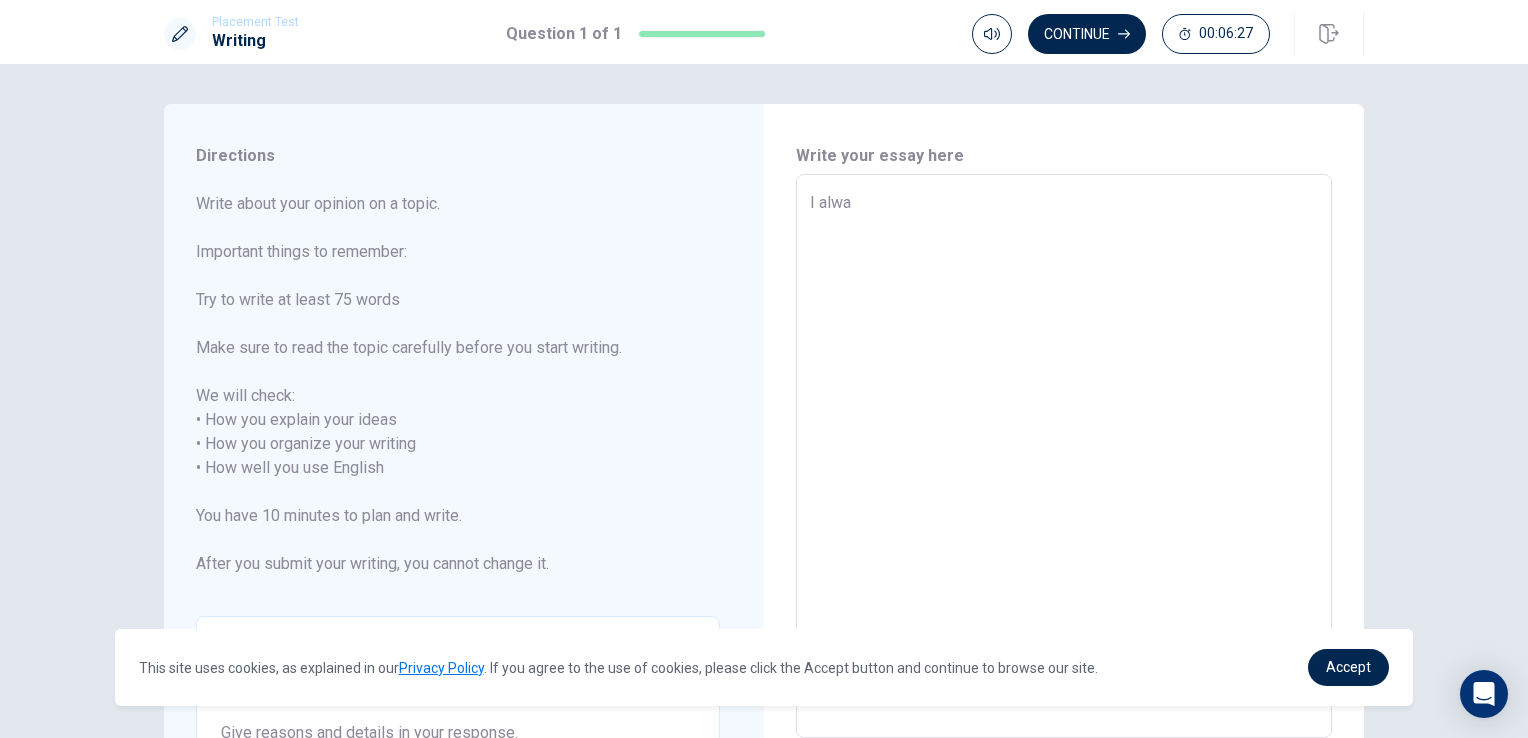 type on "x" 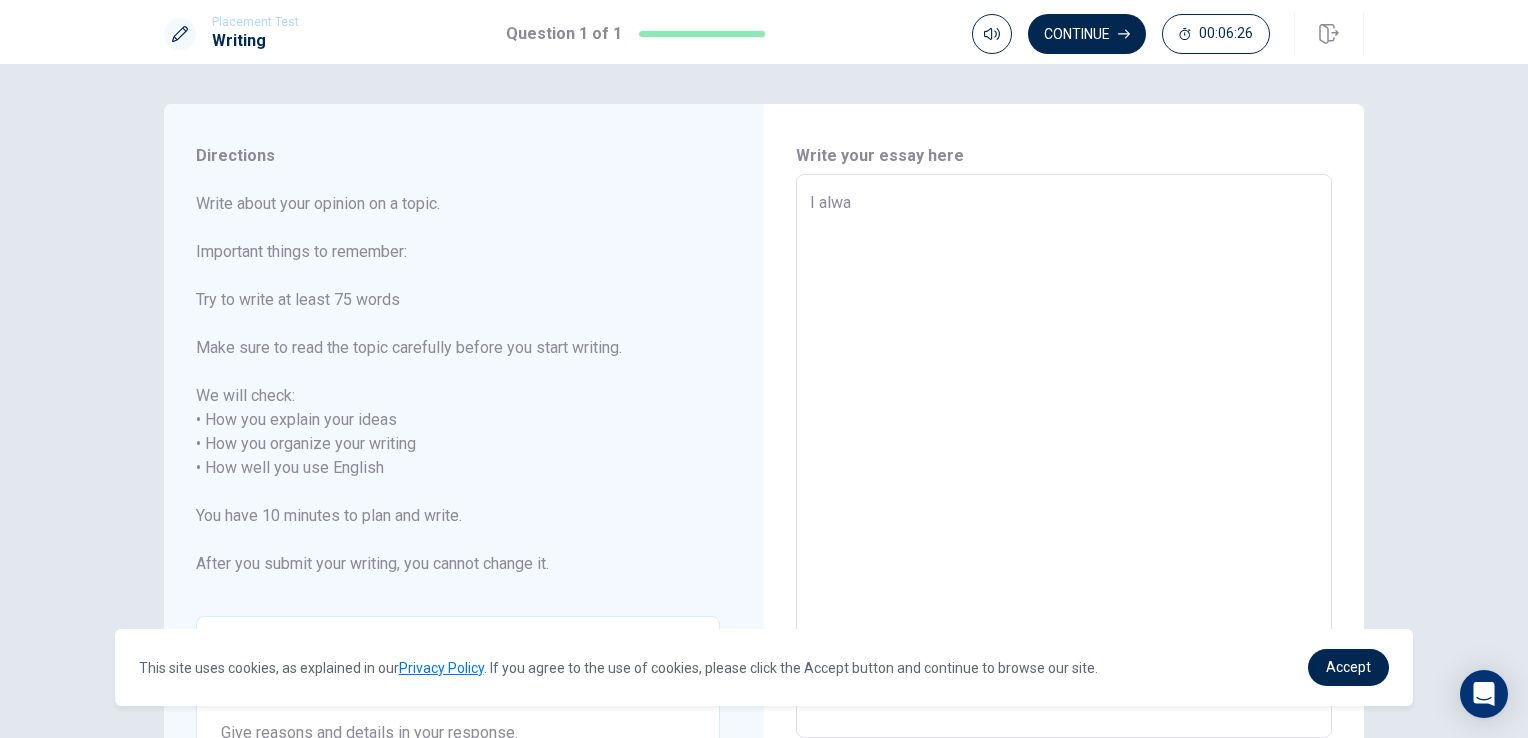type on "I alway" 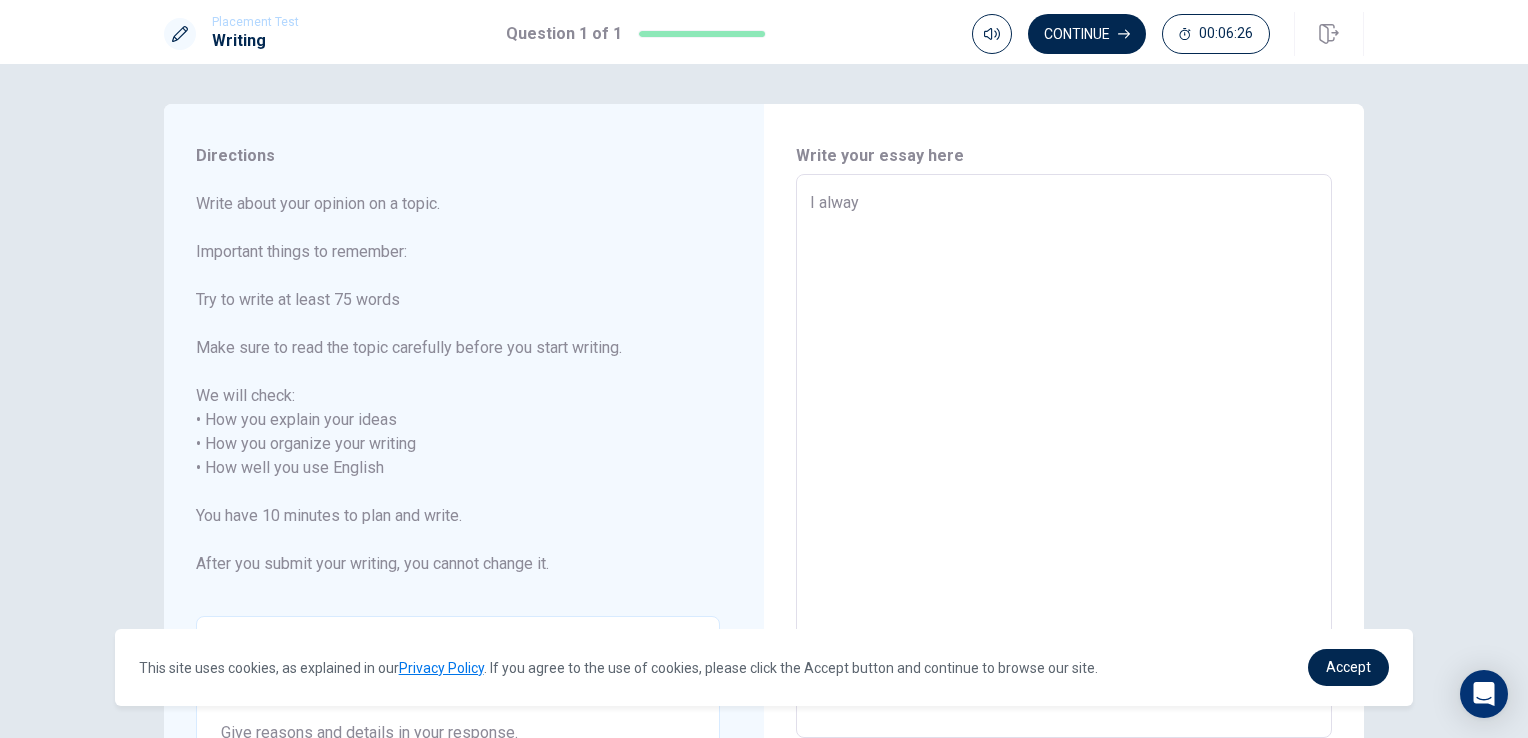type on "x" 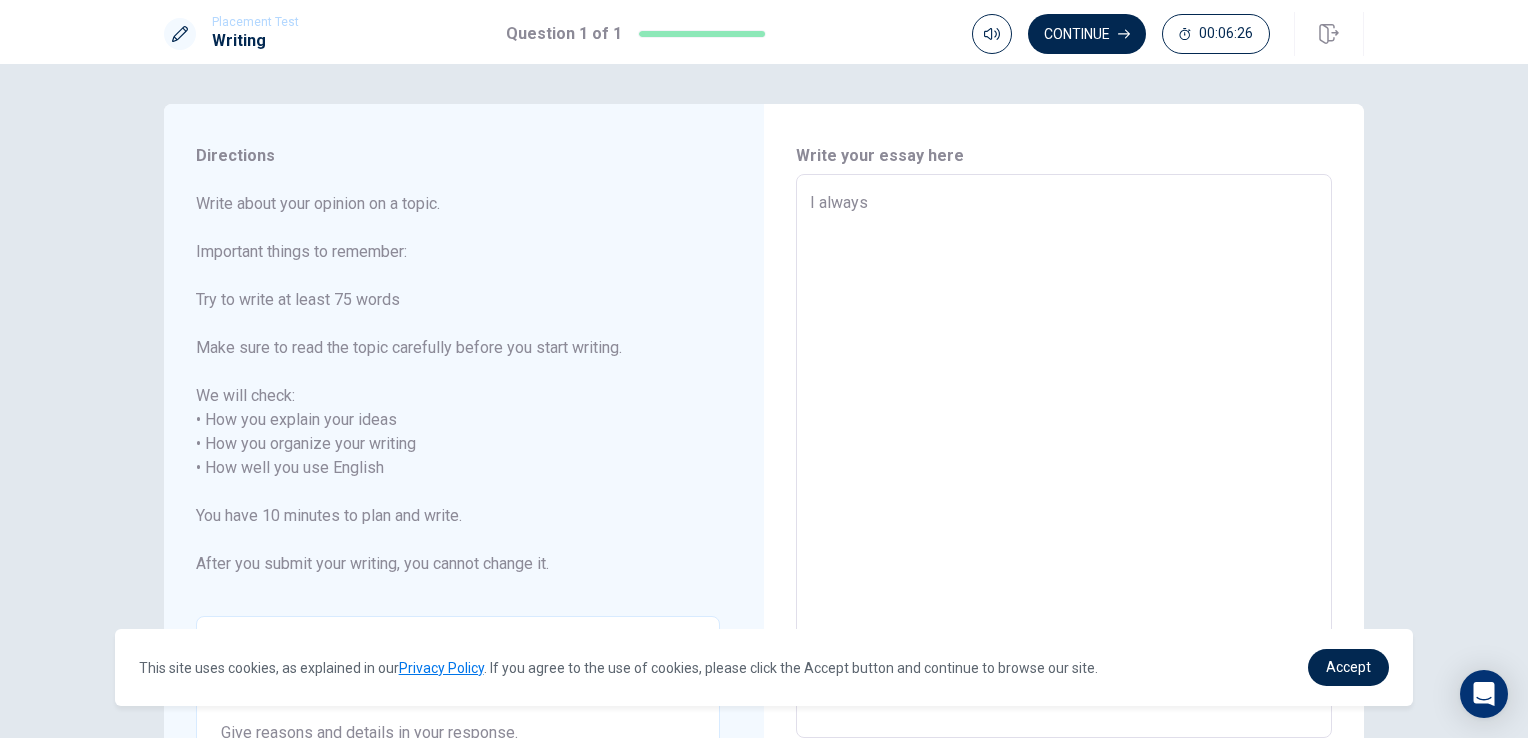 type on "x" 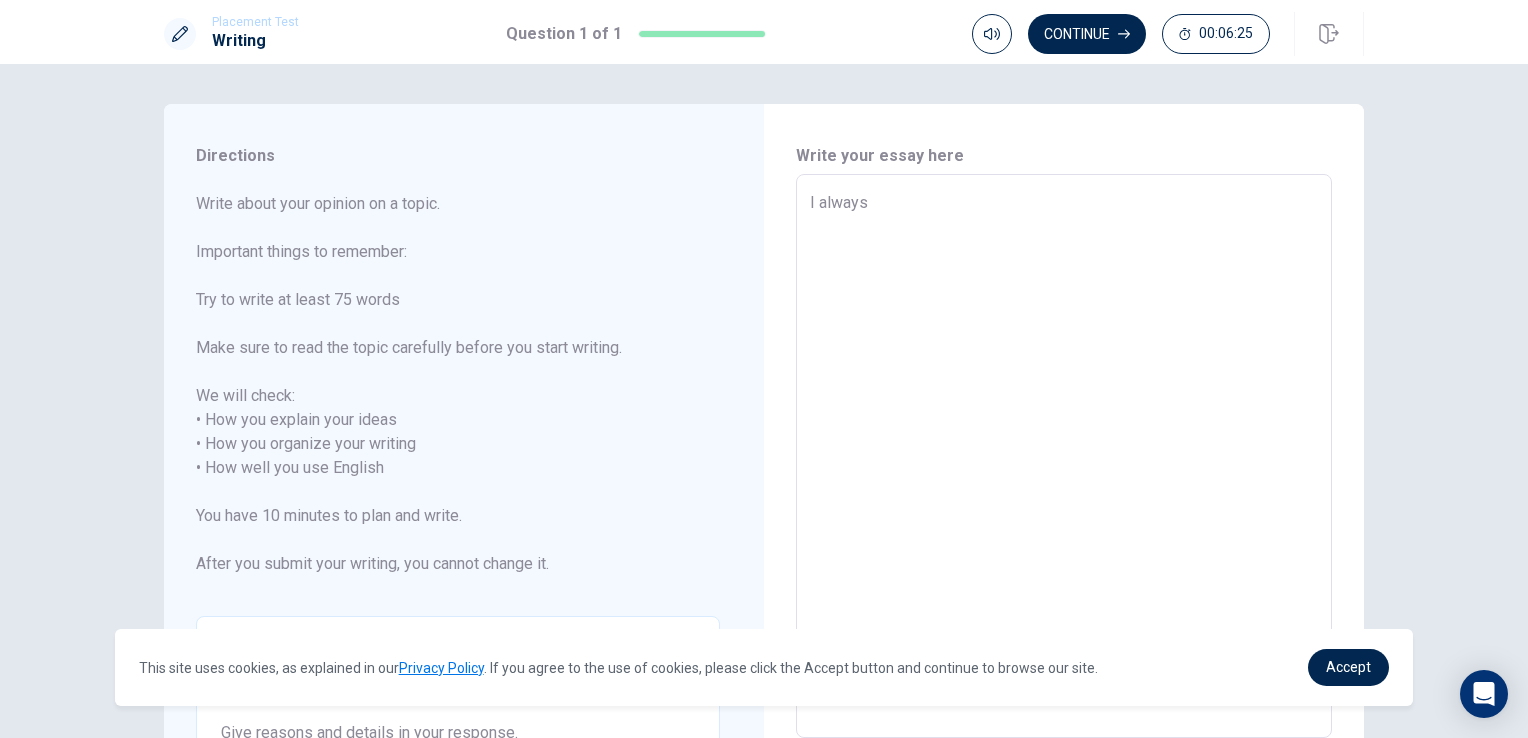 type on "x" 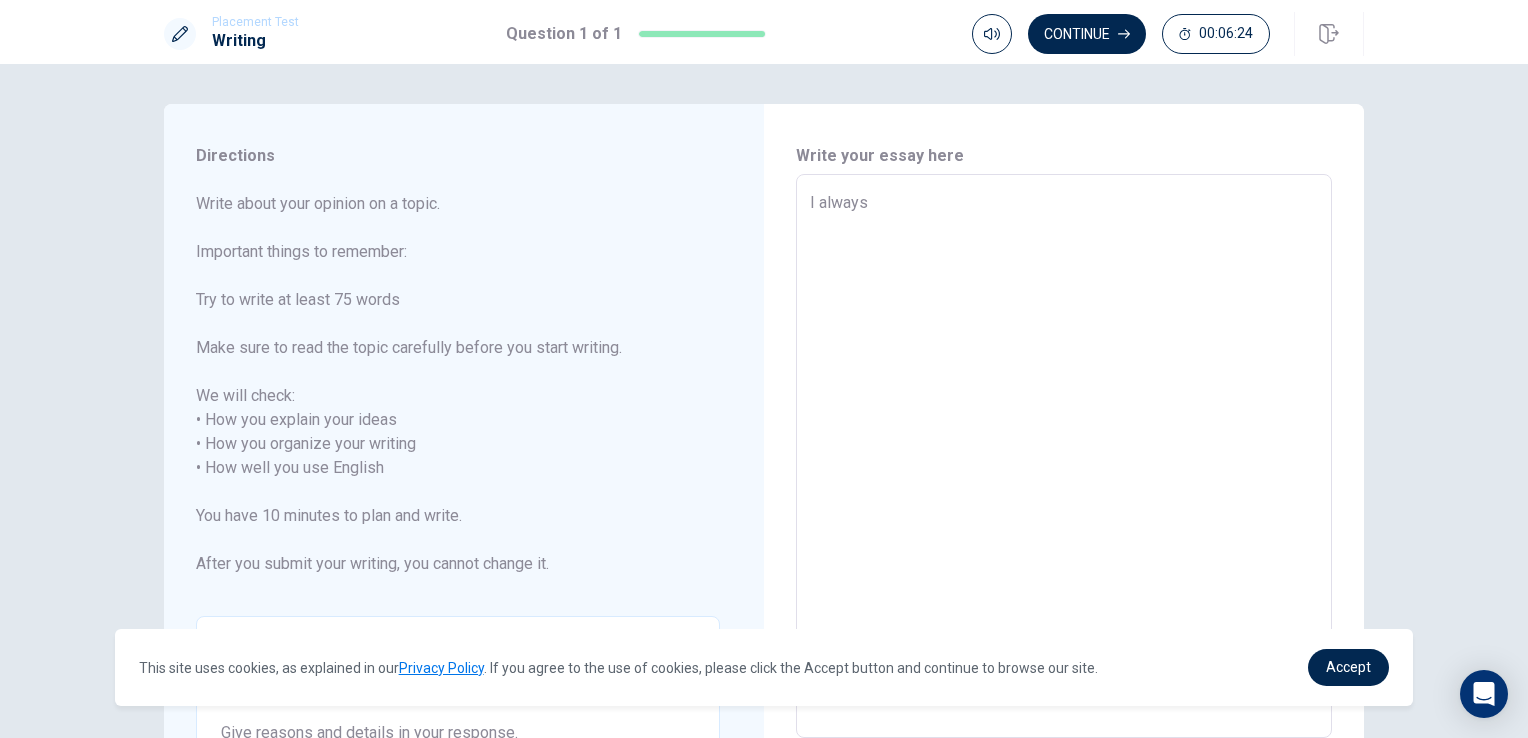 type on "I always t" 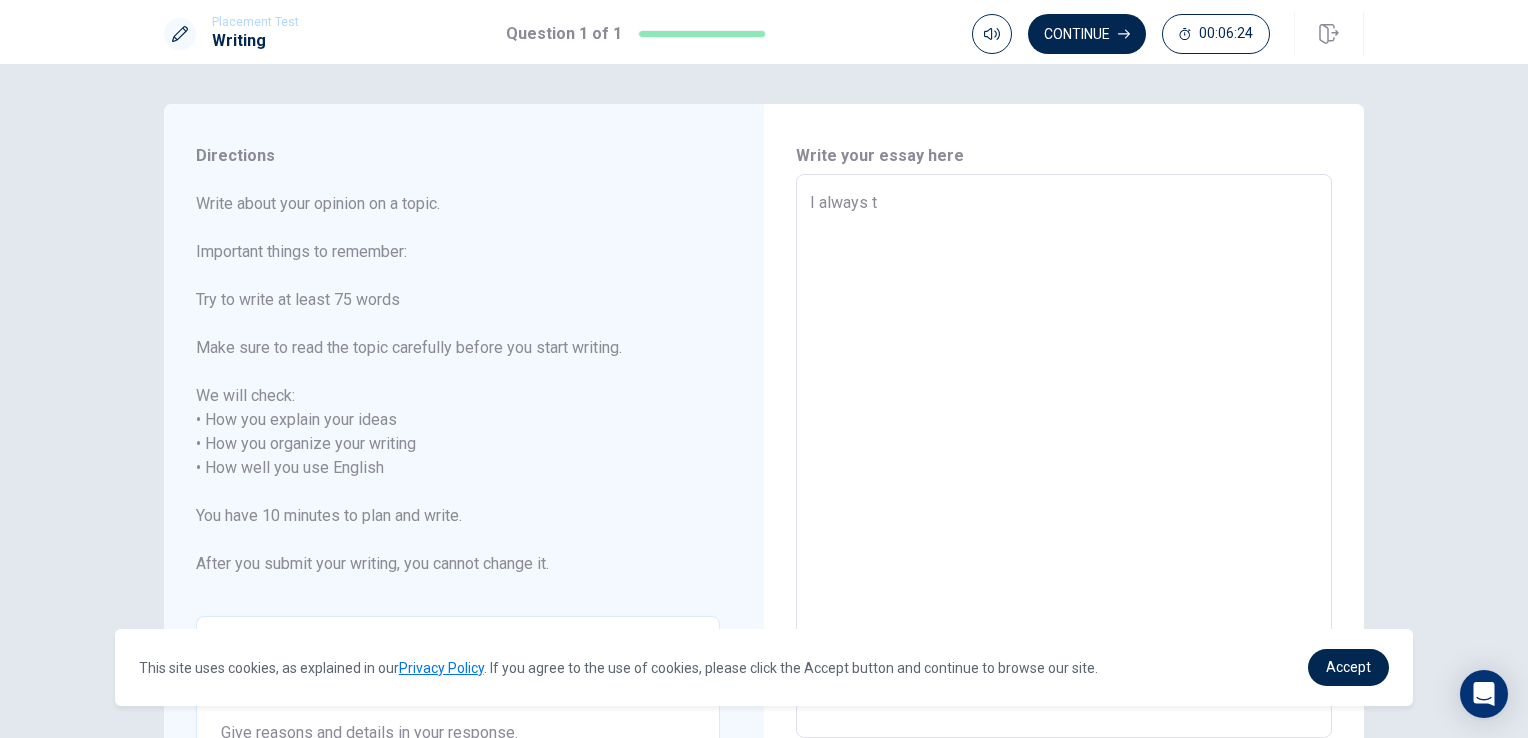 type on "x" 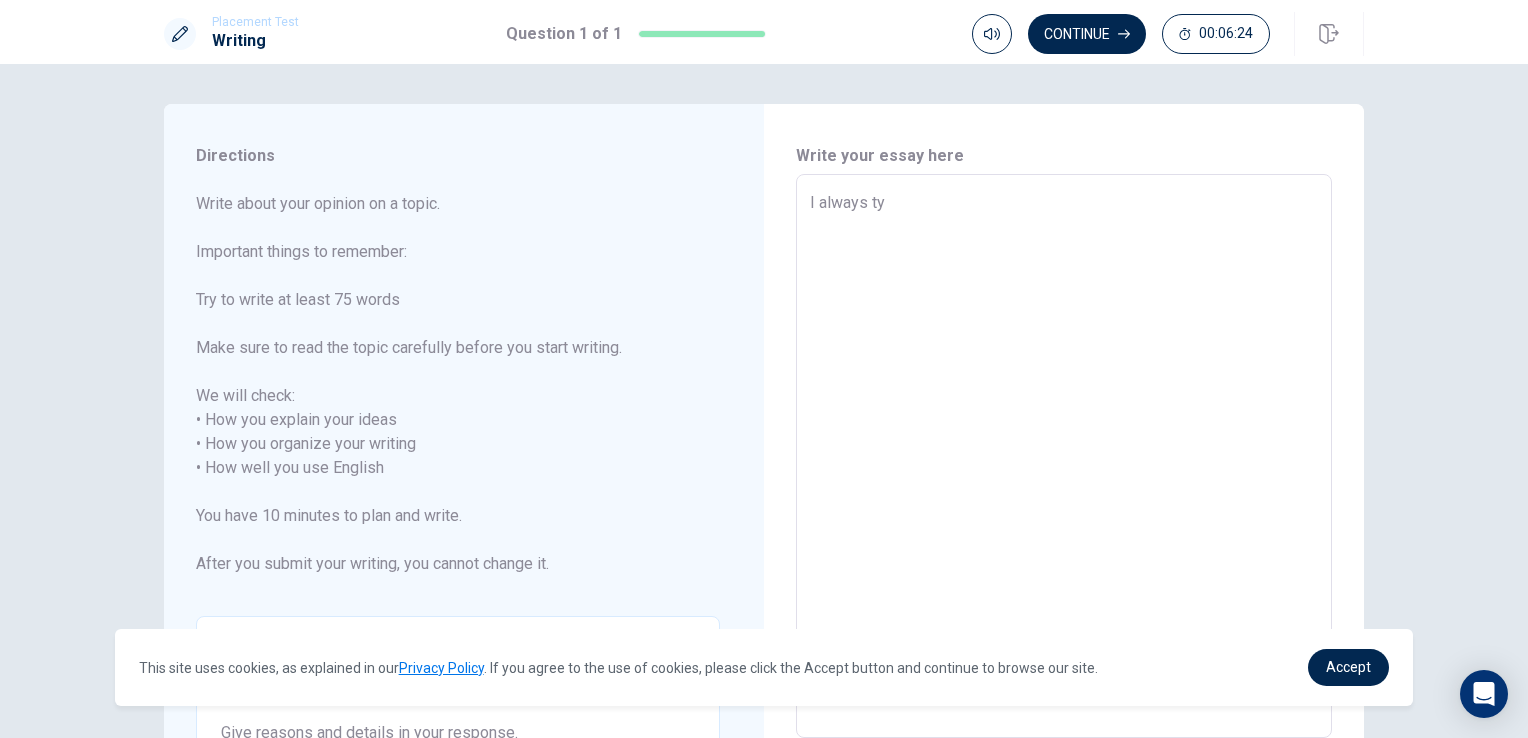 type on "x" 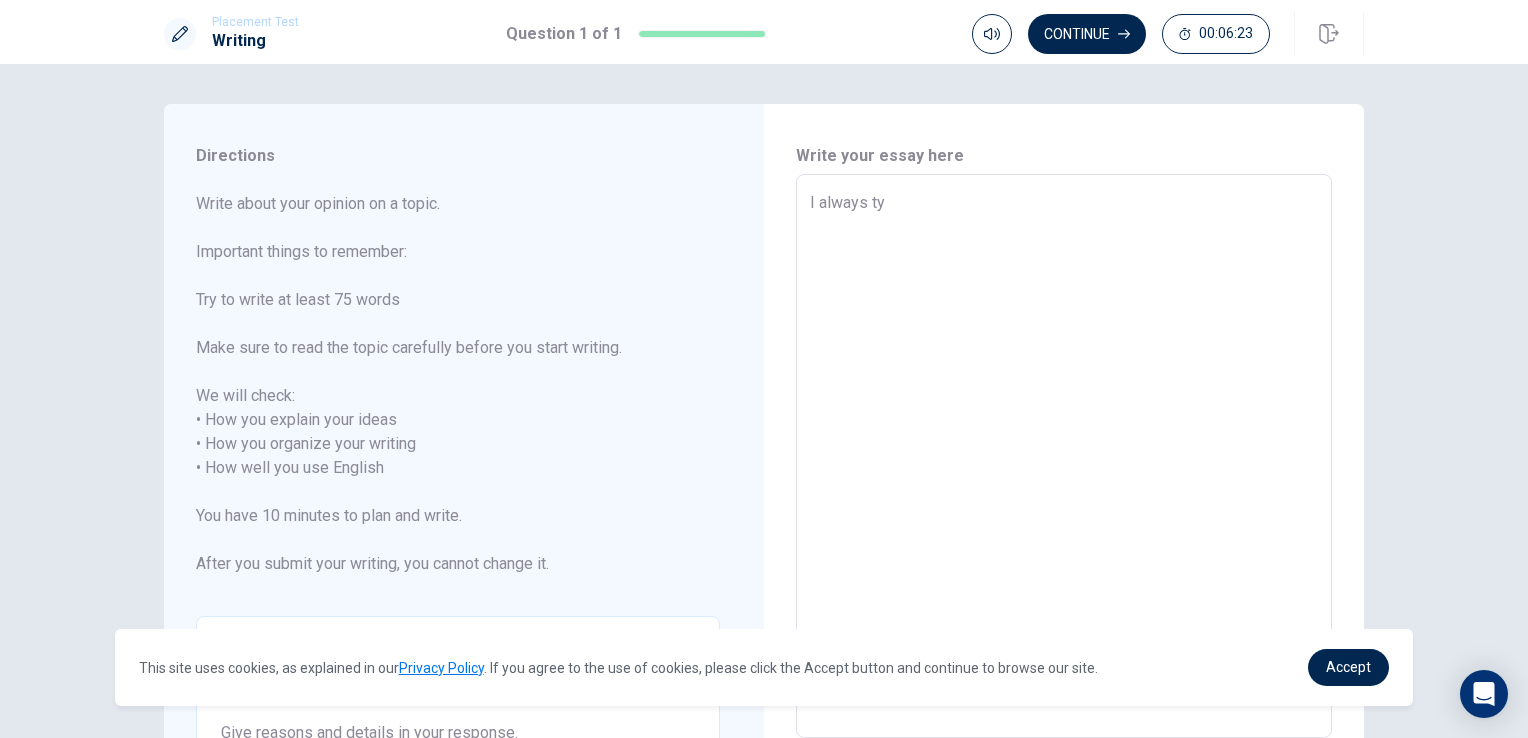 type on "I always t" 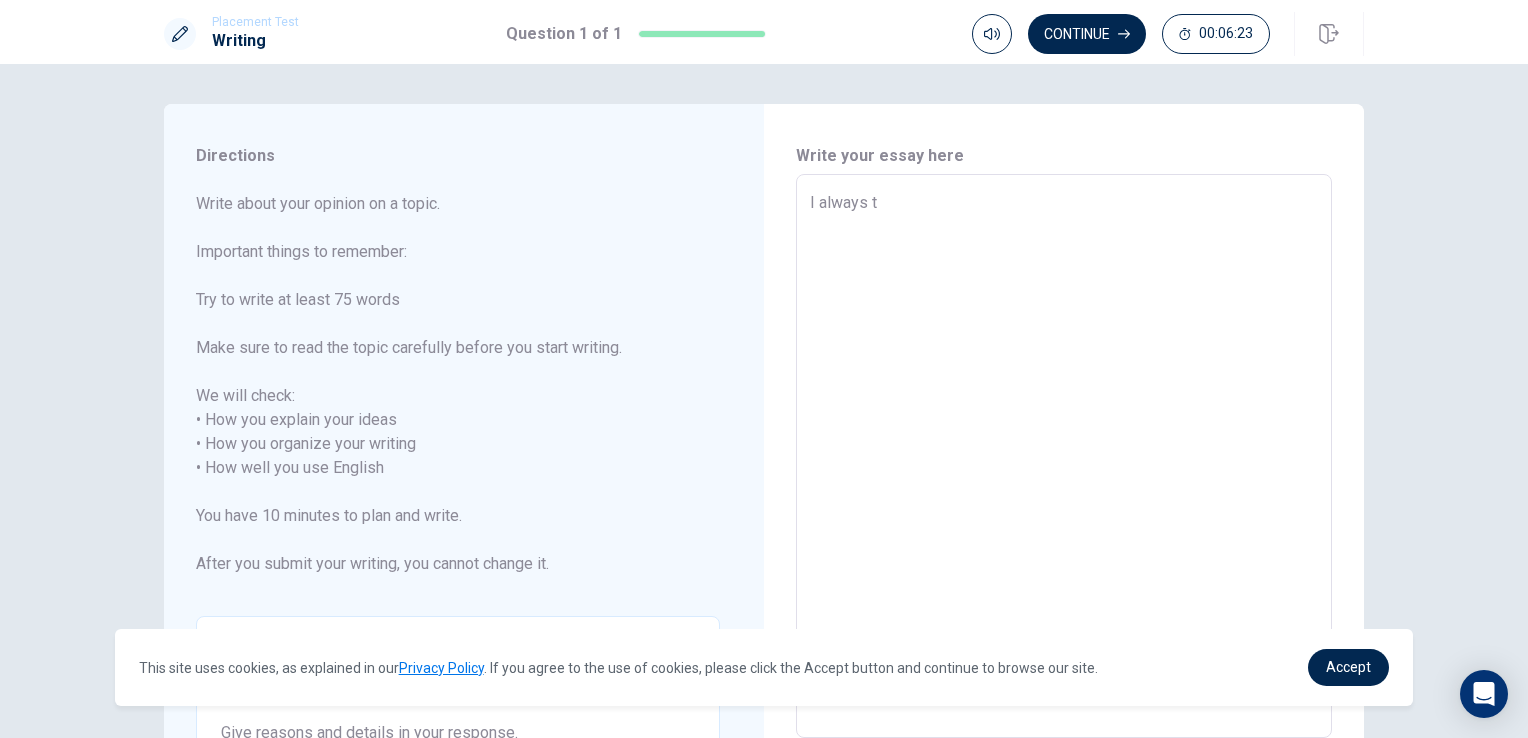 type on "x" 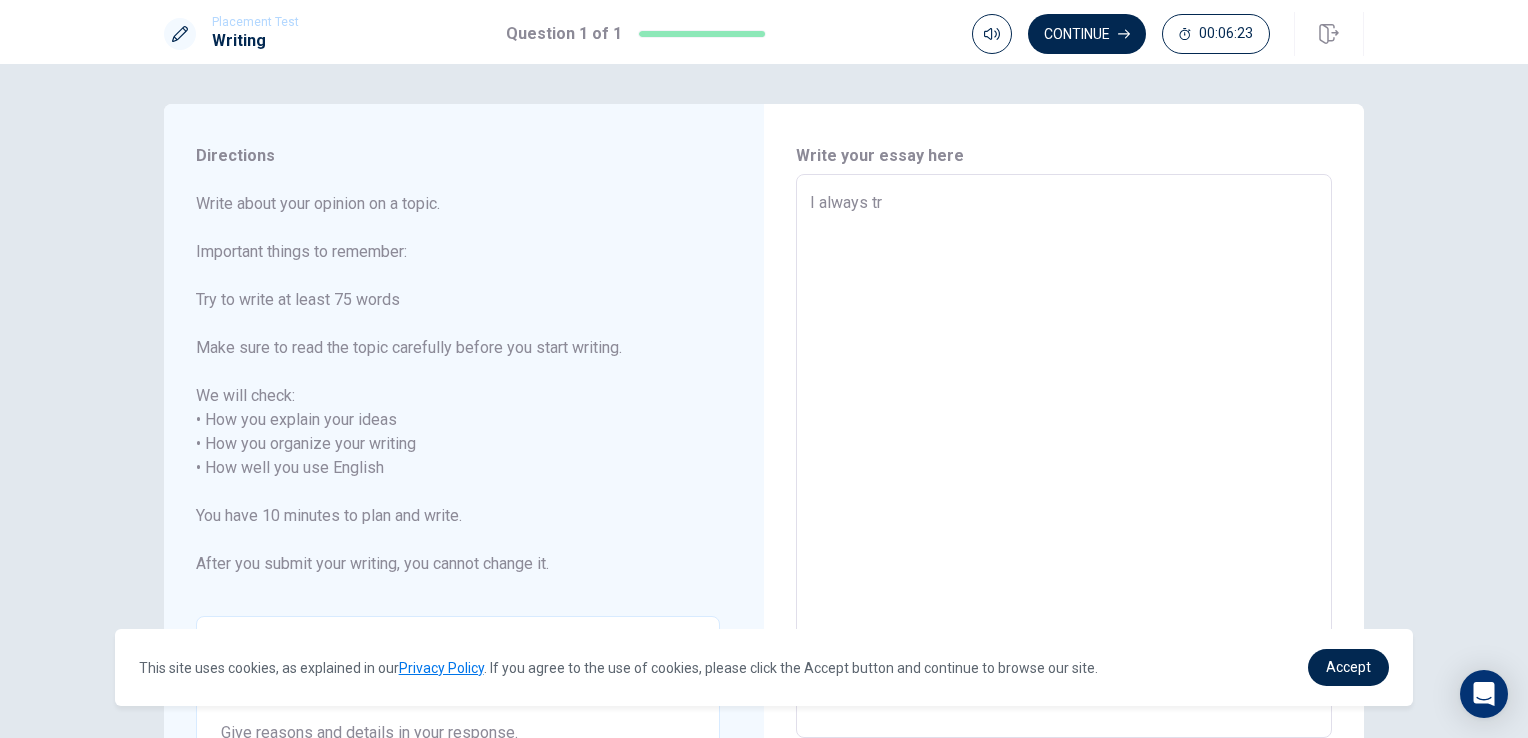 type on "x" 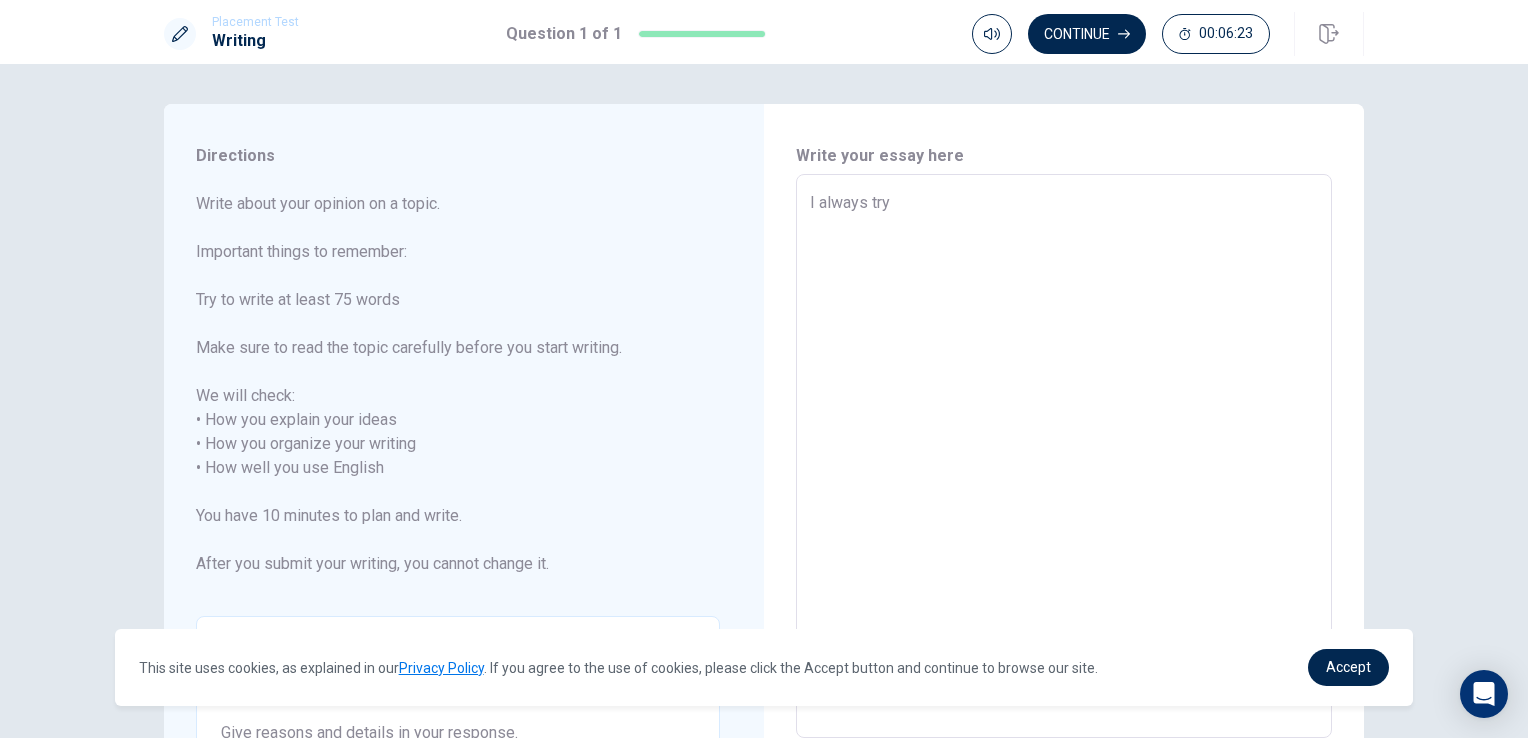 type on "x" 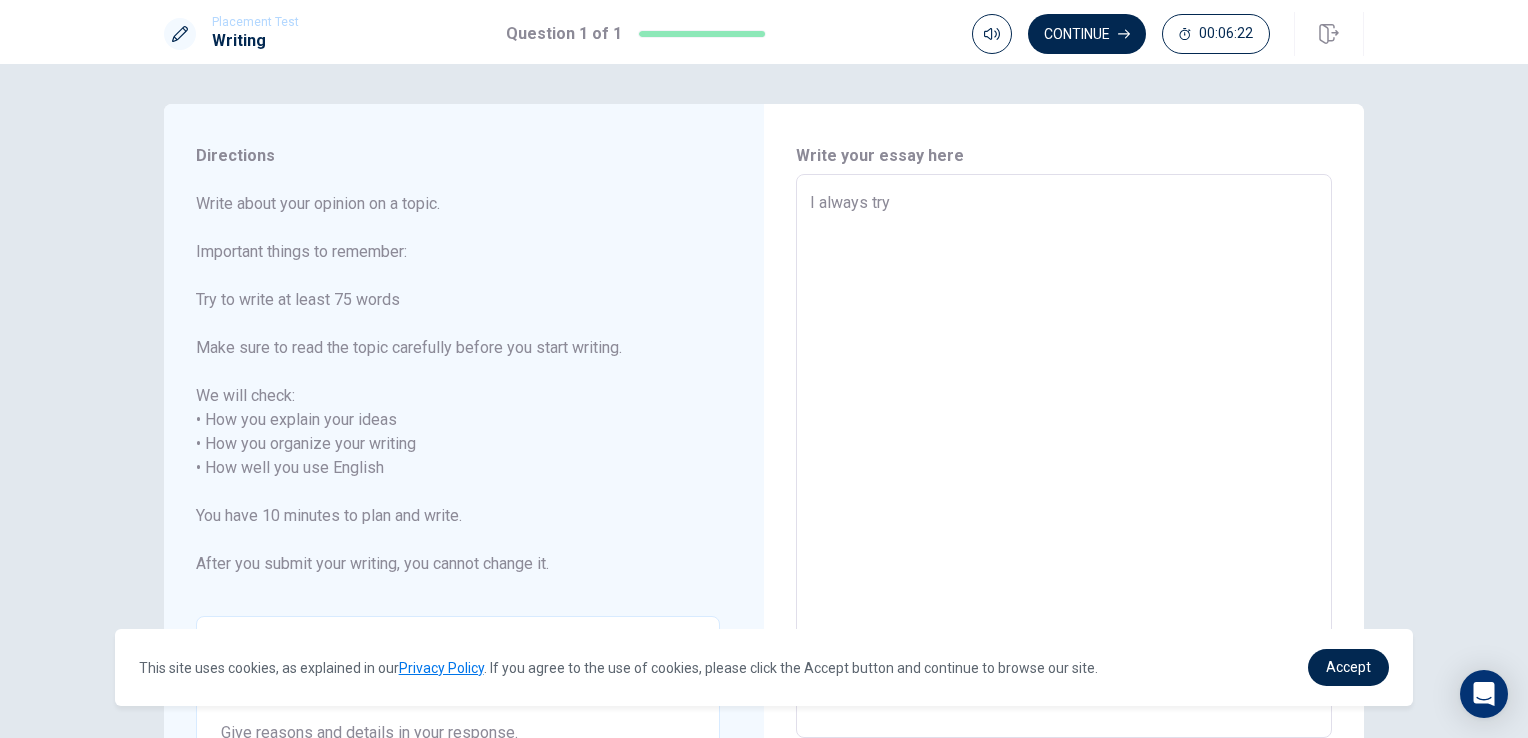 type on "I always try" 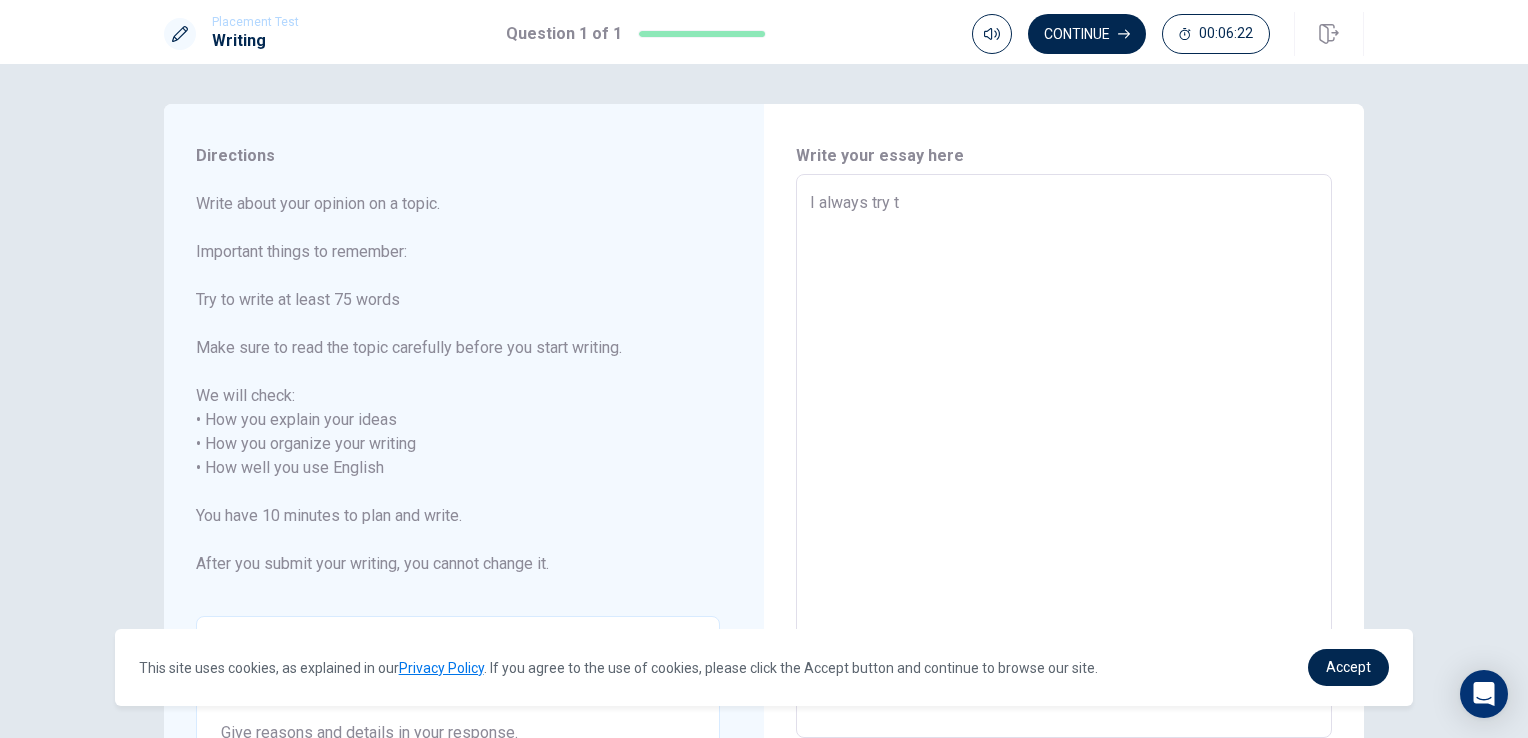 type on "x" 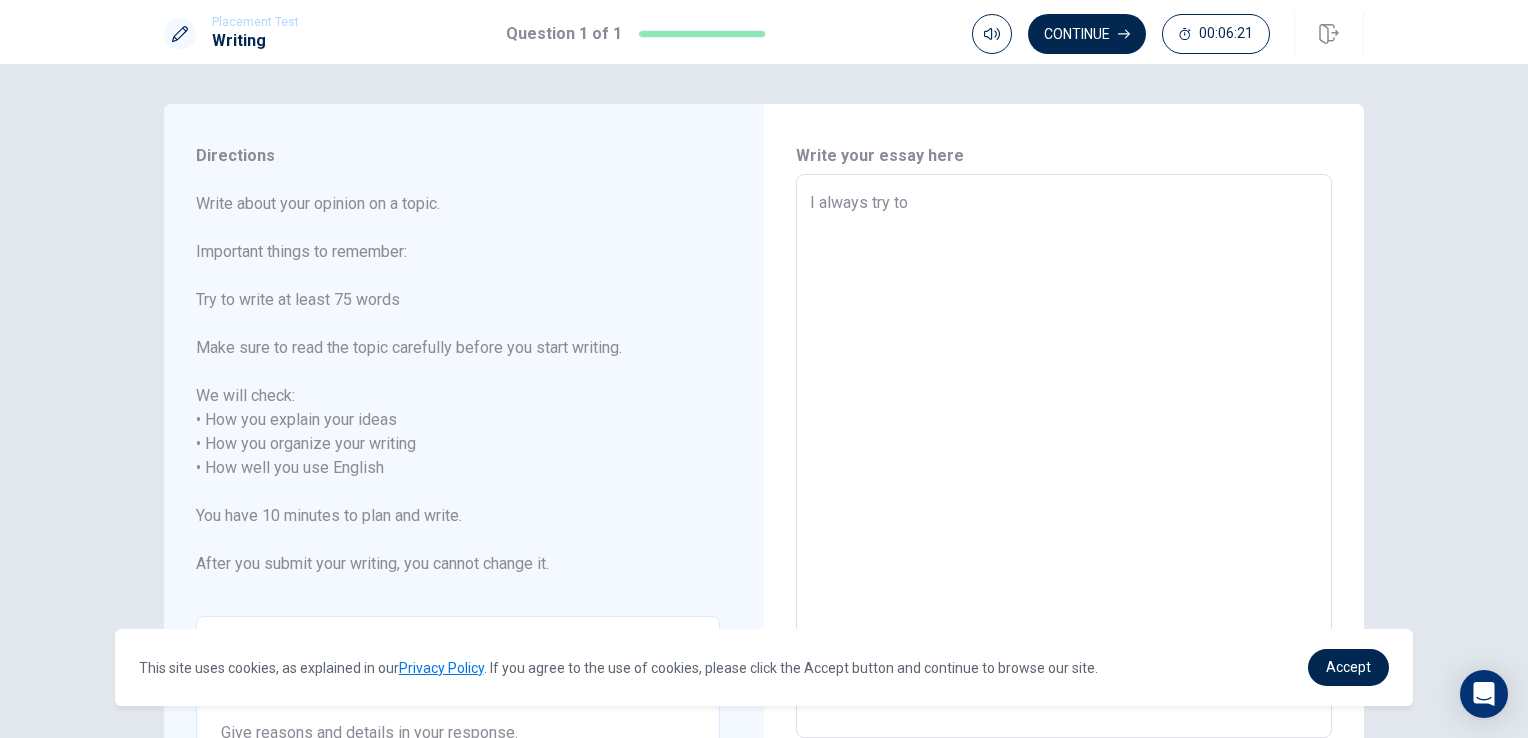type on "I always try to" 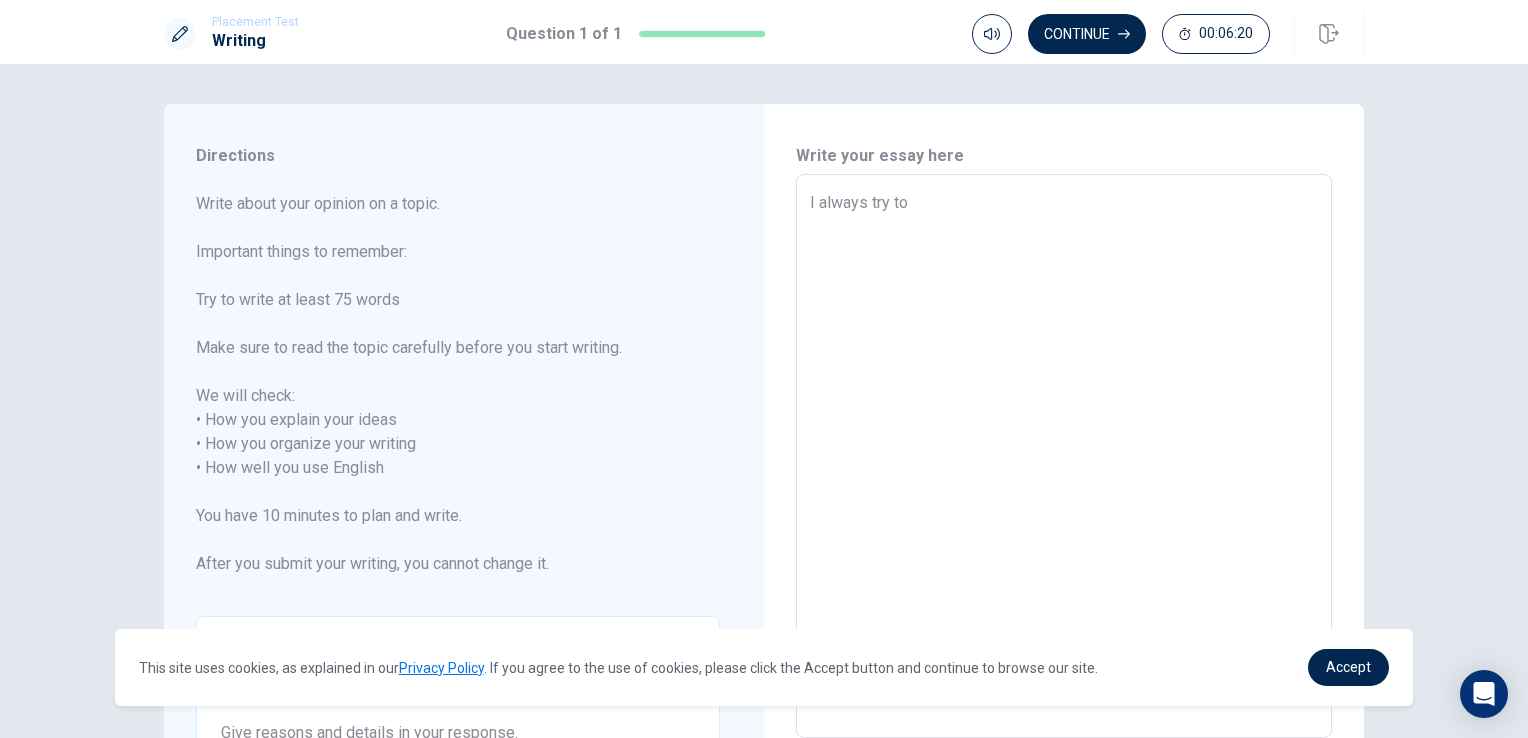 type on "I always try to" 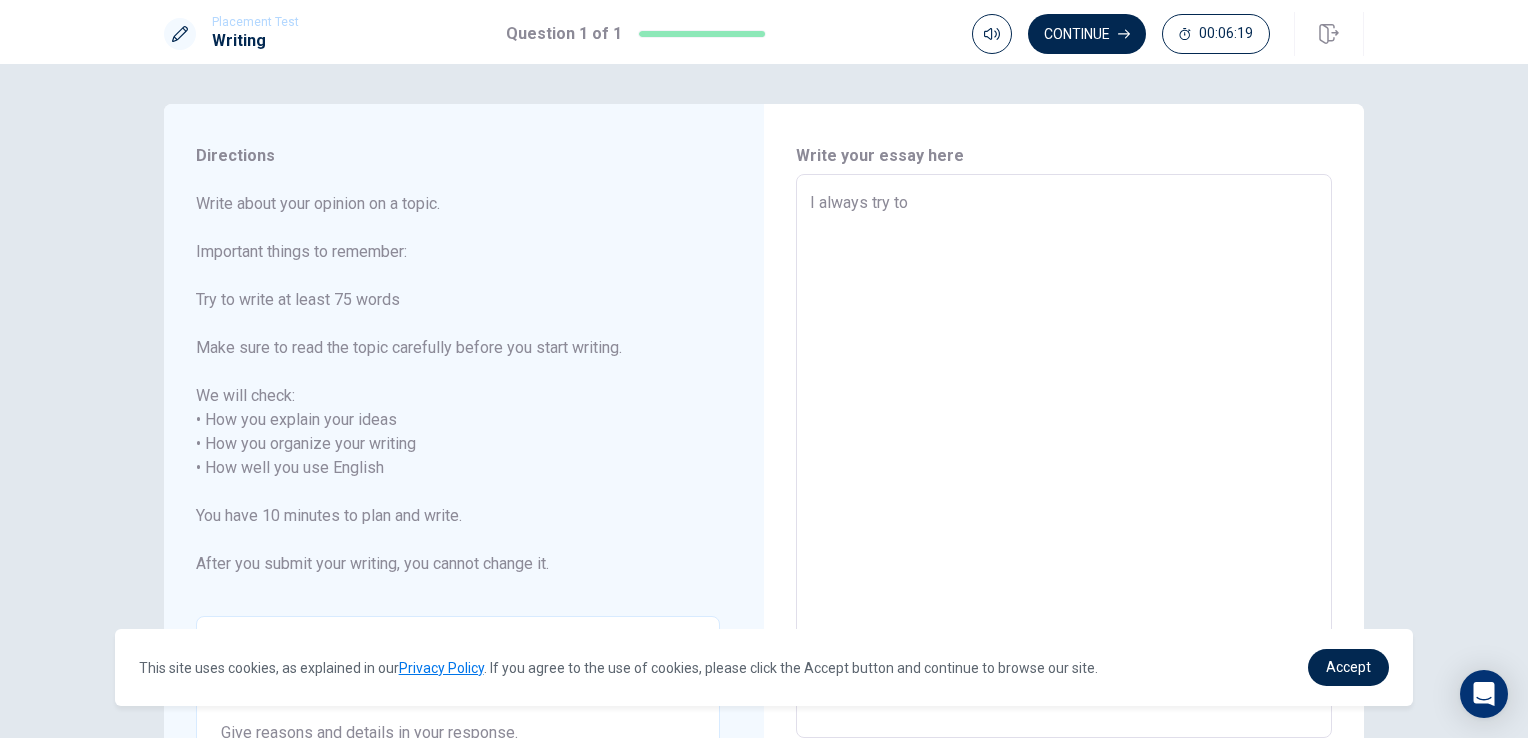 type on "x" 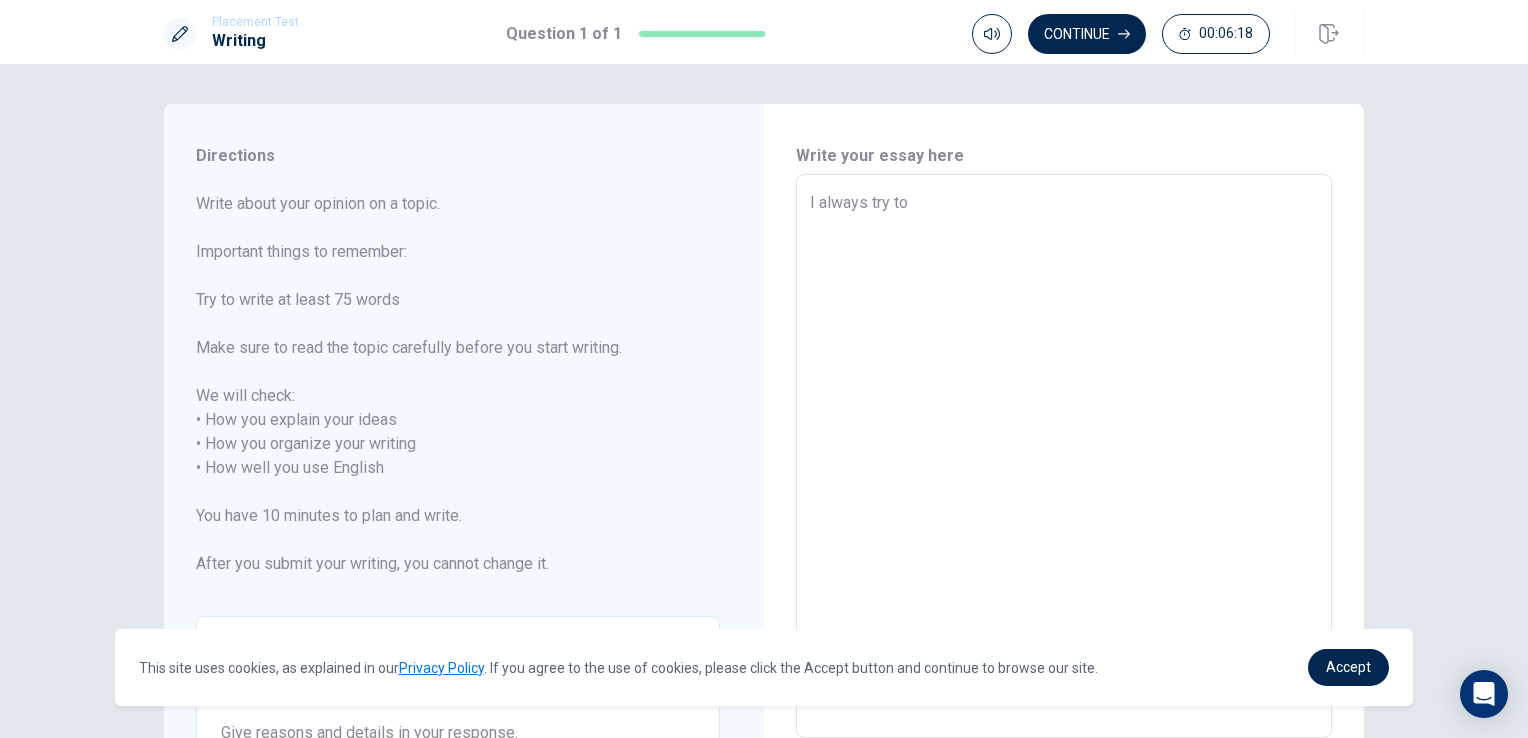 type on "I always try to b" 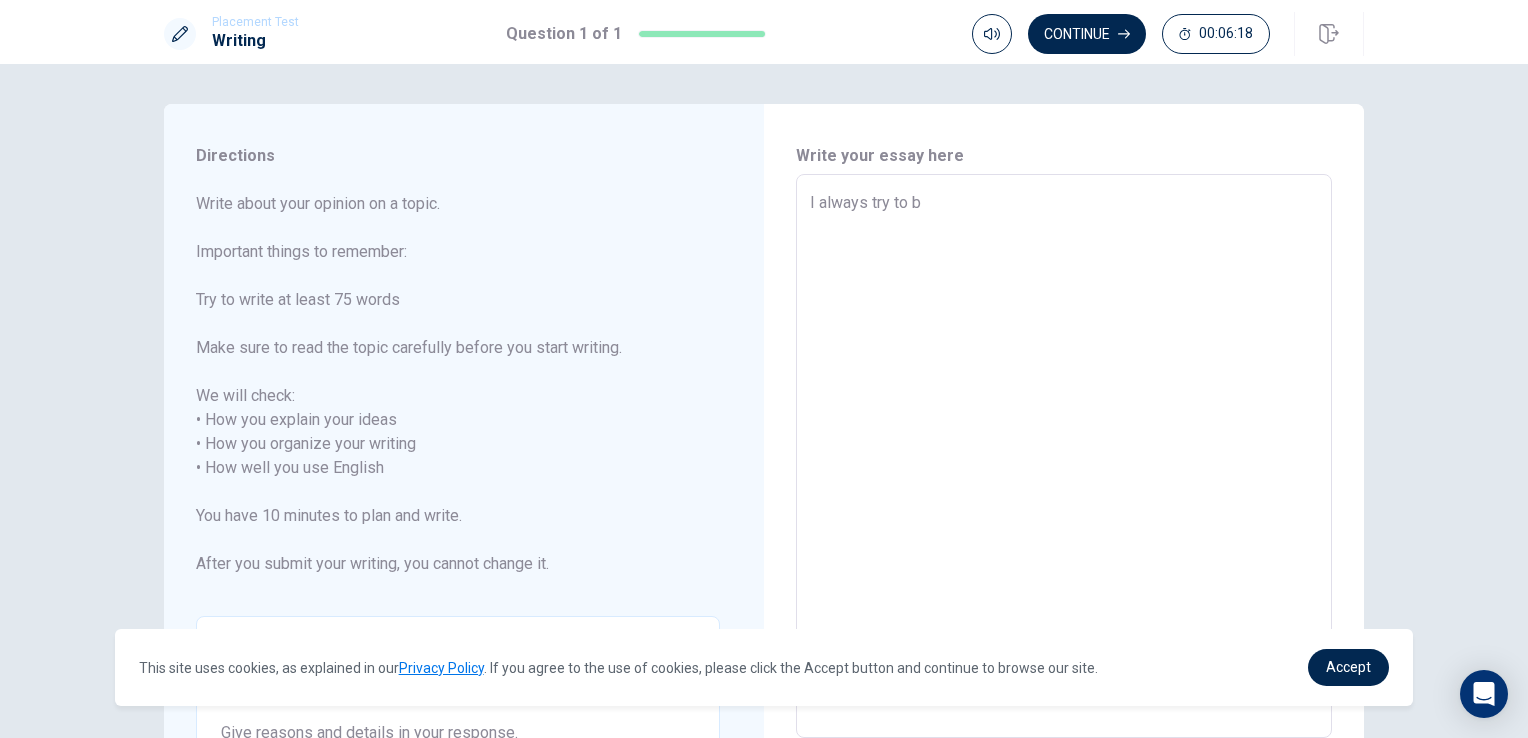 type on "x" 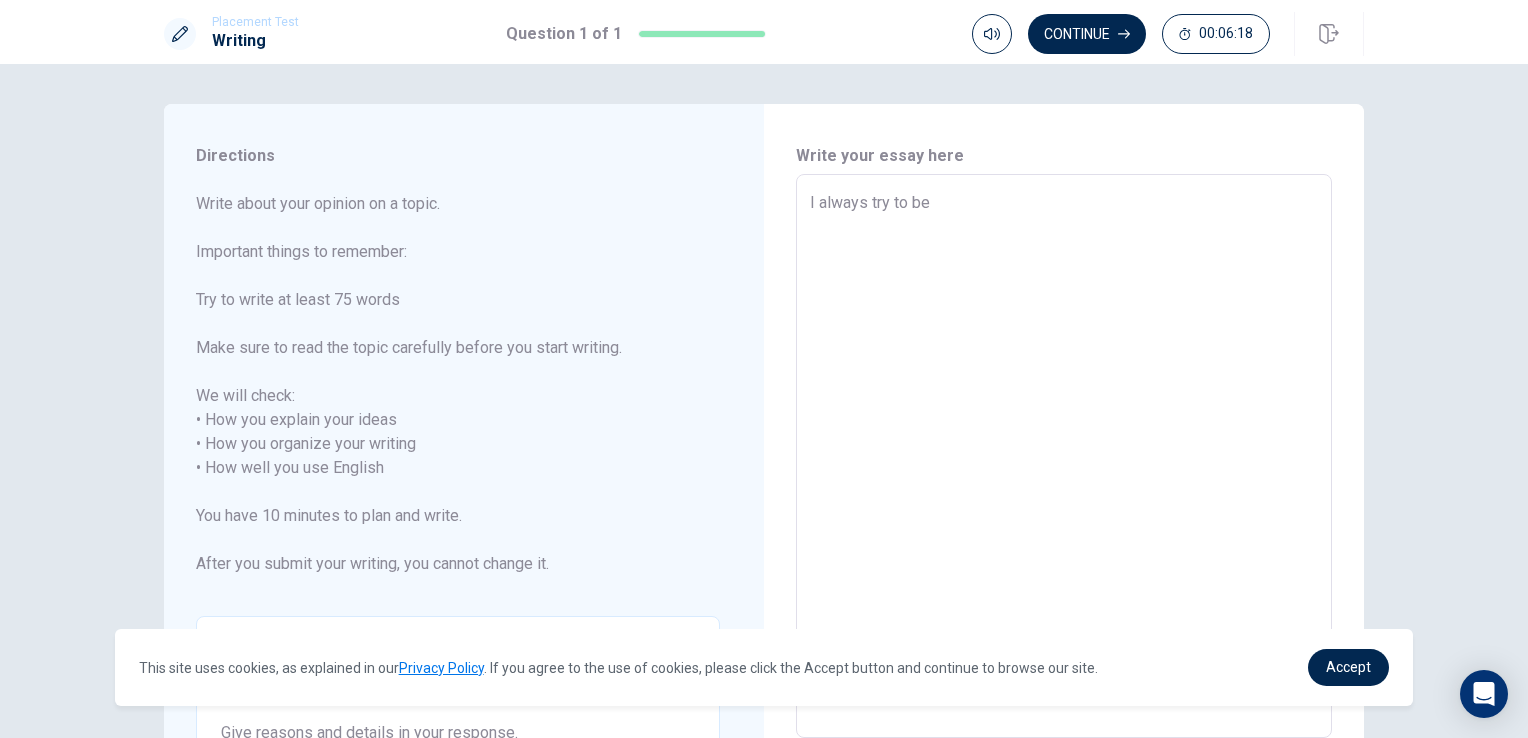 type on "x" 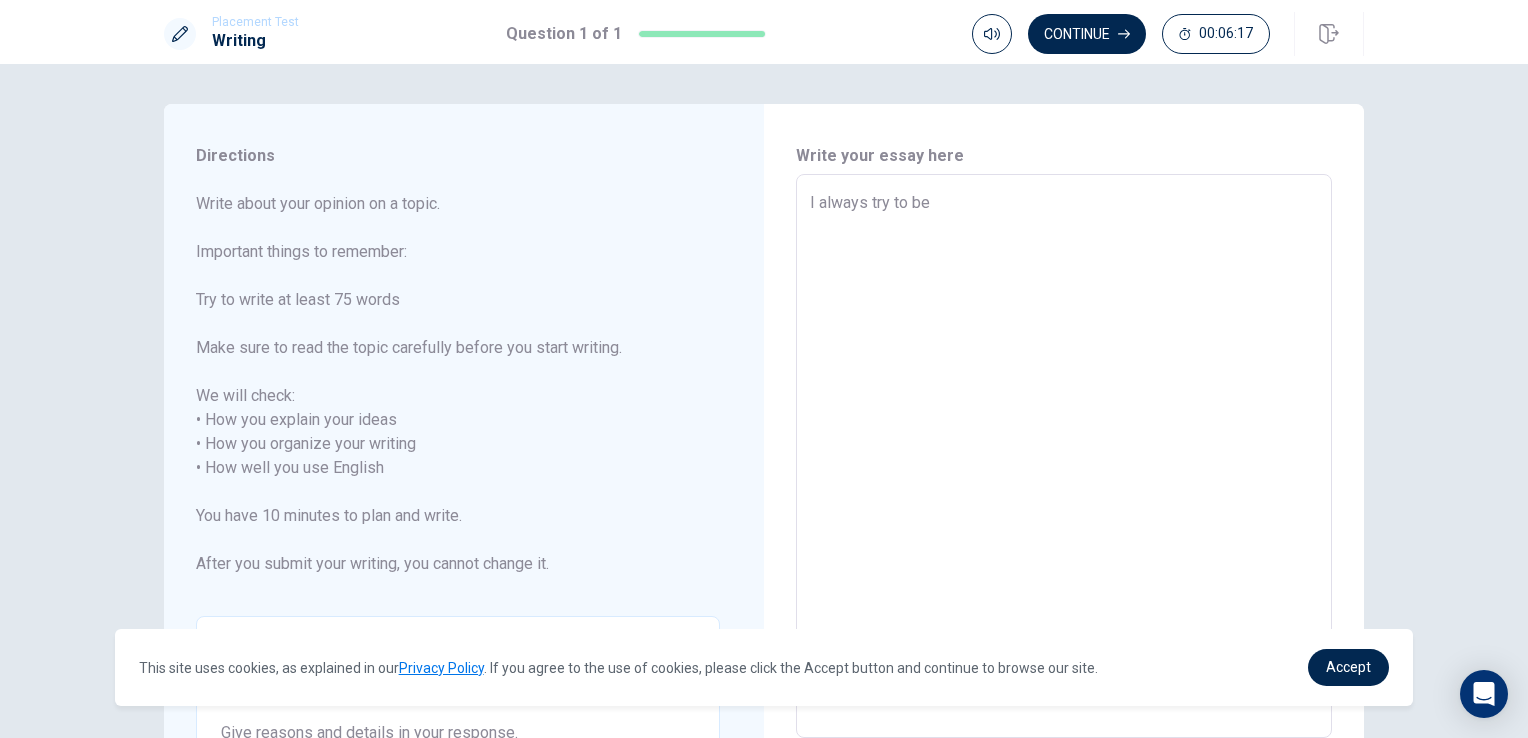 type on "x" 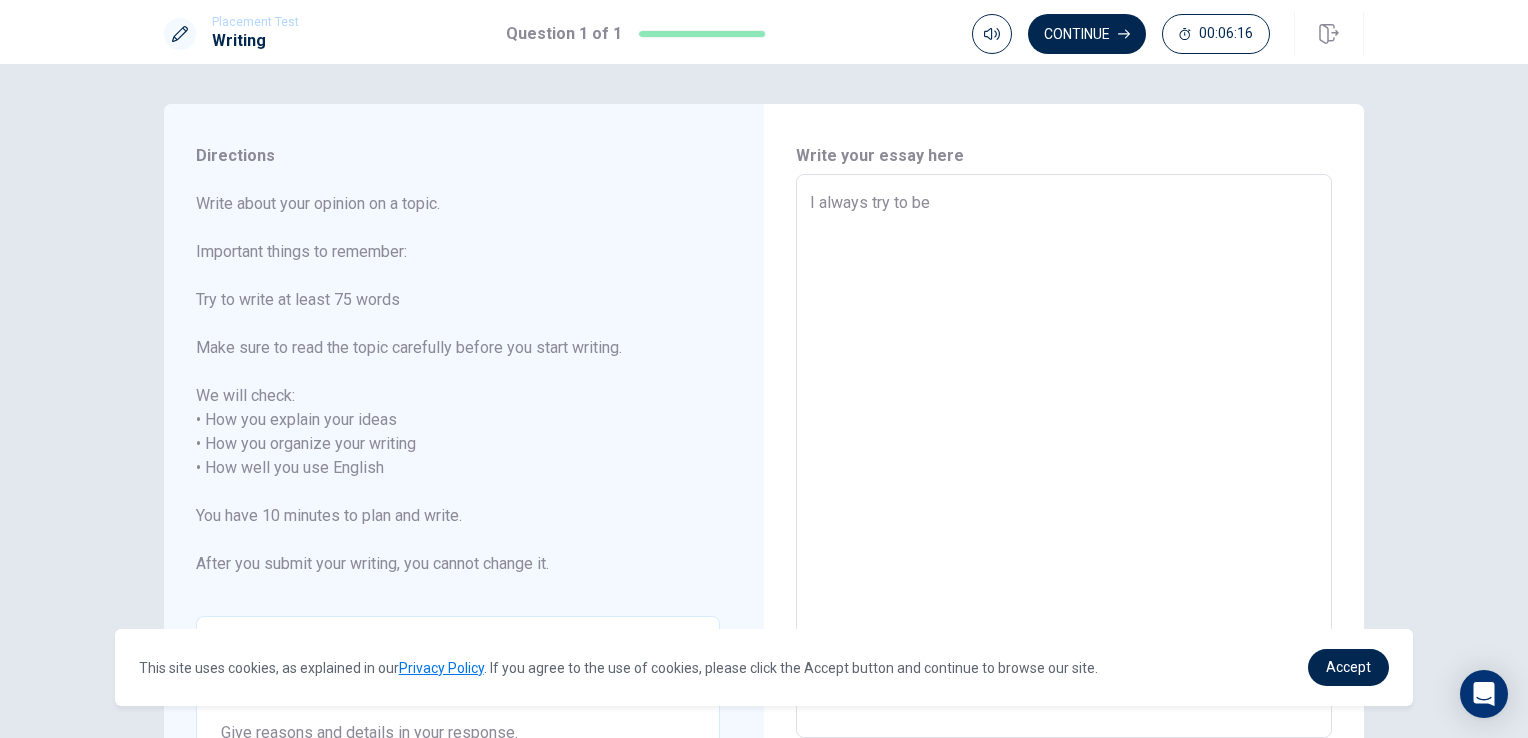 type on "I always try to be e" 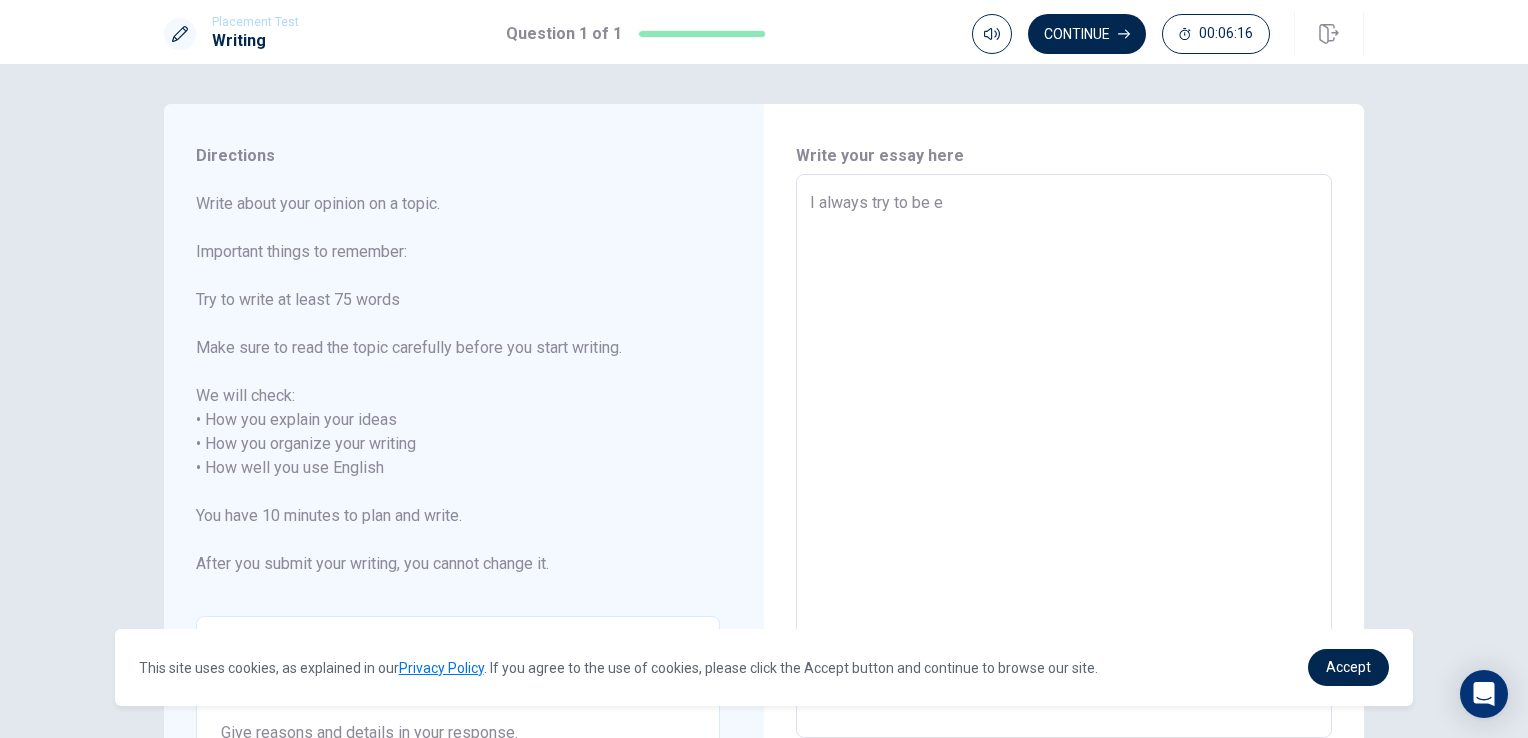 type on "x" 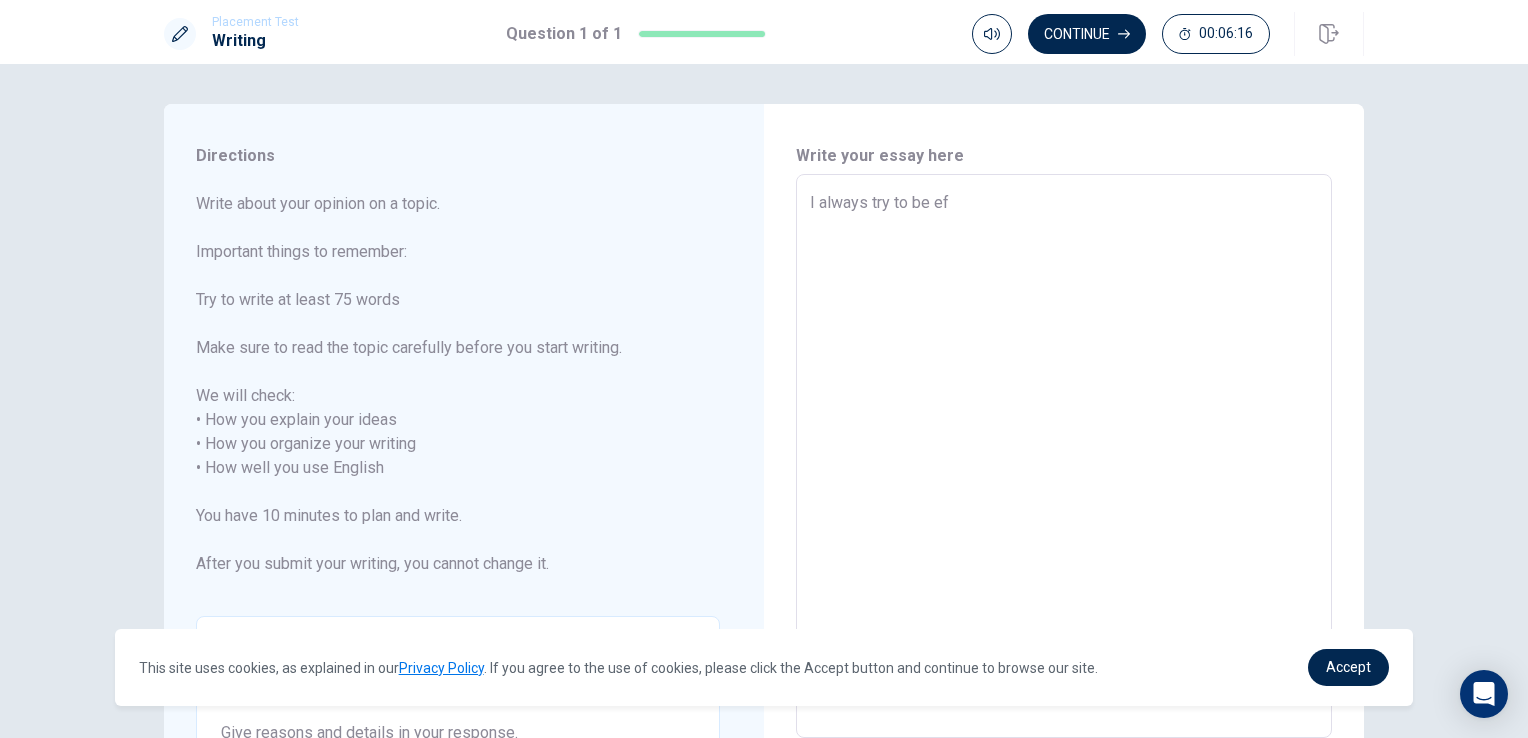 type on "x" 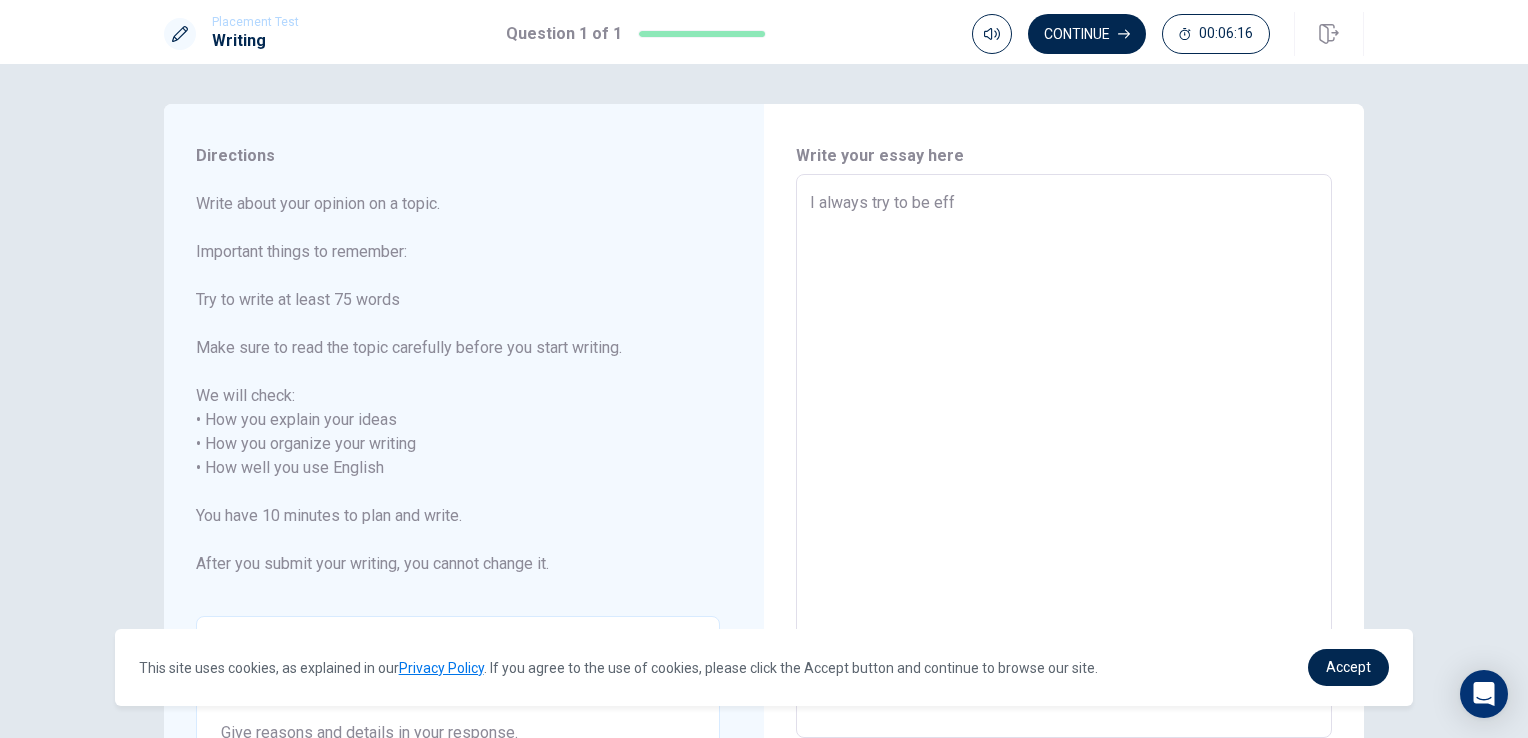 type on "x" 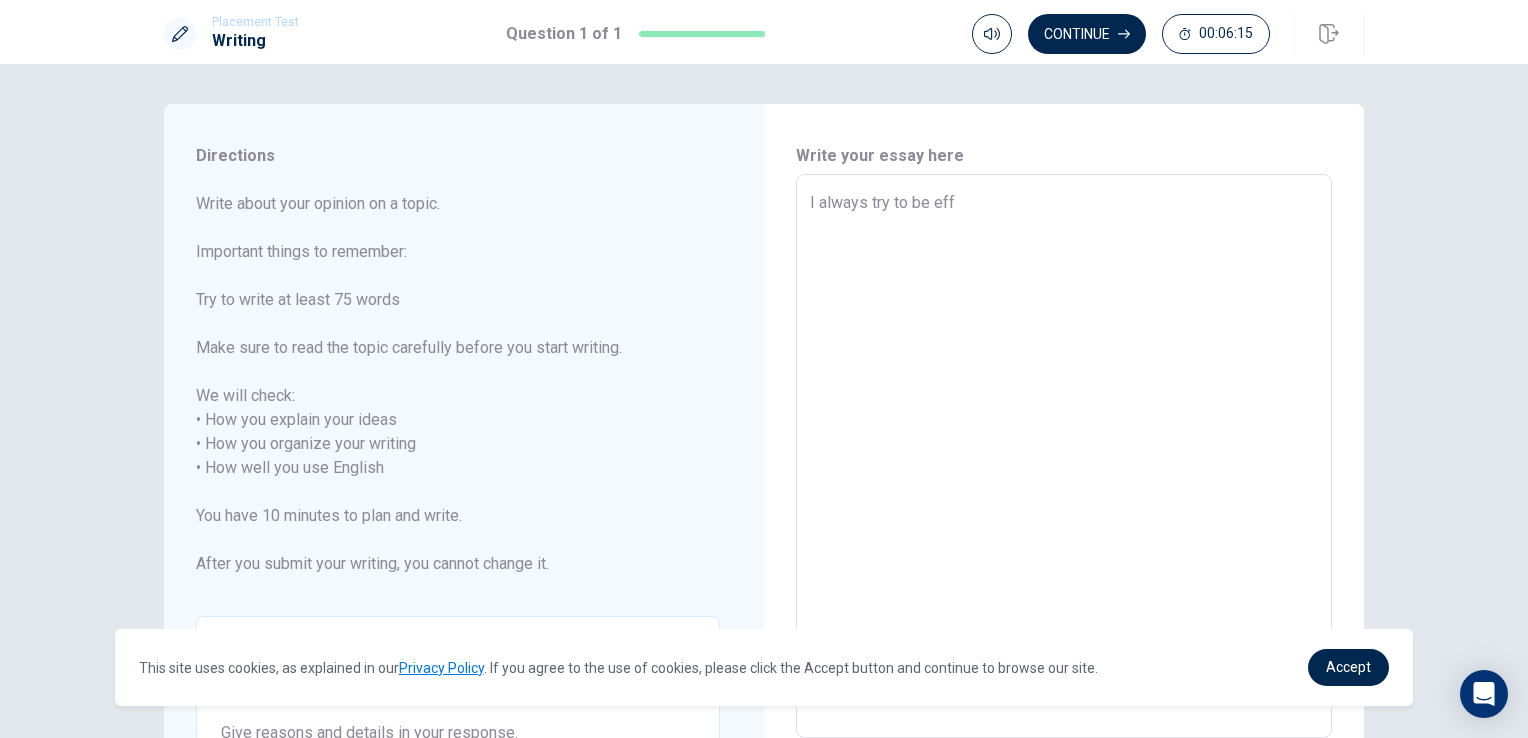 type on "I always try to be effe" 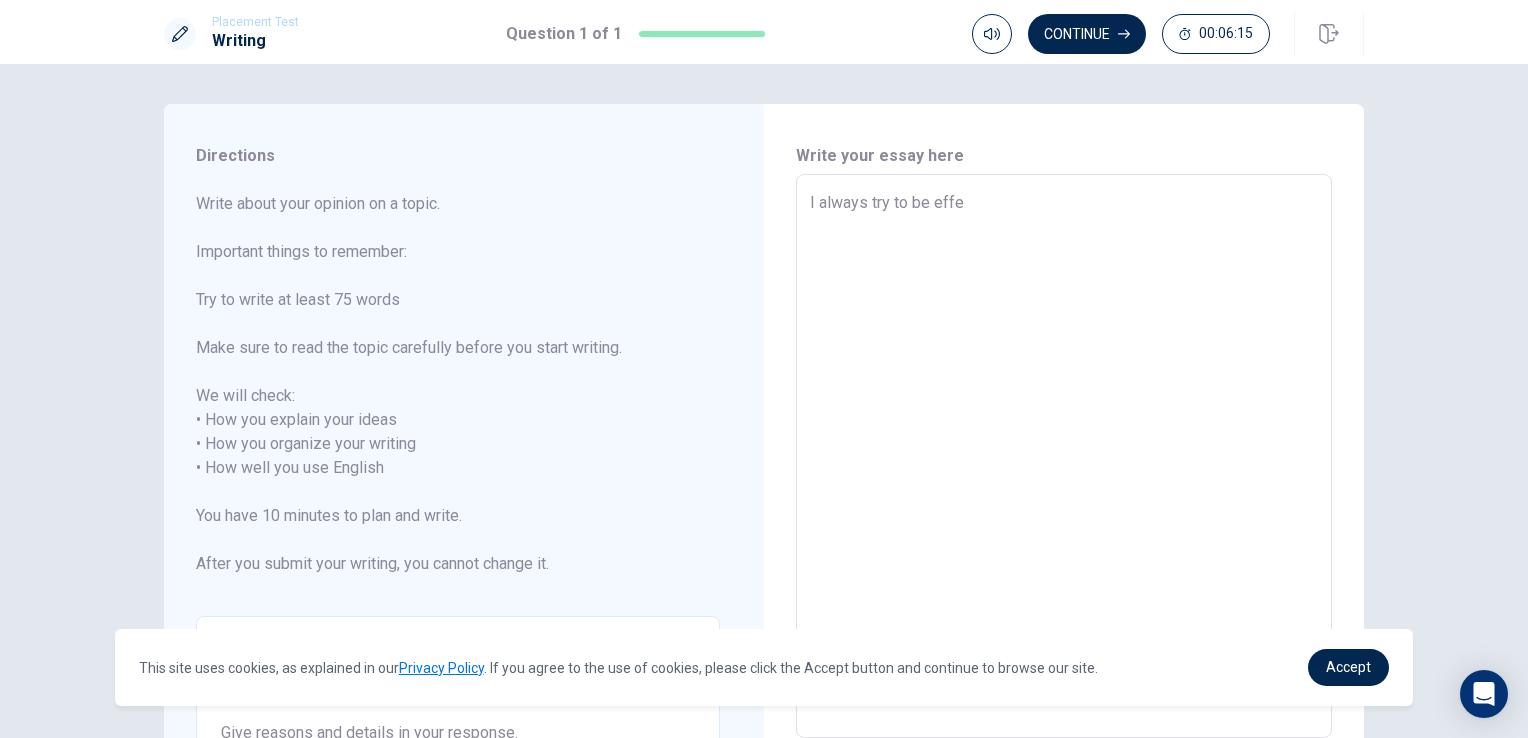 type on "x" 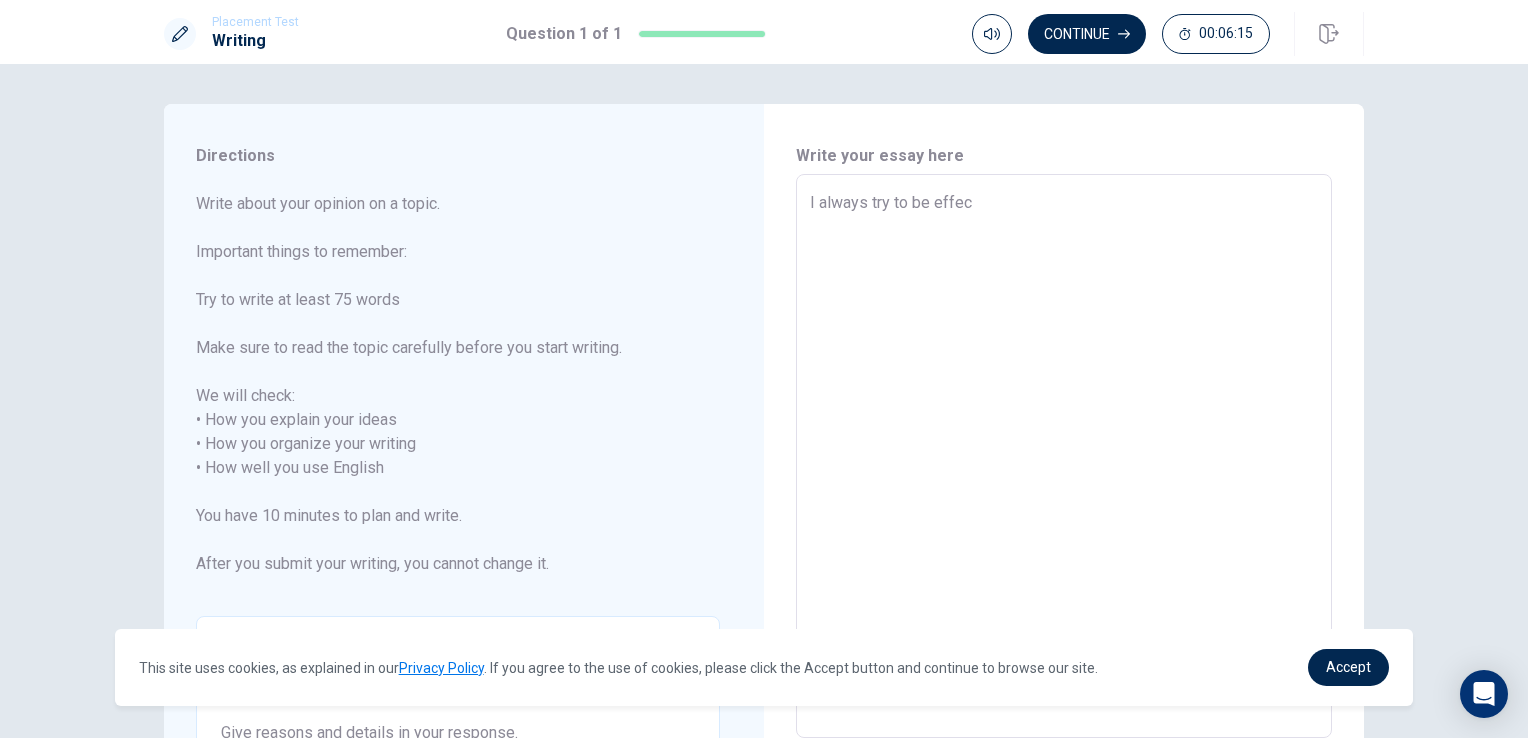 type on "x" 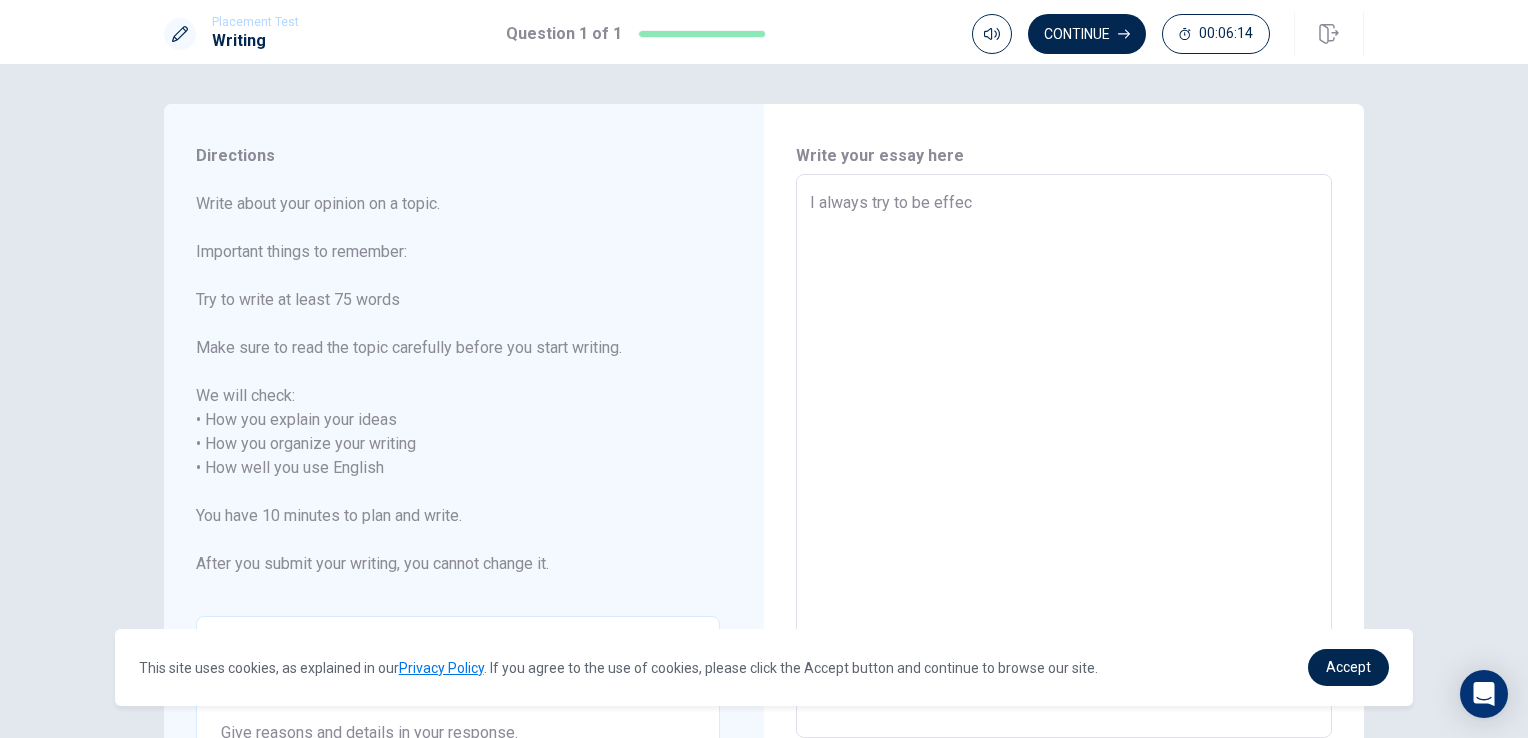 type on "I always try to be effect" 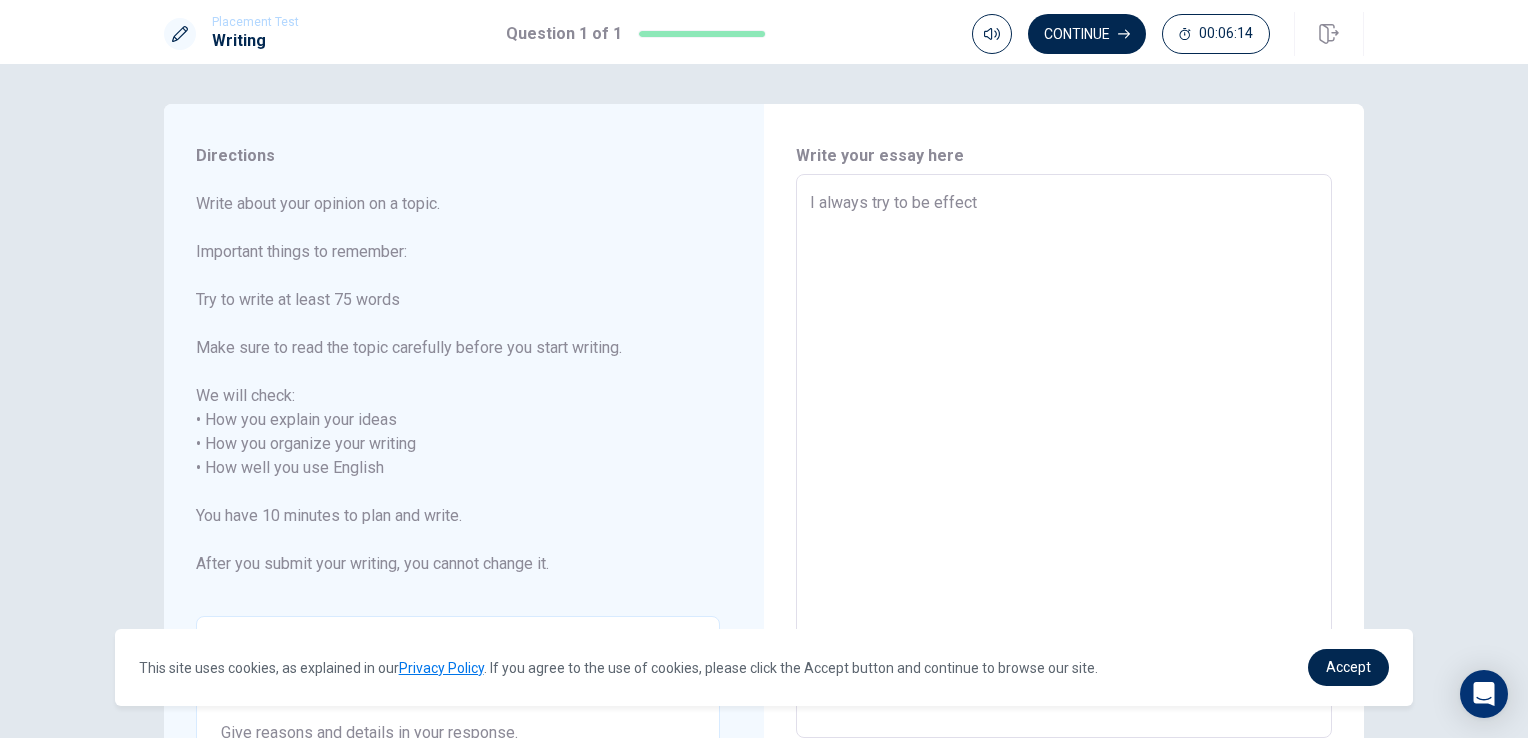type on "x" 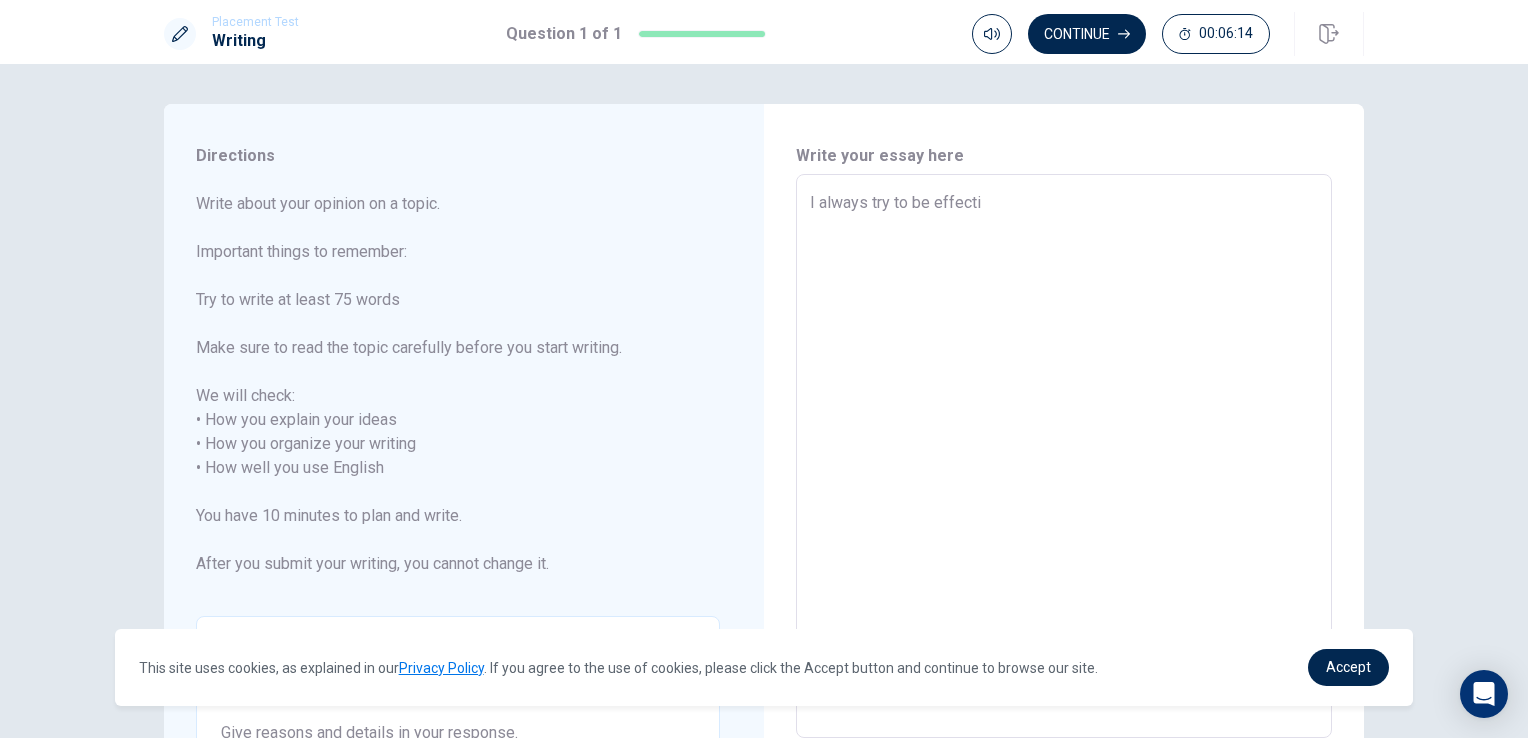 type on "x" 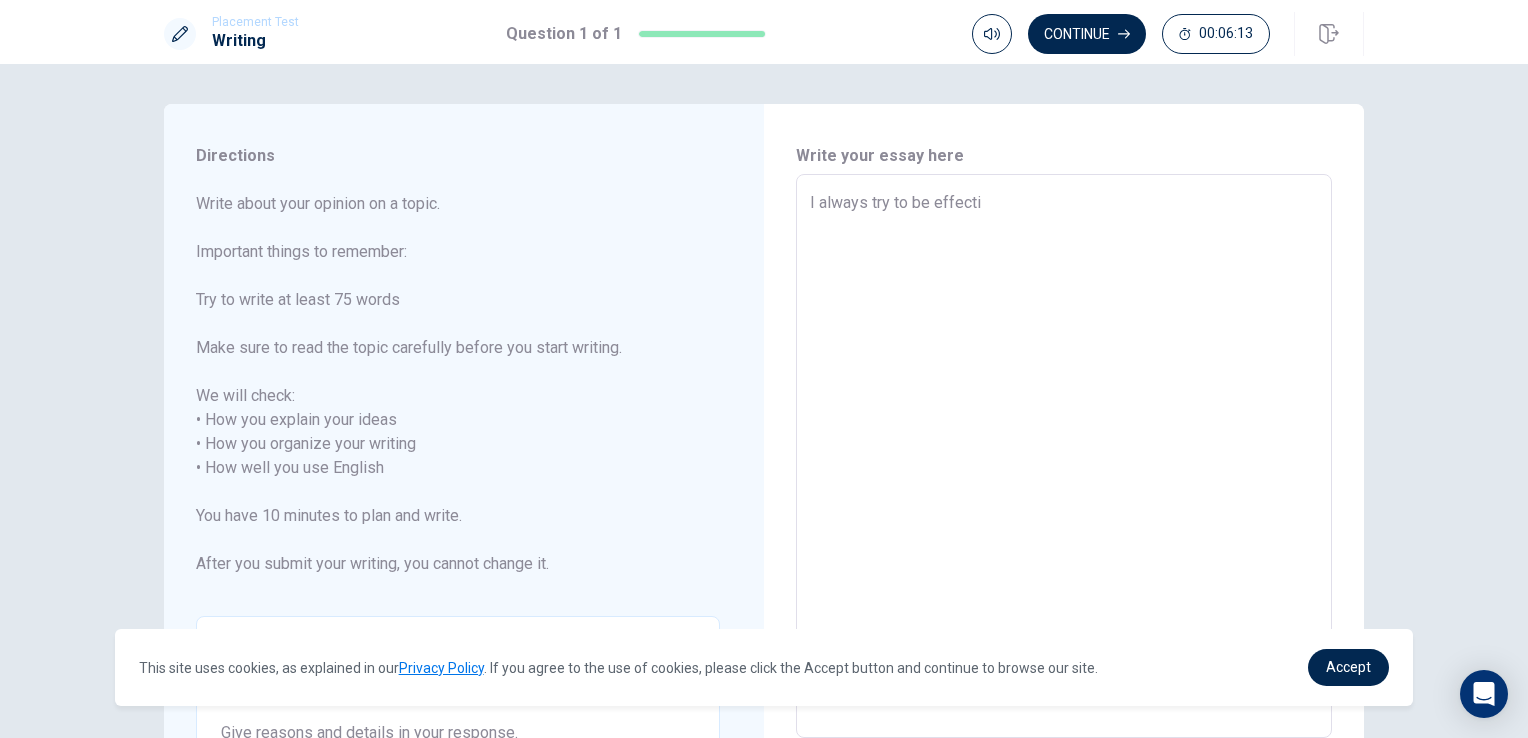 type on "I always try to be effectiv" 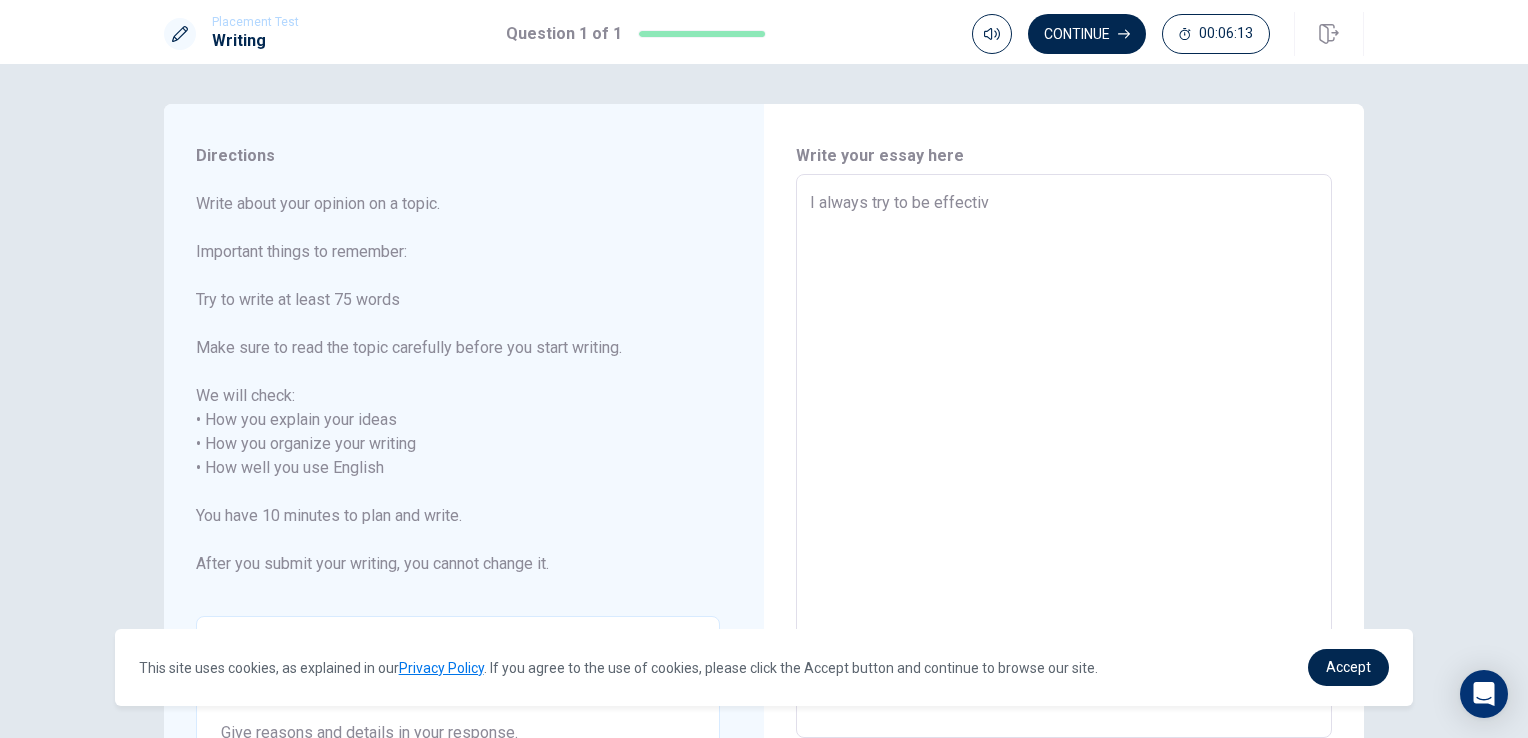 type on "x" 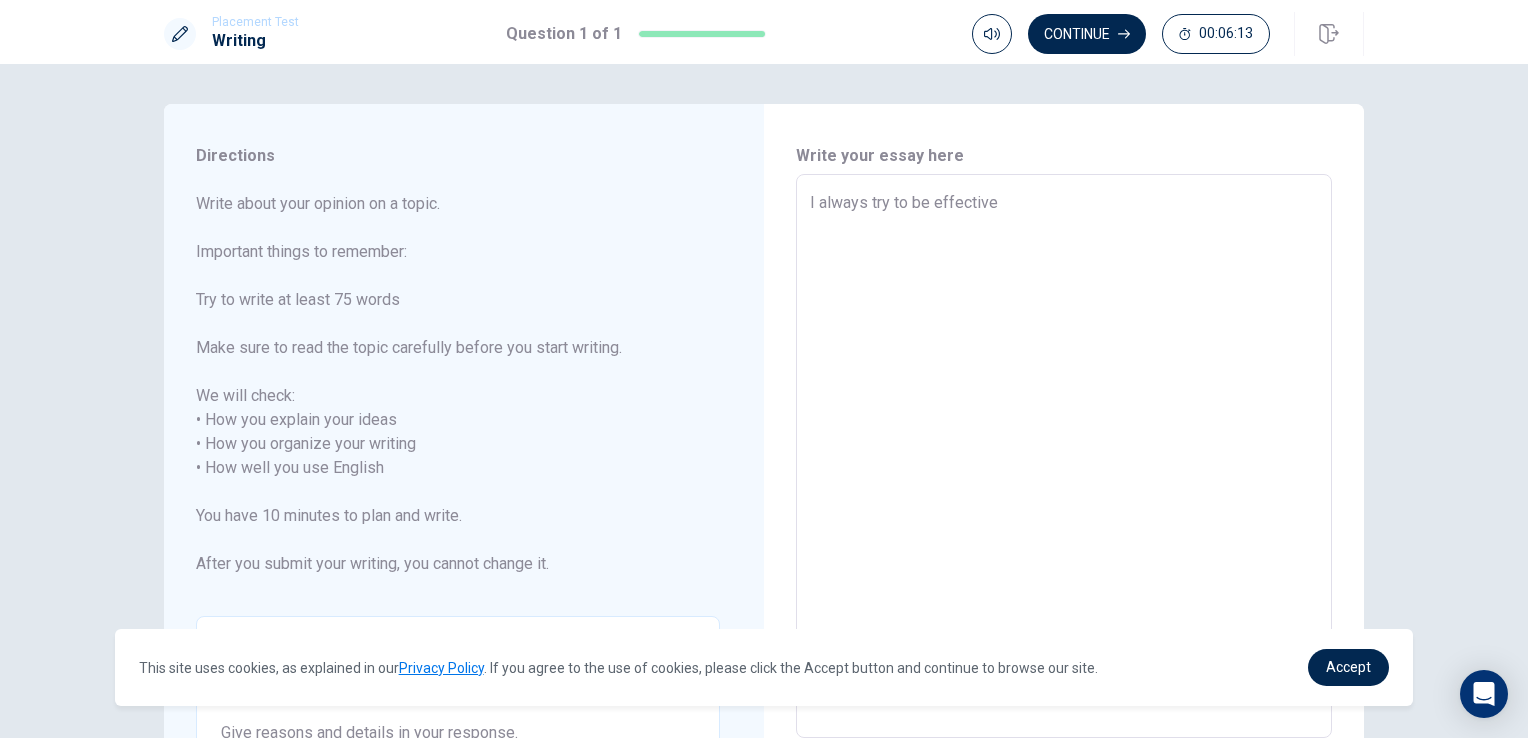 type on "x" 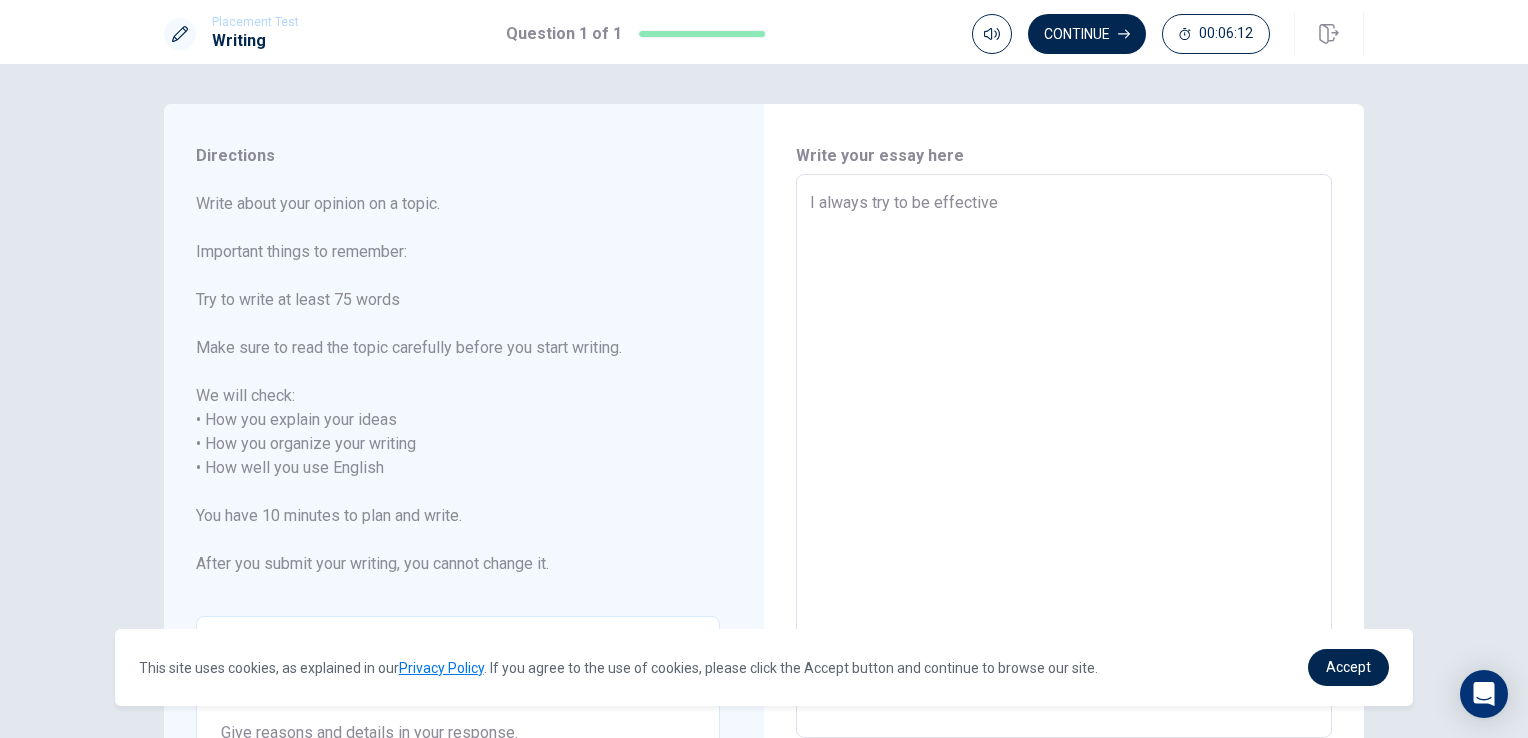 type on "I always try to be effective." 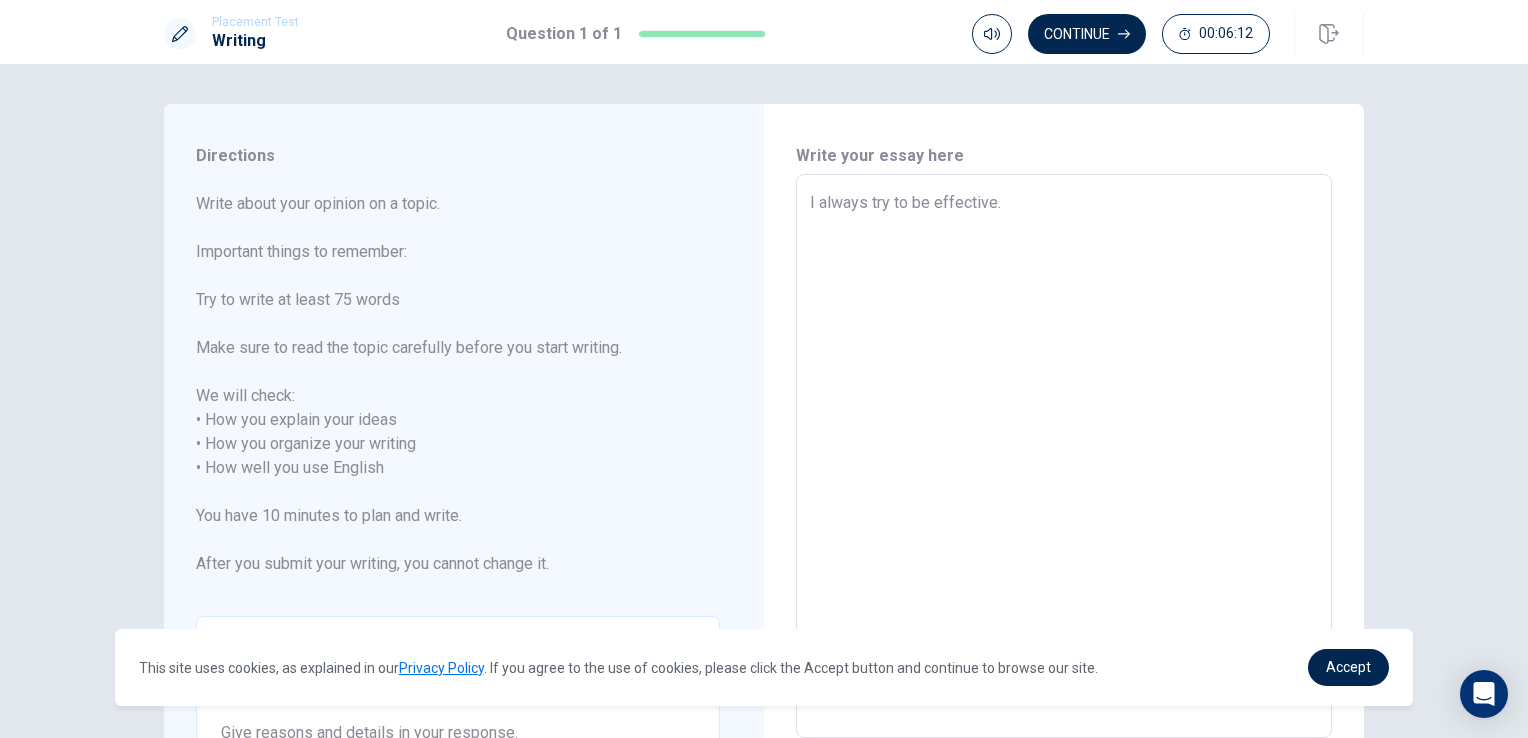 type on "x" 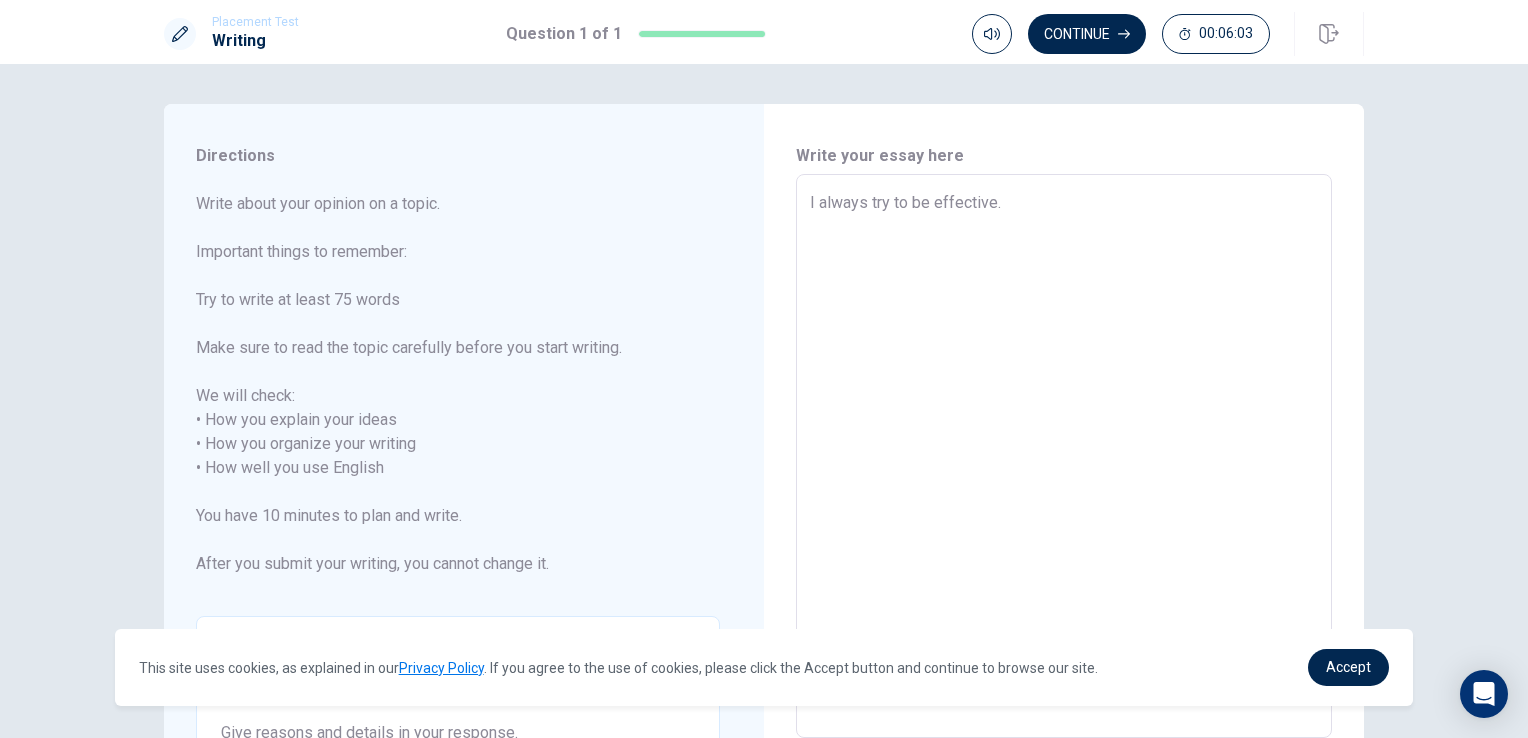 type on "x" 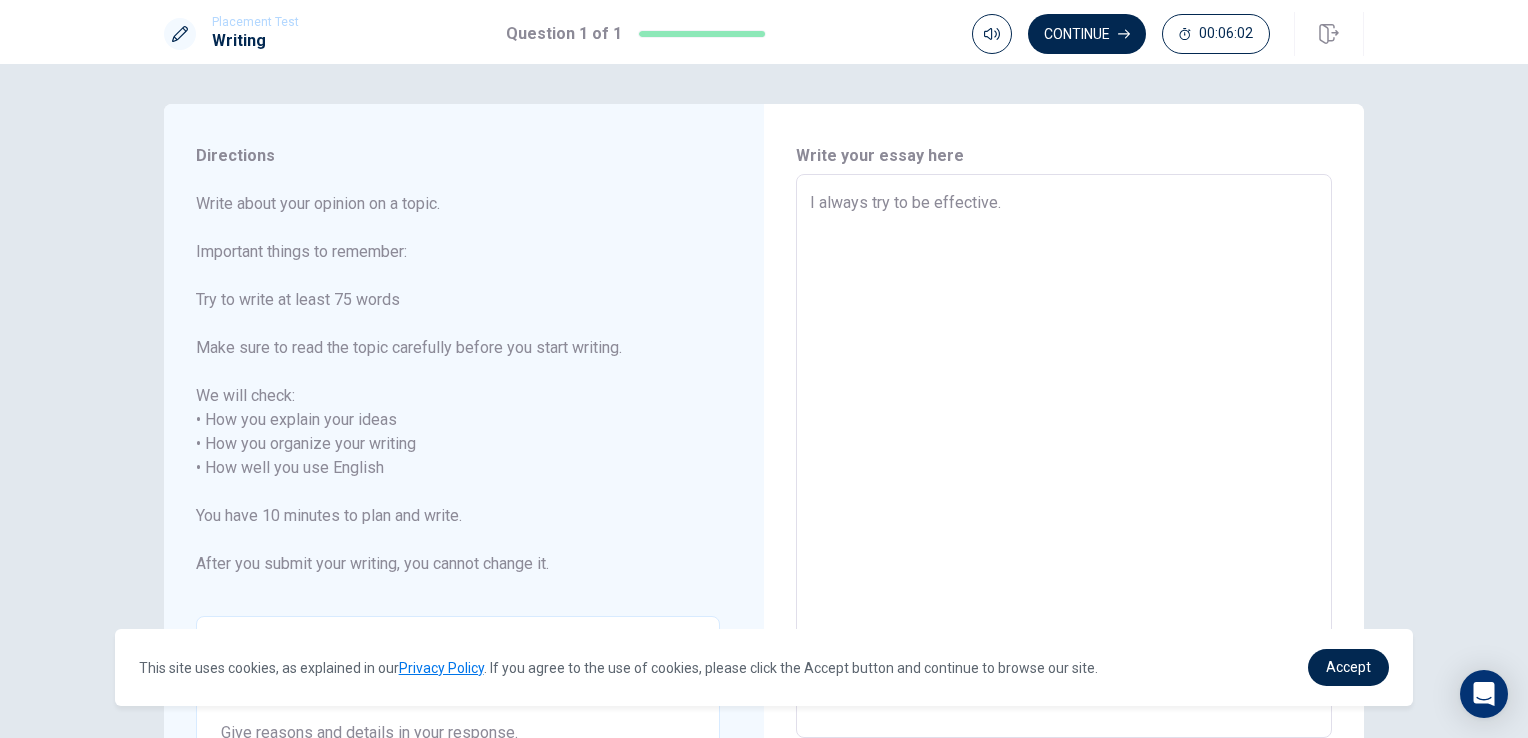 type on "I always try to b effective." 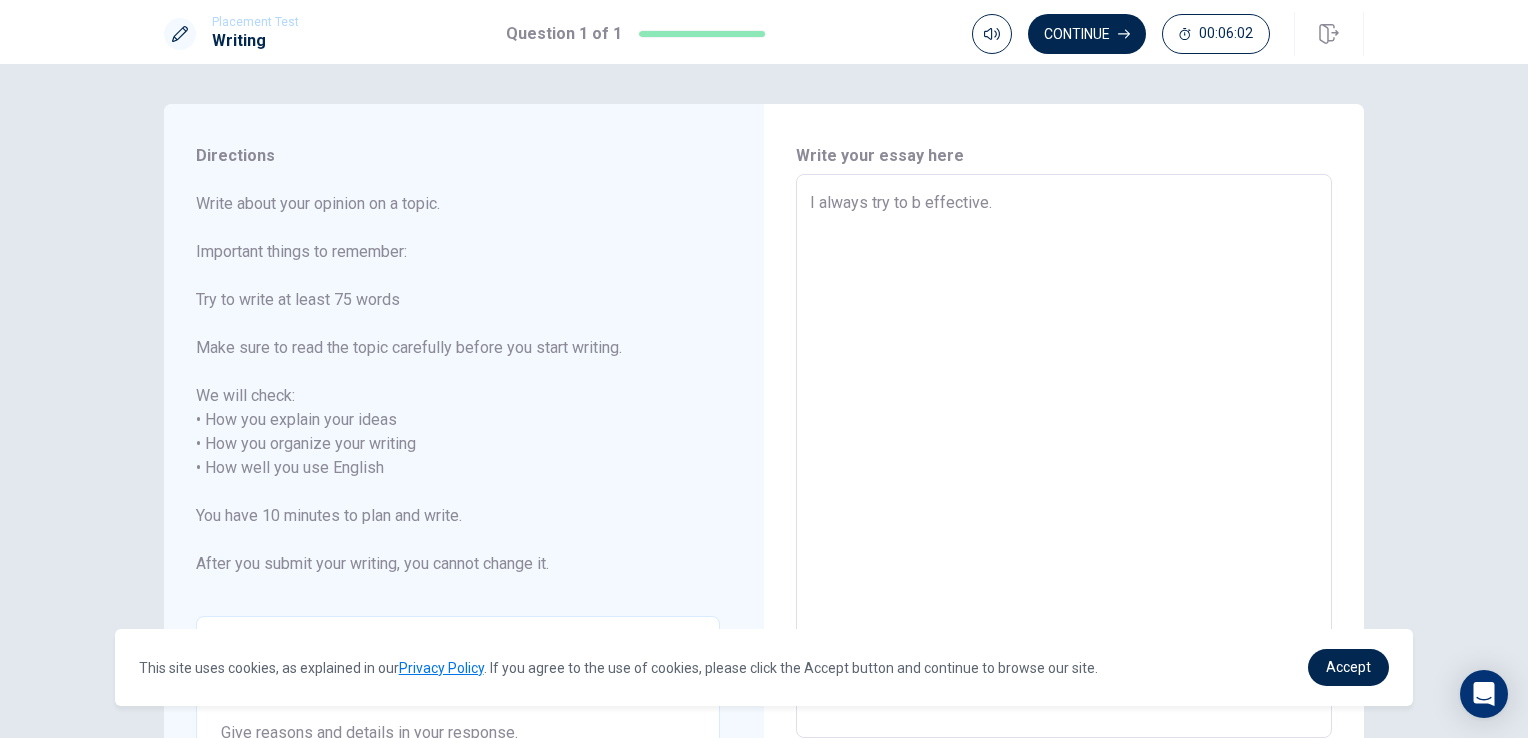 type on "x" 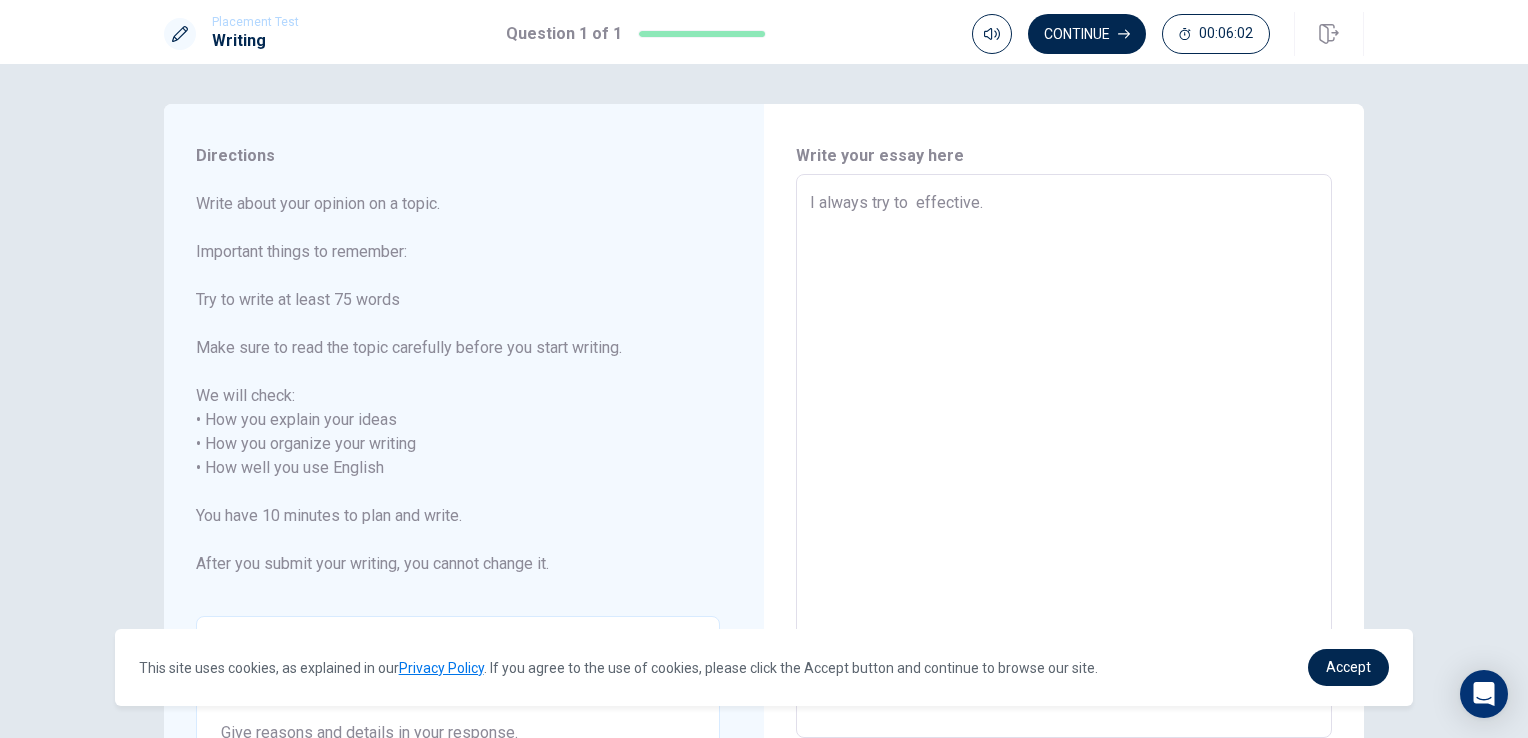 type on "x" 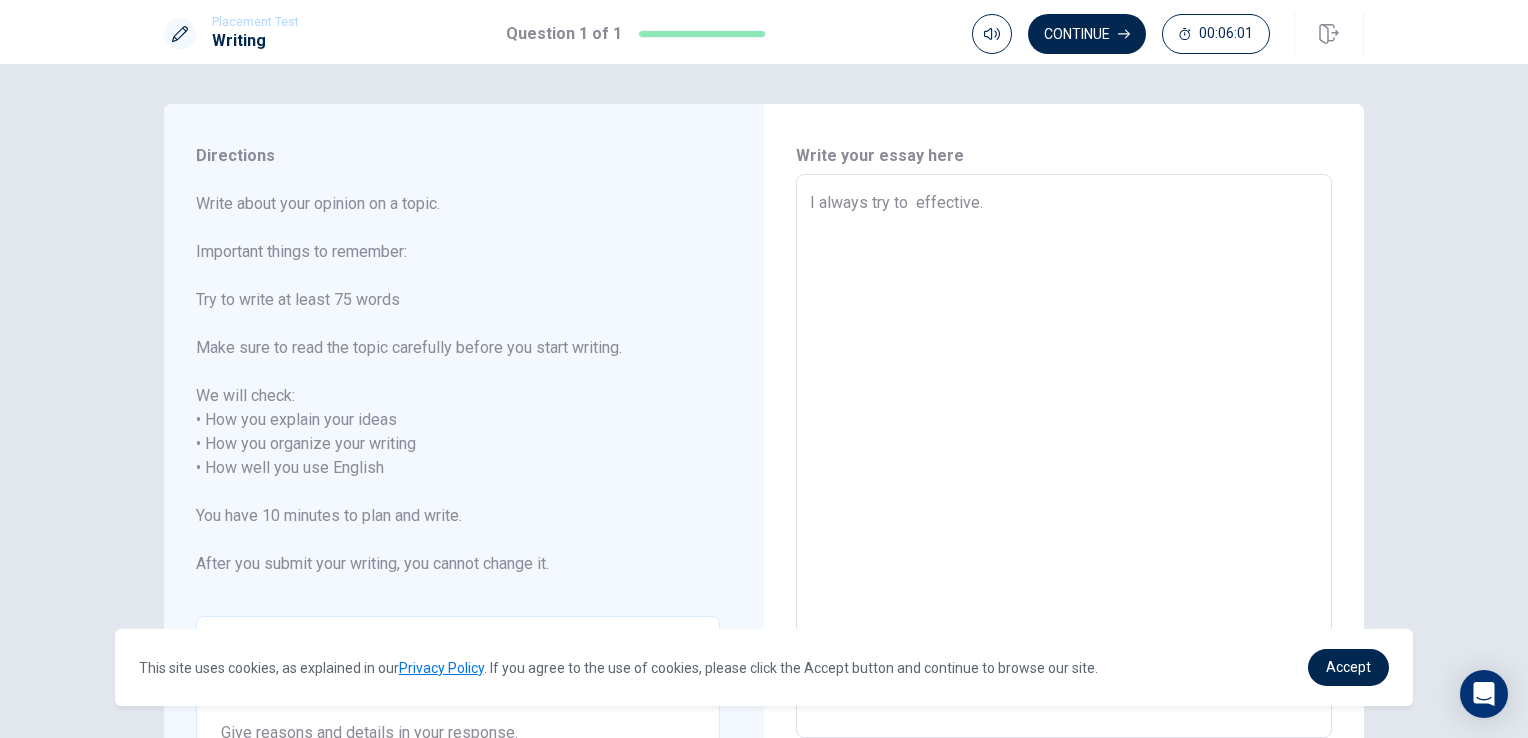 type on "I always try to d effective." 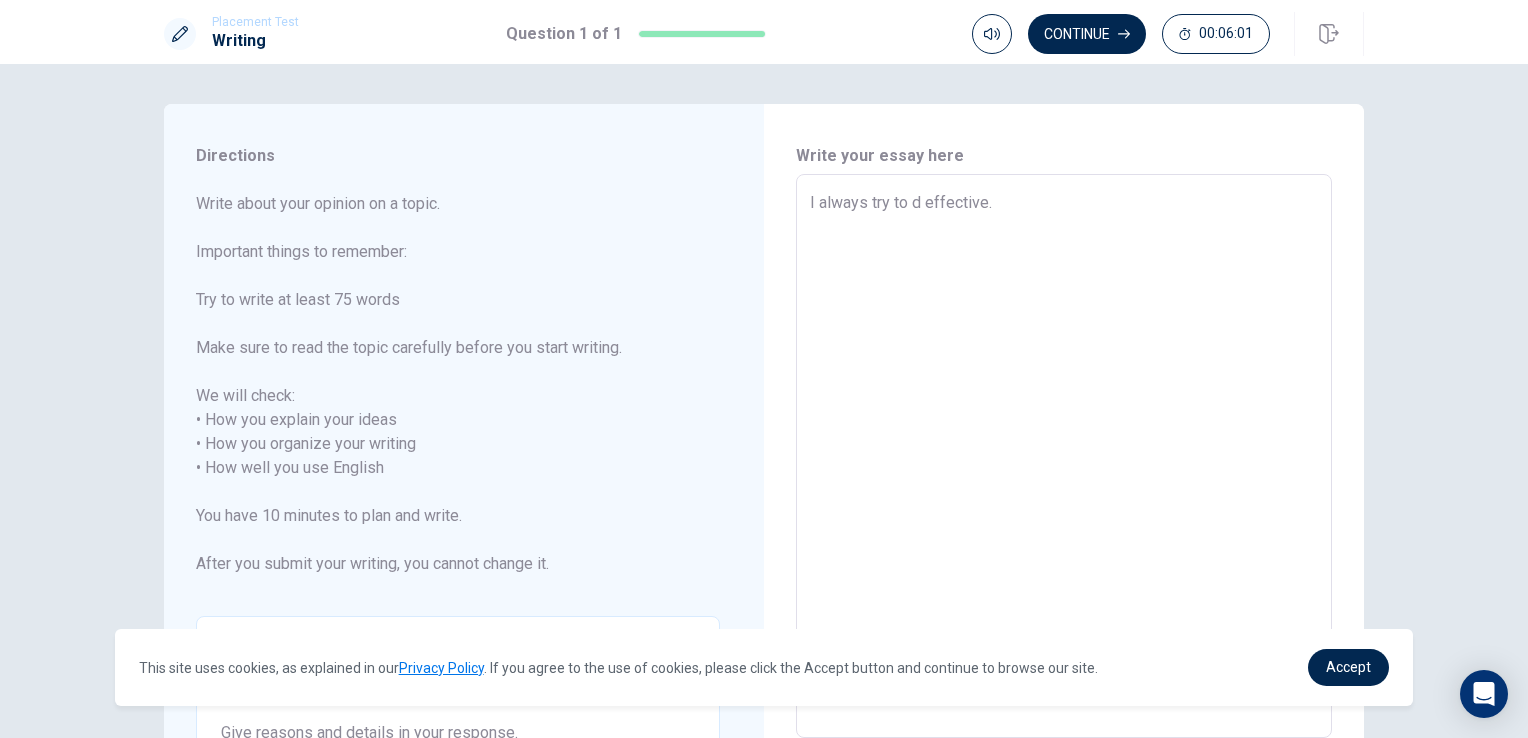 type on "x" 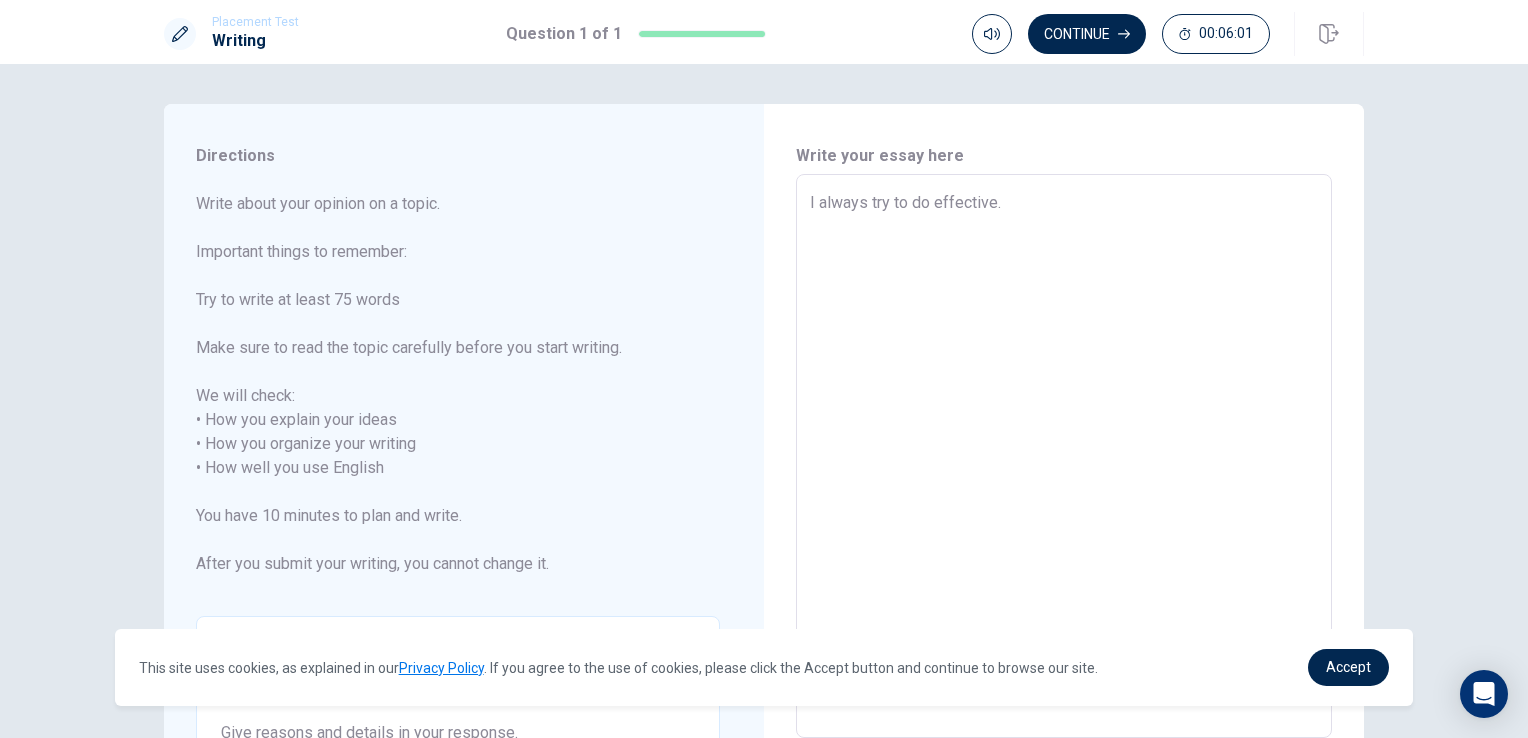 type on "x" 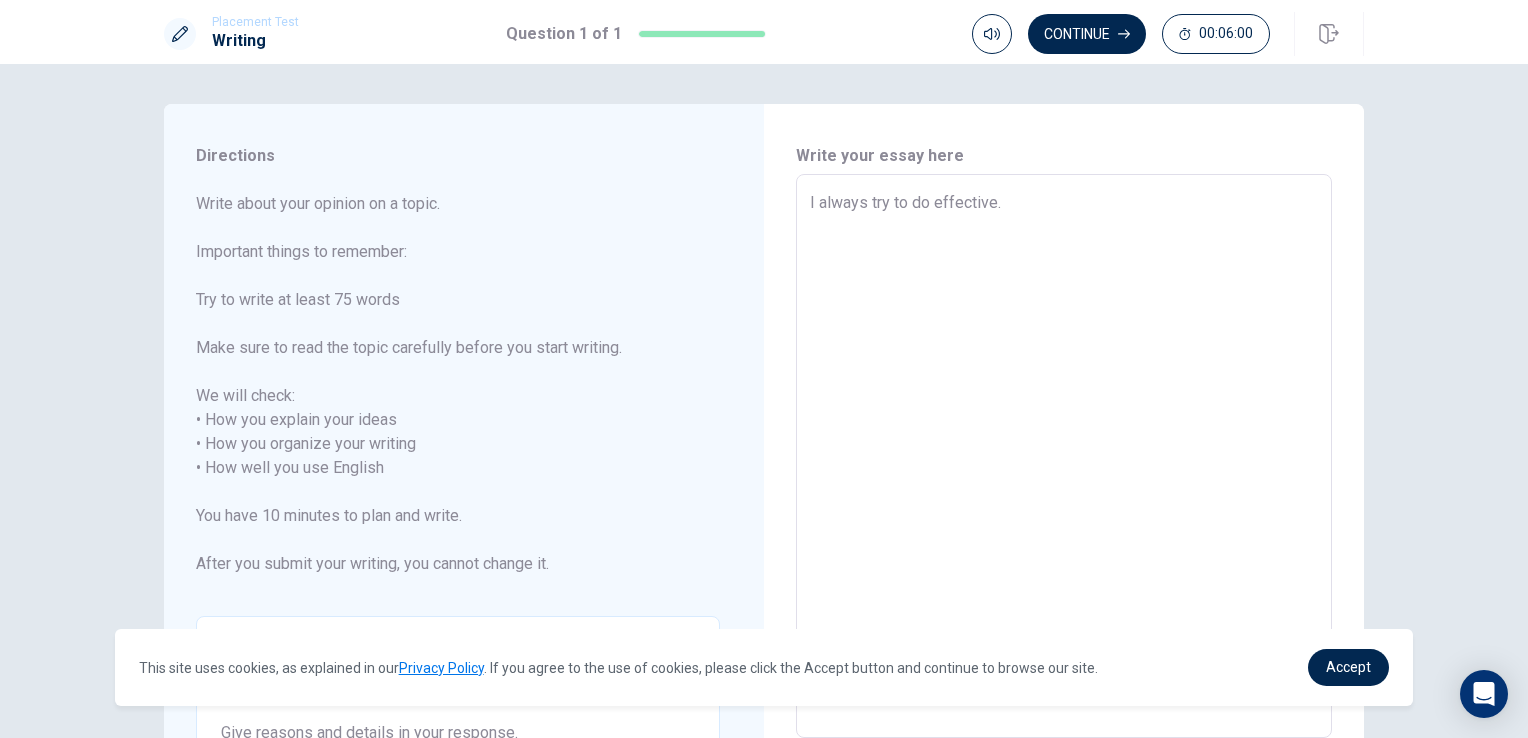 type on "I always try to do  effective." 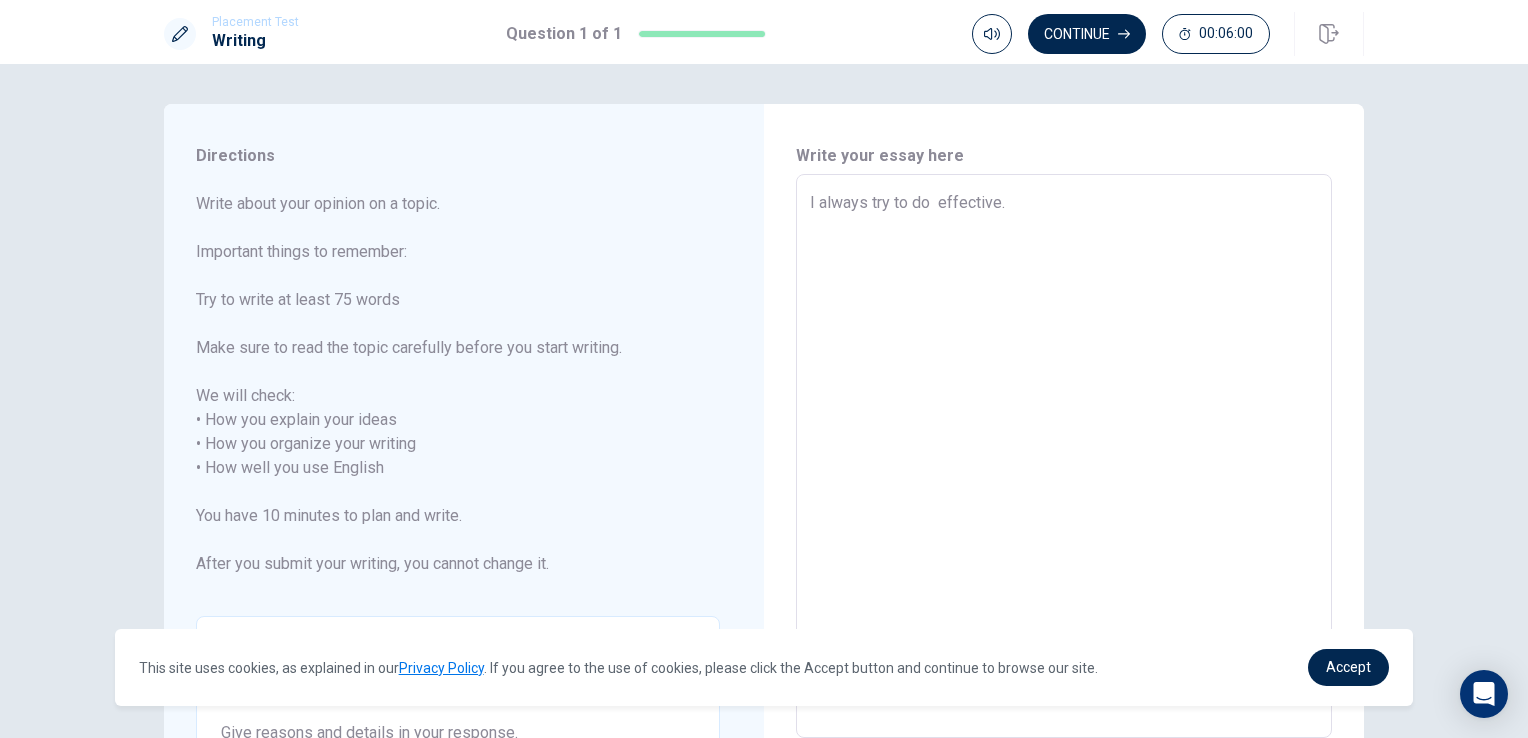 type on "x" 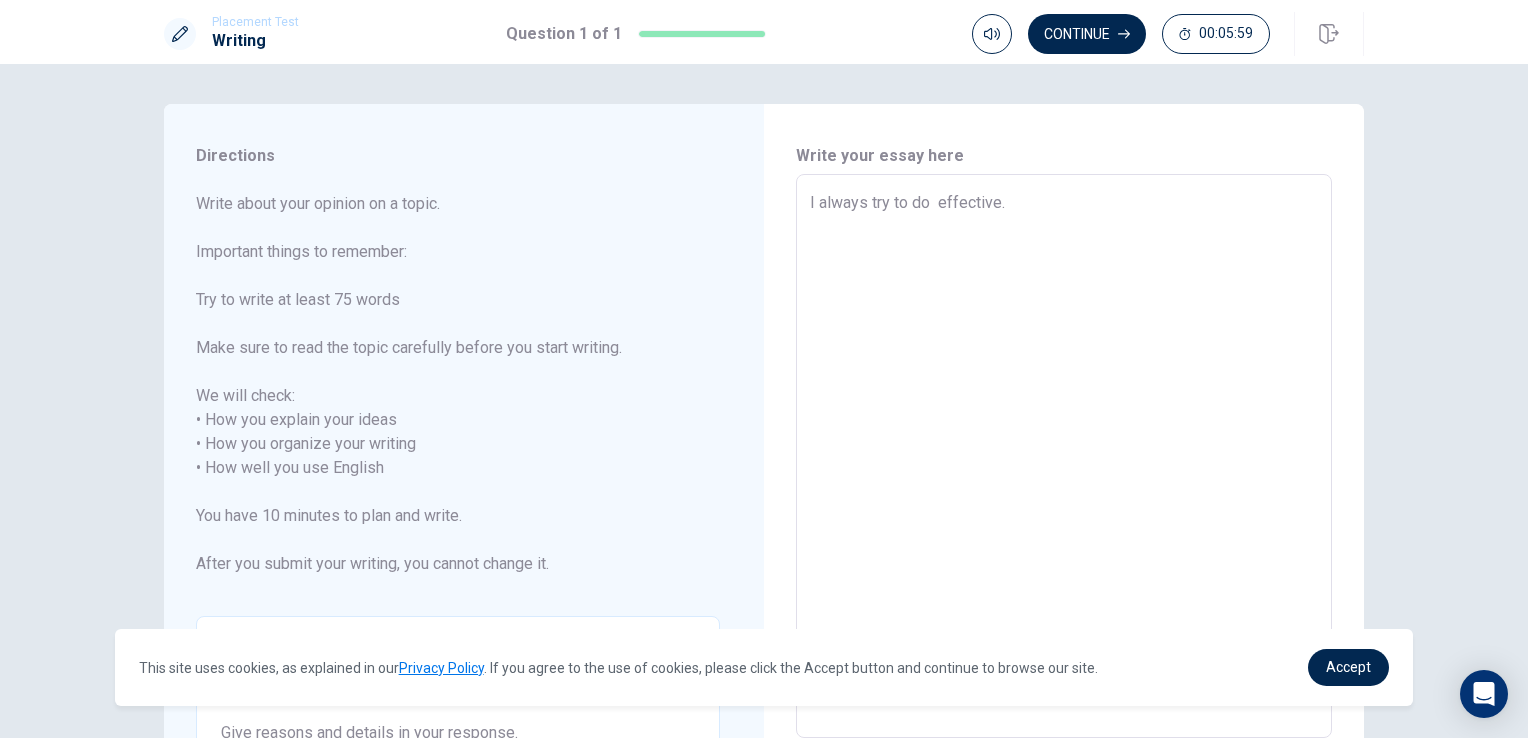 type on "I always try to do s effective." 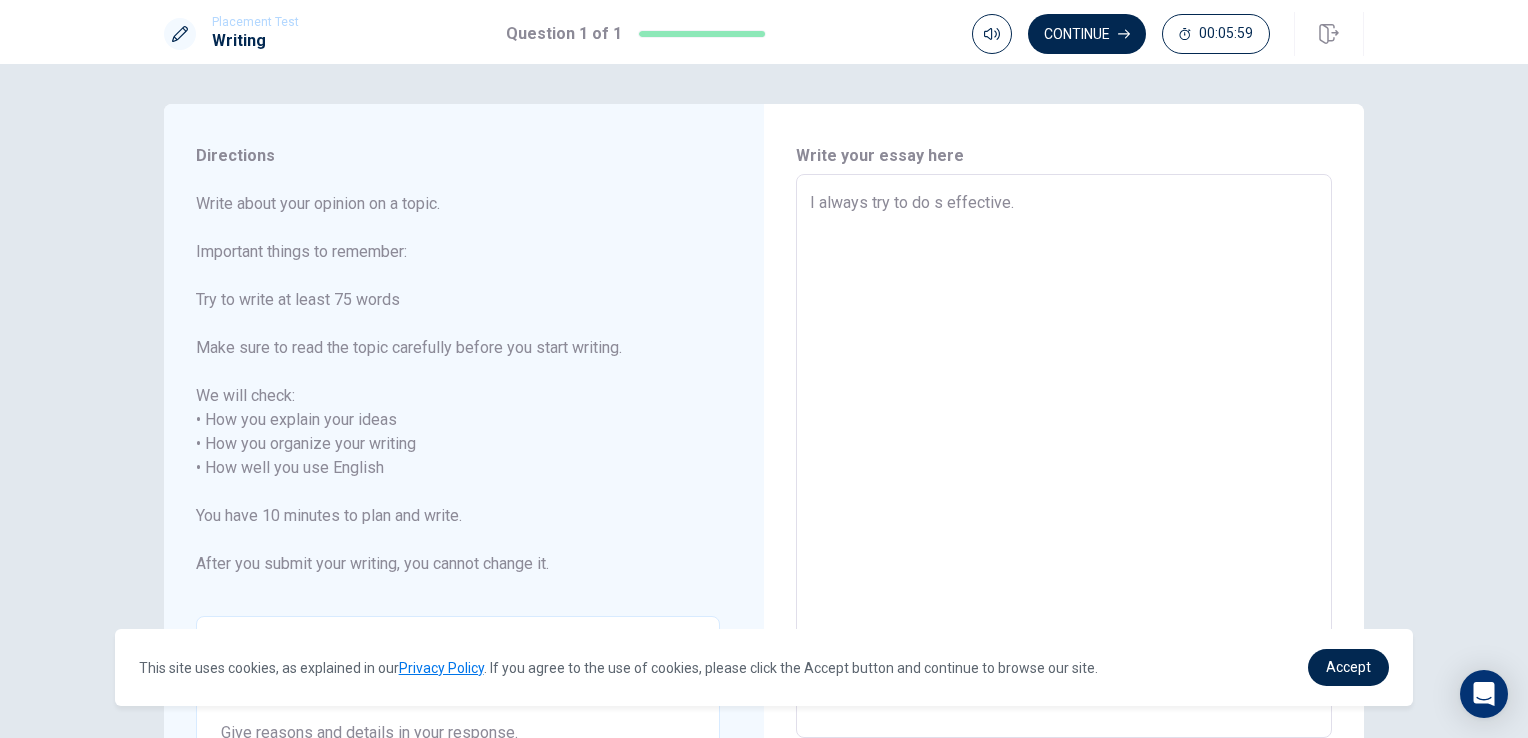 type on "x" 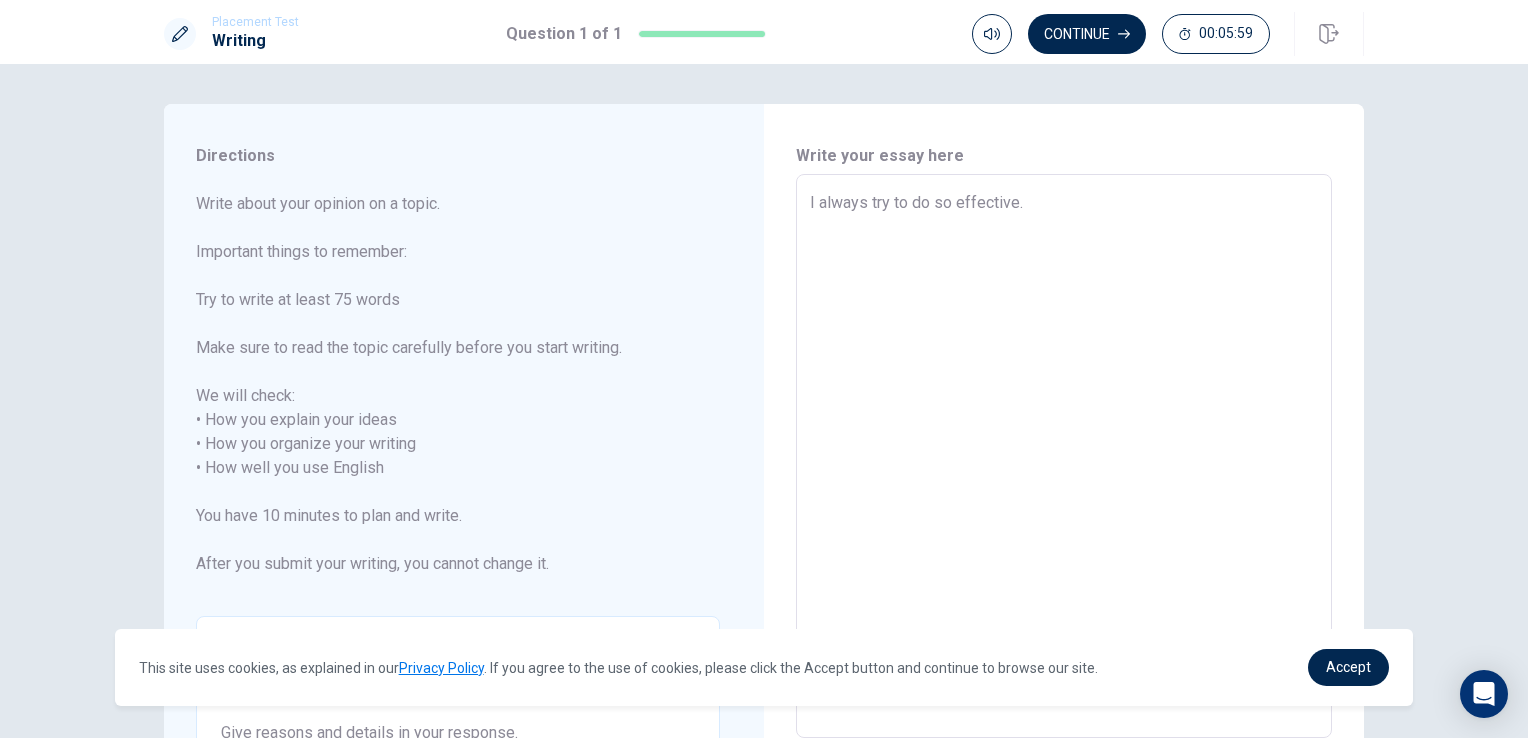type on "x" 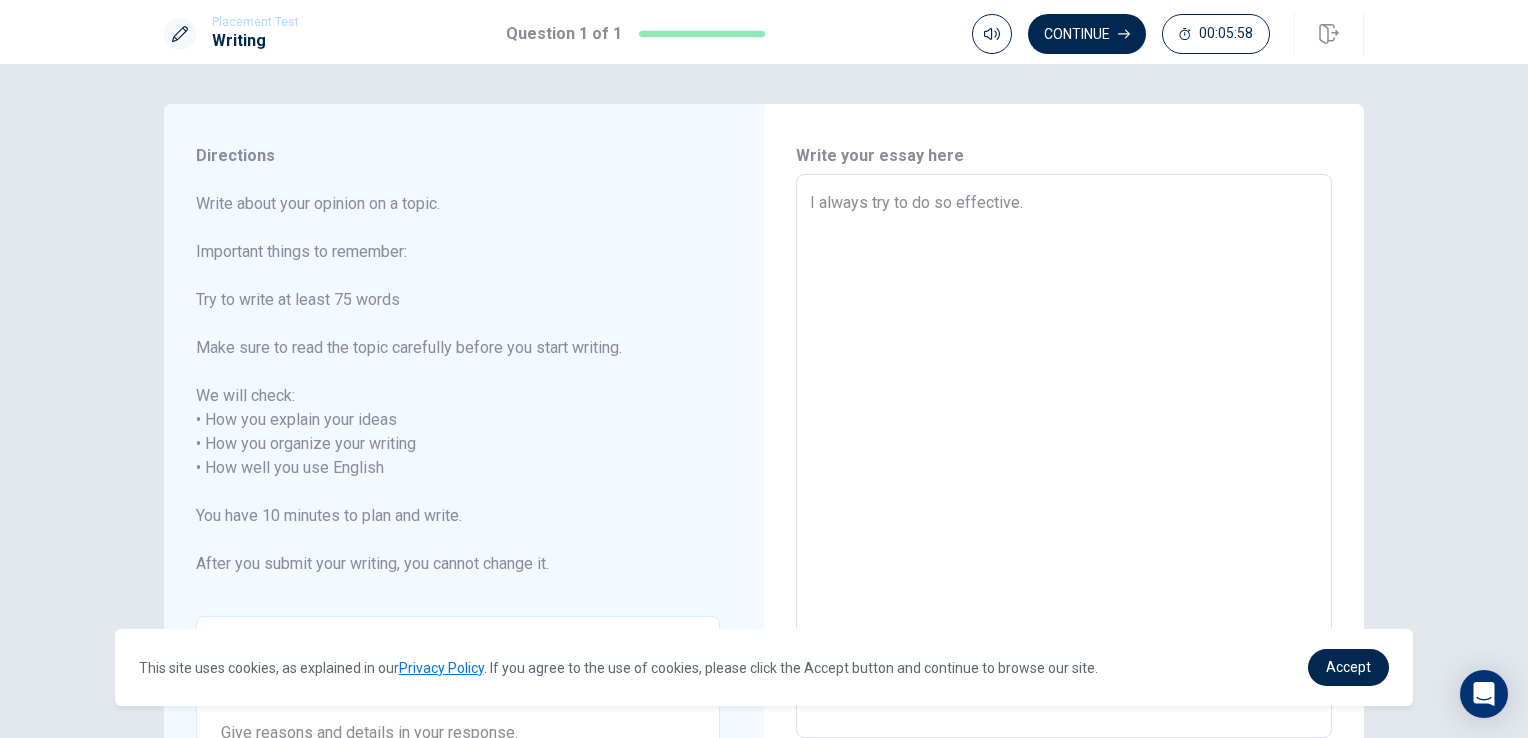 type on "I always try to do som effective." 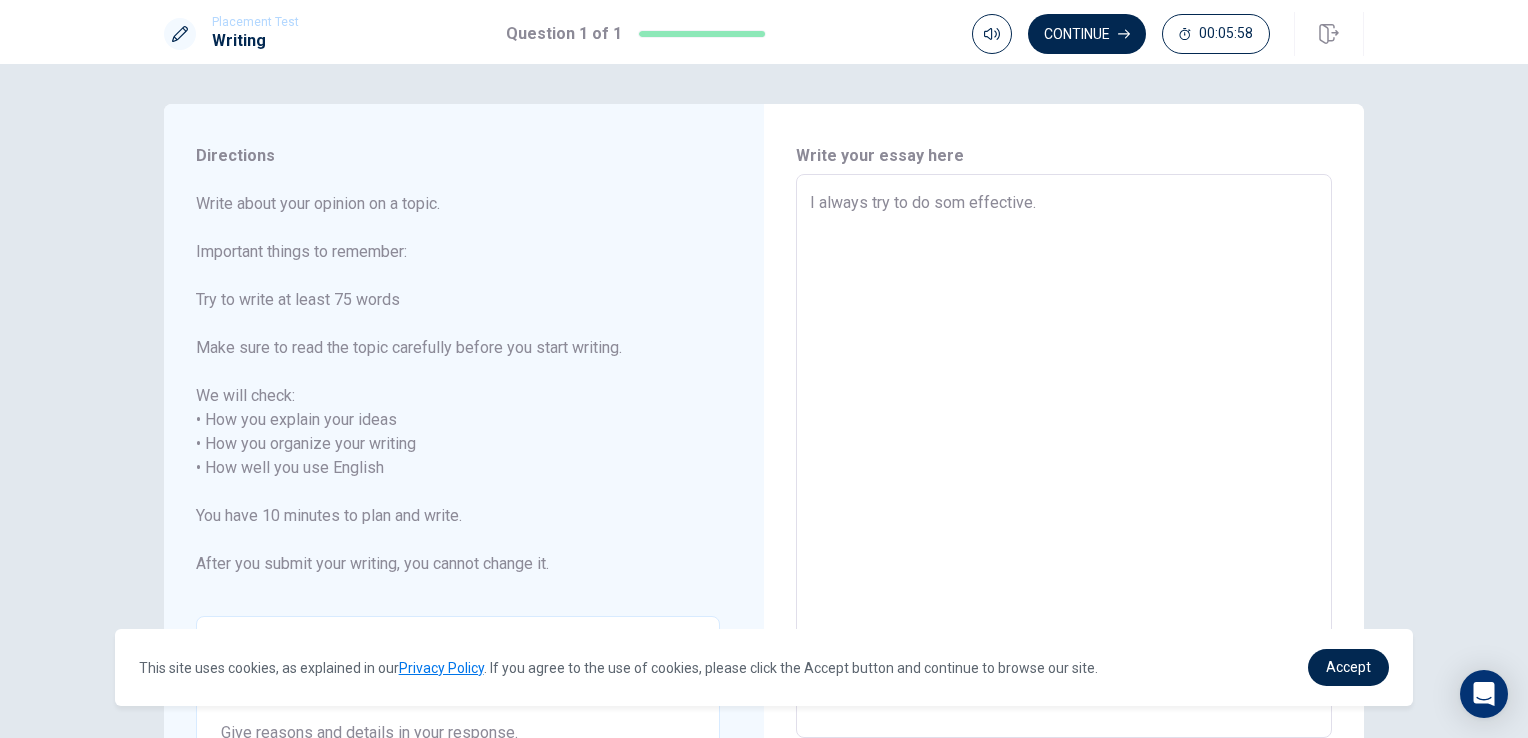 type on "x" 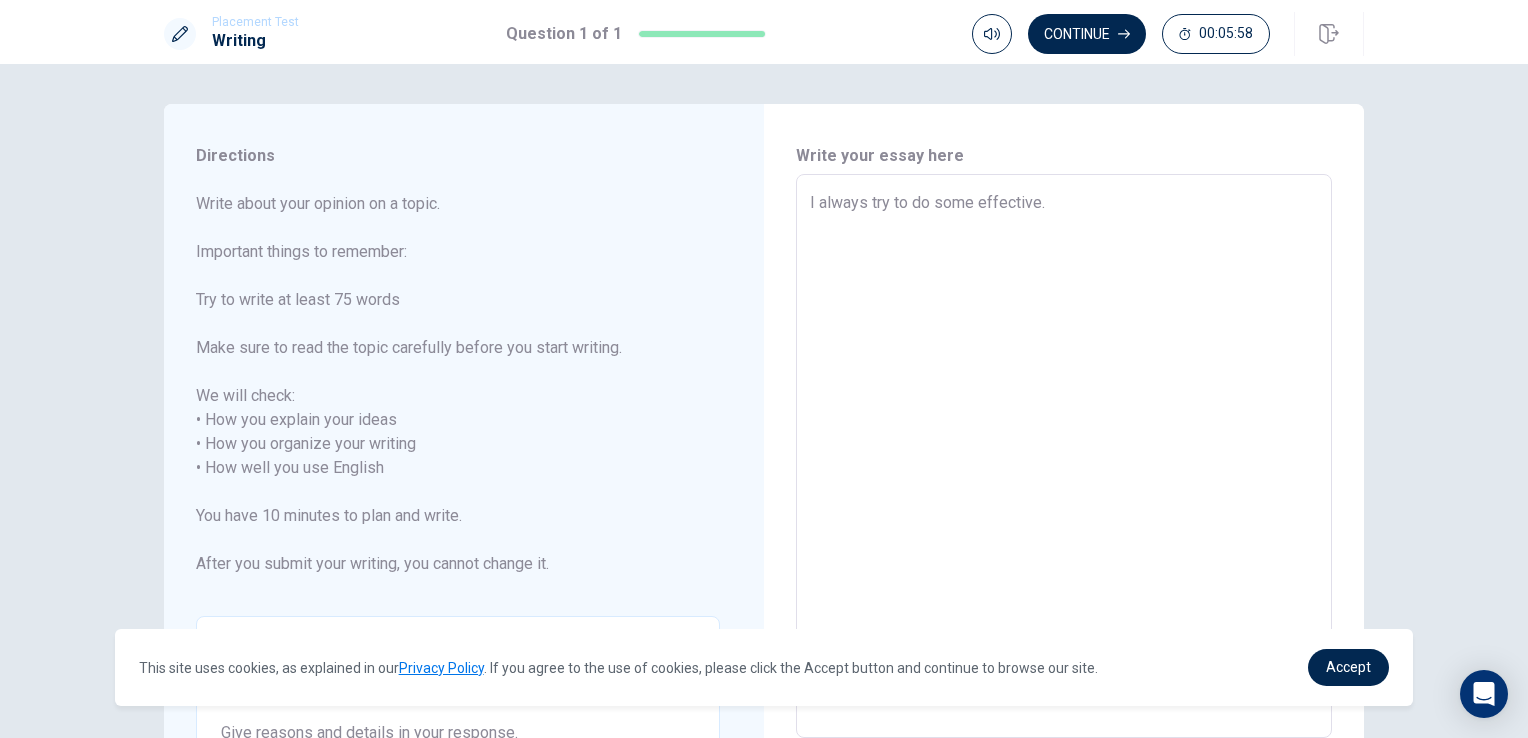 type on "x" 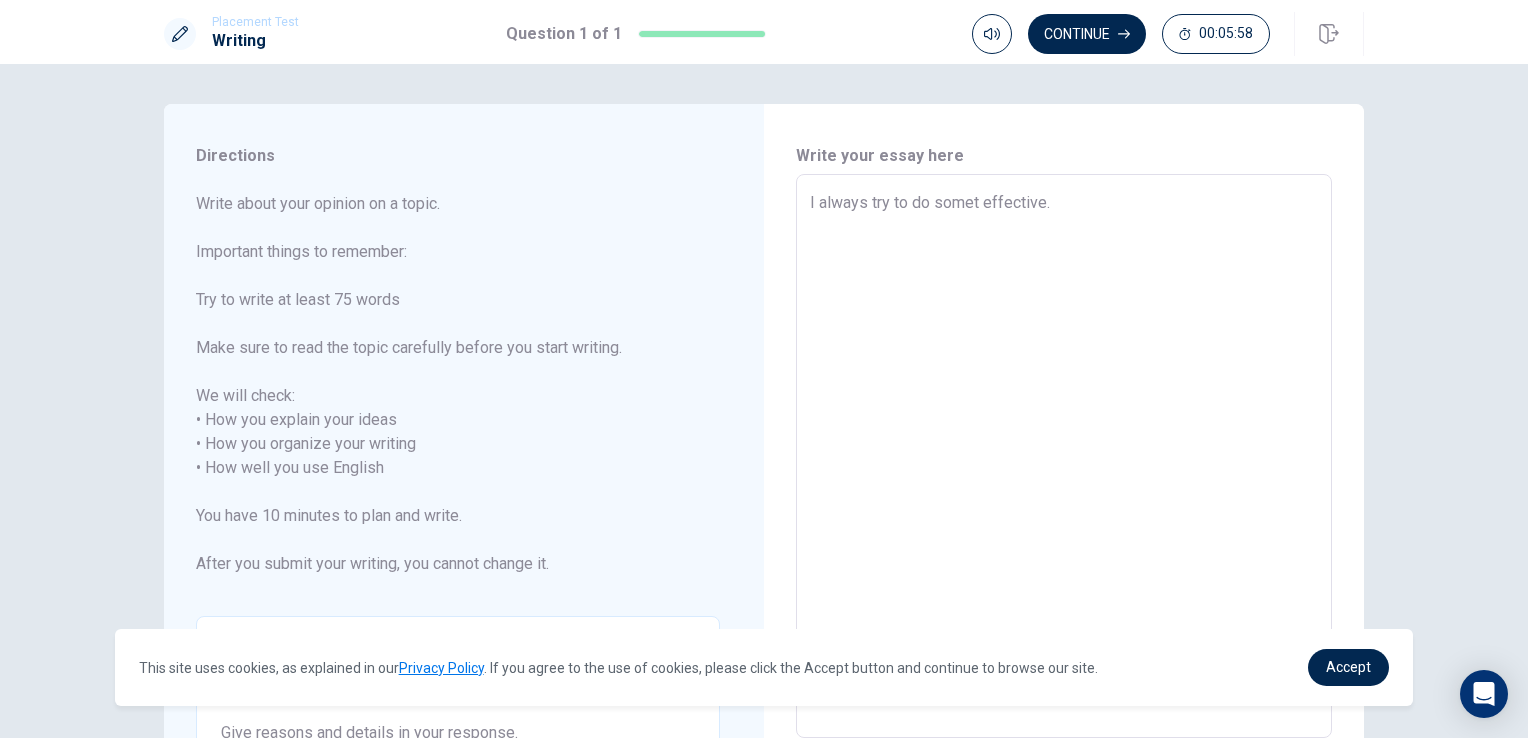 type on "x" 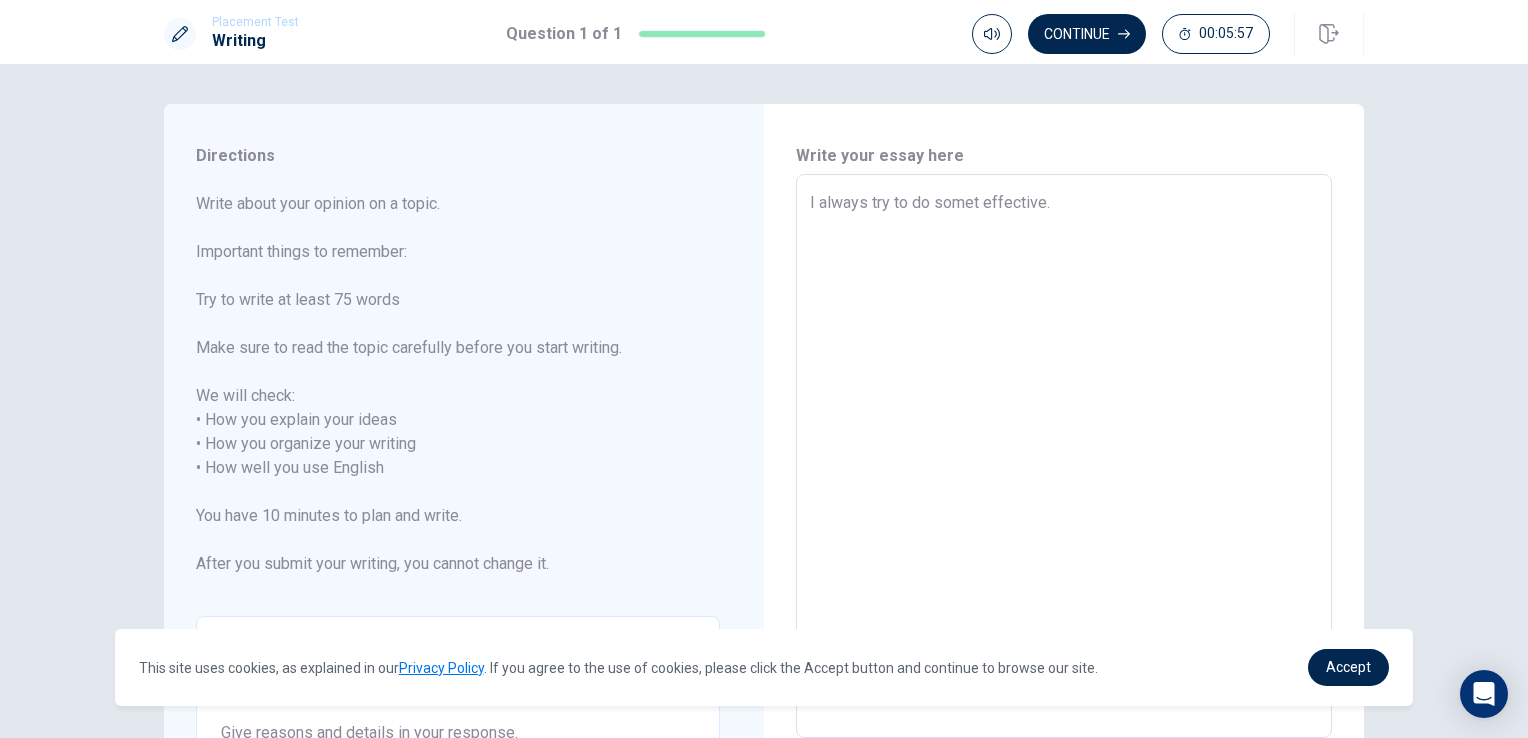 type on "I always try to do someth effective." 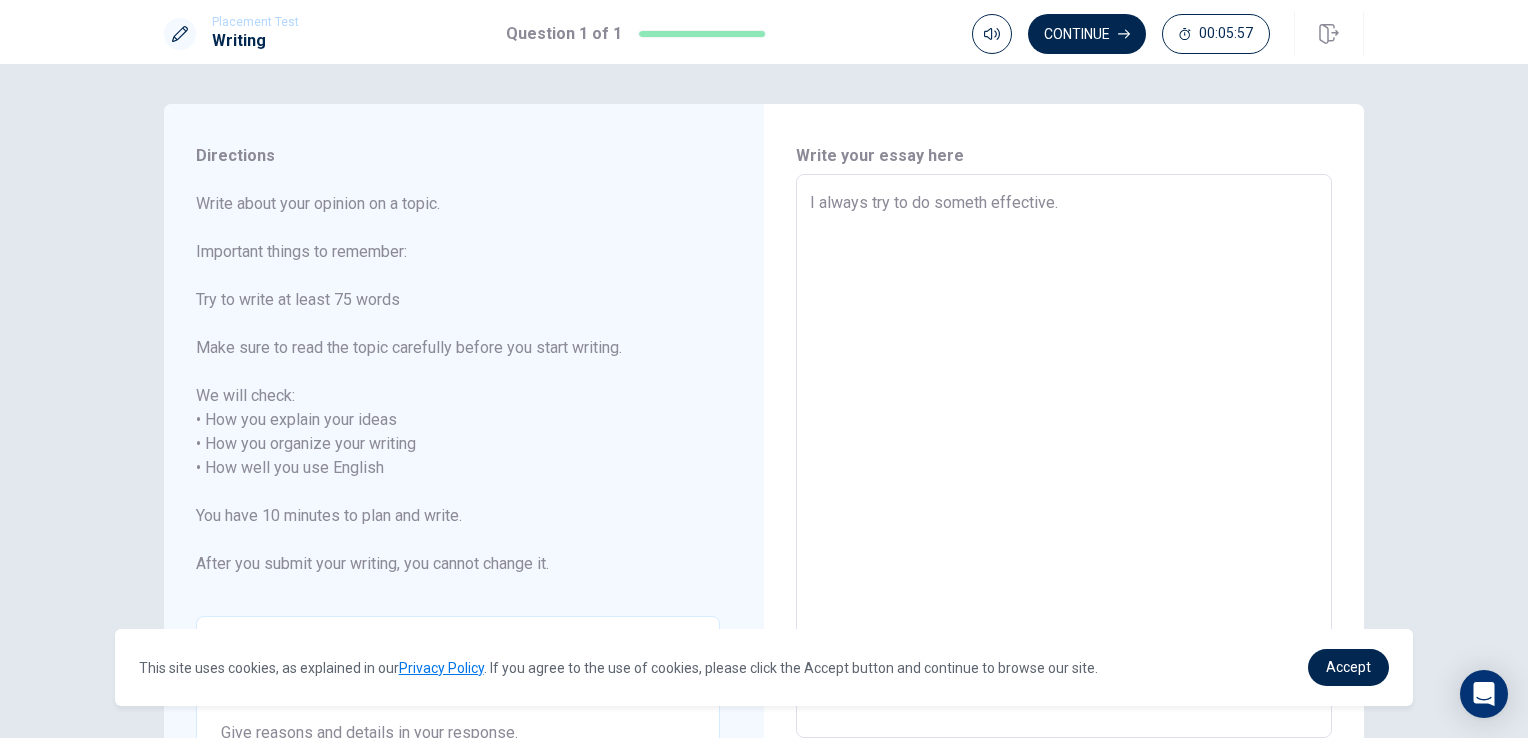 type on "x" 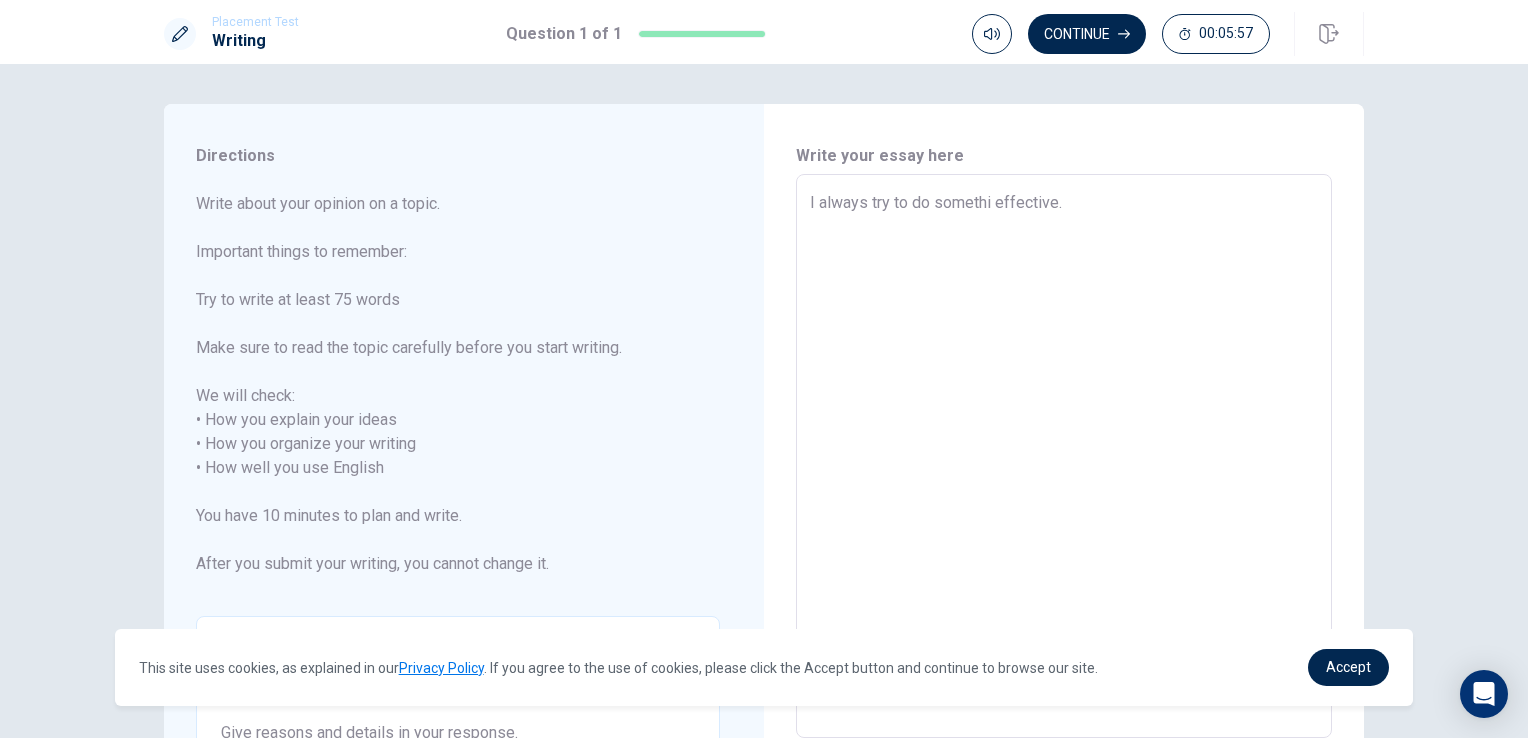 type on "x" 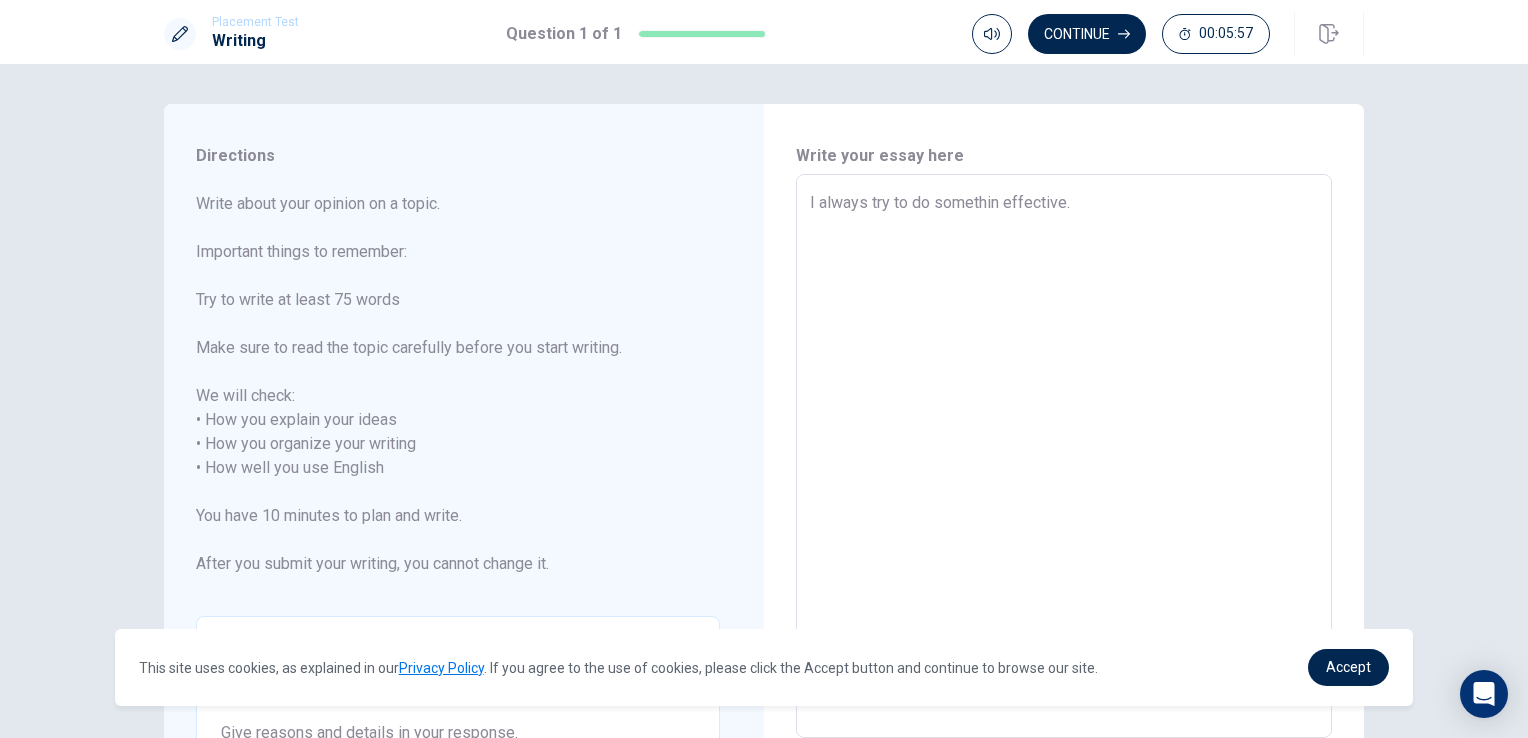 type on "x" 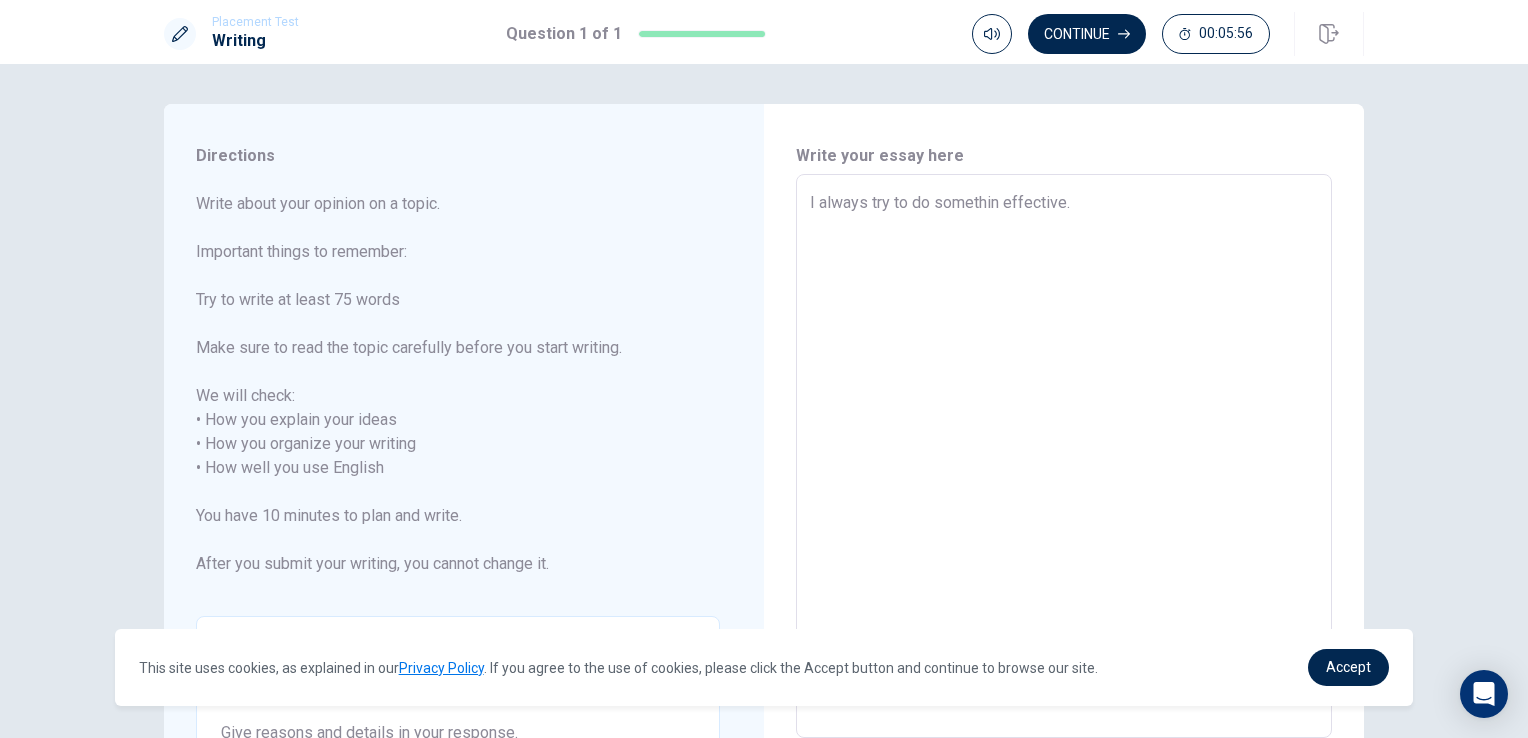 type on "I always try to do something effective." 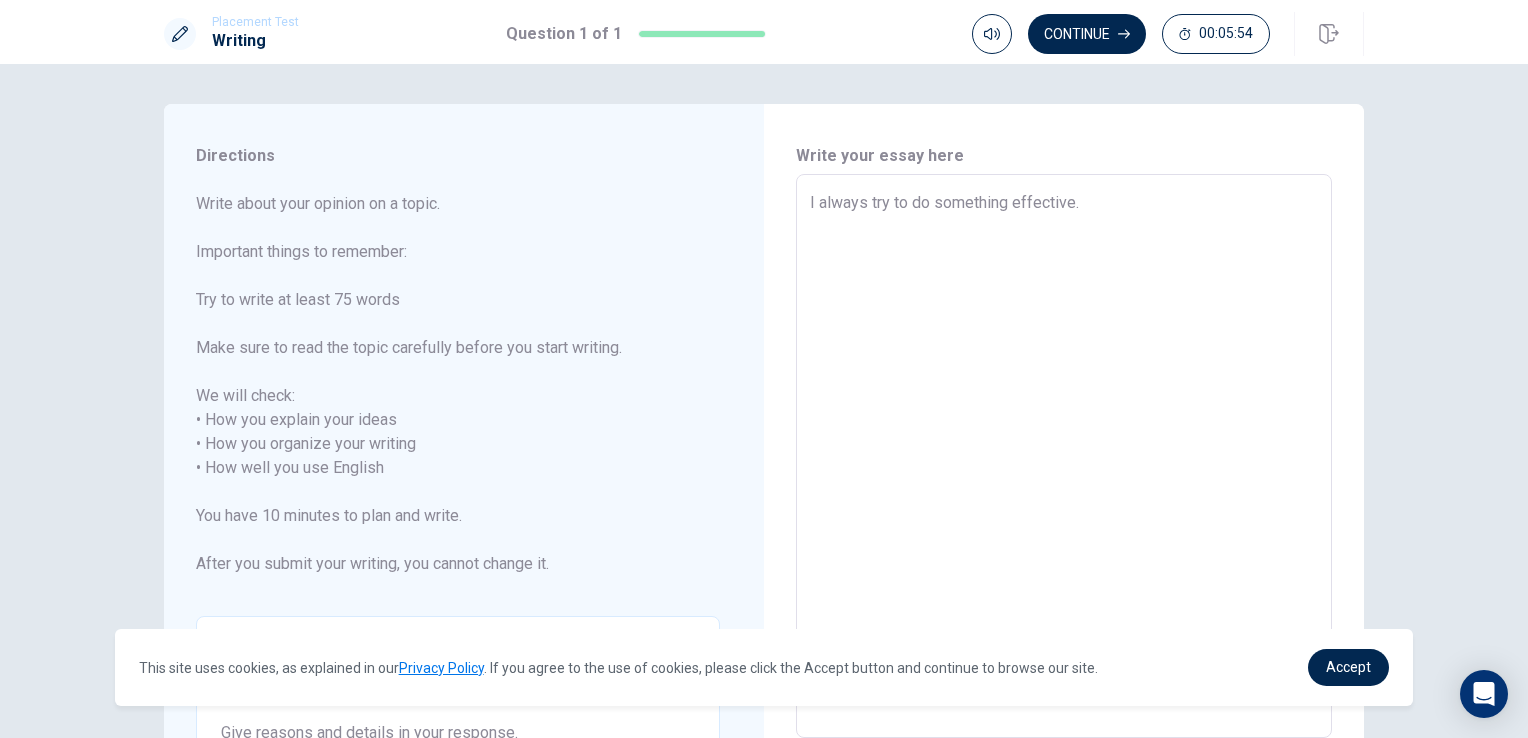 click on "I always try to do something effective." at bounding box center (1064, 456) 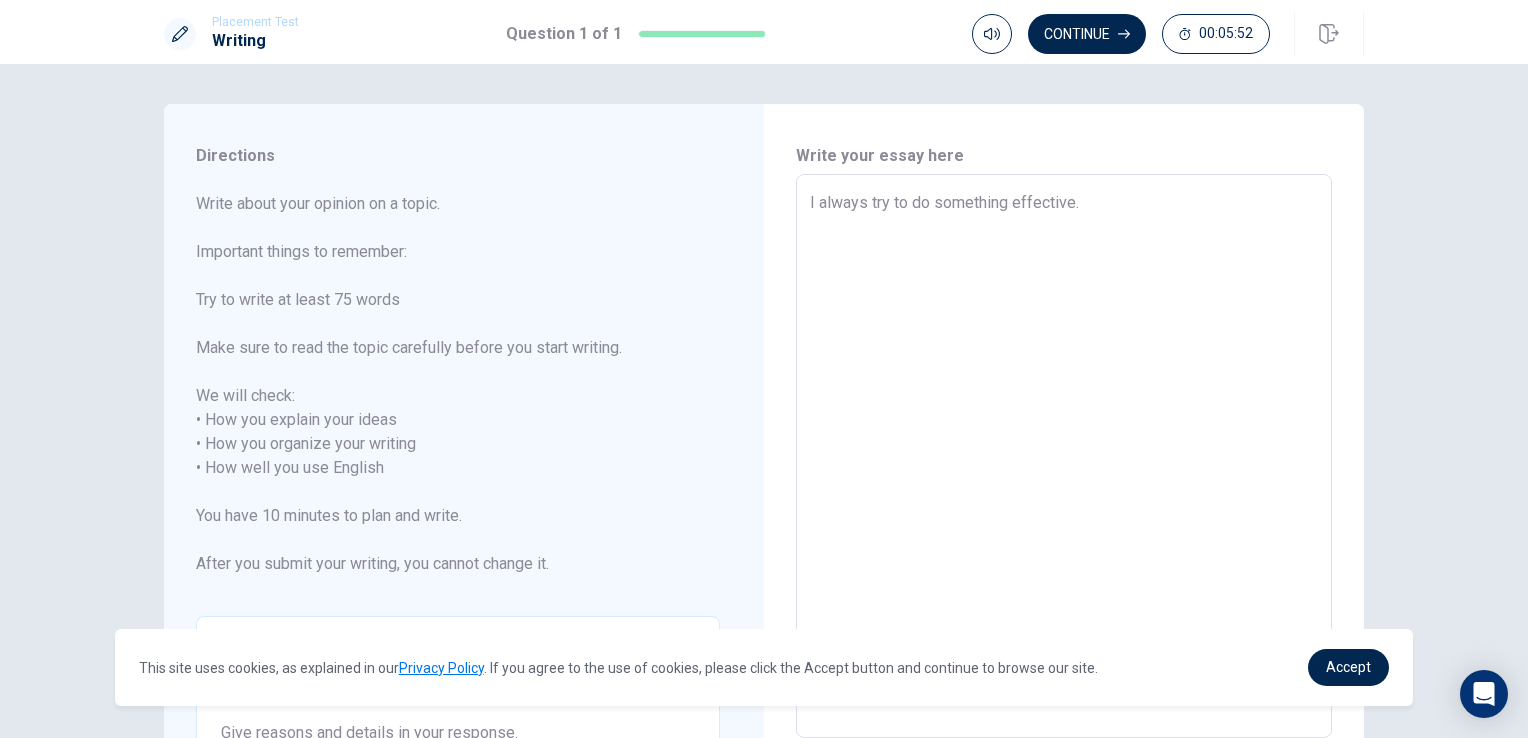 click on "I always try to do something effective." at bounding box center (1064, 456) 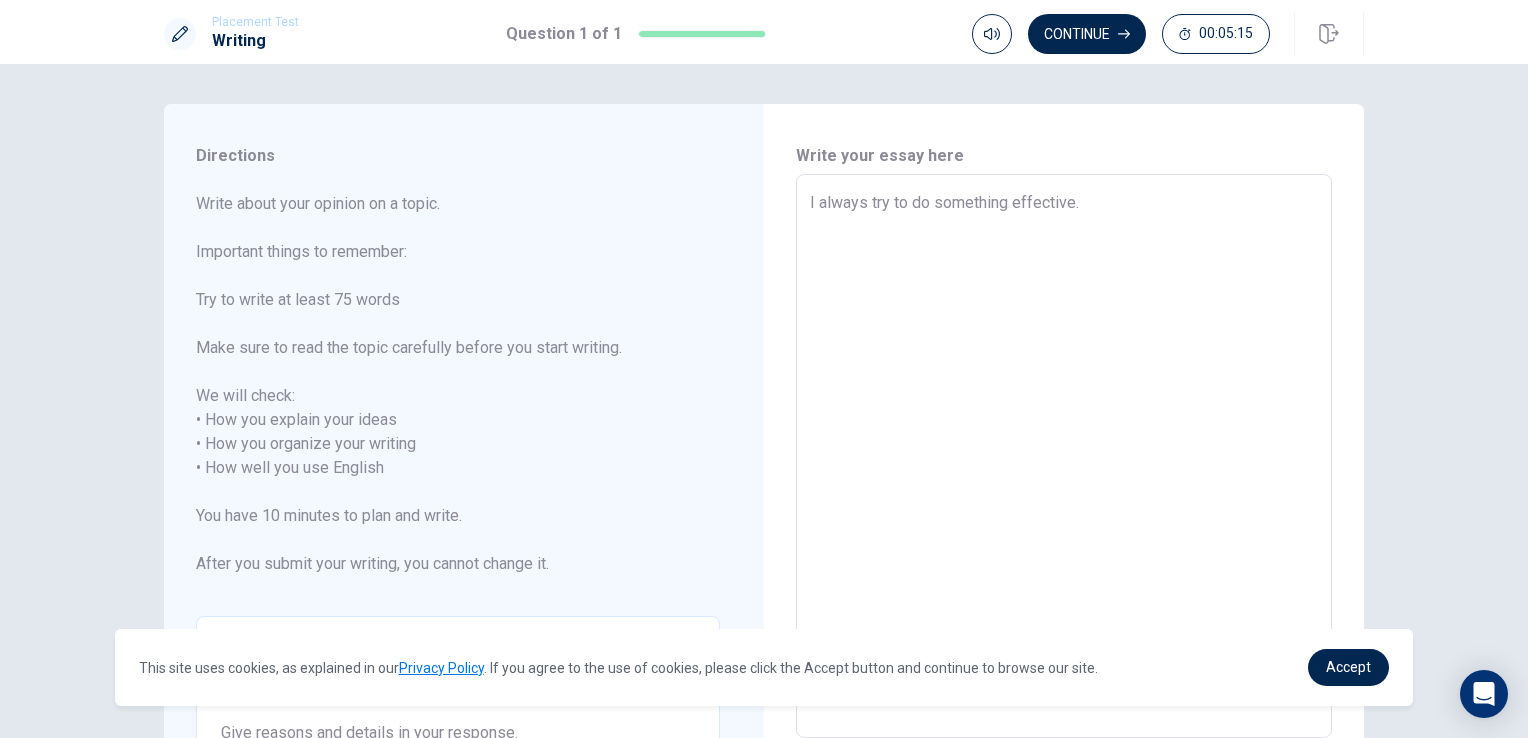click on "I always try to do something effective." at bounding box center (1064, 456) 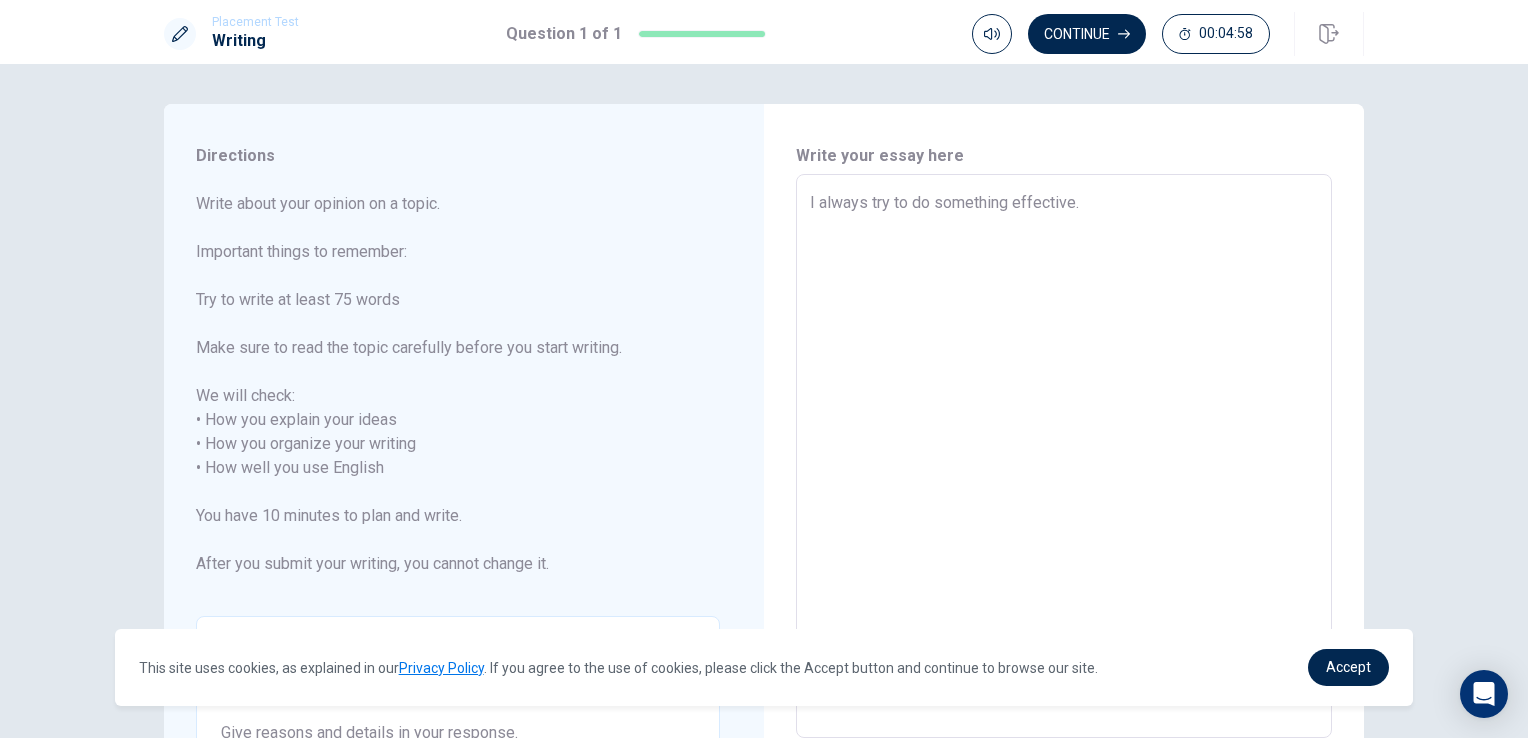 click on "I always try to do something effective." at bounding box center [1064, 456] 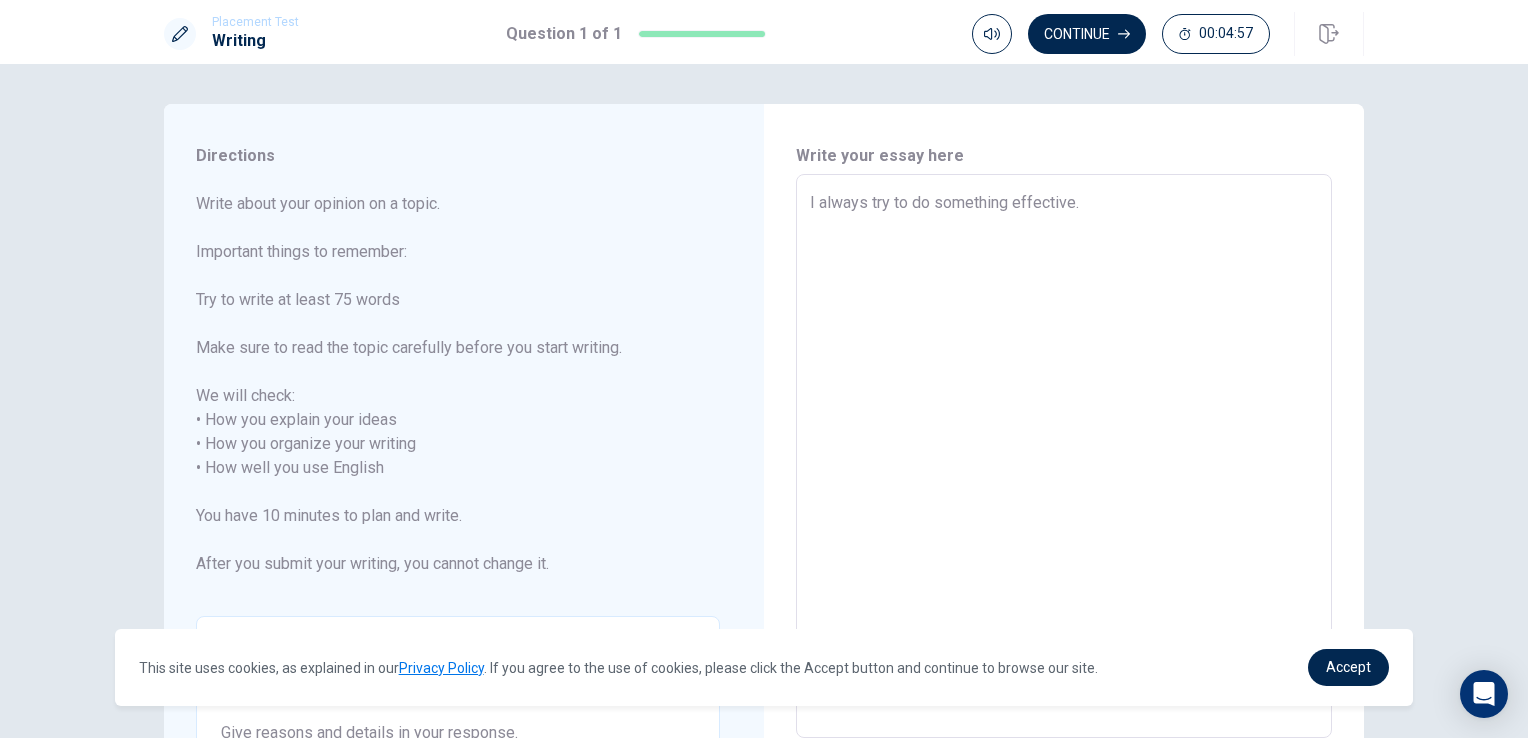 type on "x" 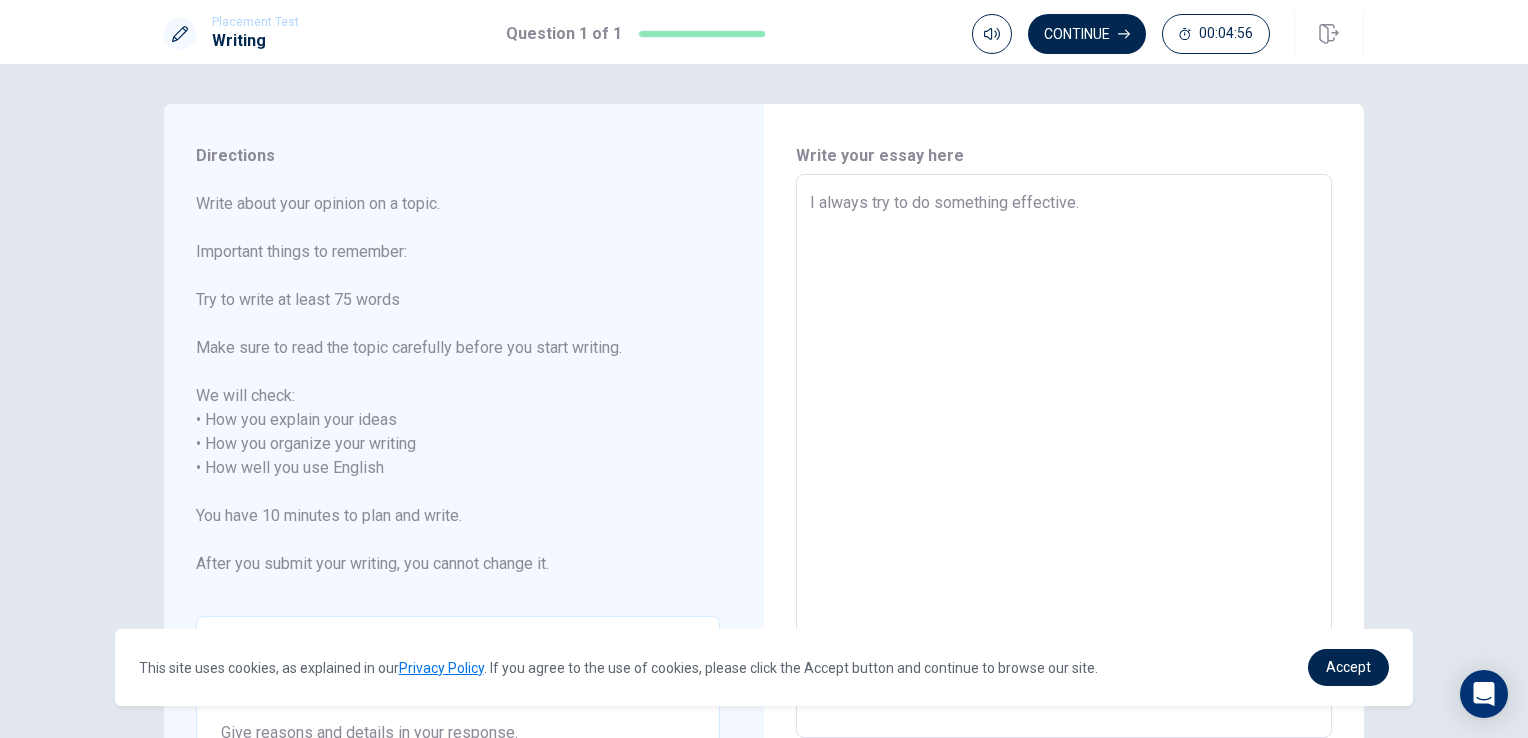 type on "I always try to do something effective. I" 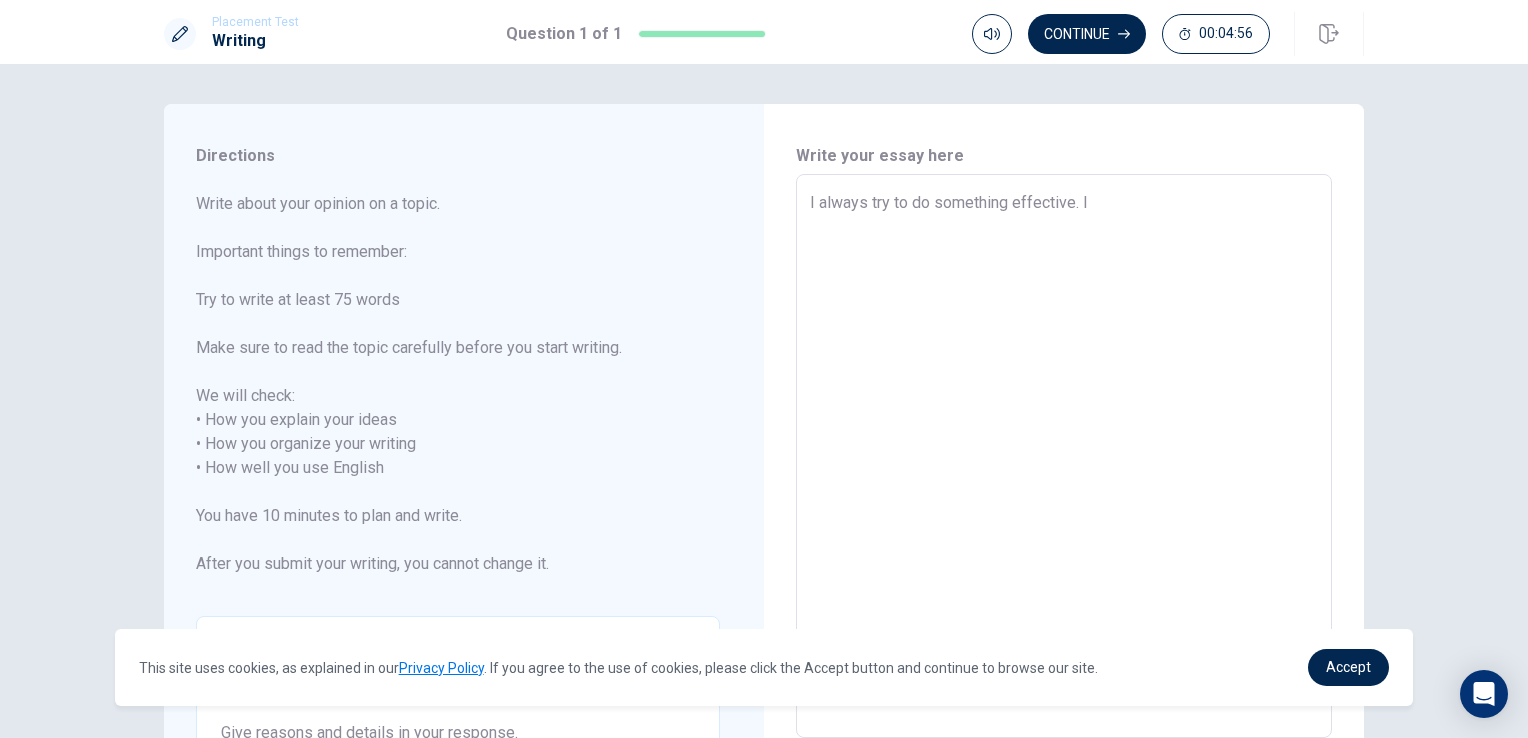 type on "x" 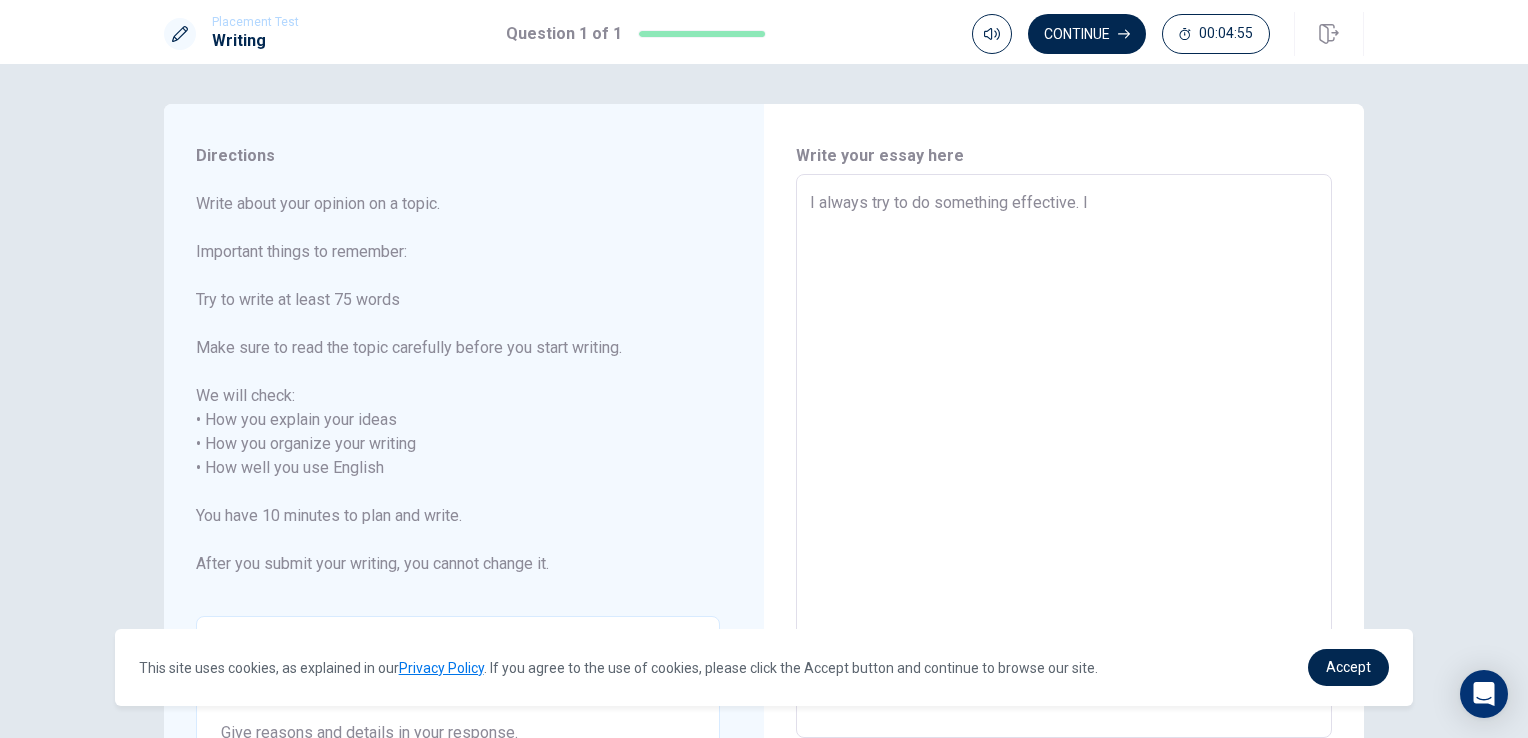 type on "I always try to do something effective. I" 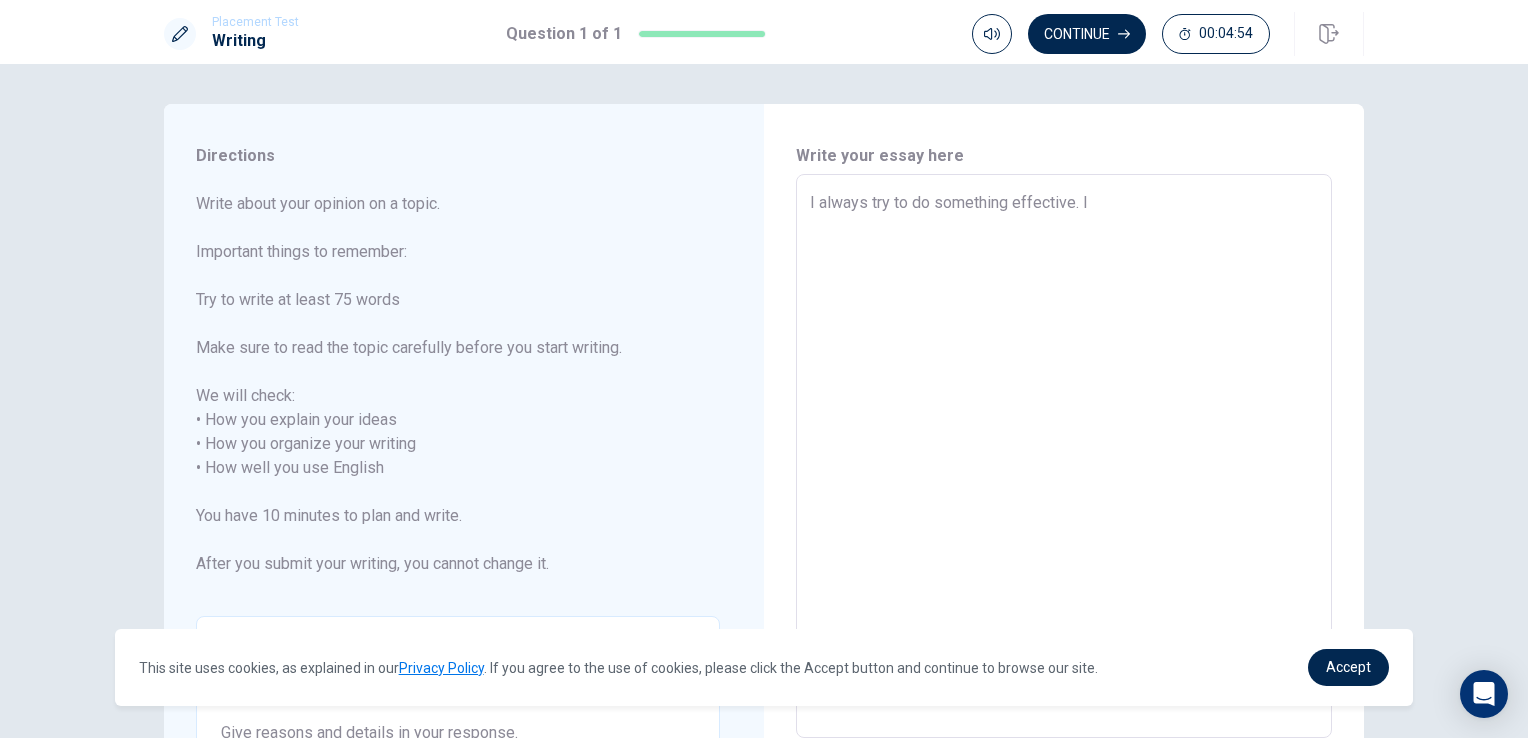 type on "I always try to do something effective. I w" 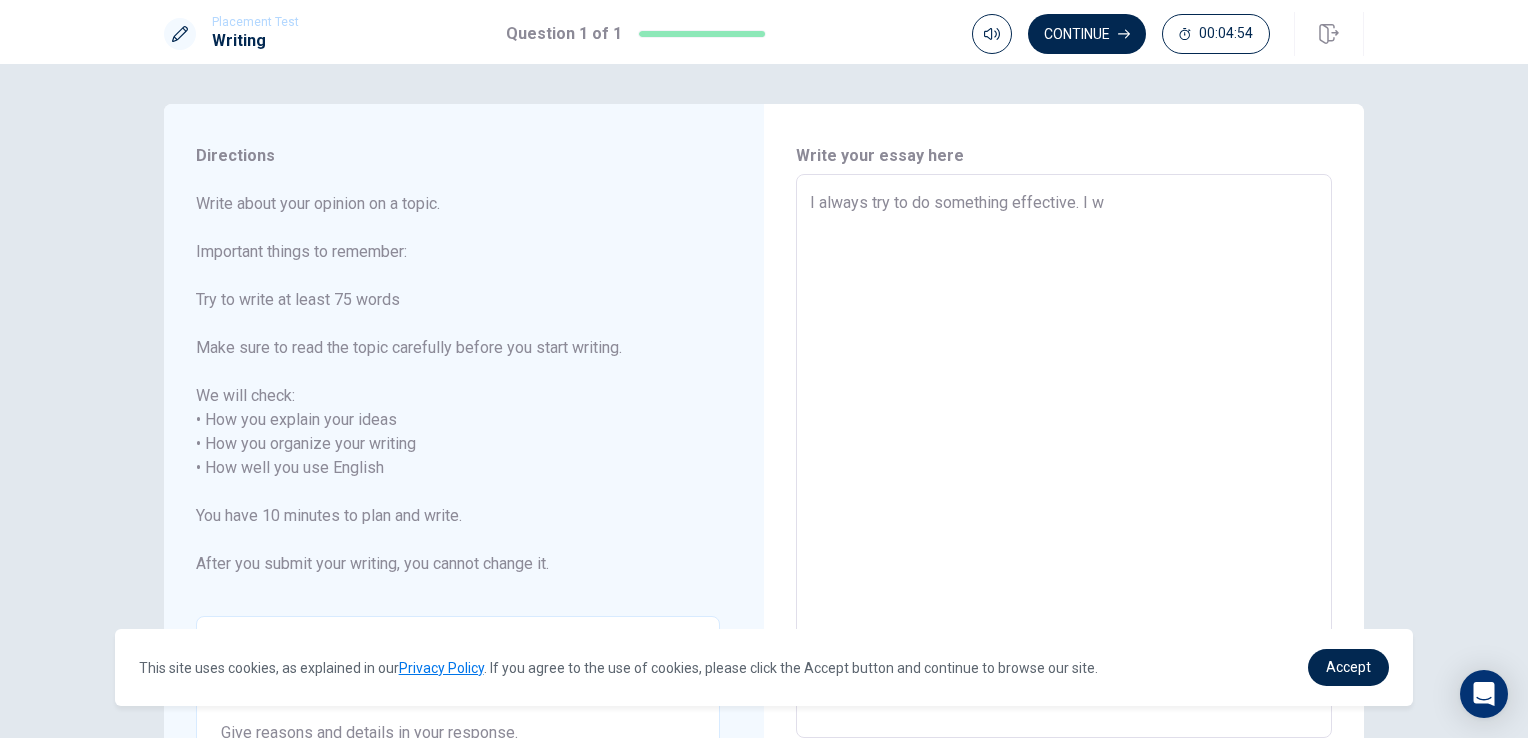type on "x" 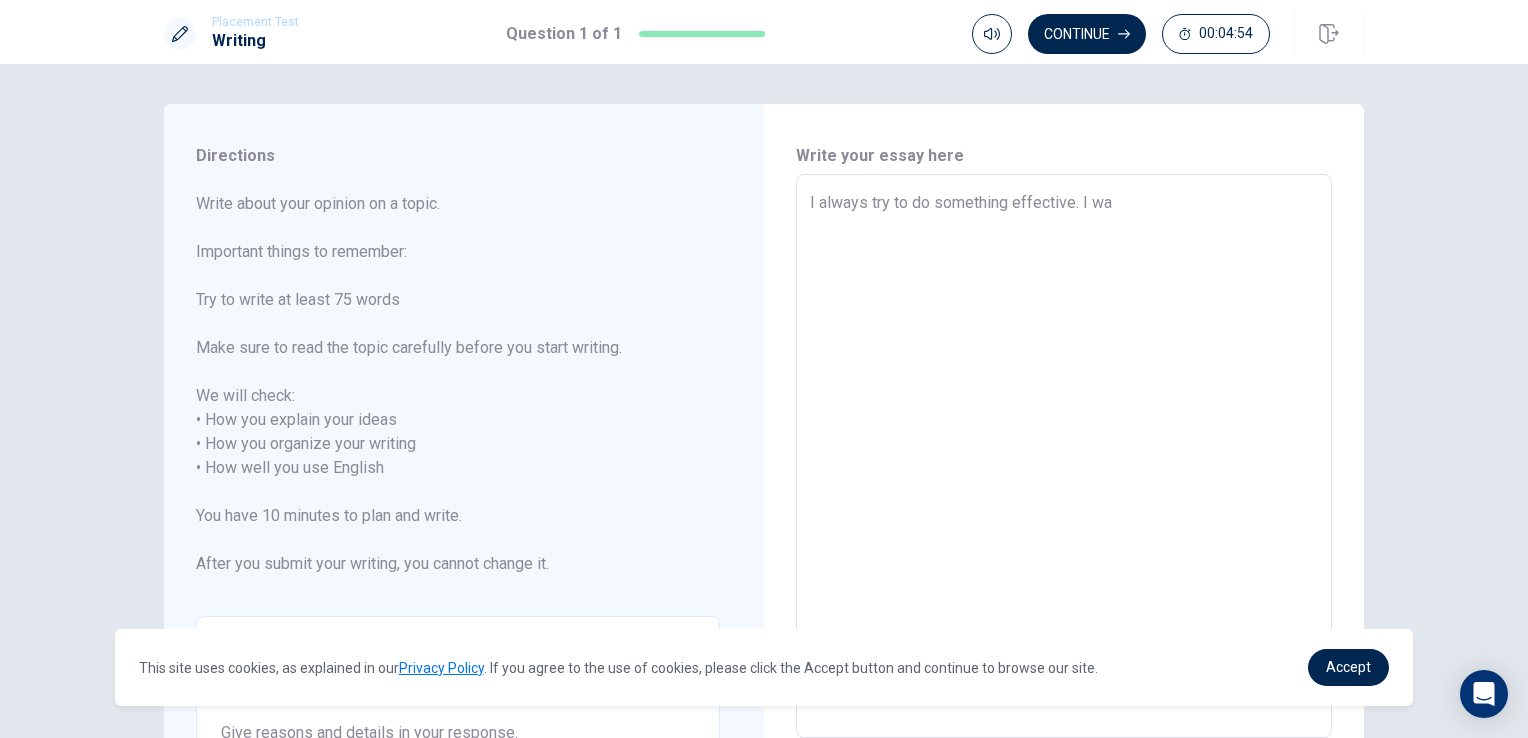 type on "x" 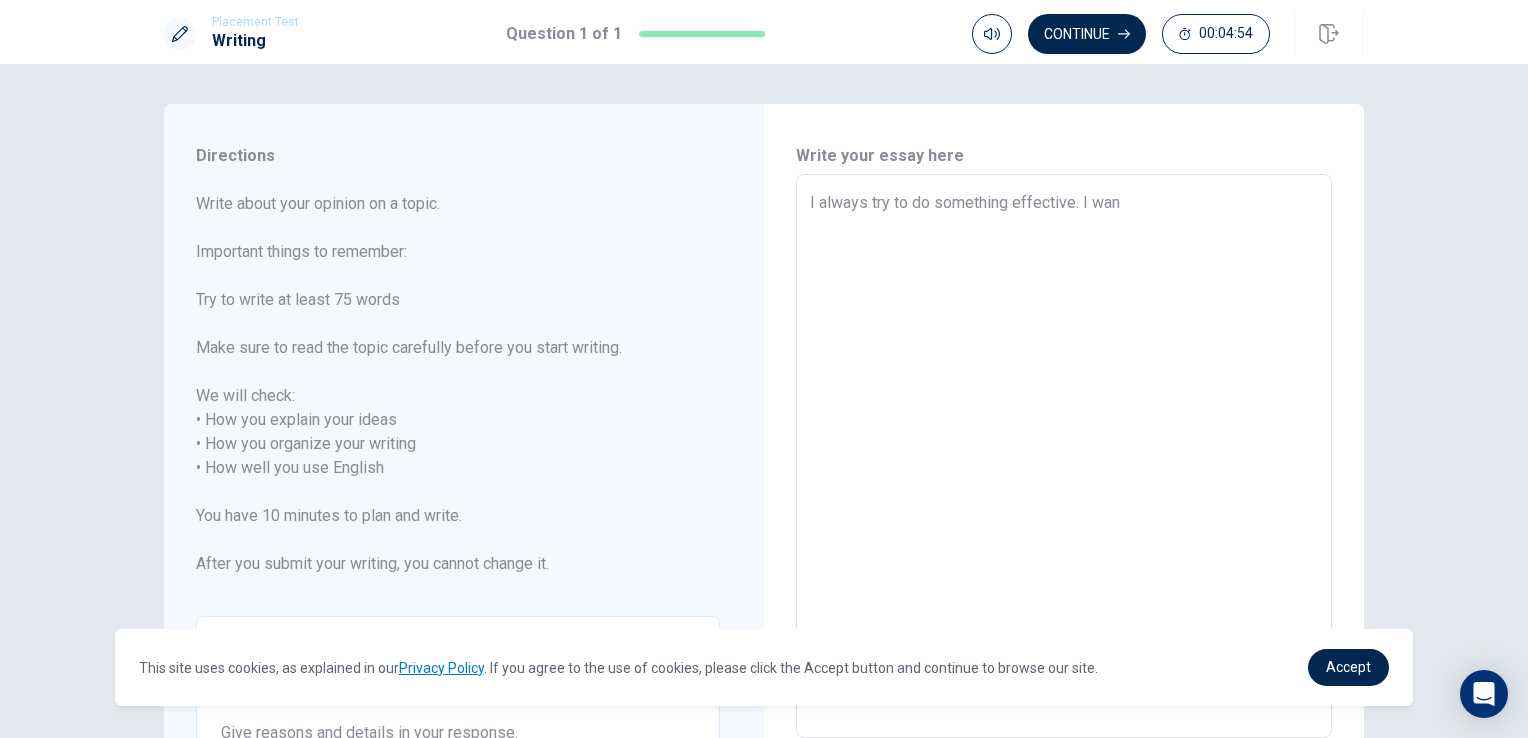 type on "x" 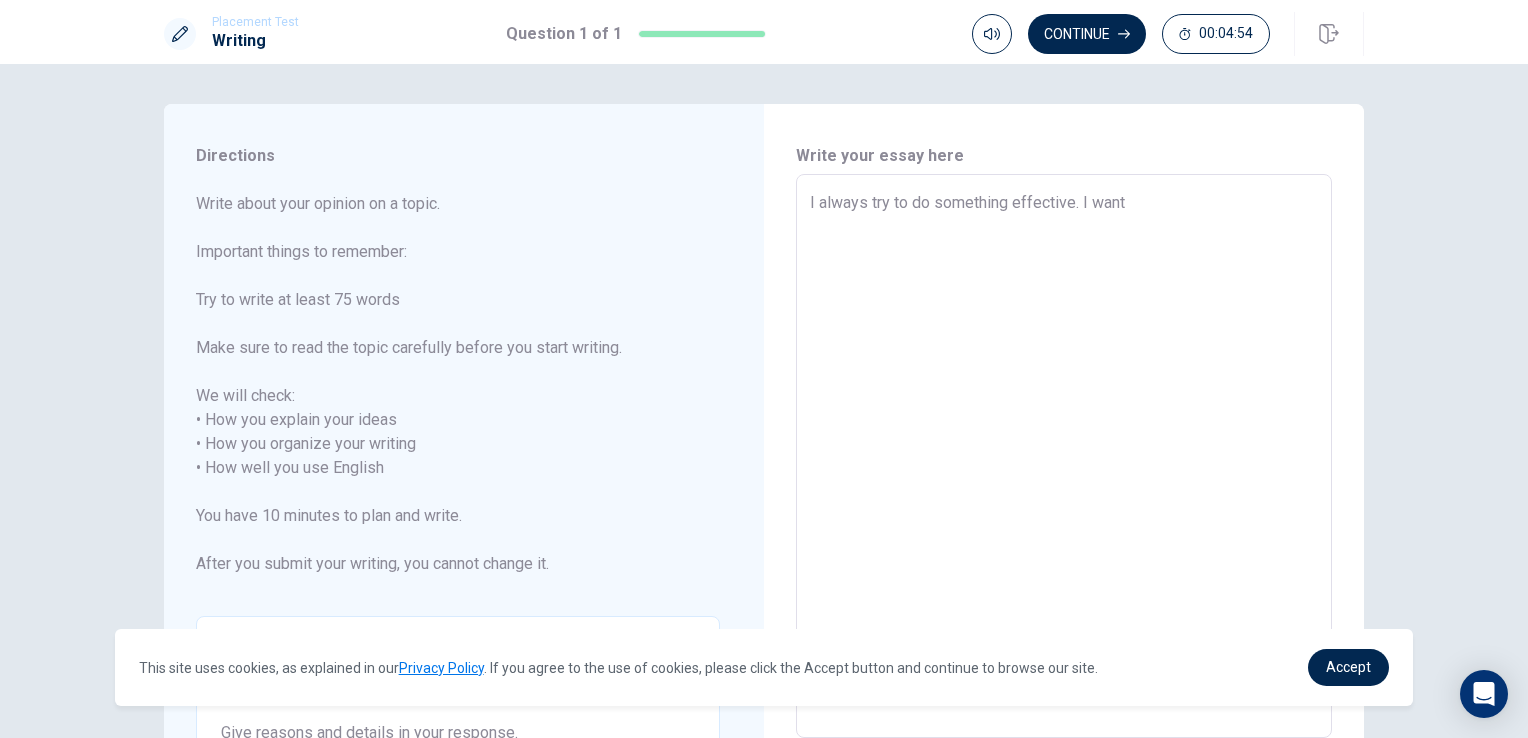 type on "x" 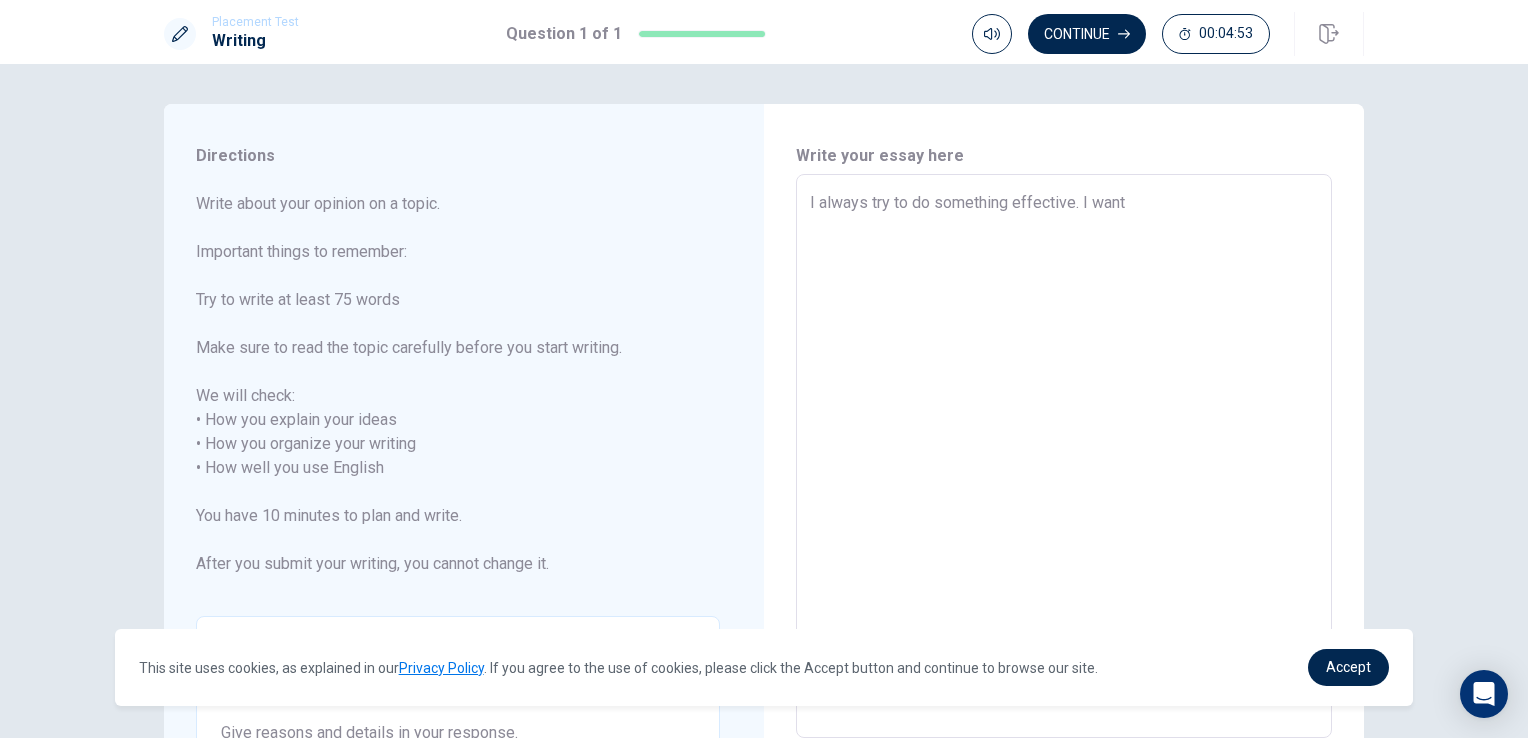 type on "I always try to do something effective. I want" 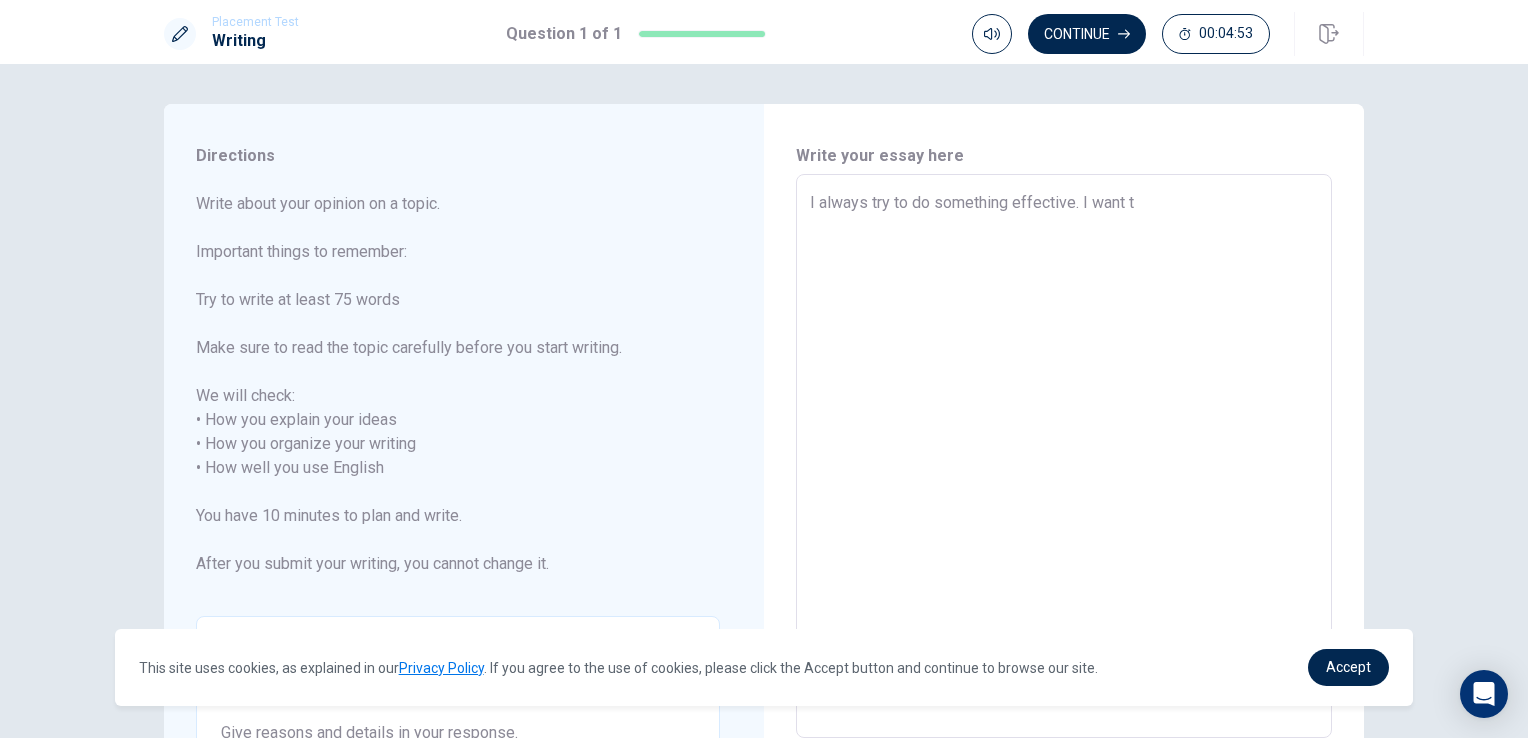 type on "x" 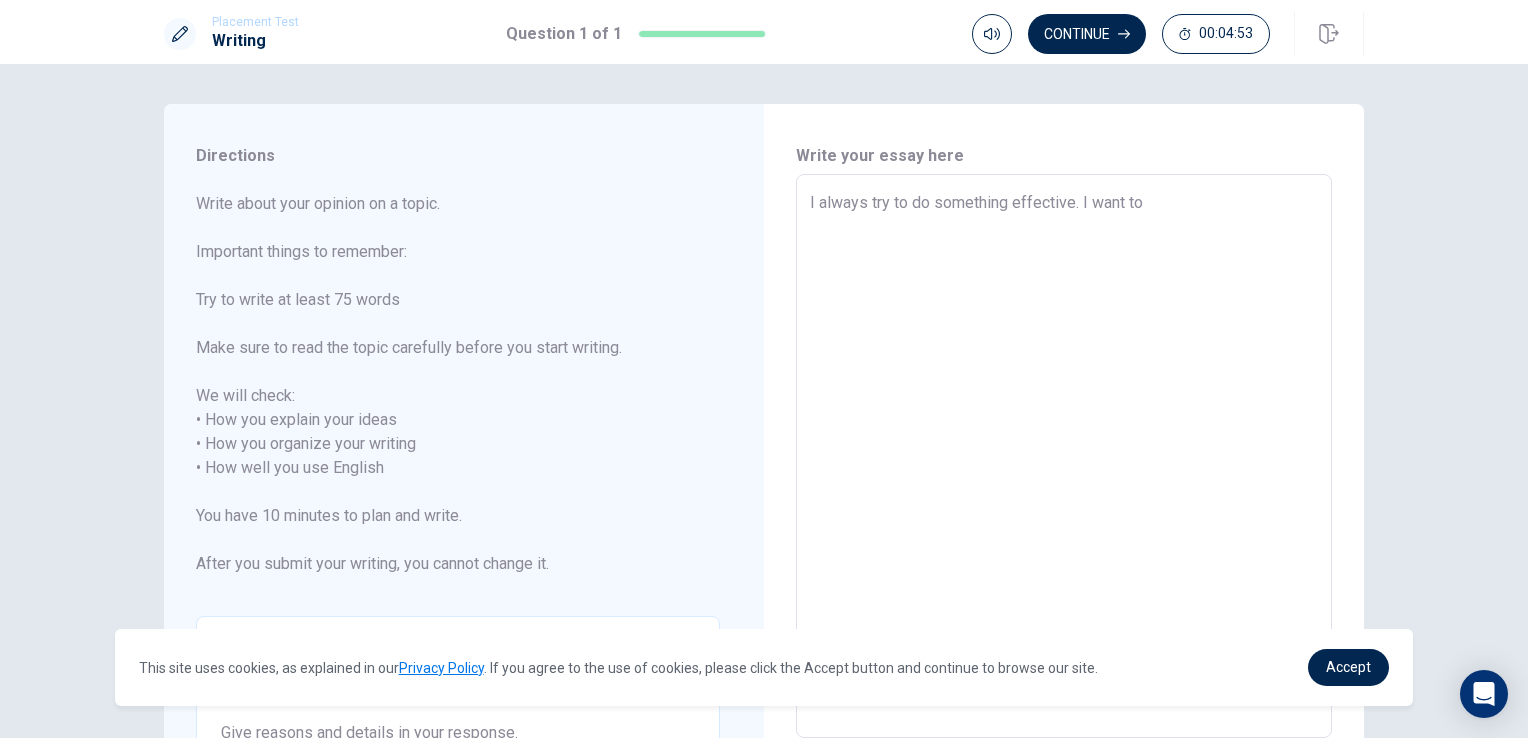 type on "x" 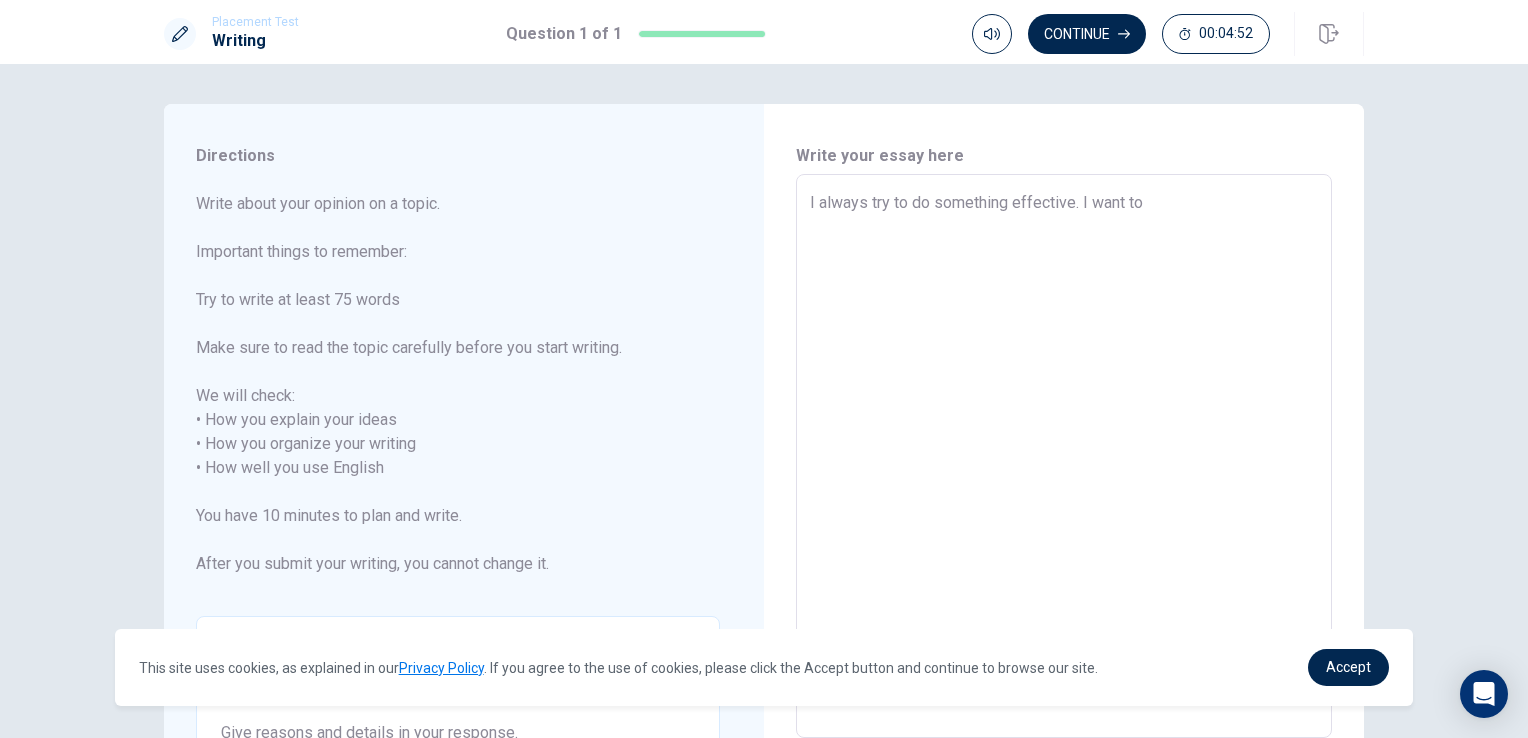 type on "I always try to do something effective. I want to" 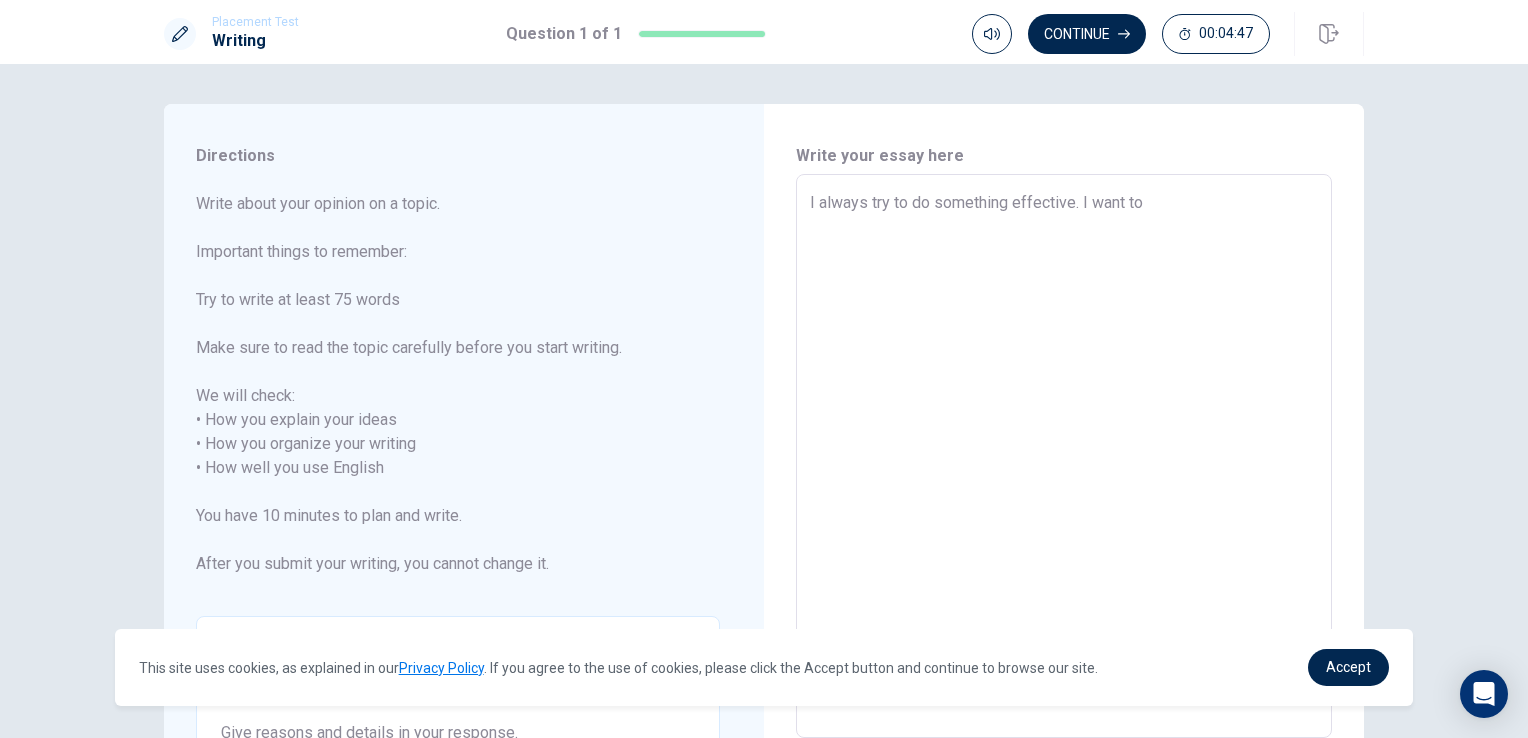 type on "x" 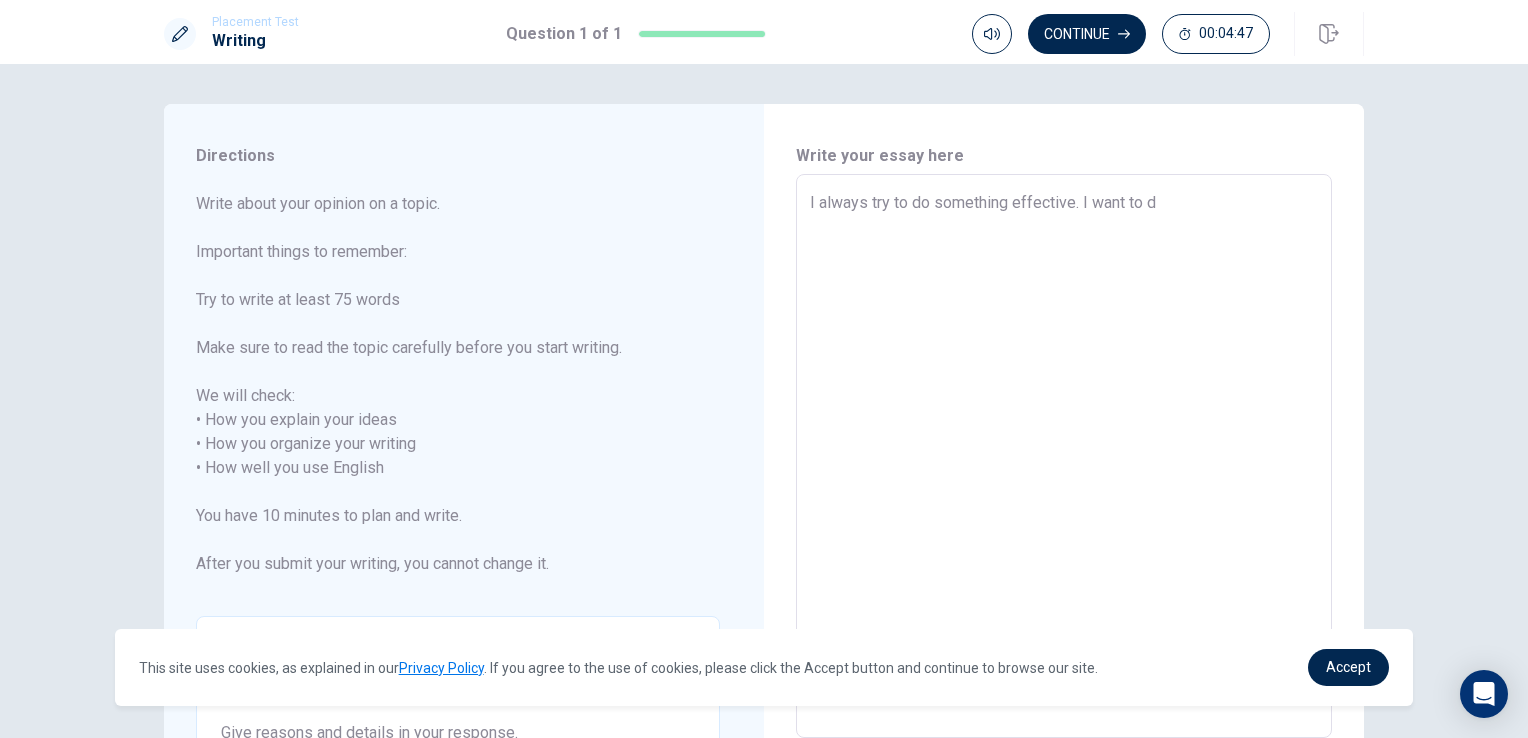 type on "x" 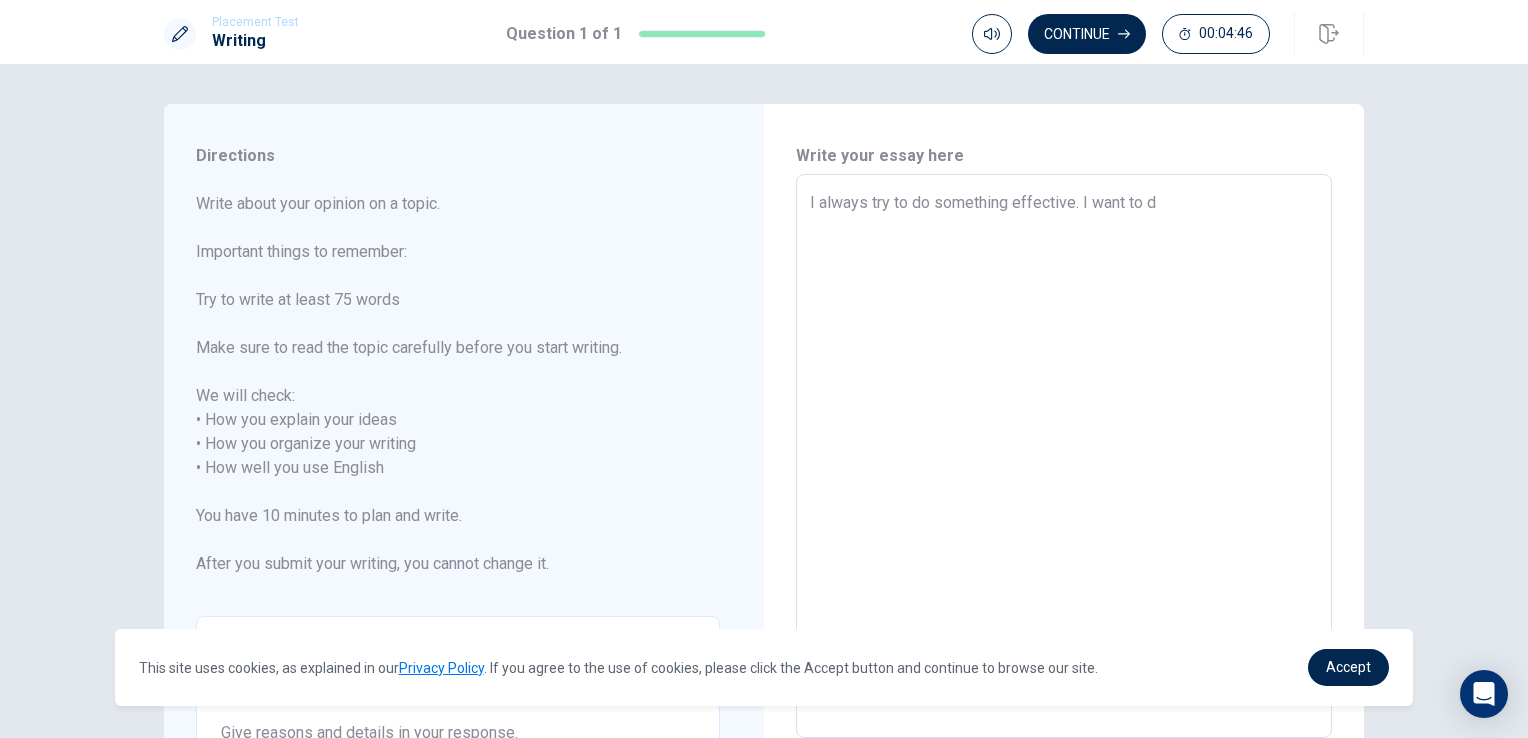 type on "I always try to do something effective. I want to do" 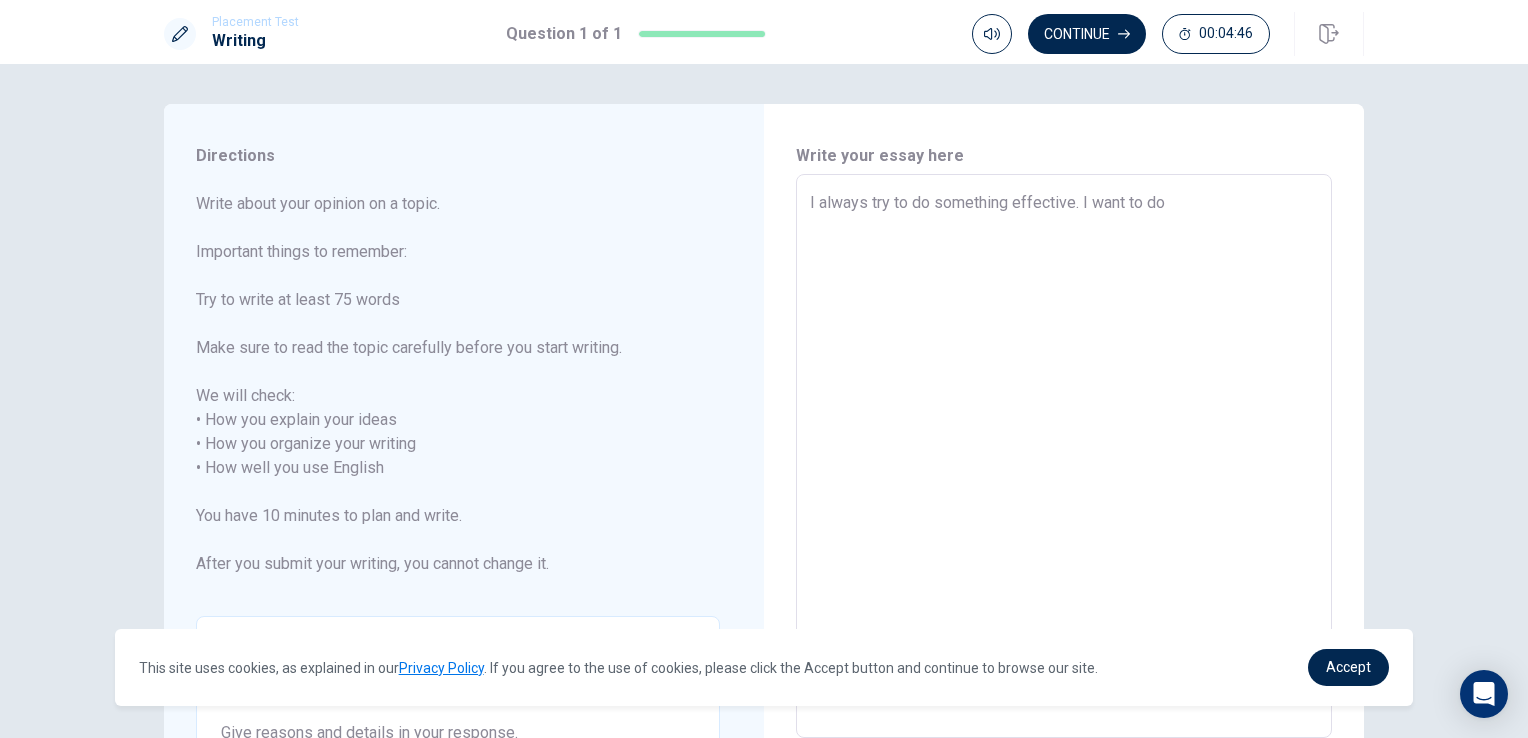 type on "x" 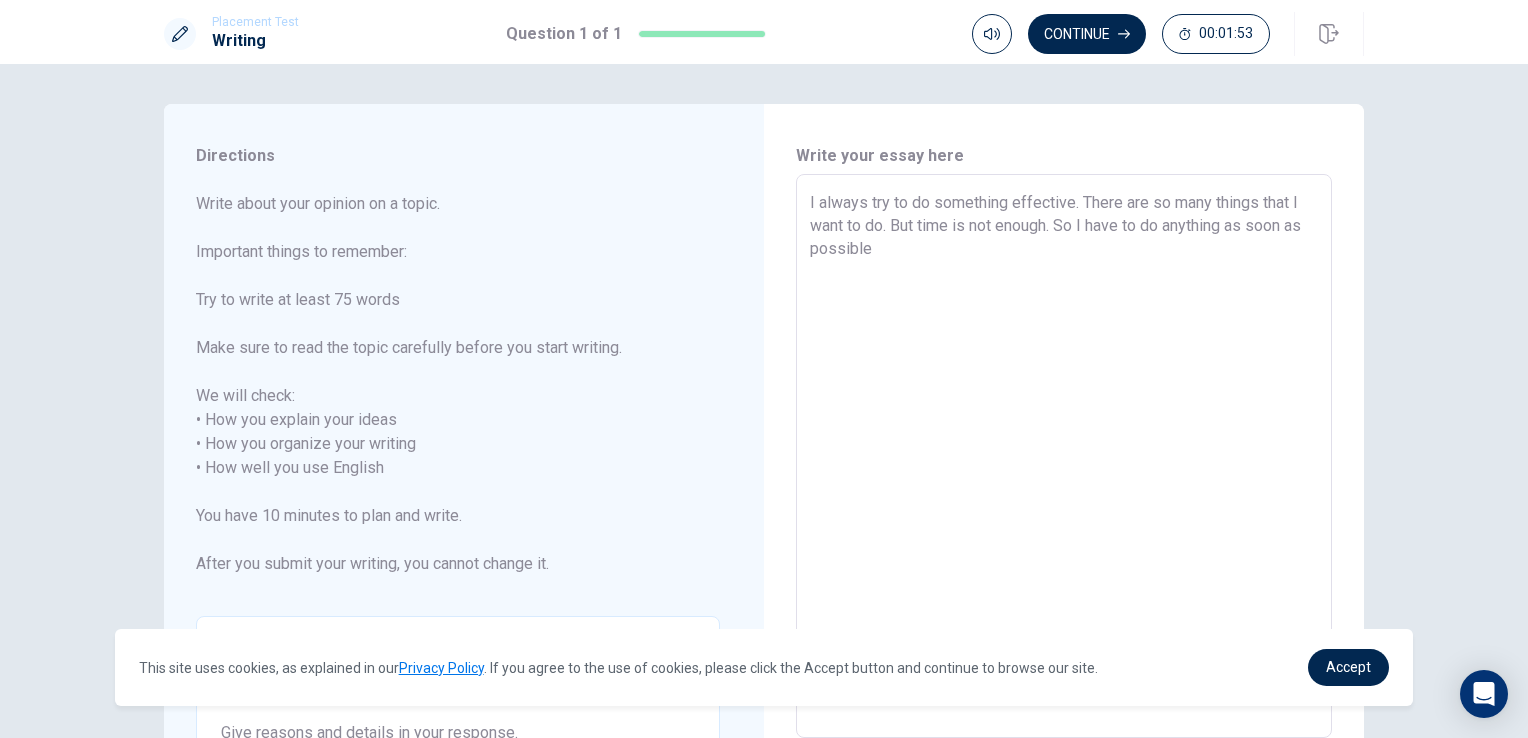 click on "I always try to do something effective. There are so many things that I want to do. But time is not enough. So I have to do anything as soon as possible" at bounding box center [1064, 456] 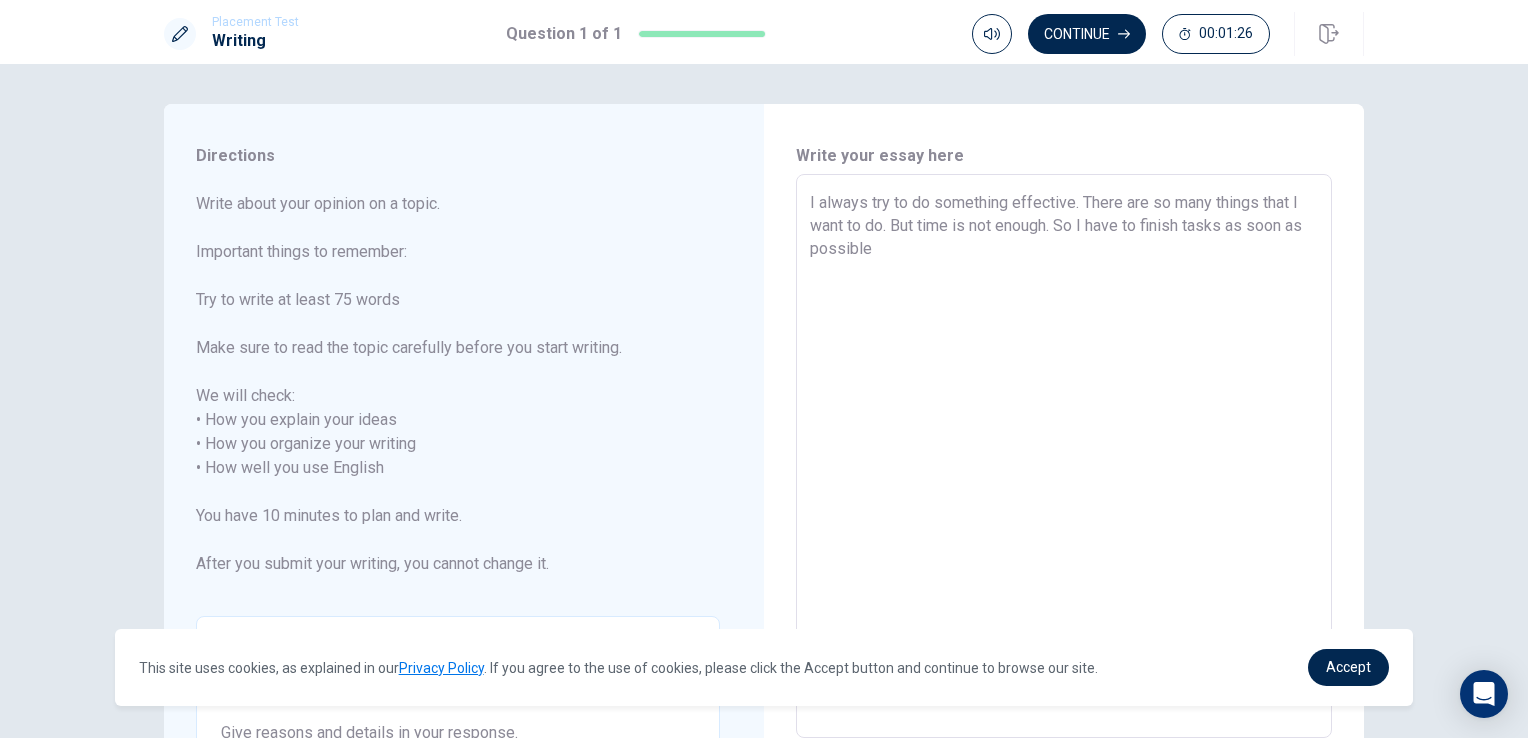 click on "I always try to do something effective. There are so many things that I want to do. But time is not enough. So I have to finish tasks as soon as possible" at bounding box center [1064, 456] 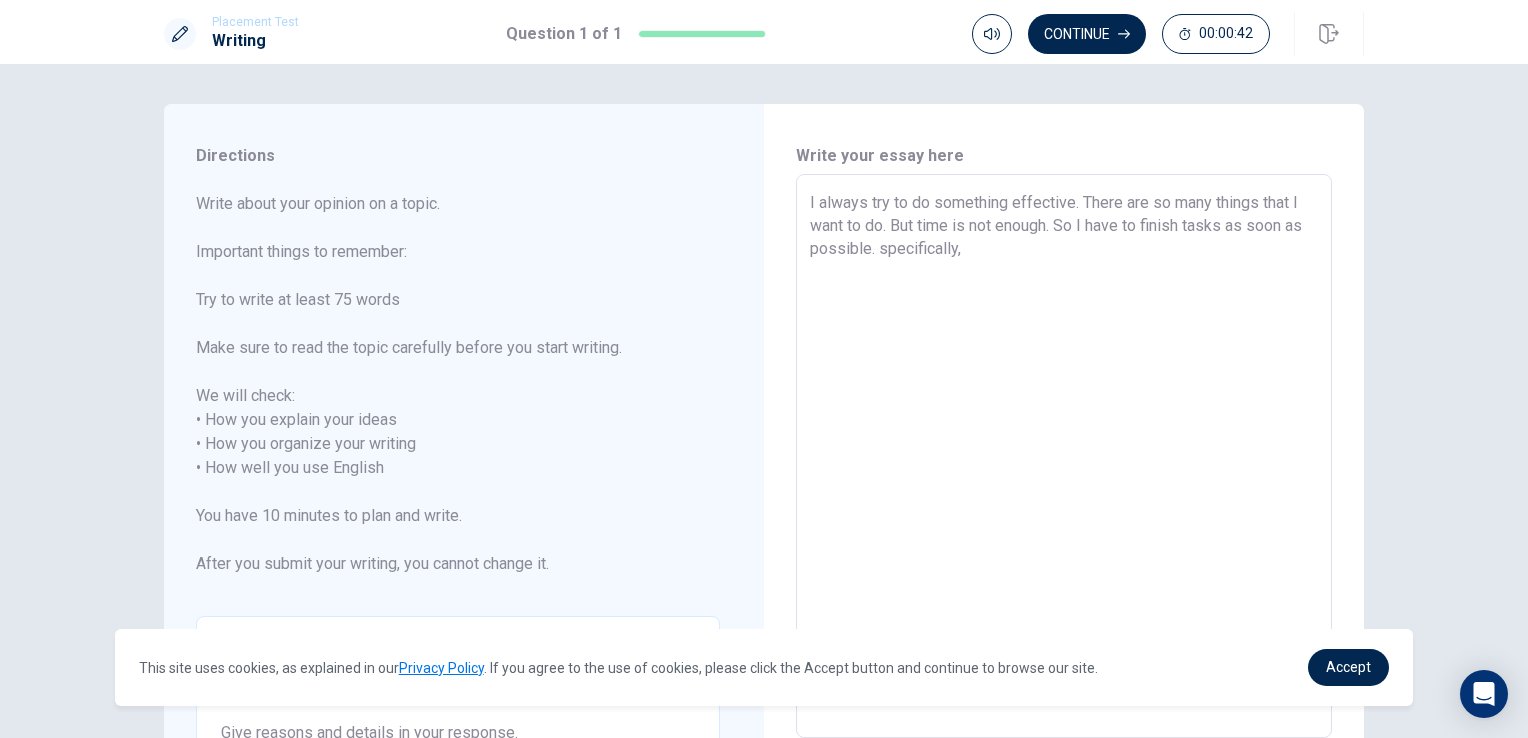click on "I always try to do something effective. There are so many things that I want to do. But time is not enough. So I have to finish tasks as soon as possible. specifically," at bounding box center (1064, 456) 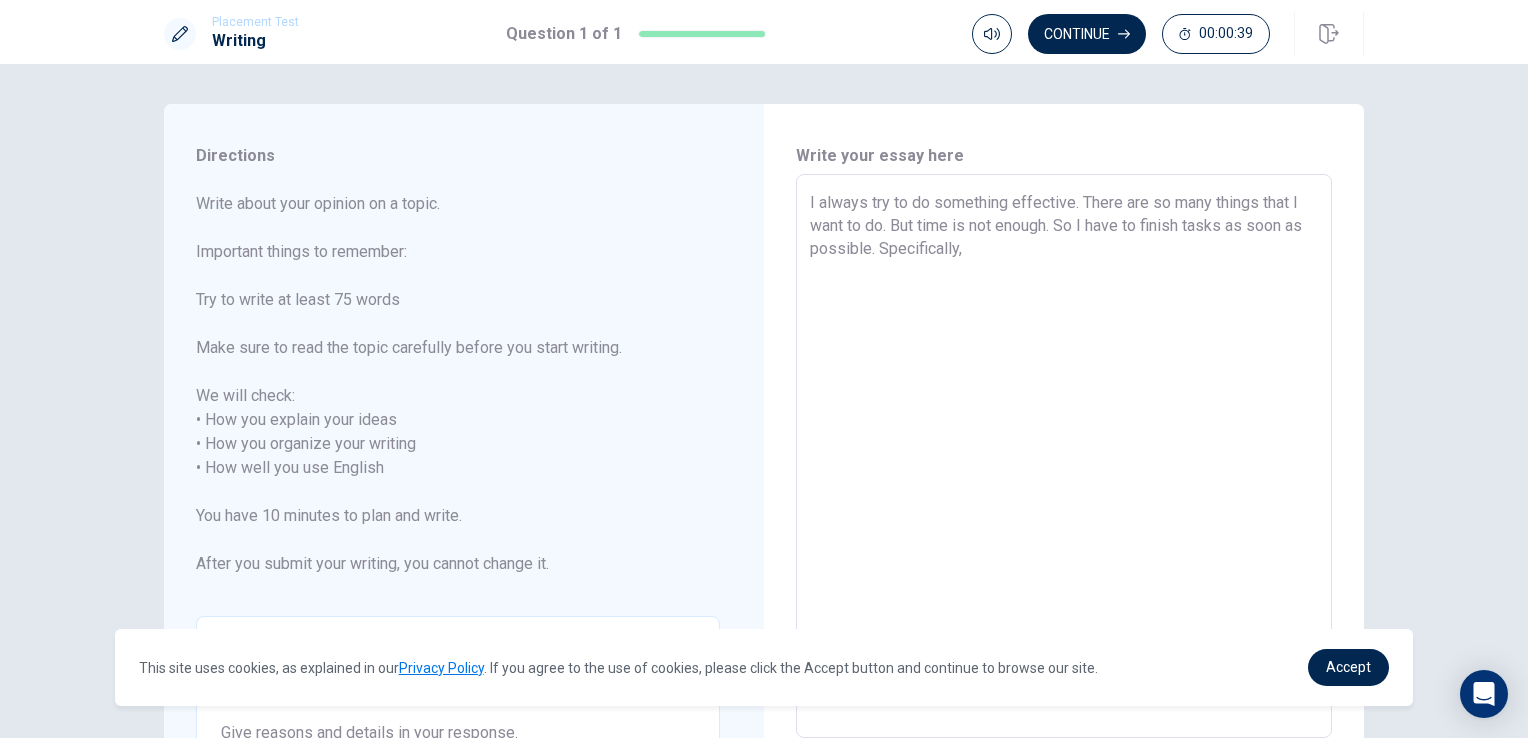 click on "I always try to do something effective. There are so many things that I want to do. But time is not enough. So I have to finish tasks as soon as possible. Specifically," at bounding box center [1064, 456] 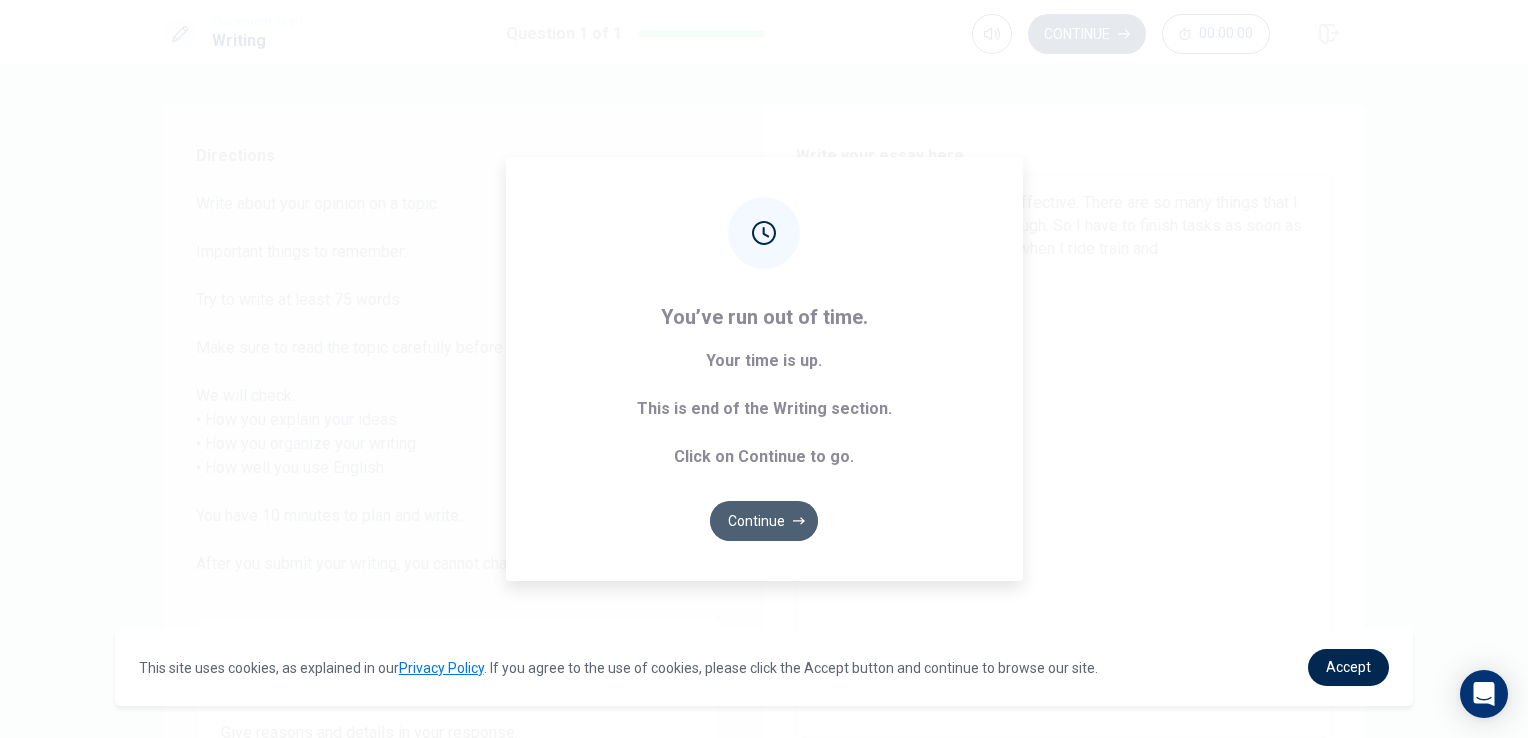 click on "Continue" at bounding box center [764, 521] 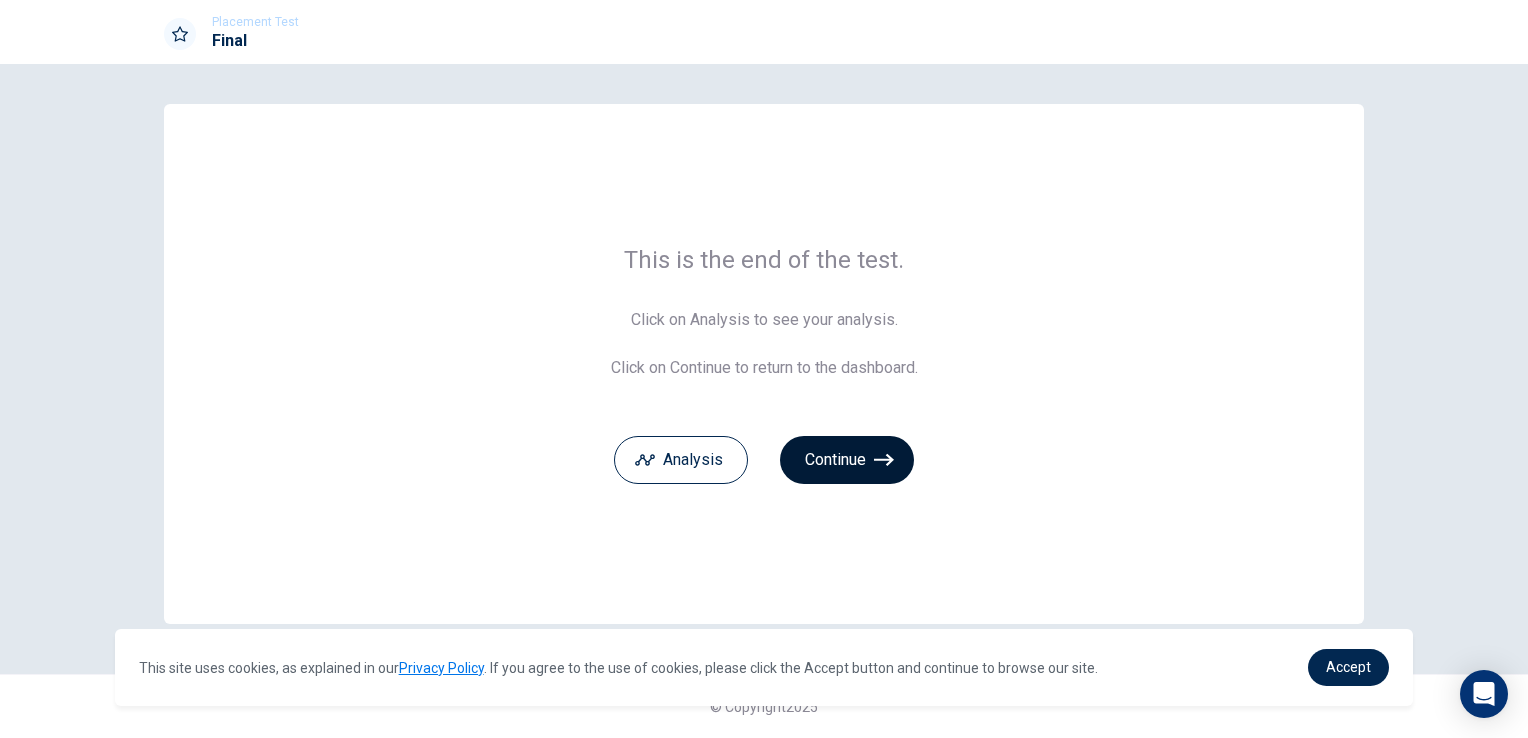 click on "Continue" at bounding box center (847, 460) 